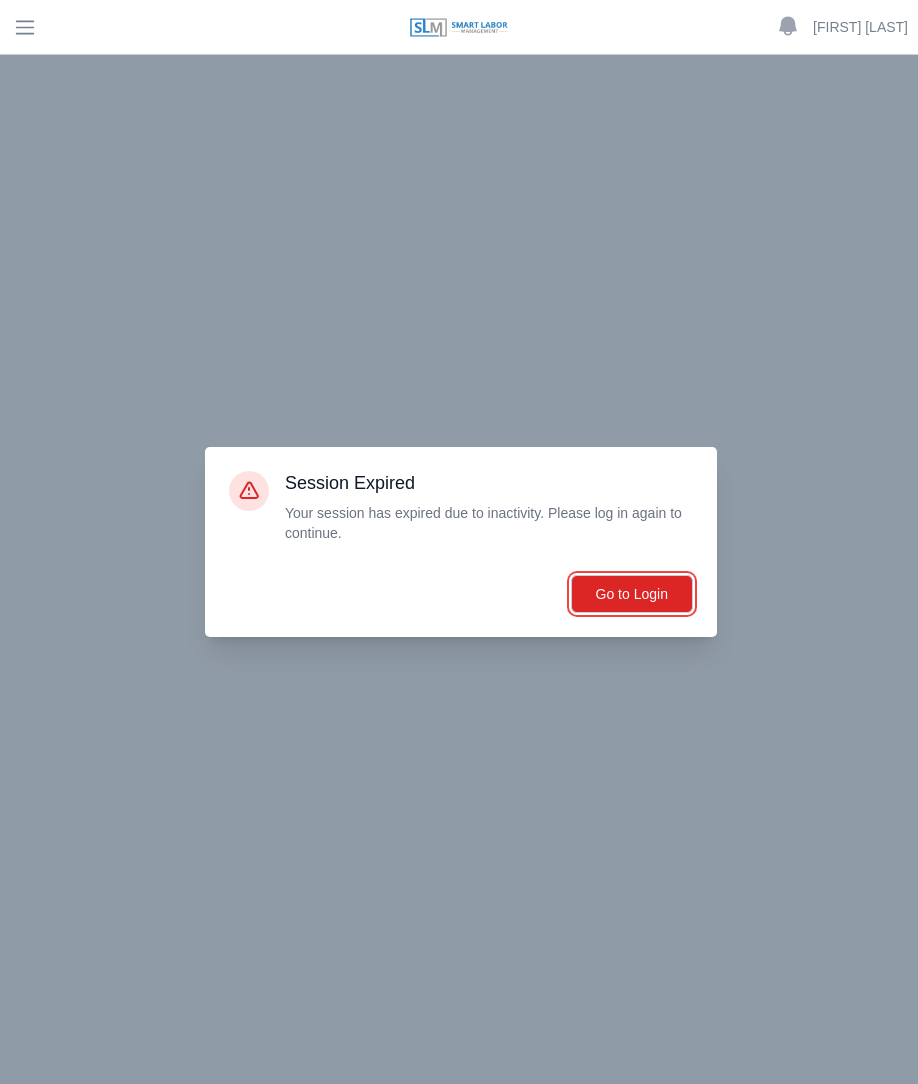 click on "Go to Login" at bounding box center (632, 594) 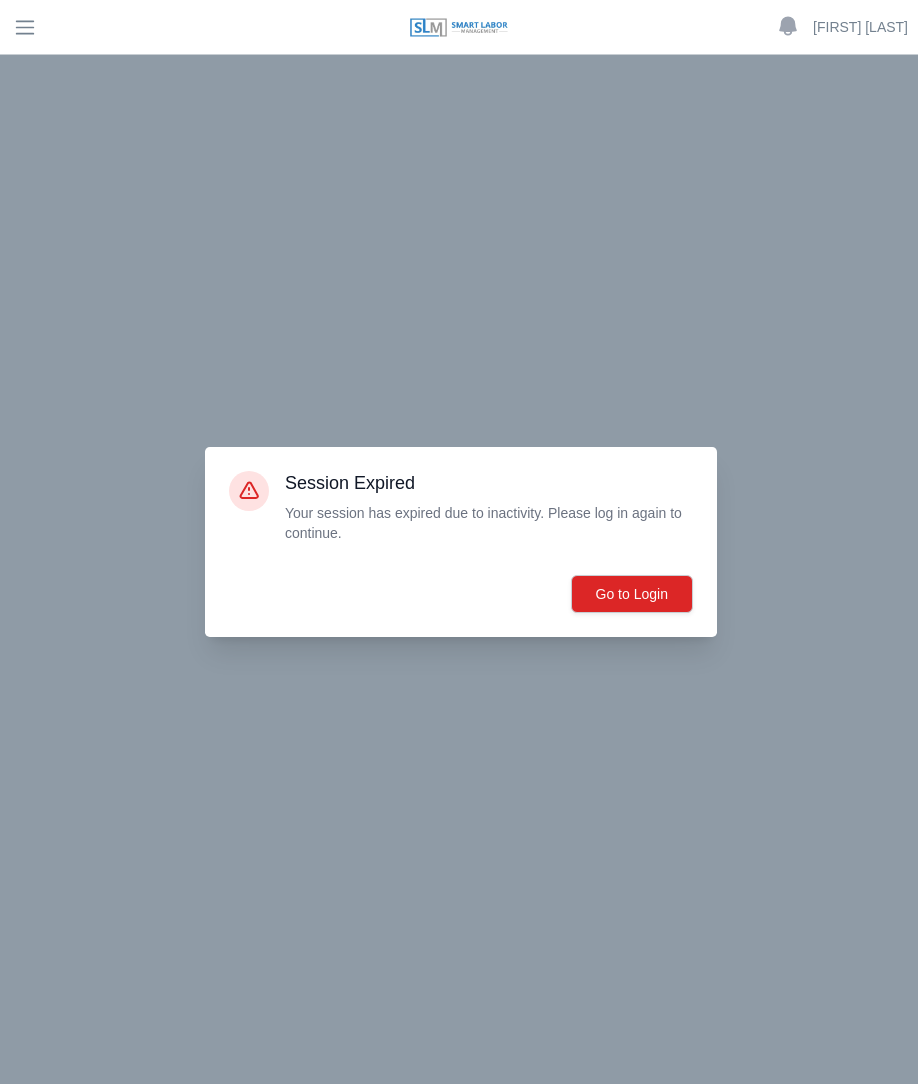 scroll, scrollTop: 1554, scrollLeft: 0, axis: vertical 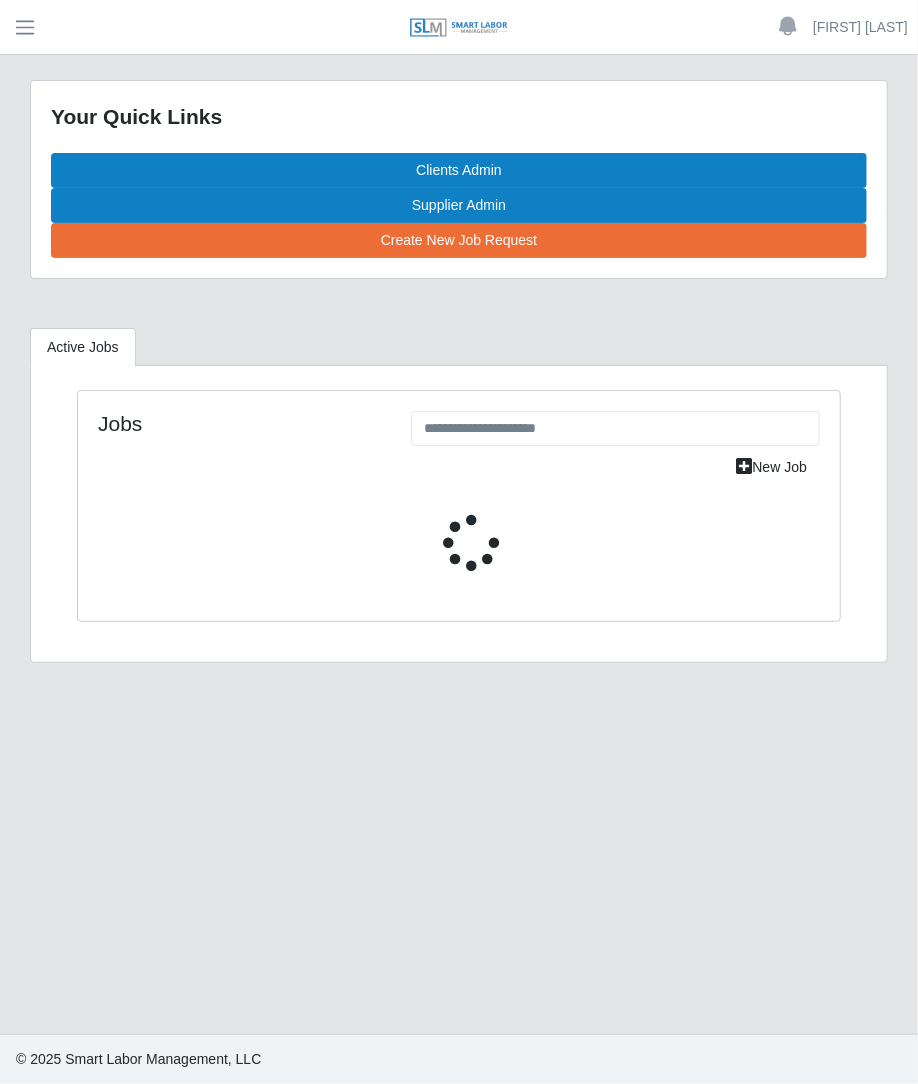 select on "****" 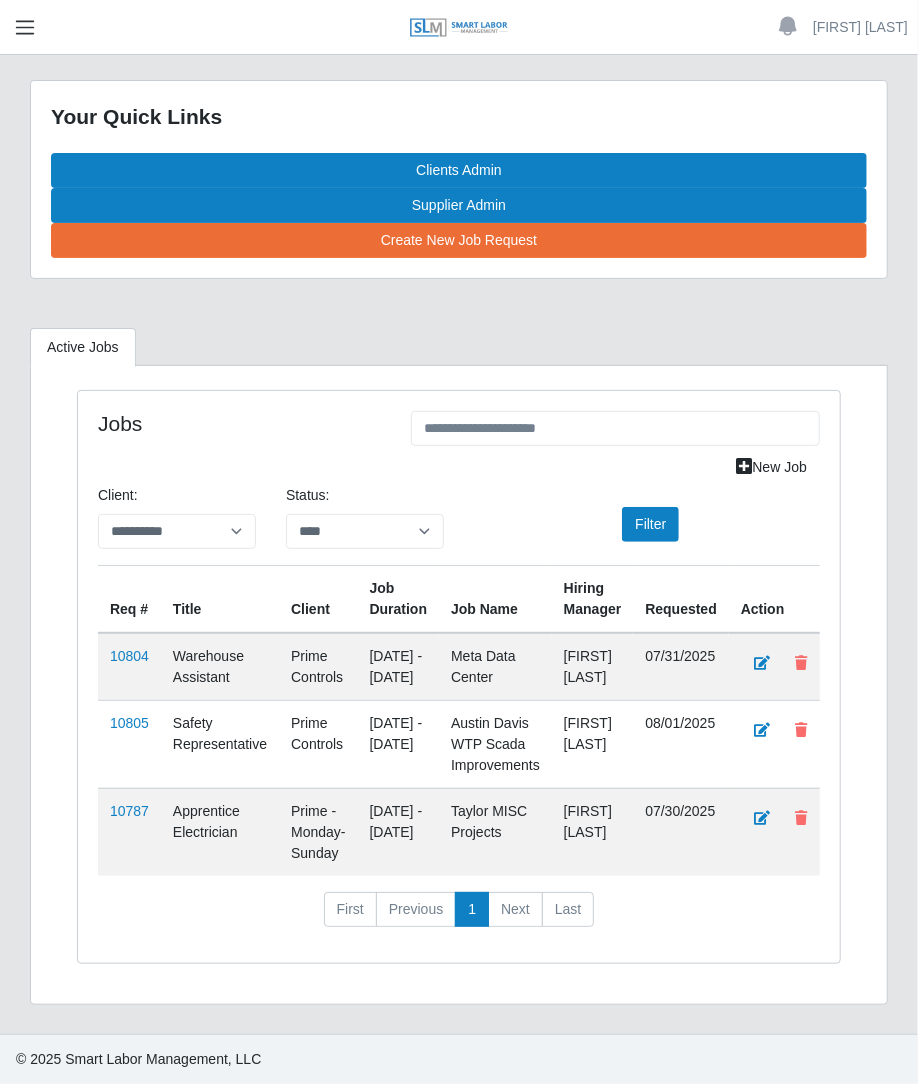 click at bounding box center [25, 27] 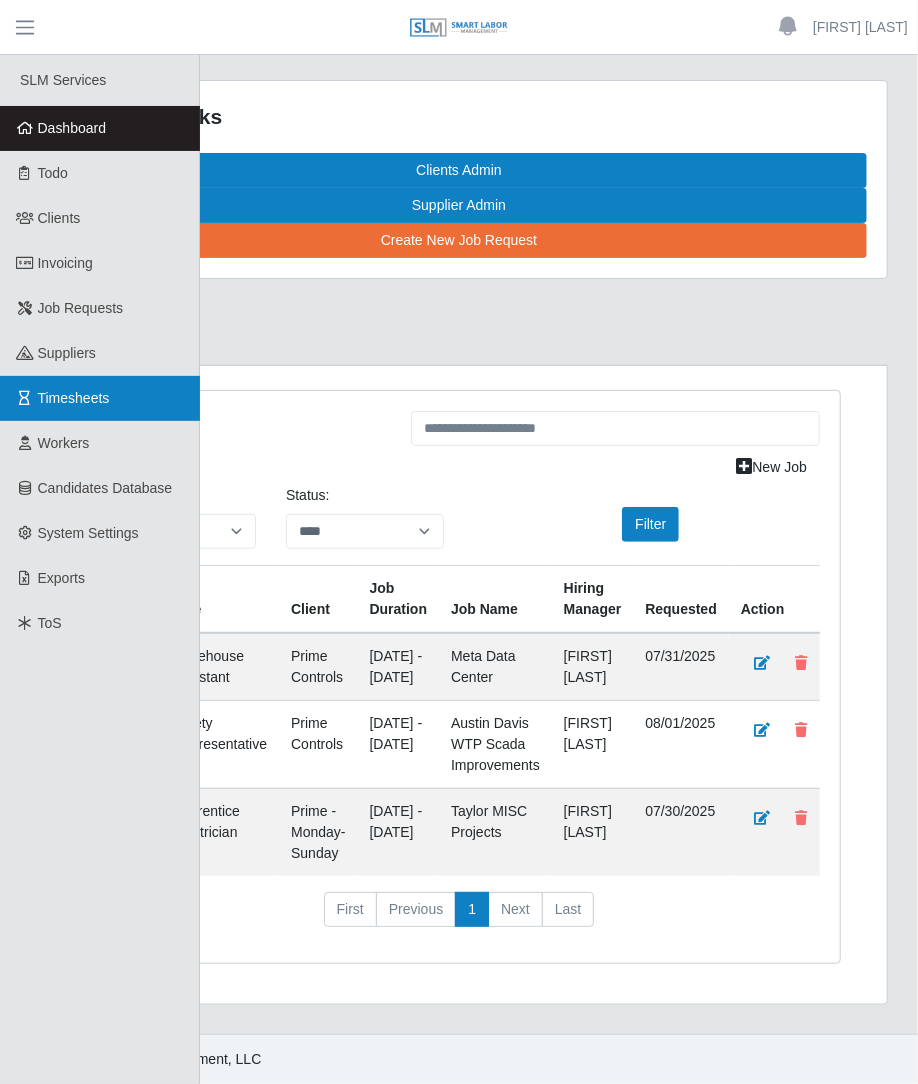 click on "Timesheets" at bounding box center [100, 398] 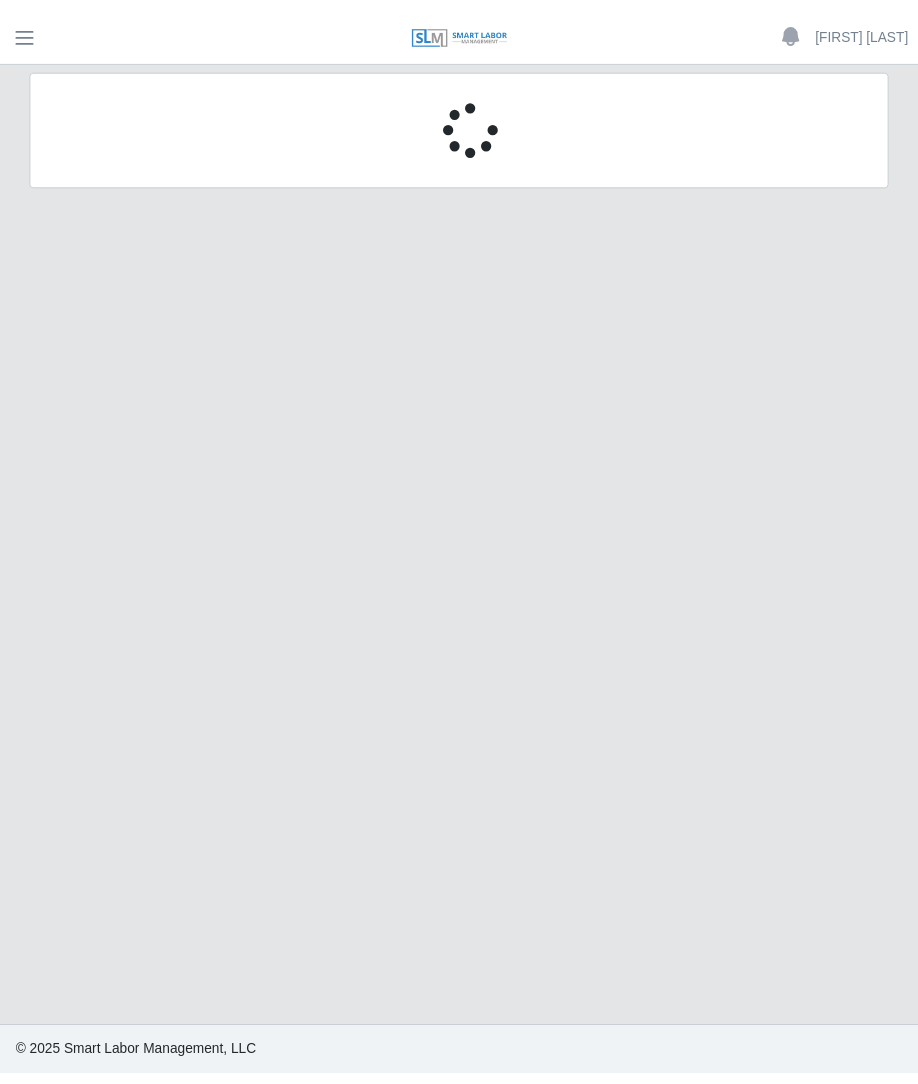 scroll, scrollTop: 0, scrollLeft: 0, axis: both 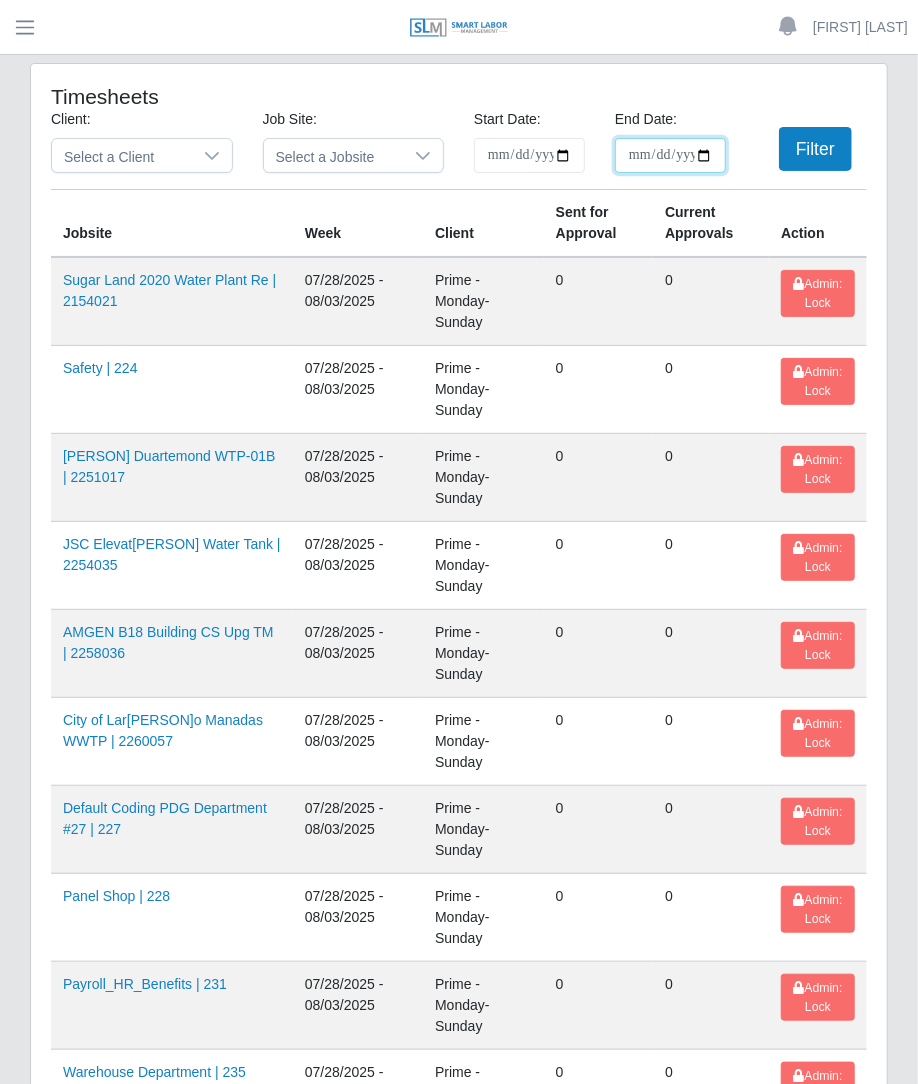 click on "End Date:" at bounding box center (670, 155) 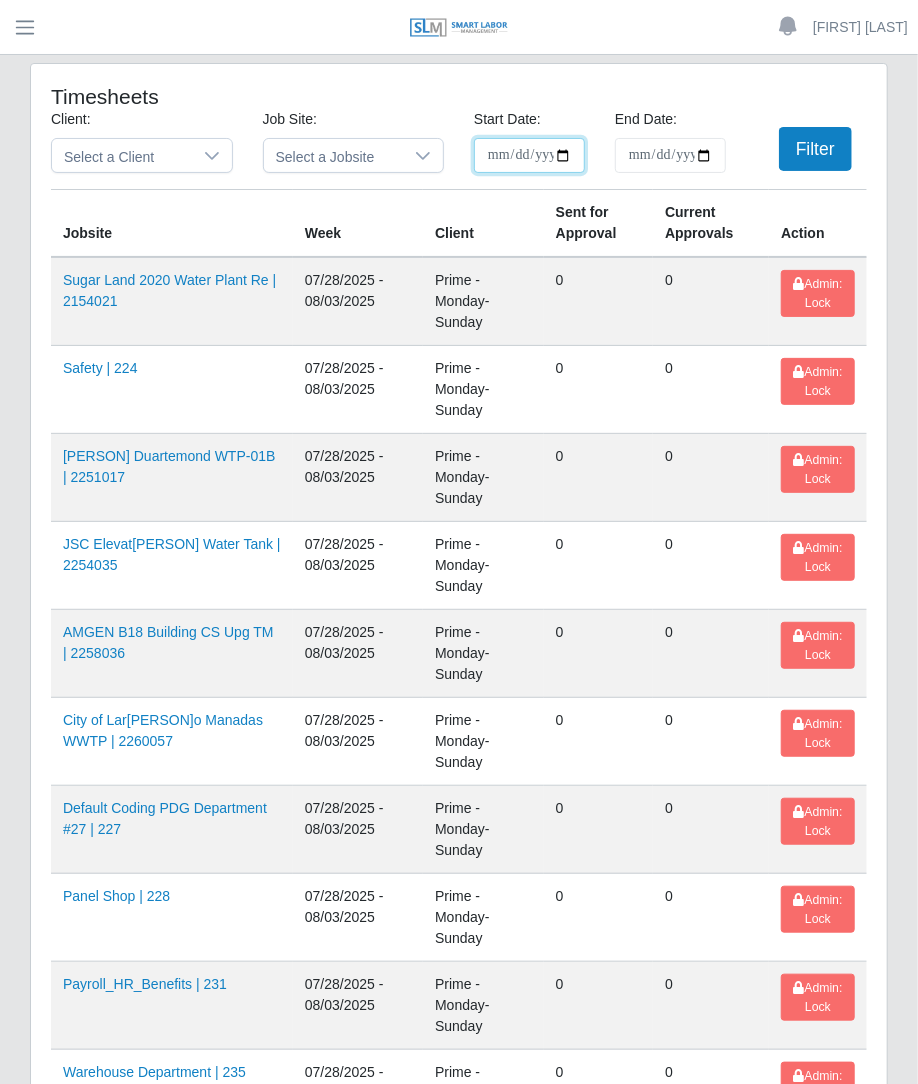 click on "**********" at bounding box center (529, 155) 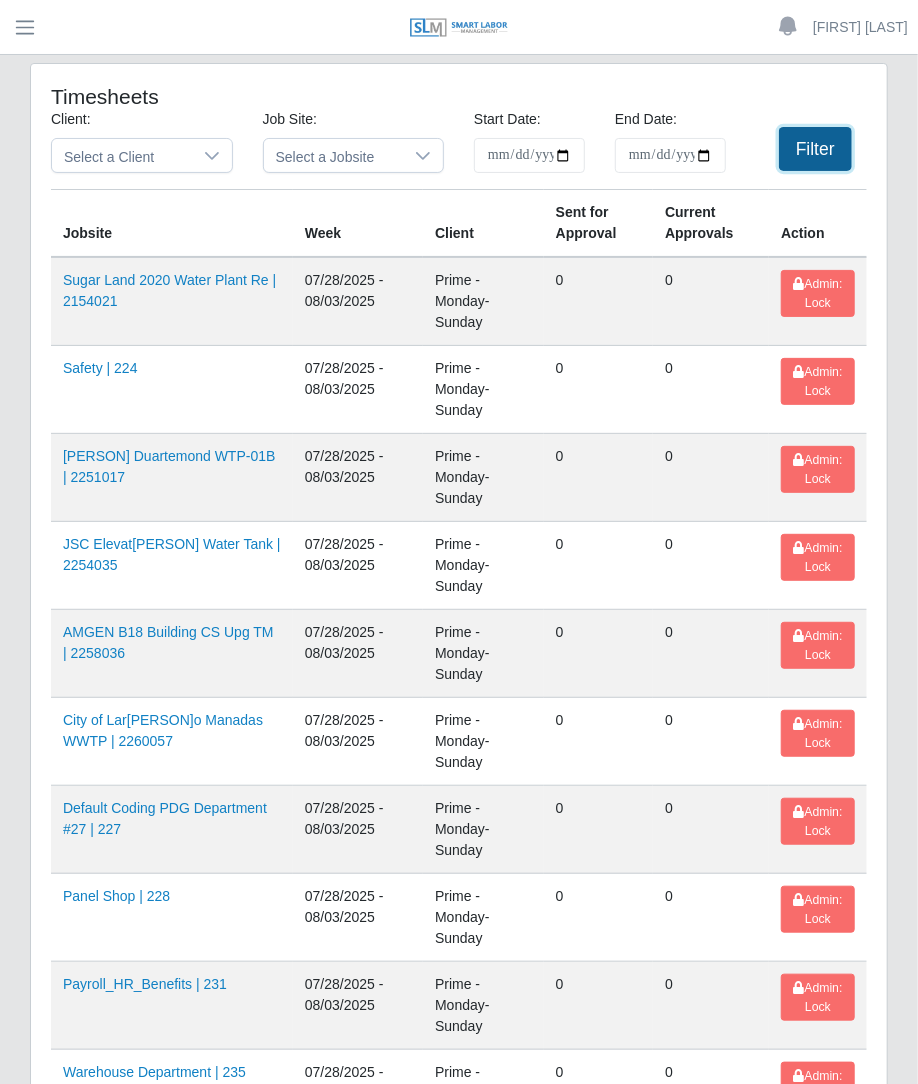 click on "Filter" at bounding box center (815, 149) 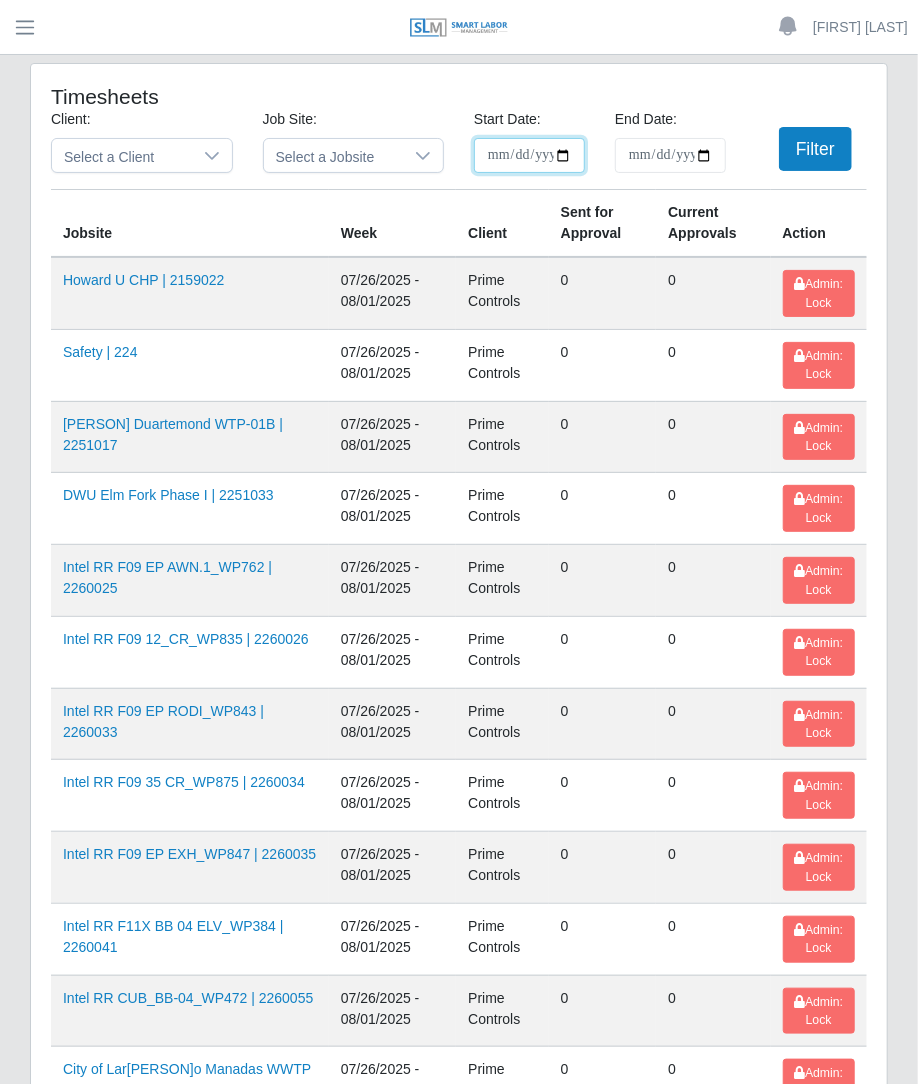 click on "**********" at bounding box center (529, 155) 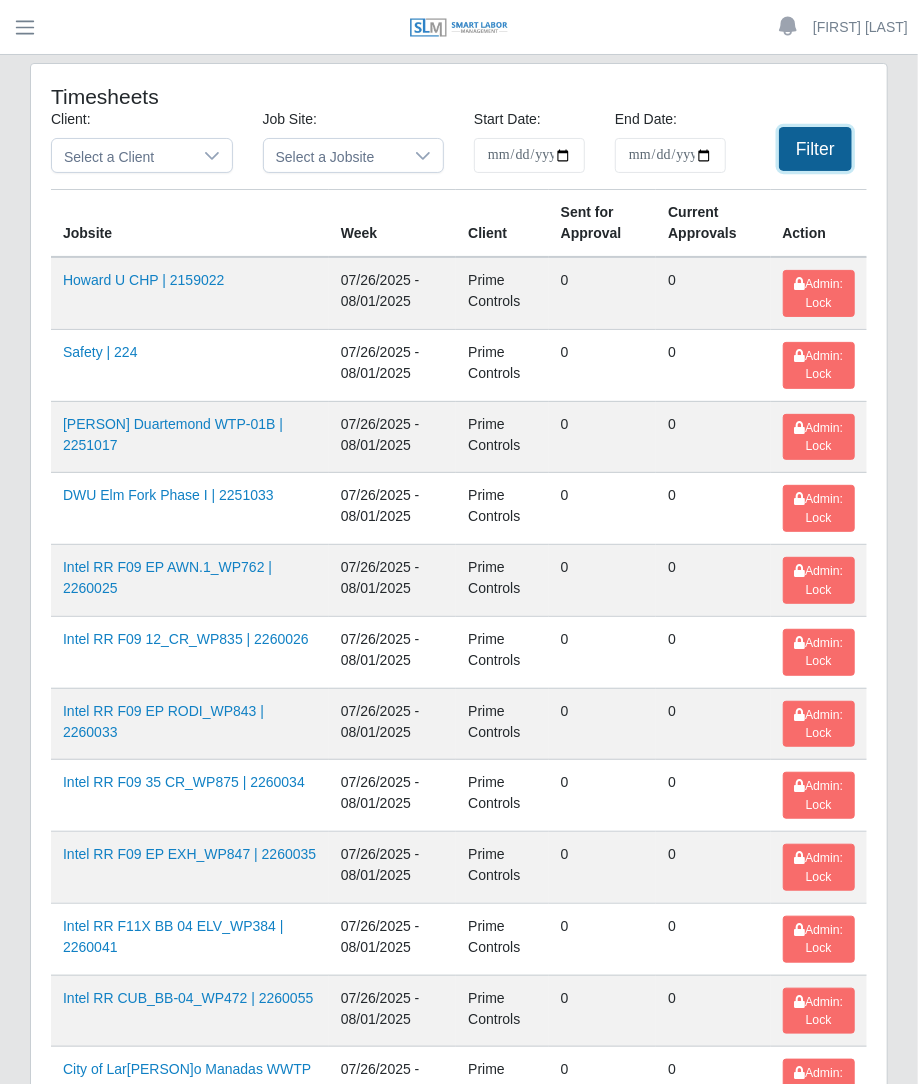 click on "Filter" at bounding box center [815, 149] 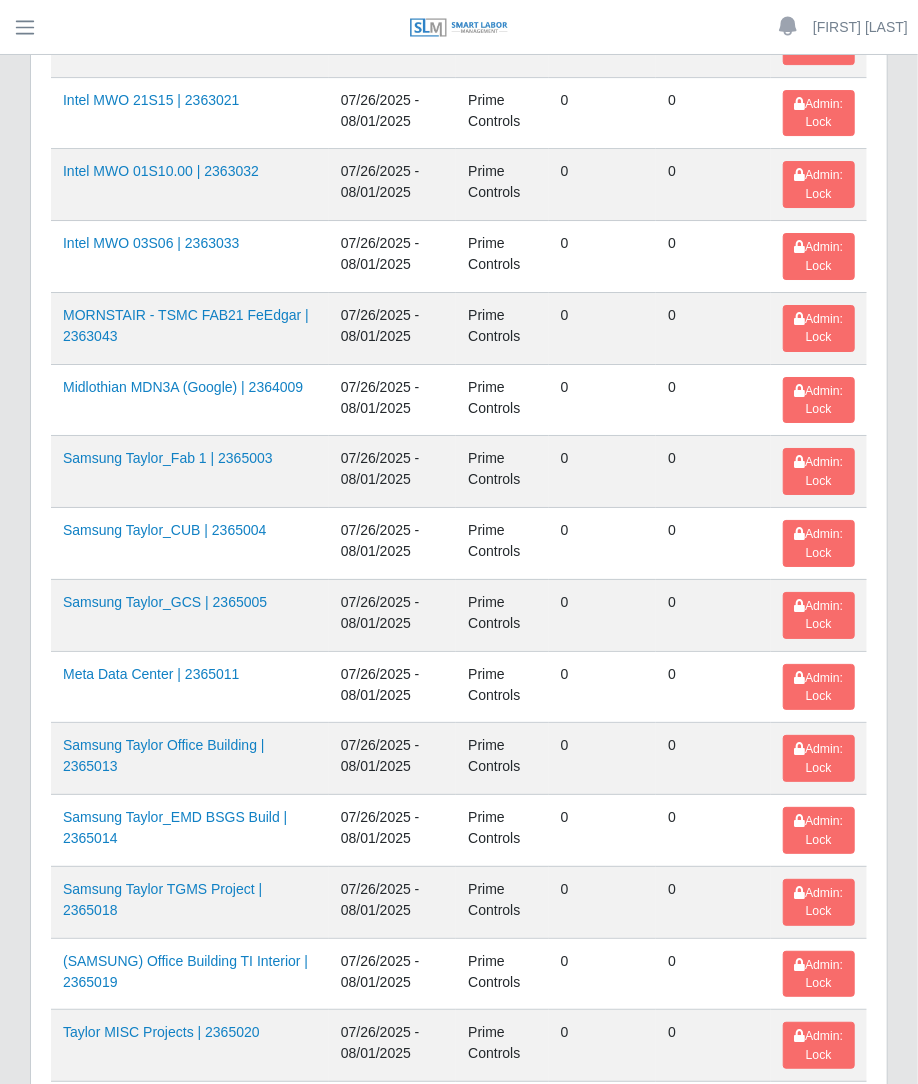 scroll, scrollTop: 2820, scrollLeft: 0, axis: vertical 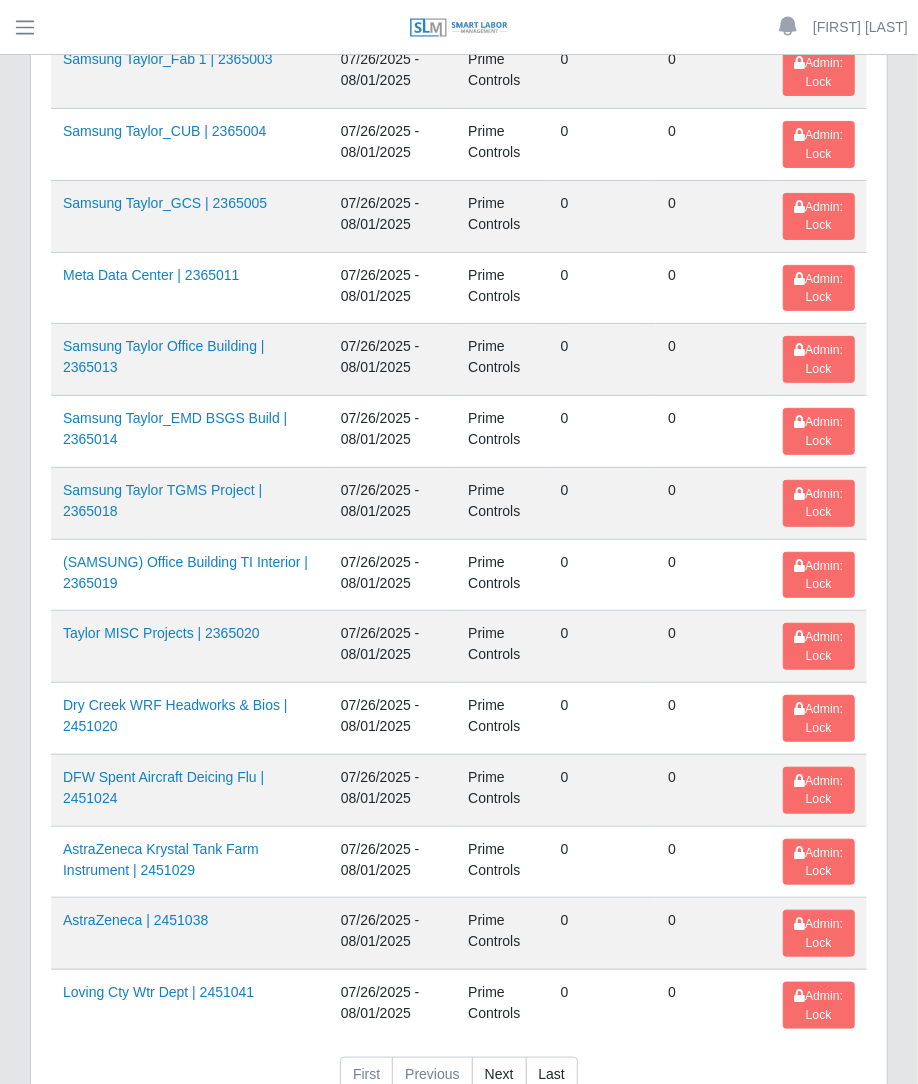 click on "First   Previous     Next   Last" at bounding box center [459, 1083] 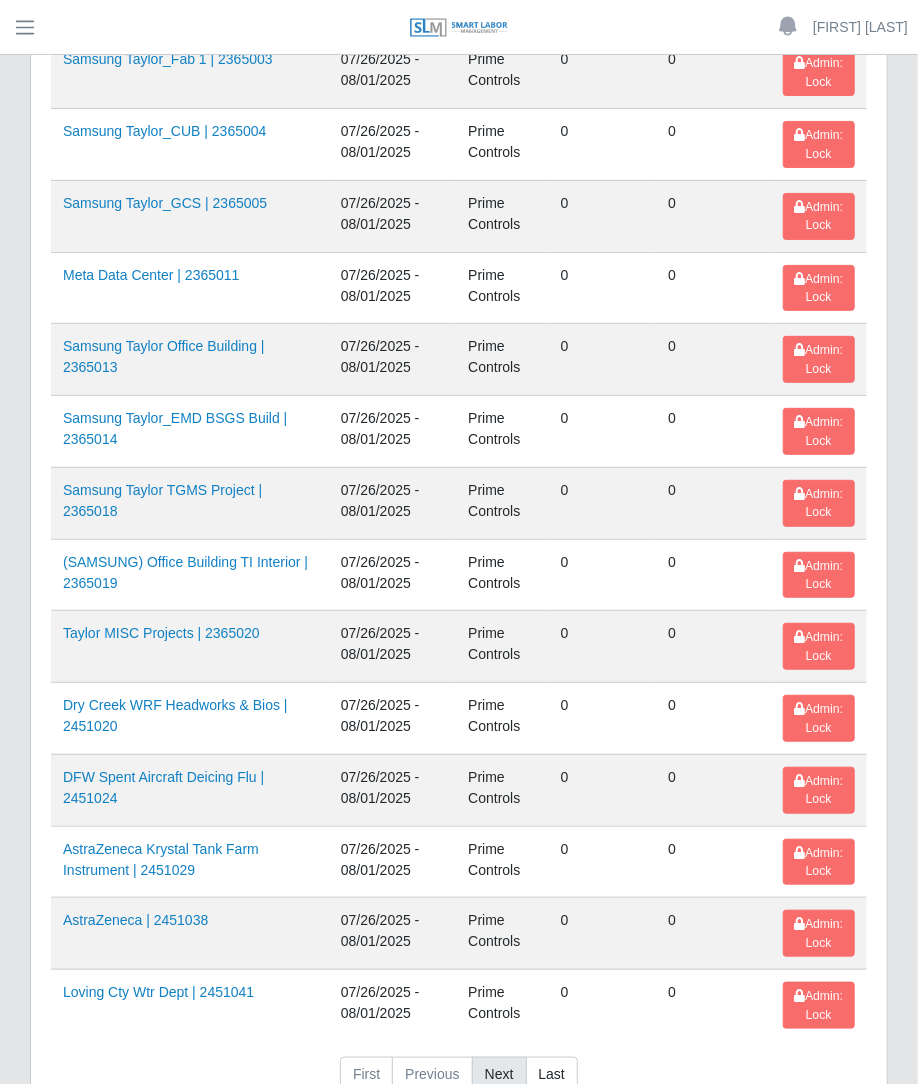 click on "Next" at bounding box center (499, 1075) 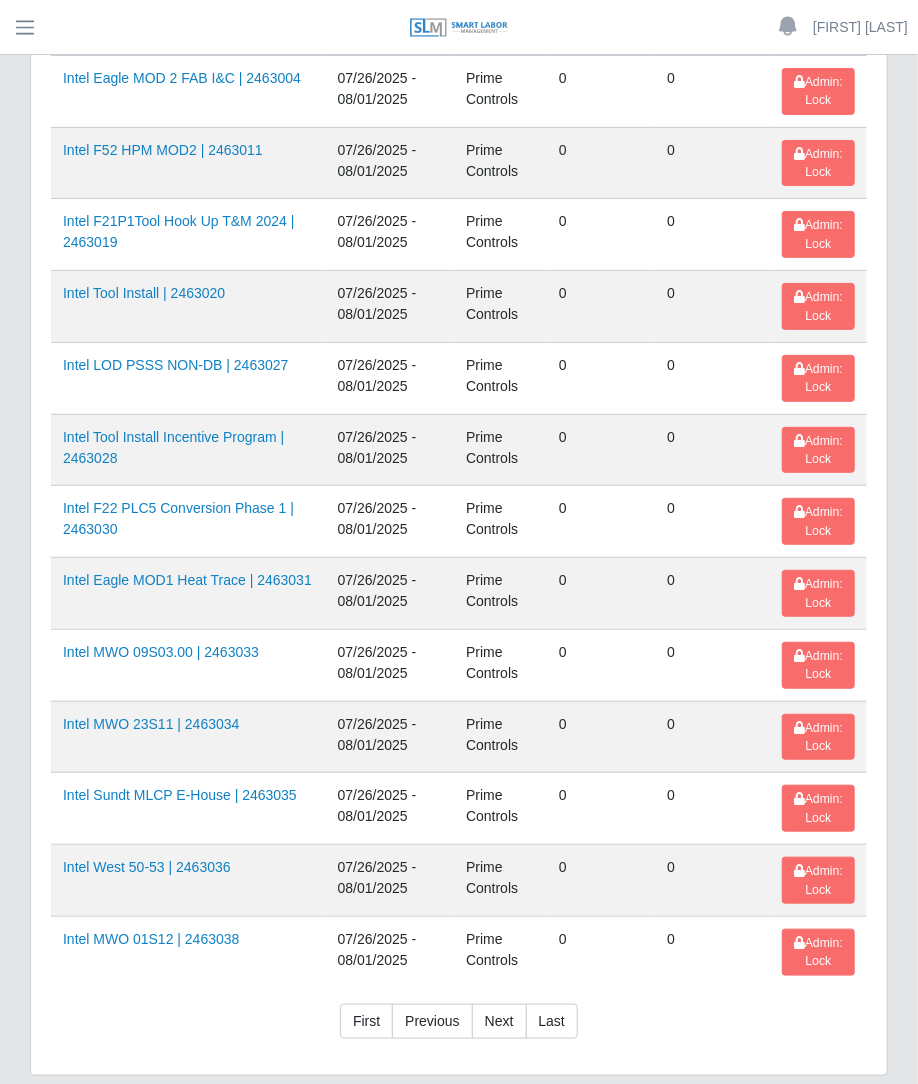 scroll, scrollTop: 2876, scrollLeft: 0, axis: vertical 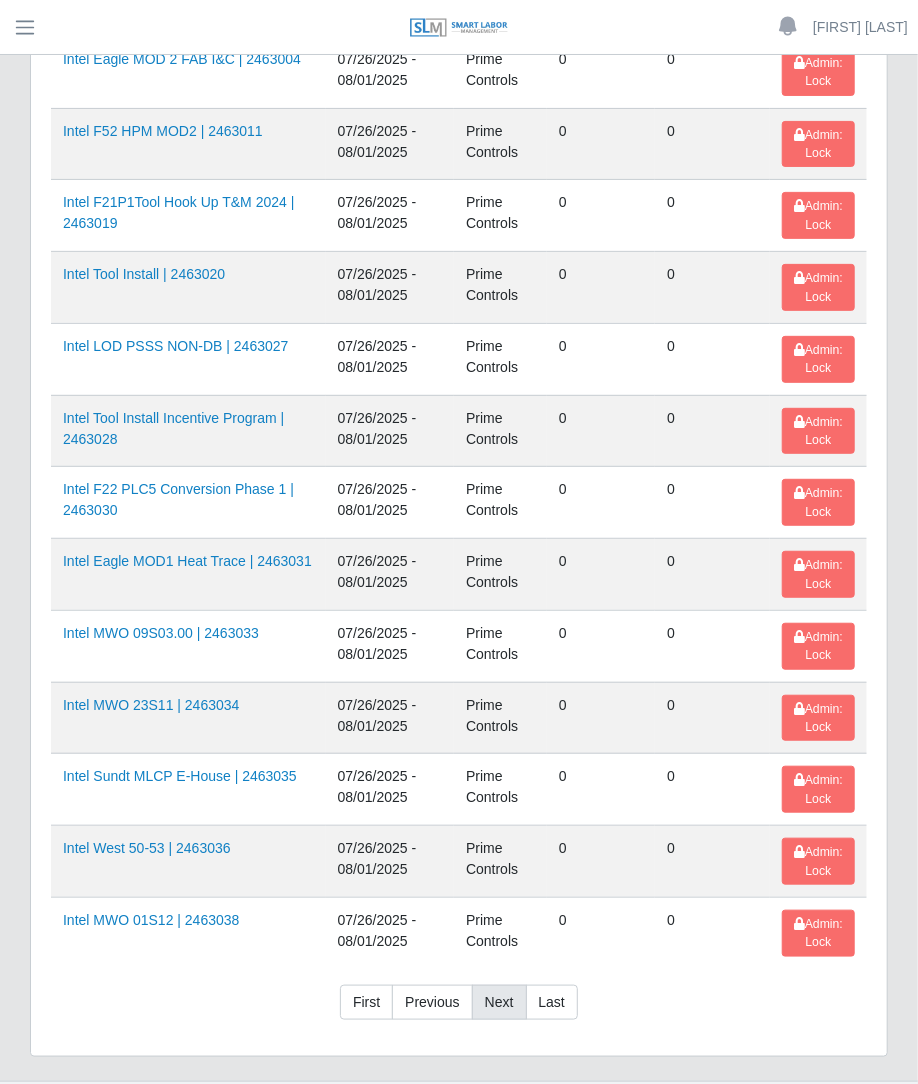 click on "Next" at bounding box center (499, 1003) 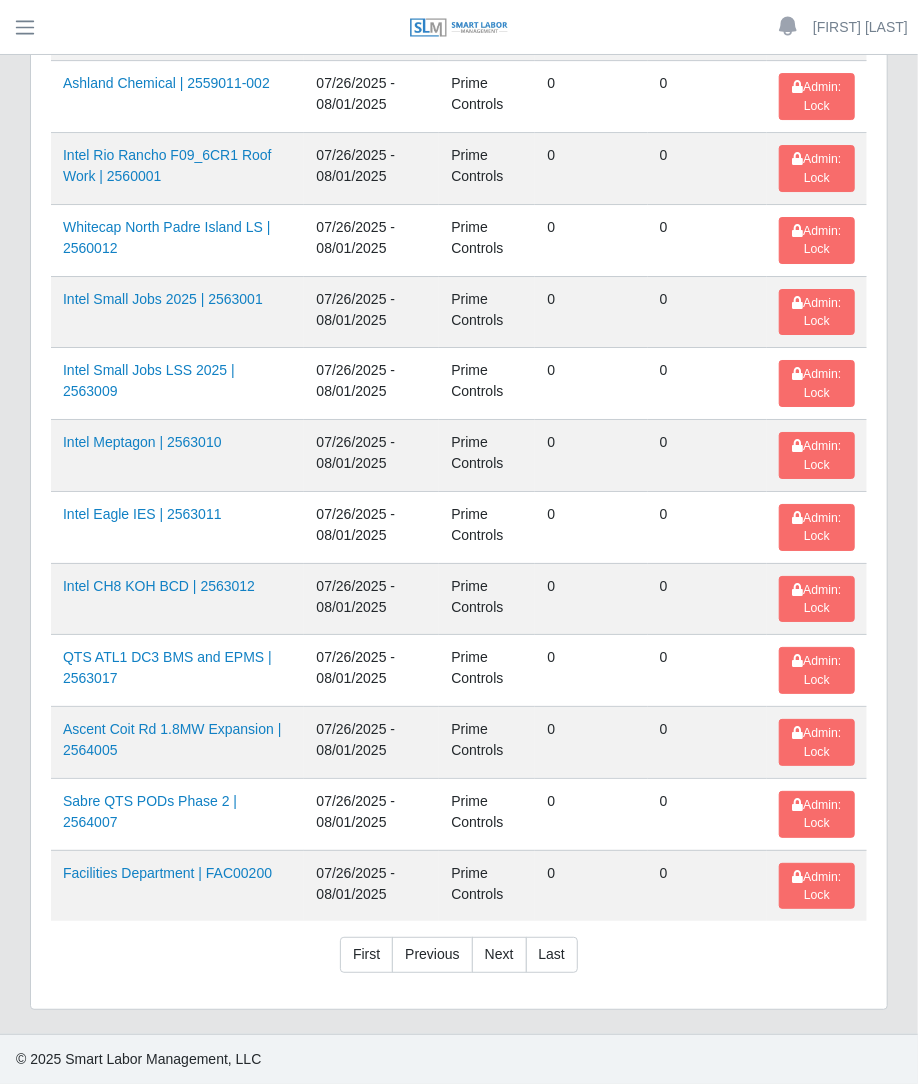 scroll, scrollTop: 2396, scrollLeft: 0, axis: vertical 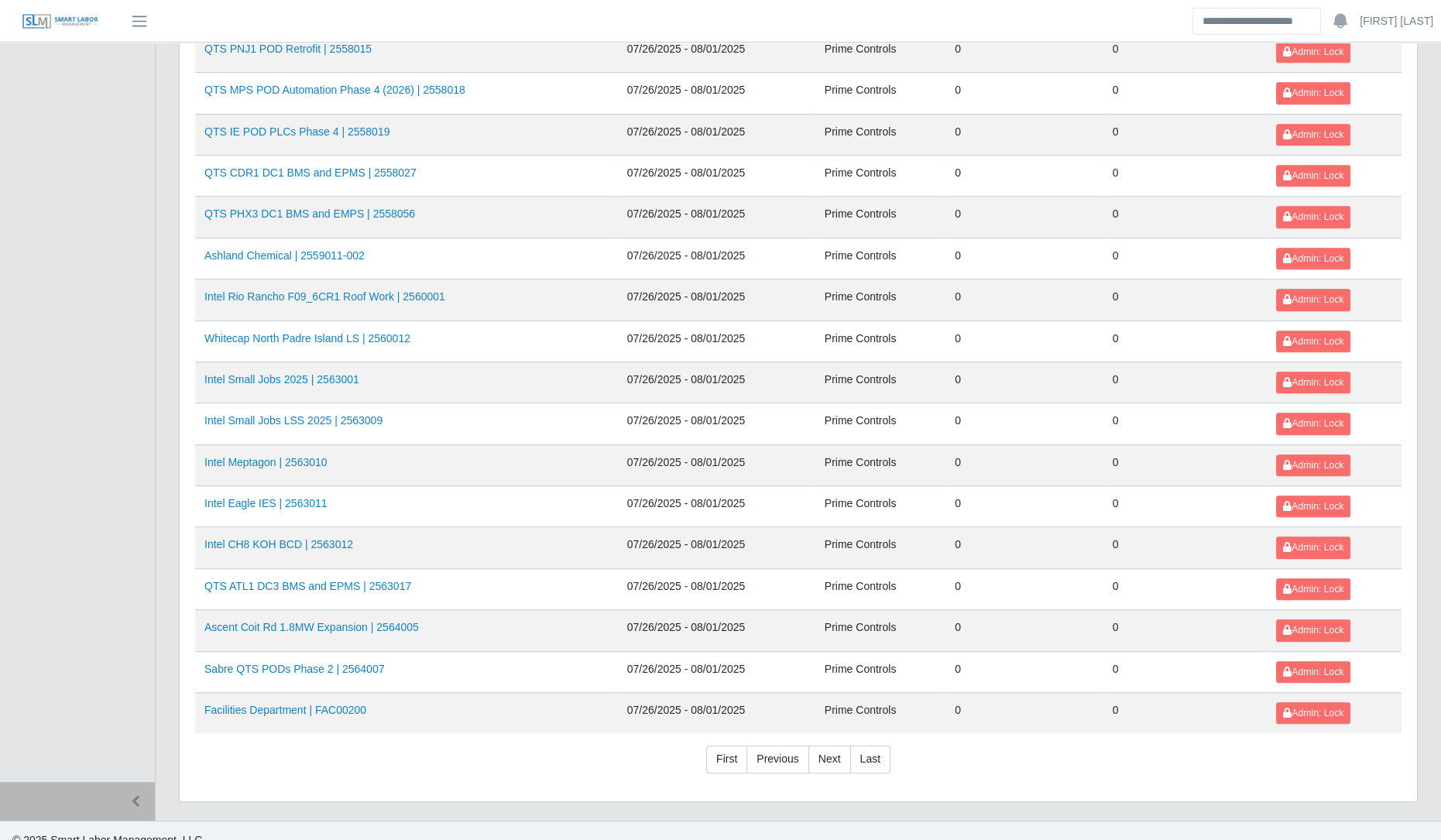 click on "First   Previous     Next   Last" at bounding box center [798, 766] 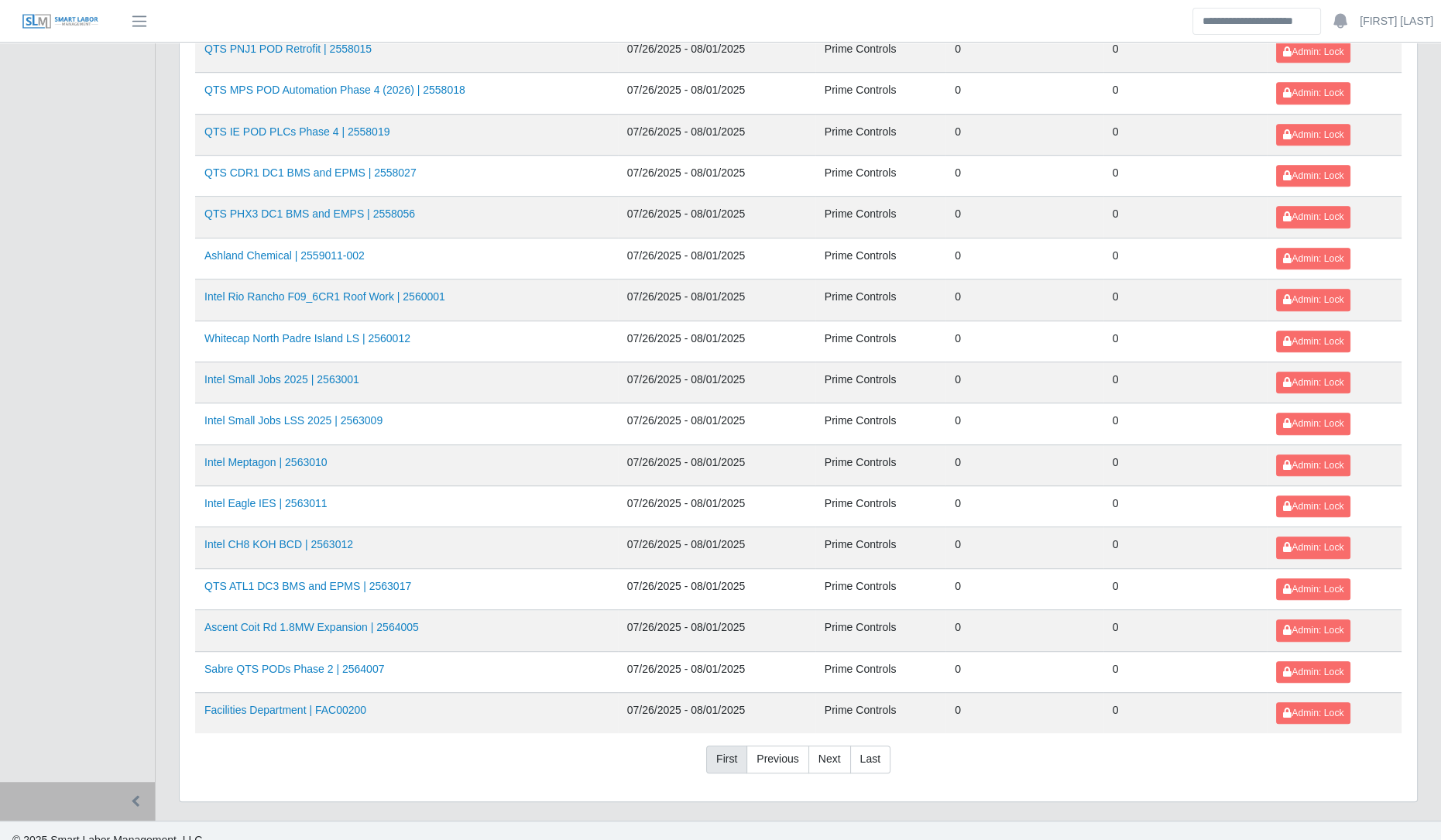 click on "First" at bounding box center [726, 759] 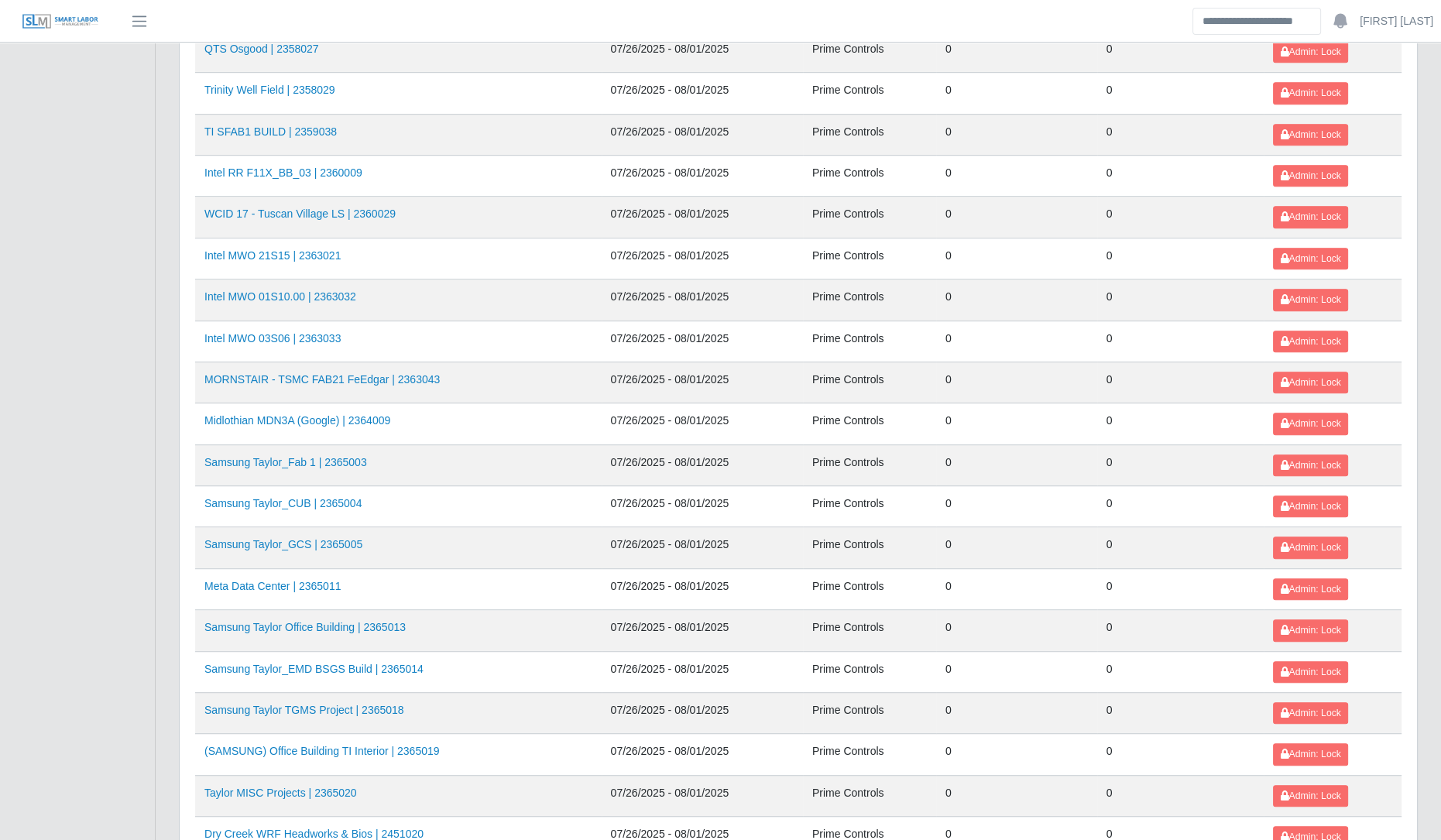 scroll, scrollTop: 1513, scrollLeft: 0, axis: vertical 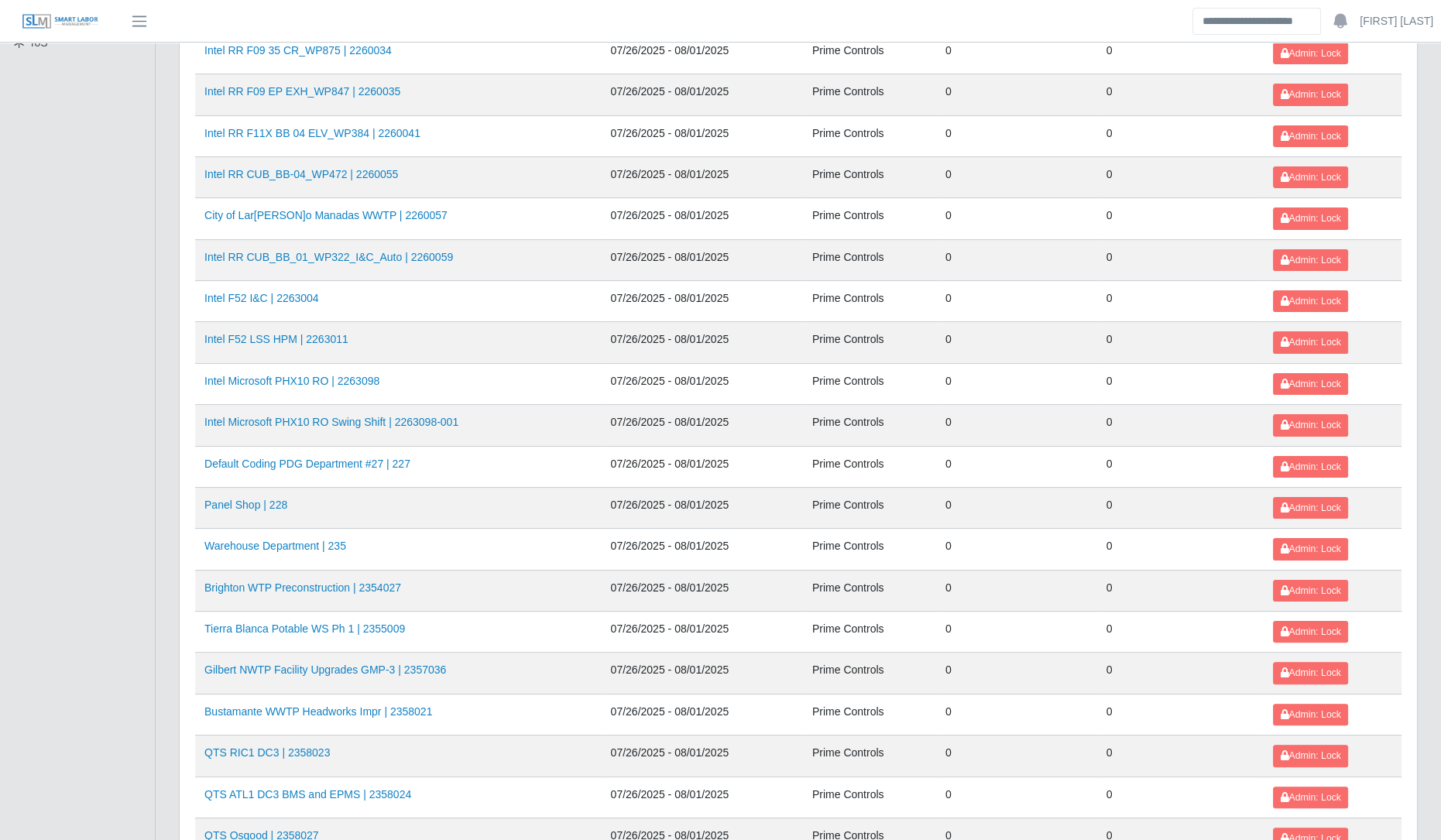 click on "SLM Services Dashboard Todo Clients Invoicing Job Requests Suppliers Timesheets Workers Candidates Database System Settings Exports ToS" at bounding box center [77, 730] 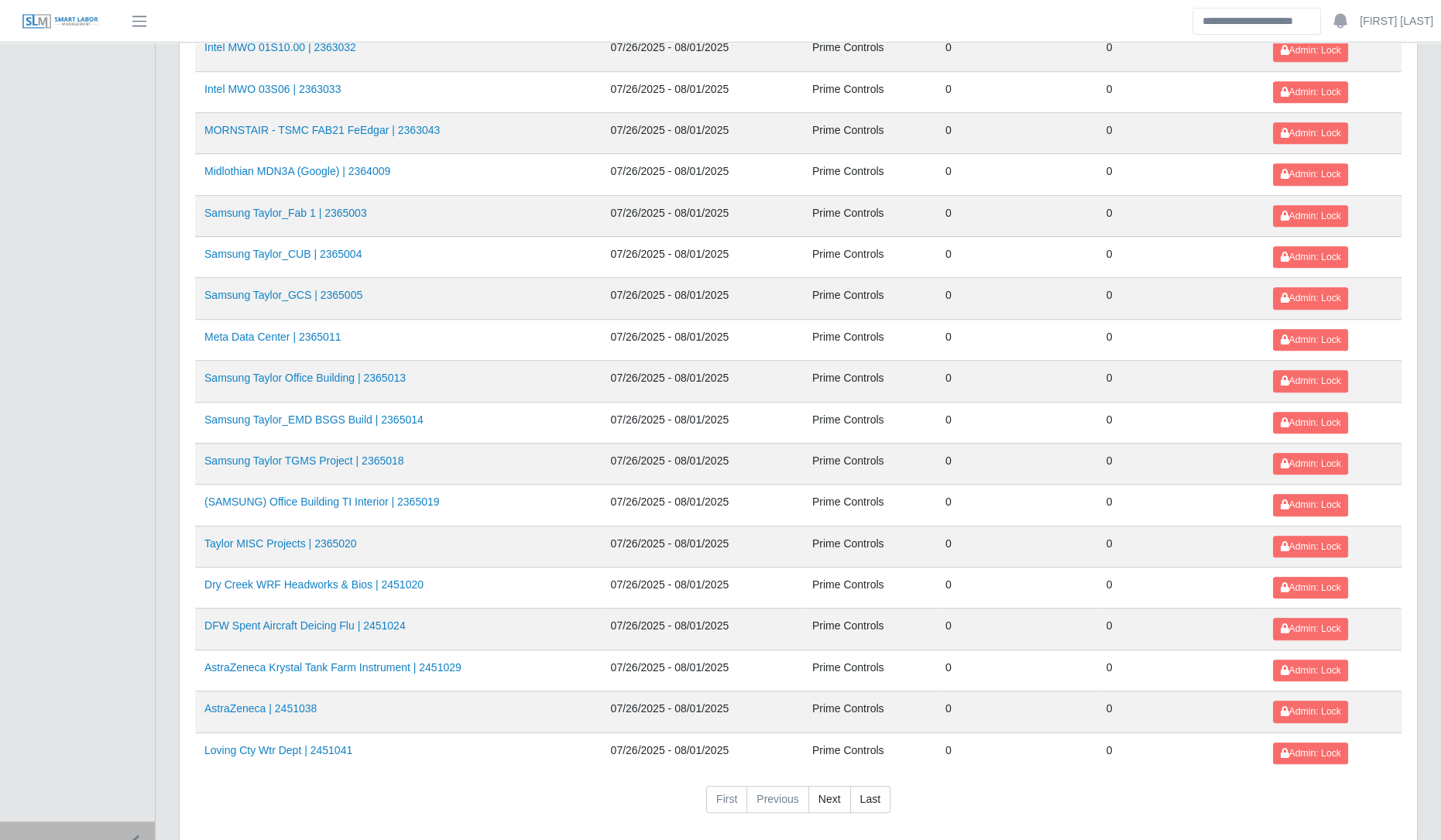 scroll, scrollTop: 1505, scrollLeft: 0, axis: vertical 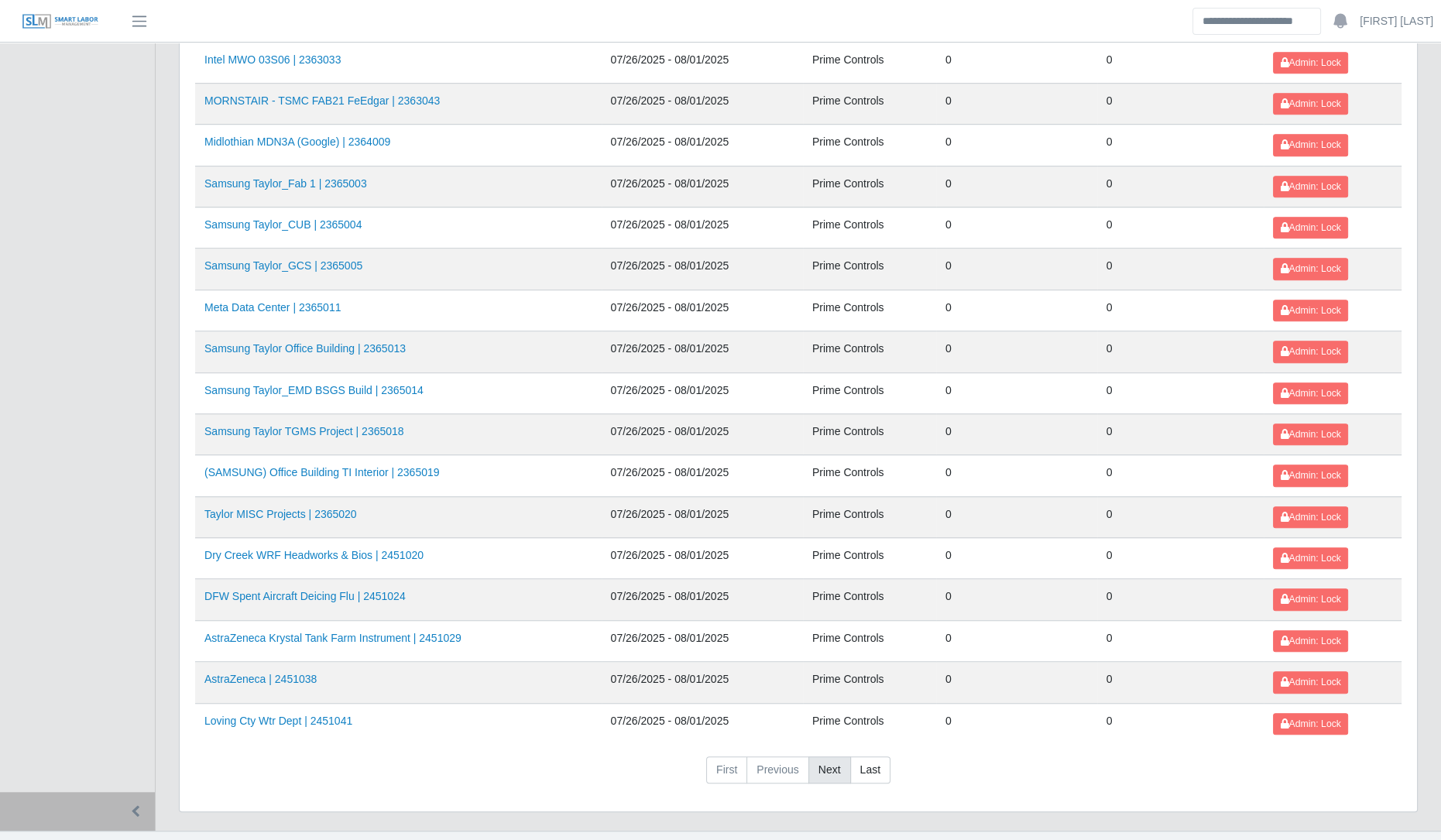 click on "Next" at bounding box center (829, 770) 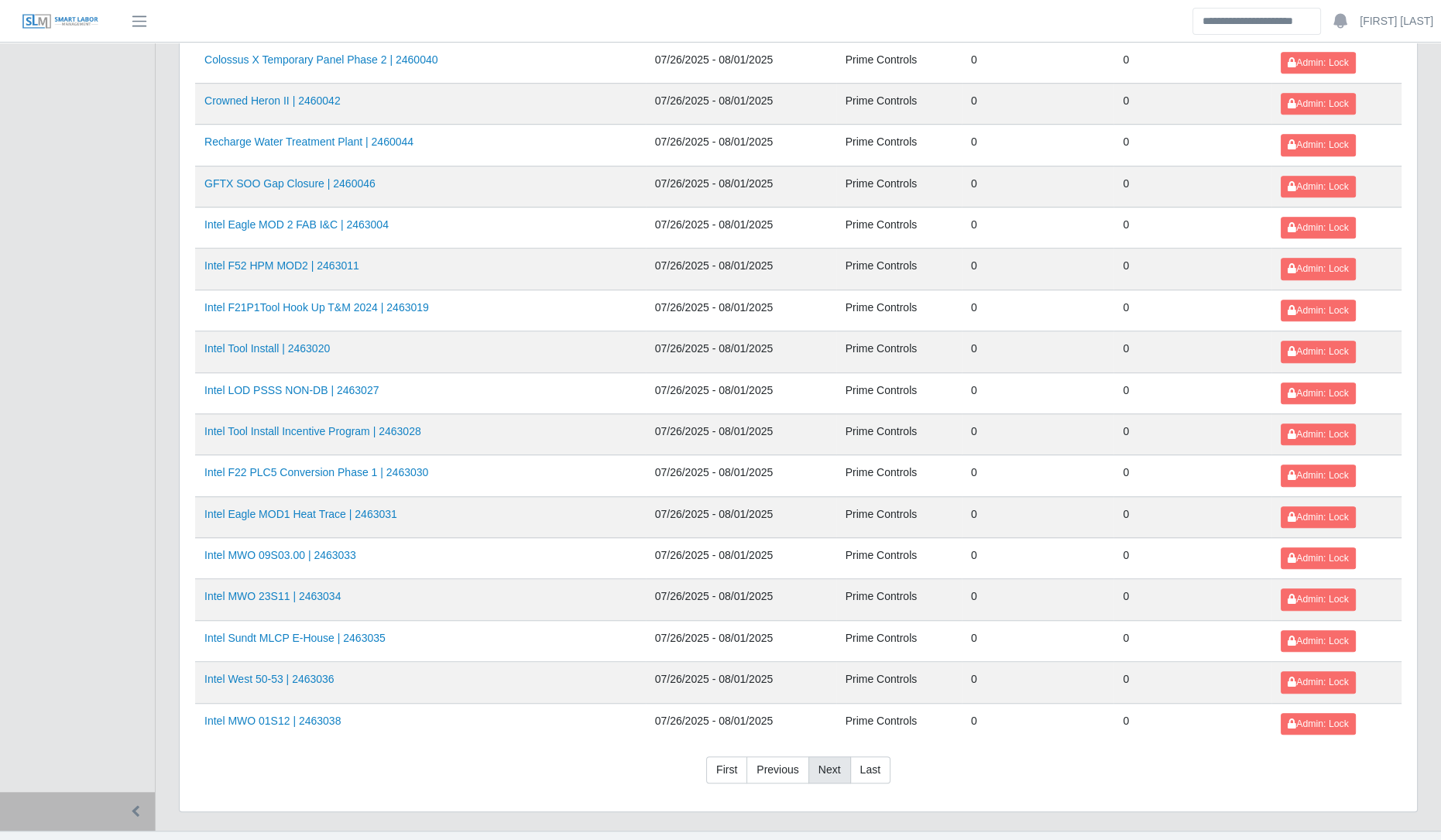 click on "Next" at bounding box center [829, 770] 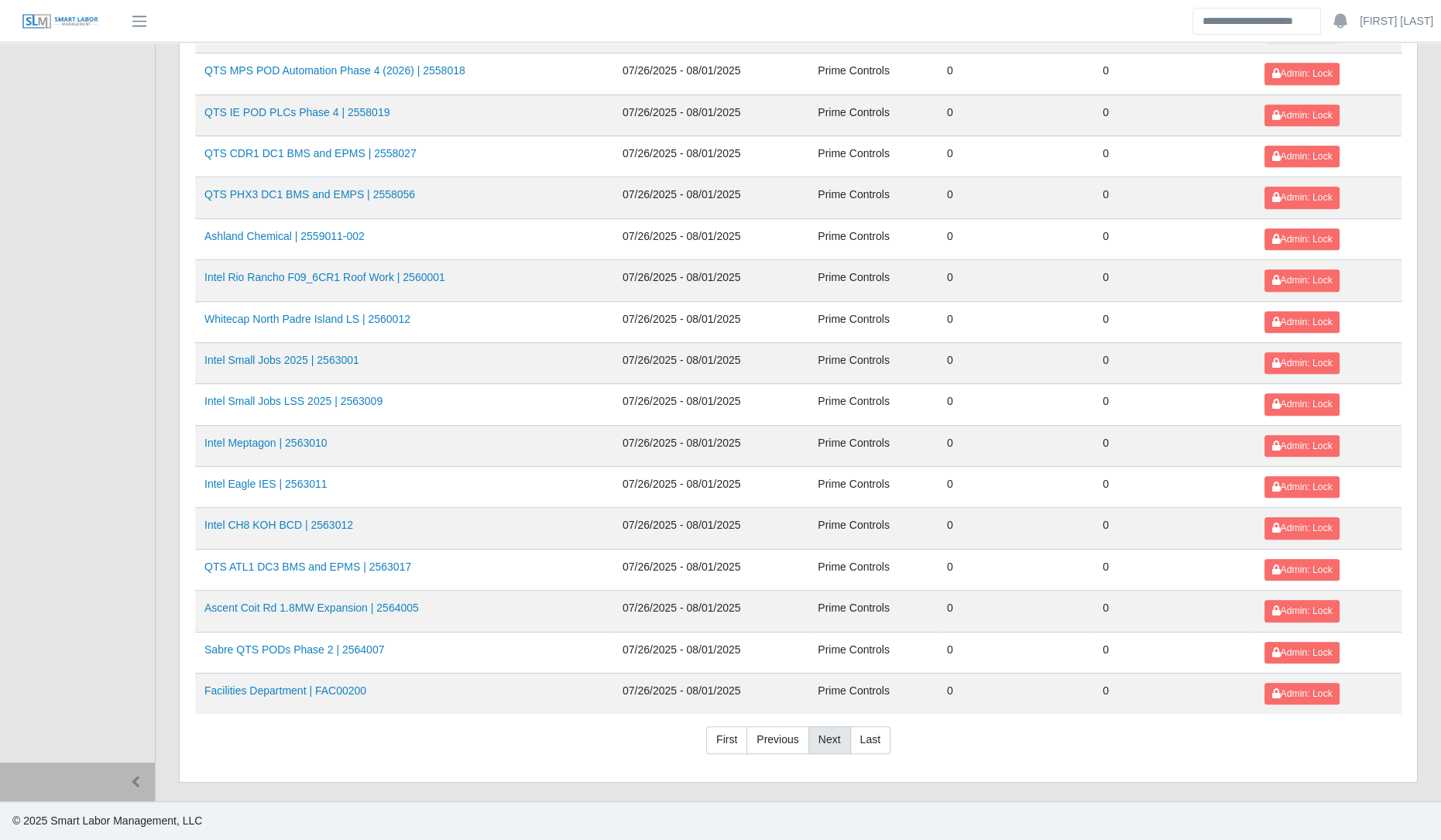 scroll, scrollTop: 1219, scrollLeft: 0, axis: vertical 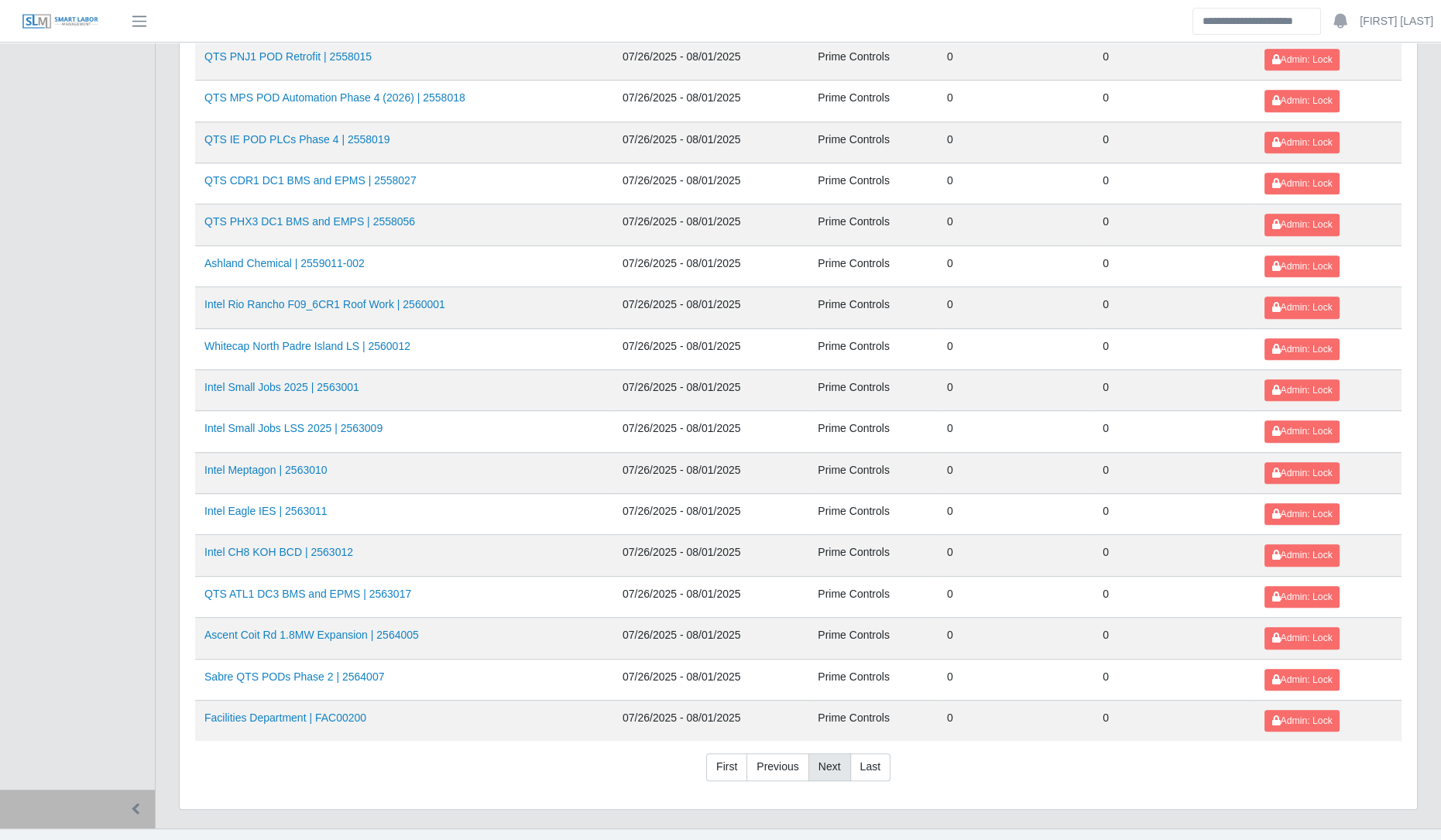 click on "Next" at bounding box center [829, 767] 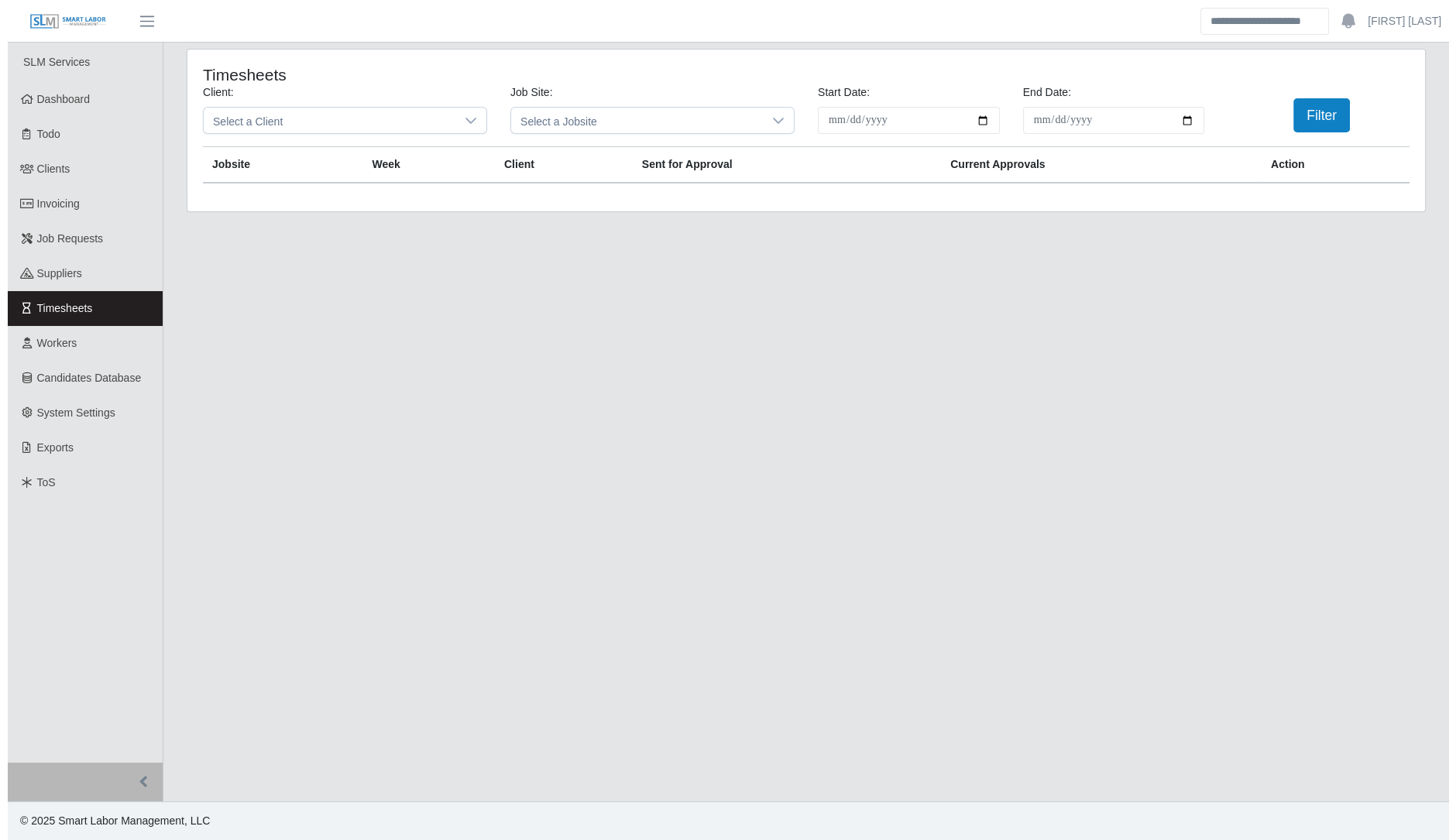 scroll, scrollTop: 0, scrollLeft: 0, axis: both 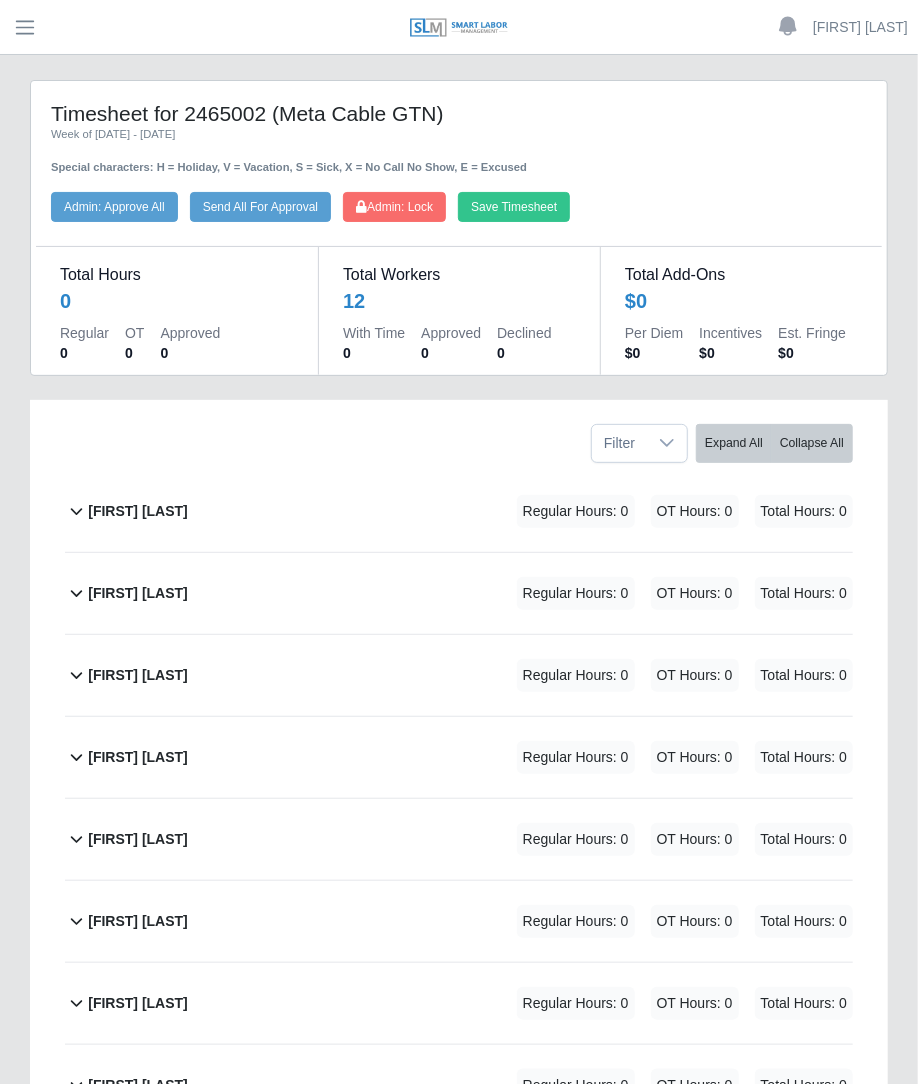 click on "[FIRST] [LAST]             Regular Hours: 0   OT Hours: 0   Total Hours: 0" 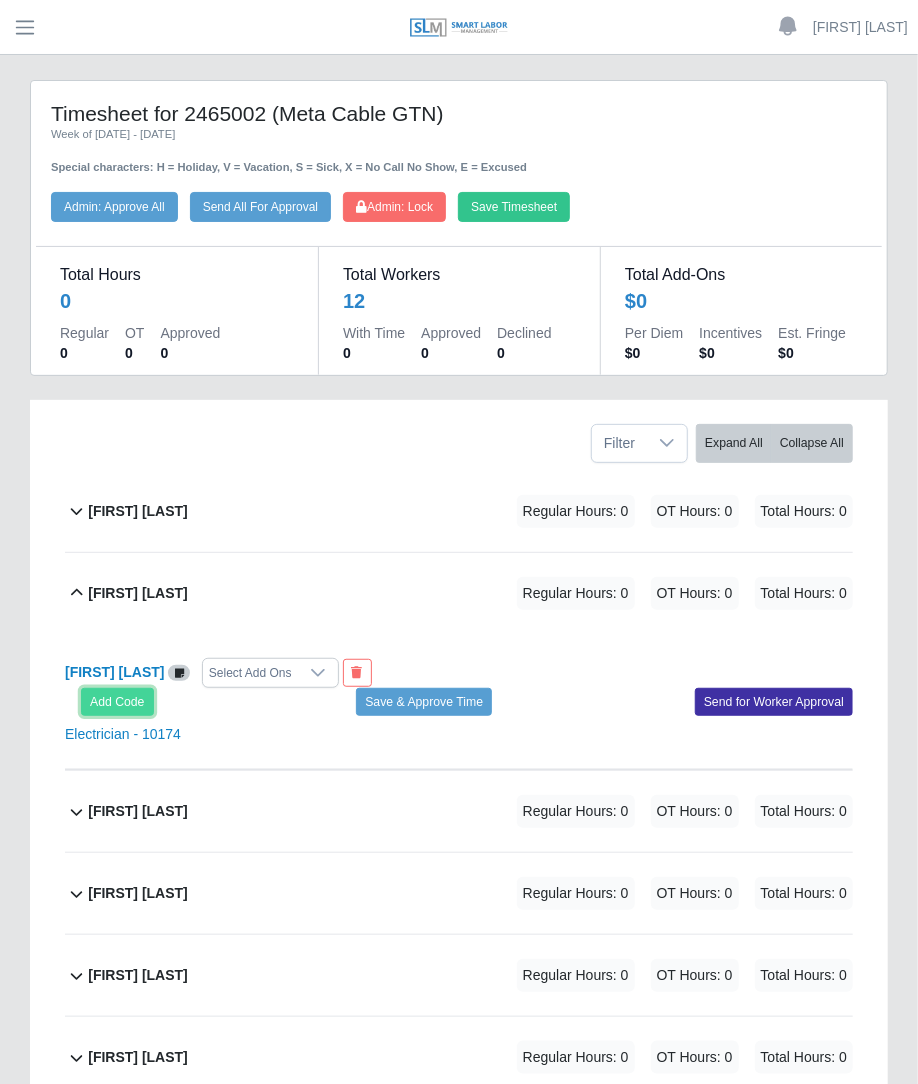 click on "Add Code" 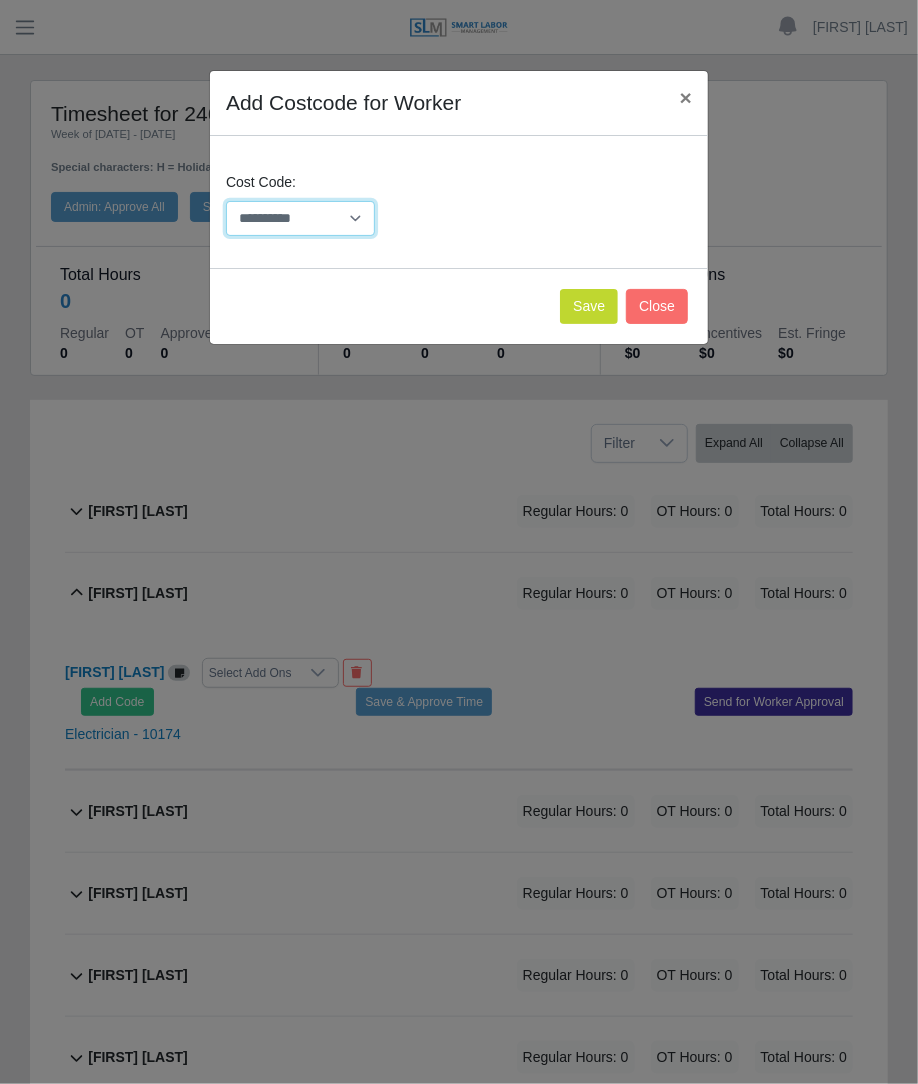 click on "**********" at bounding box center [300, 218] 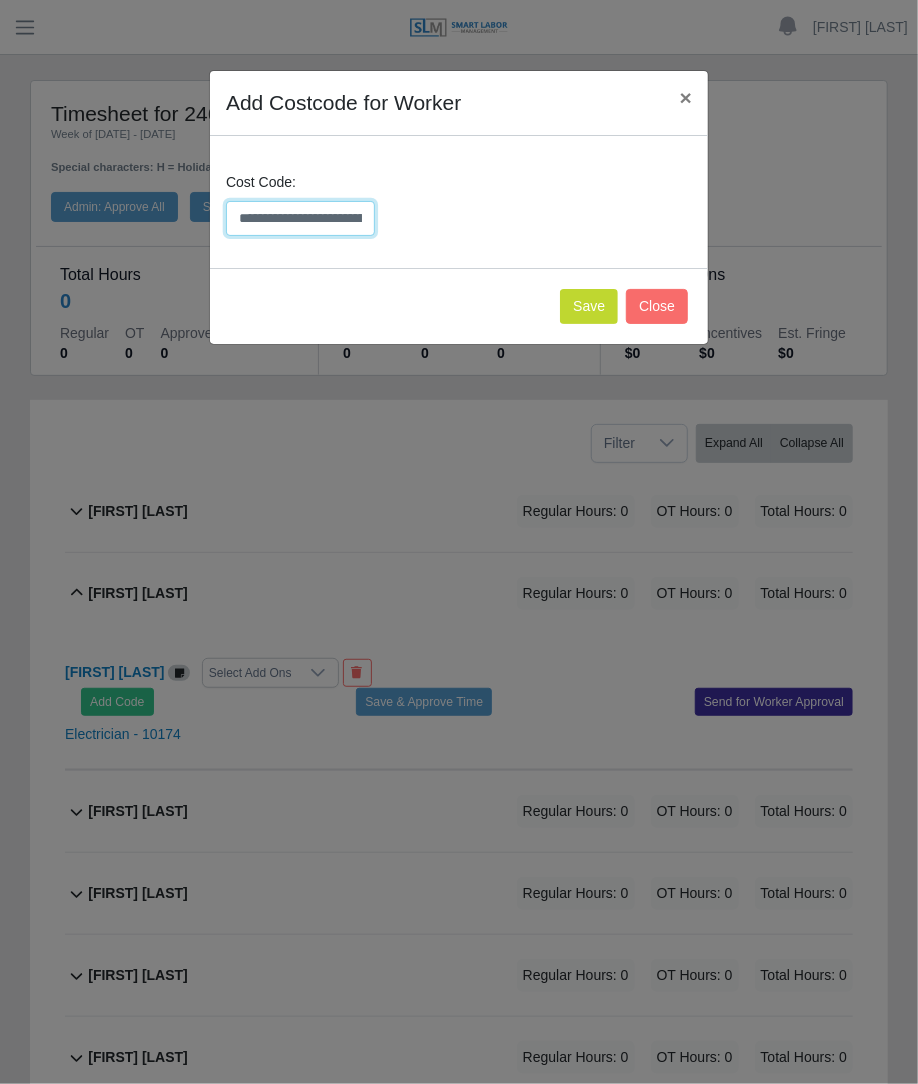 click on "**********" at bounding box center (300, 218) 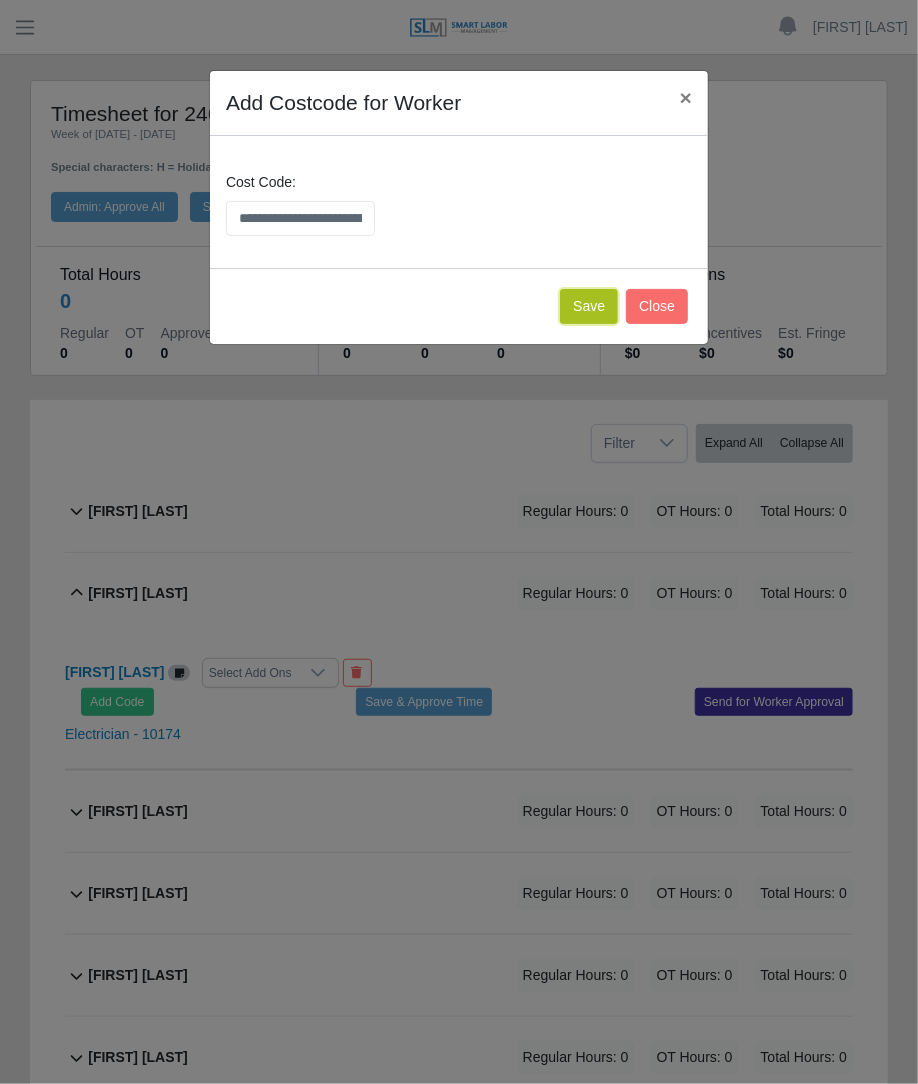 click on "Save" 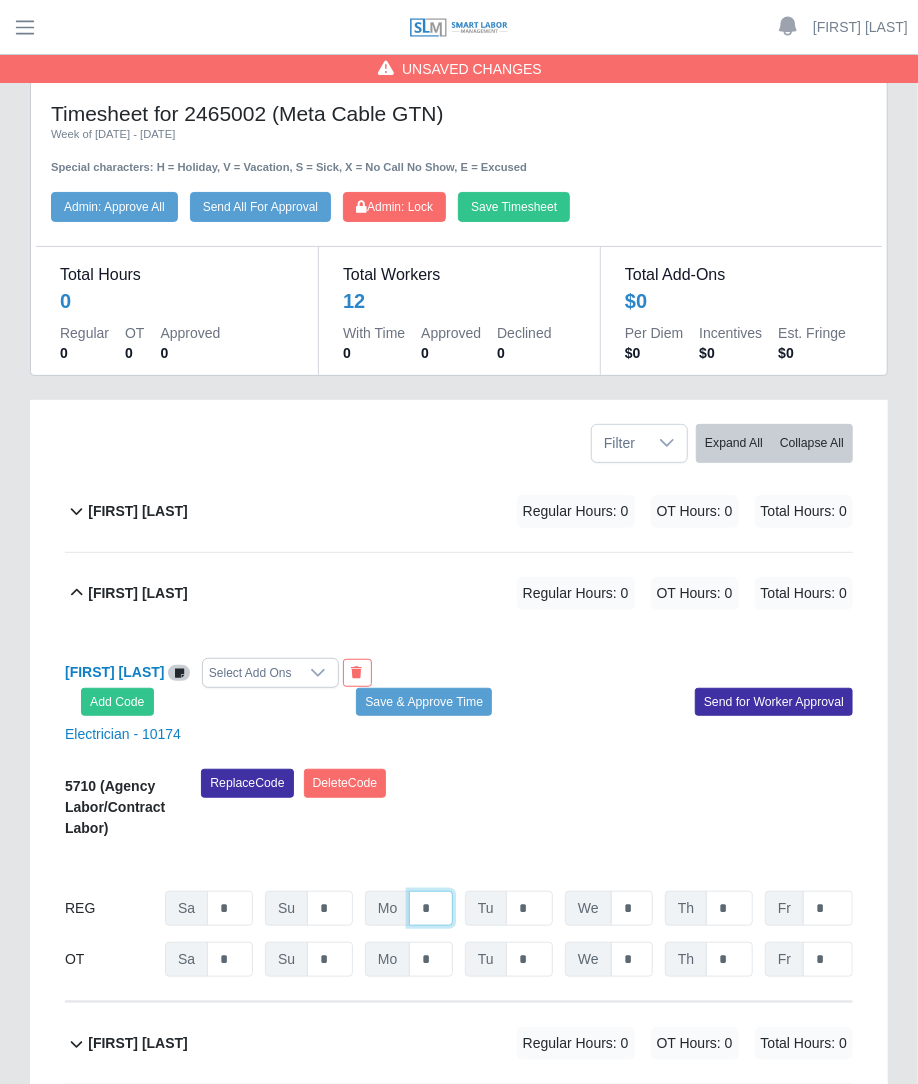 click on "*" at bounding box center [431, 908] 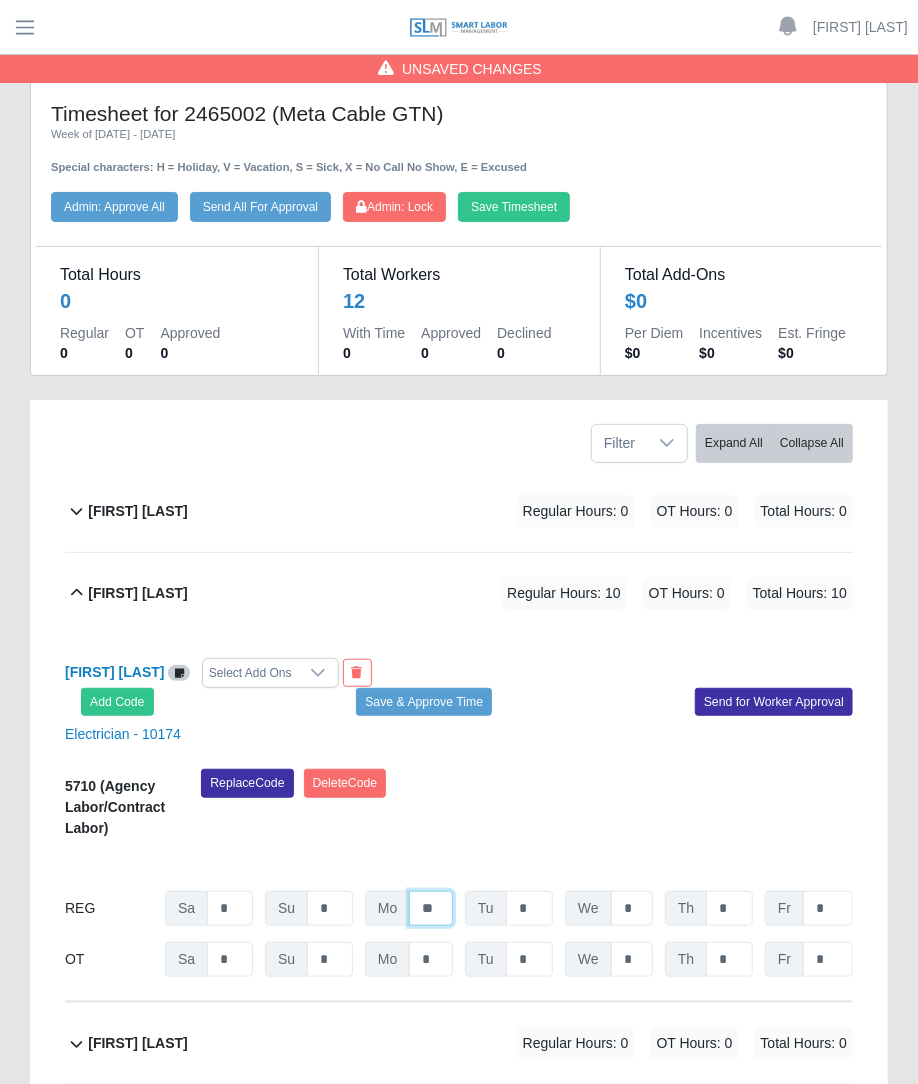 type on "**" 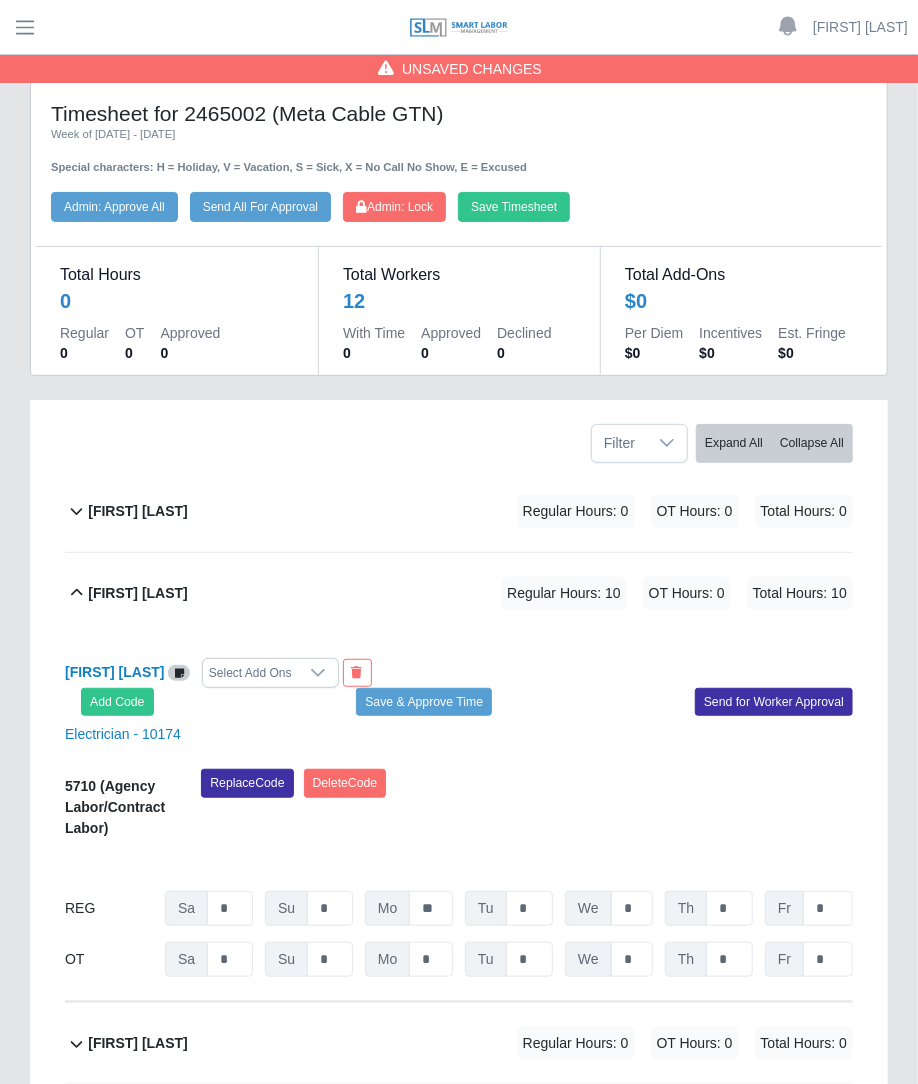 click on "Alberto Martell             Regular Hours: 0   OT Hours: 0   Total Hours: 0" 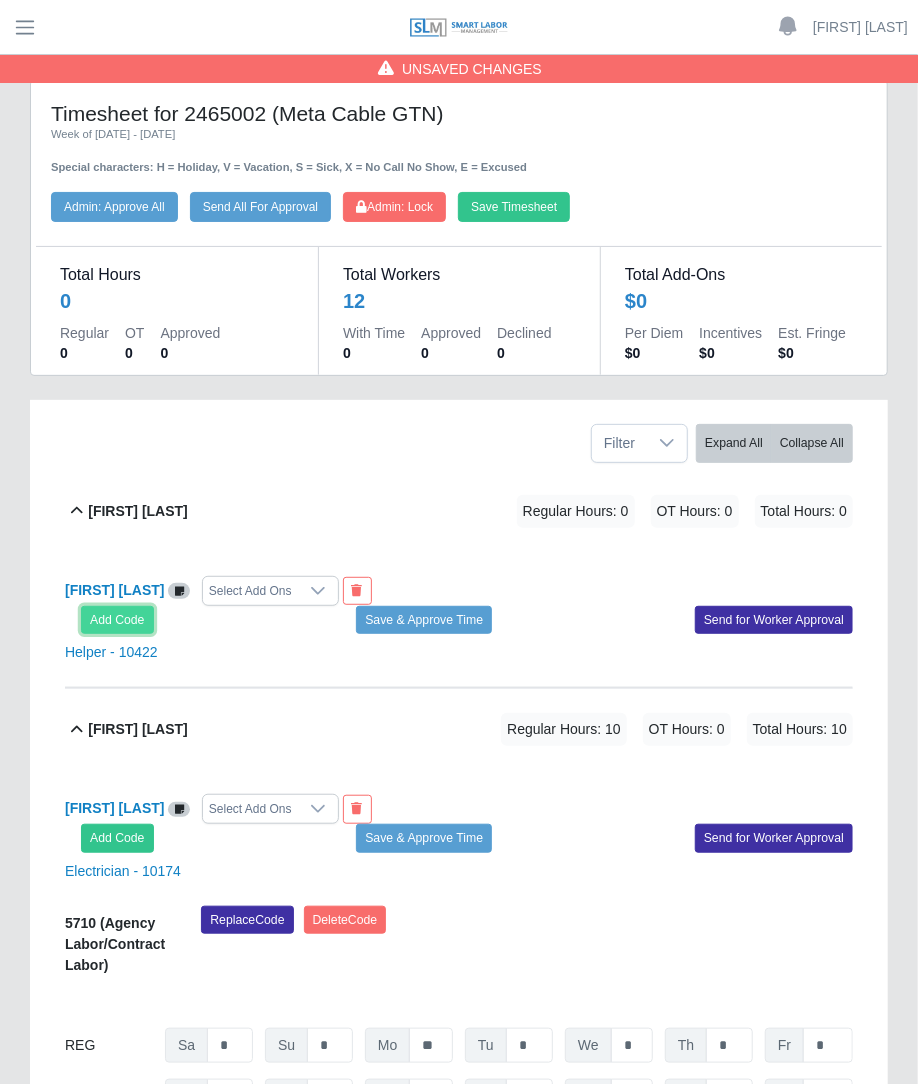 click on "Add Code" 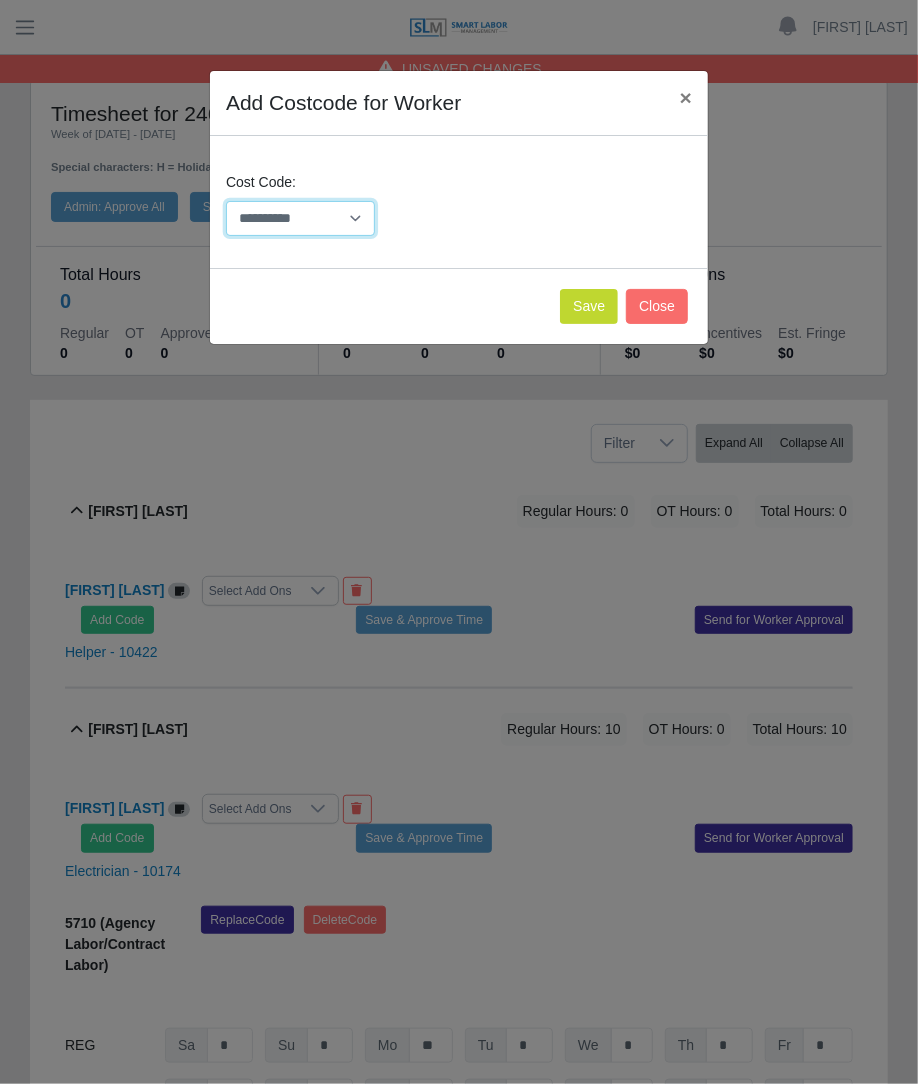 click on "**********" at bounding box center (300, 218) 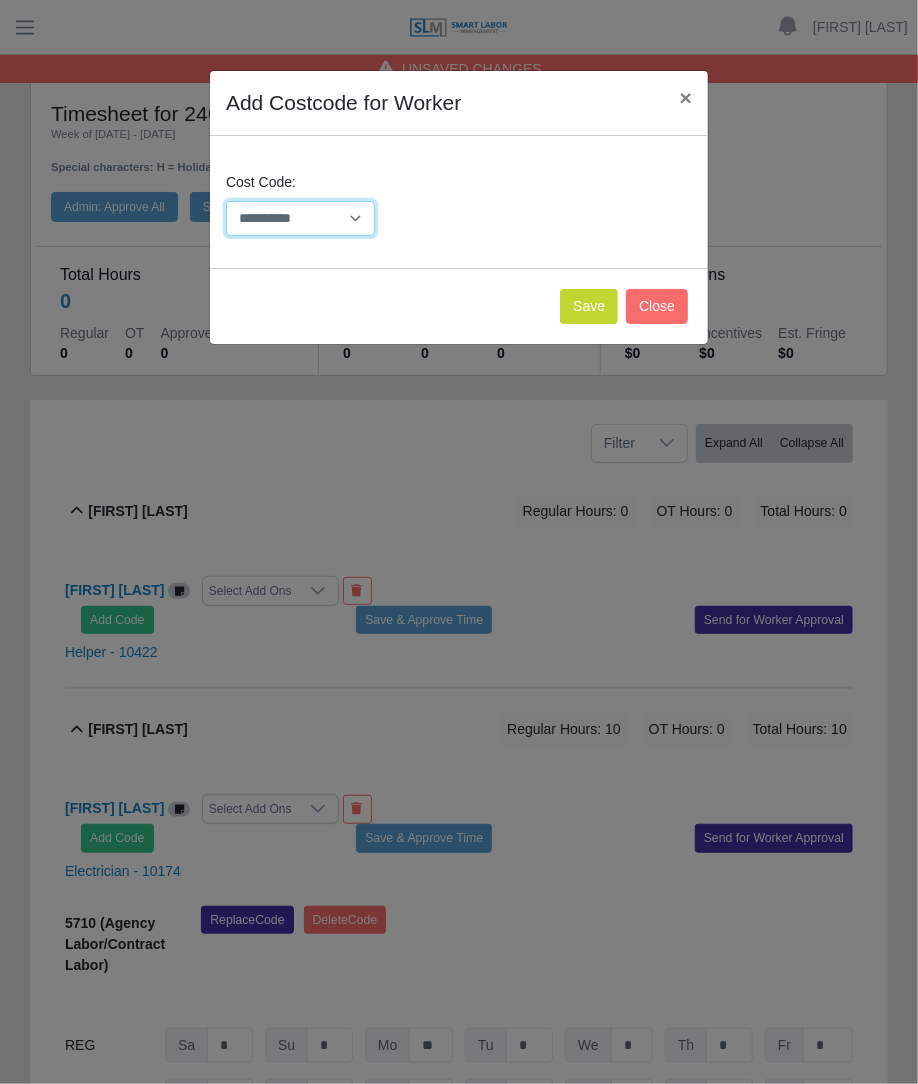 select on "**********" 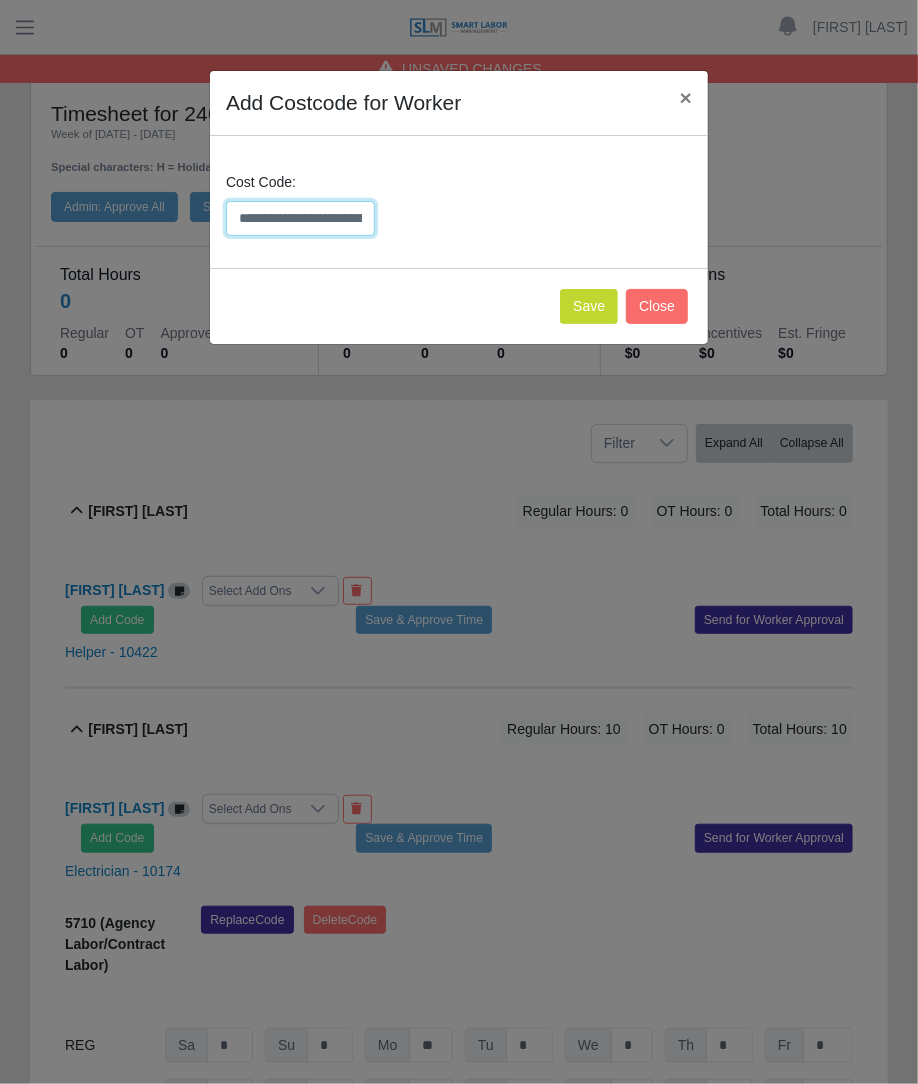 click on "**********" at bounding box center (300, 218) 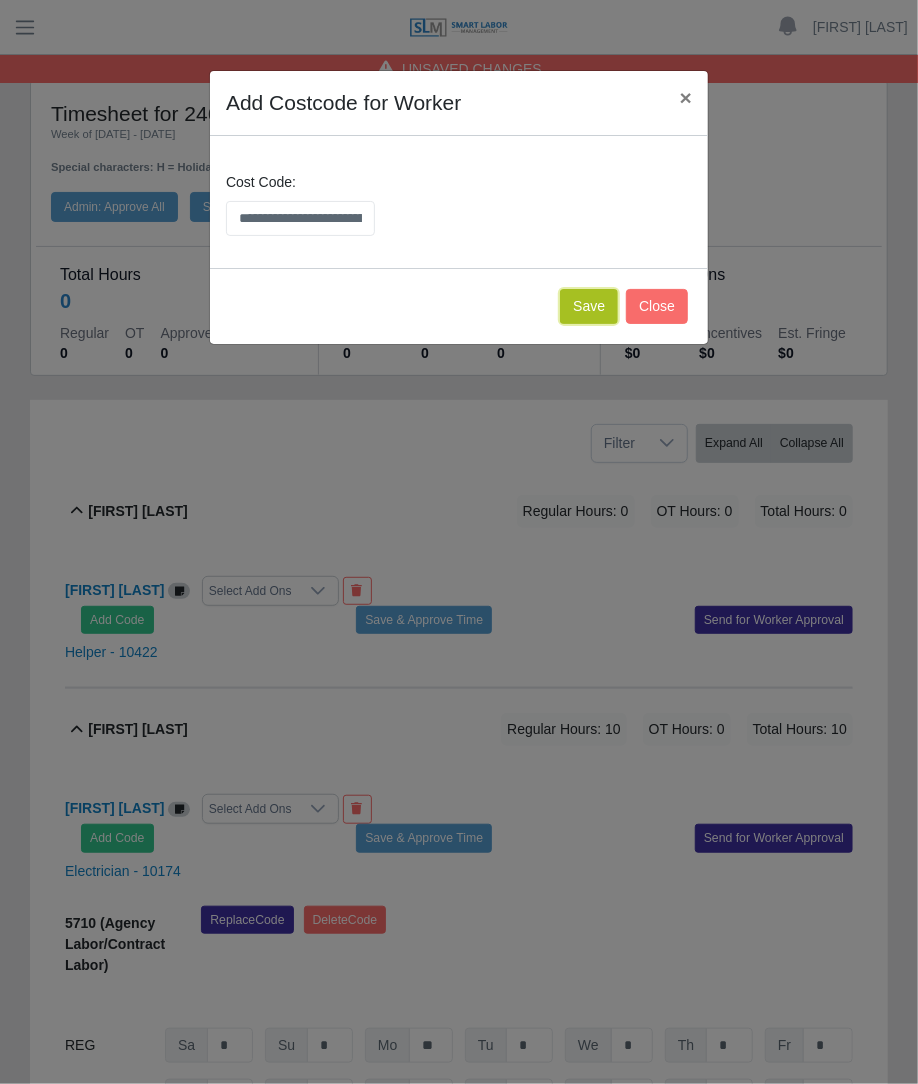 click on "Save" 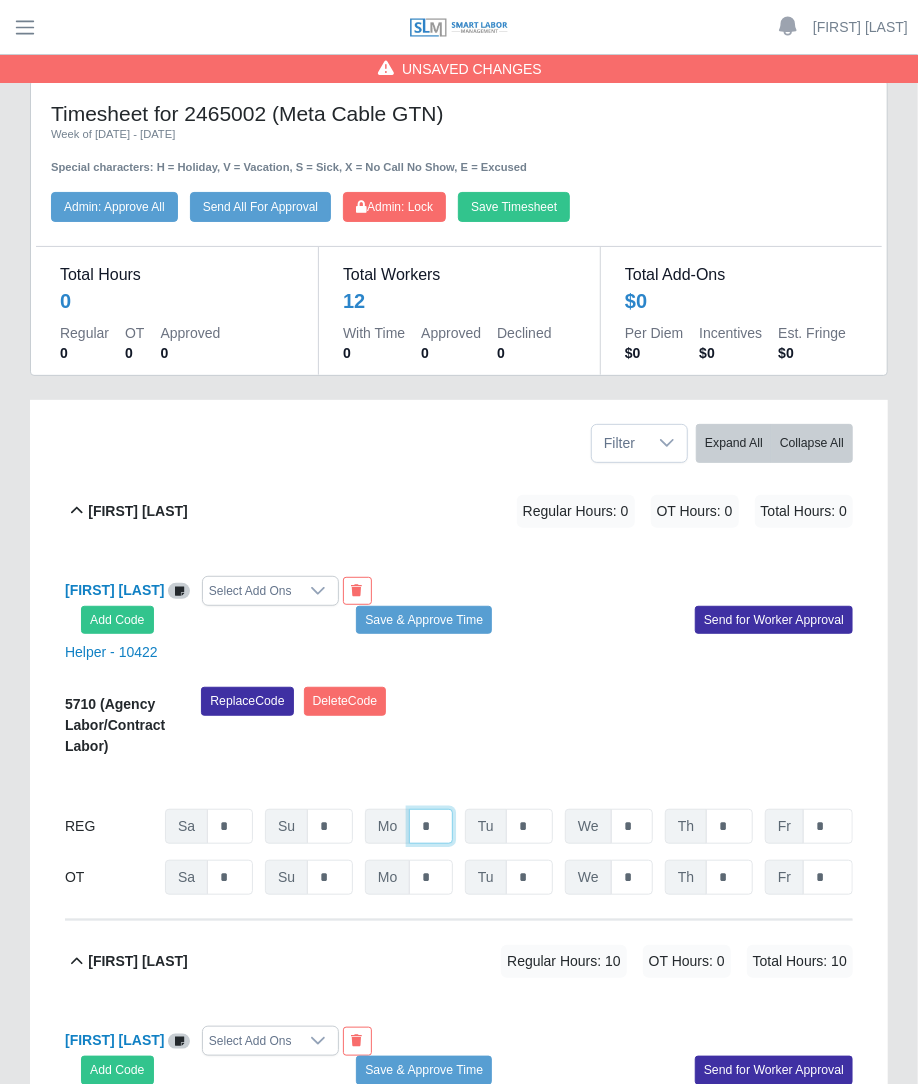 click on "*" at bounding box center (431, 826) 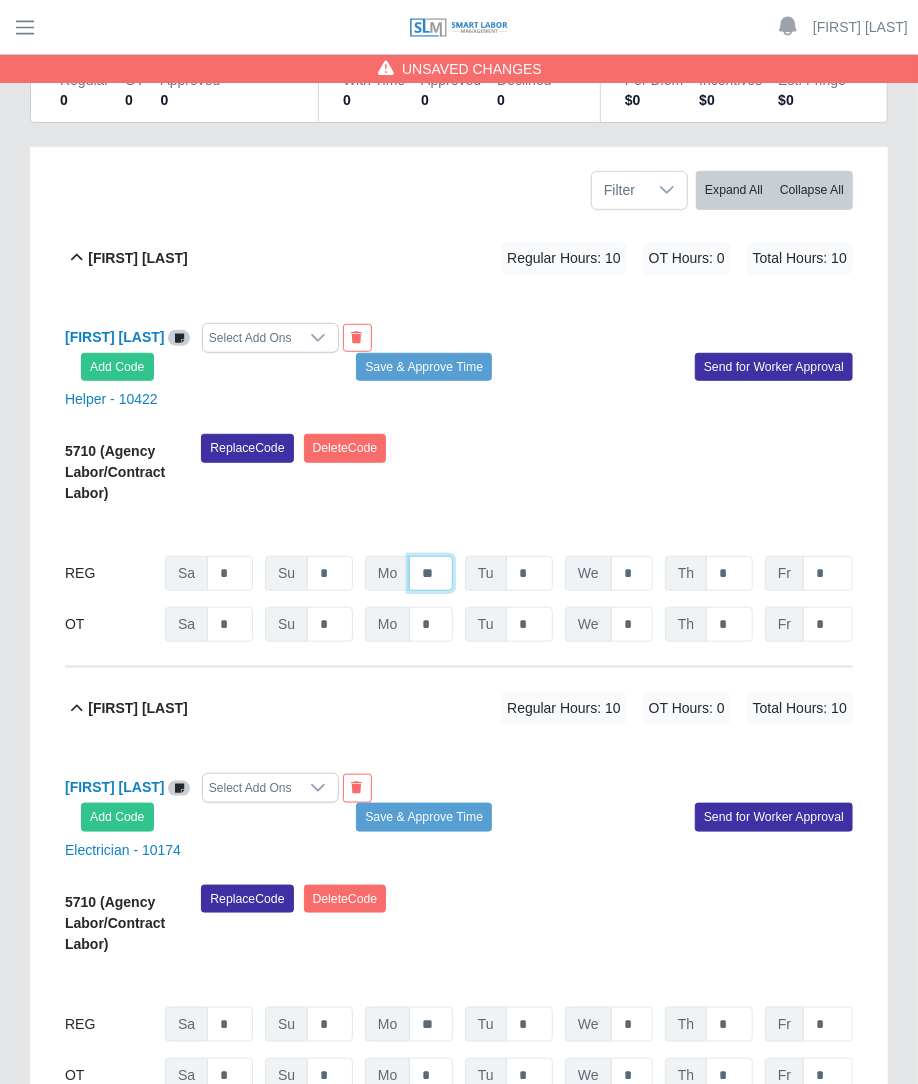 scroll, scrollTop: 515, scrollLeft: 0, axis: vertical 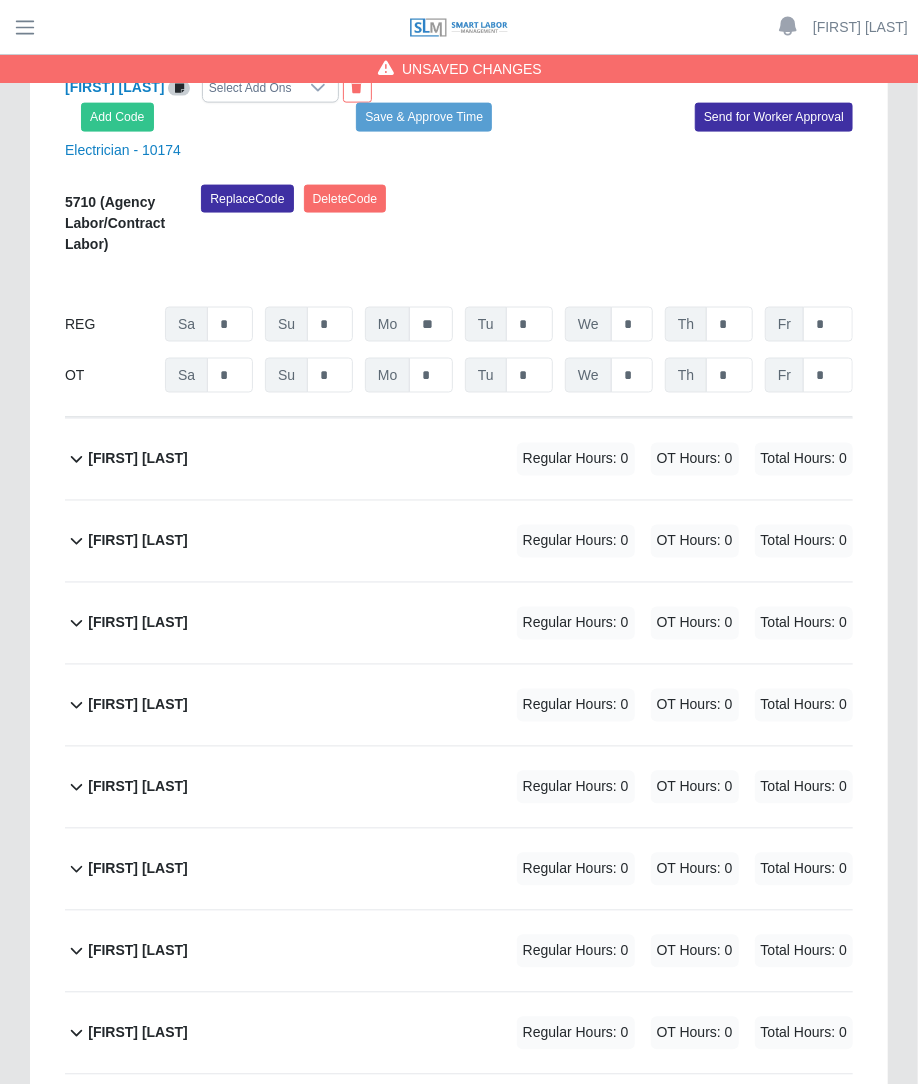 type on "**" 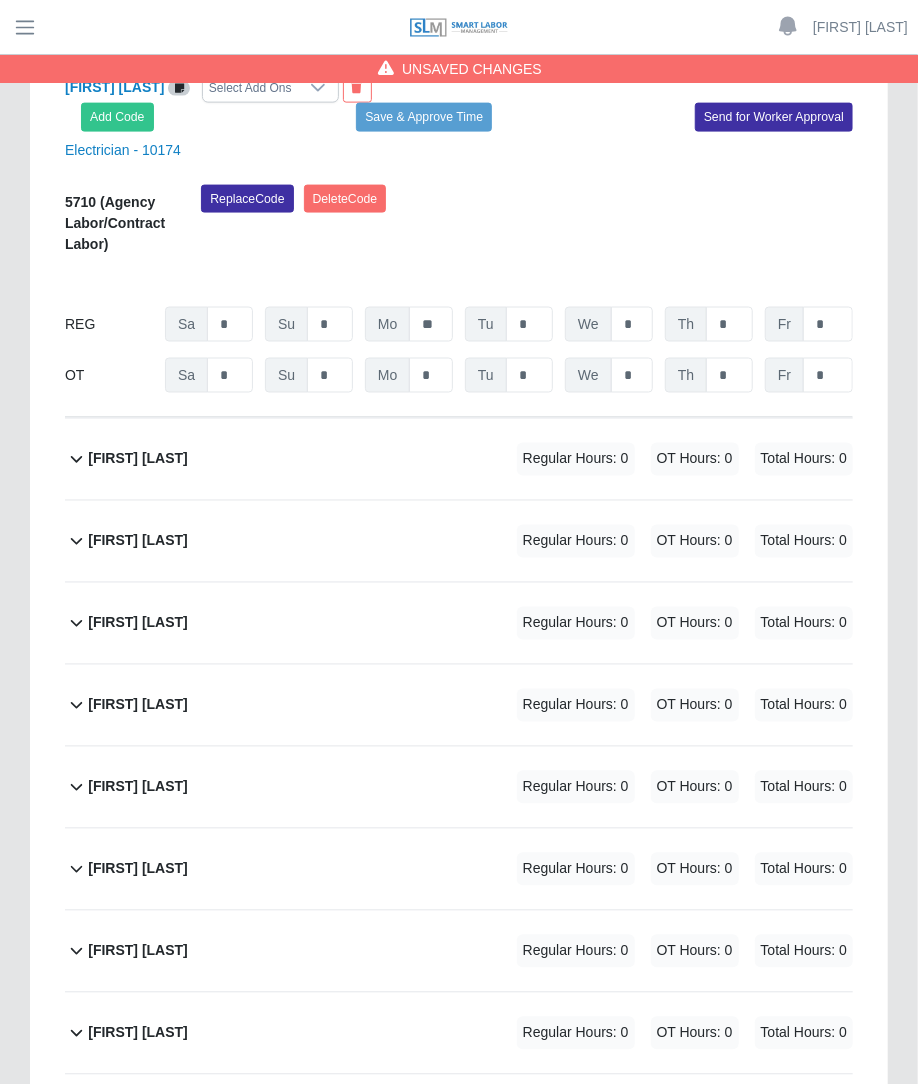 click on "Christopher Ybanes             Regular Hours: 0   OT Hours: 0   Total Hours: 0" 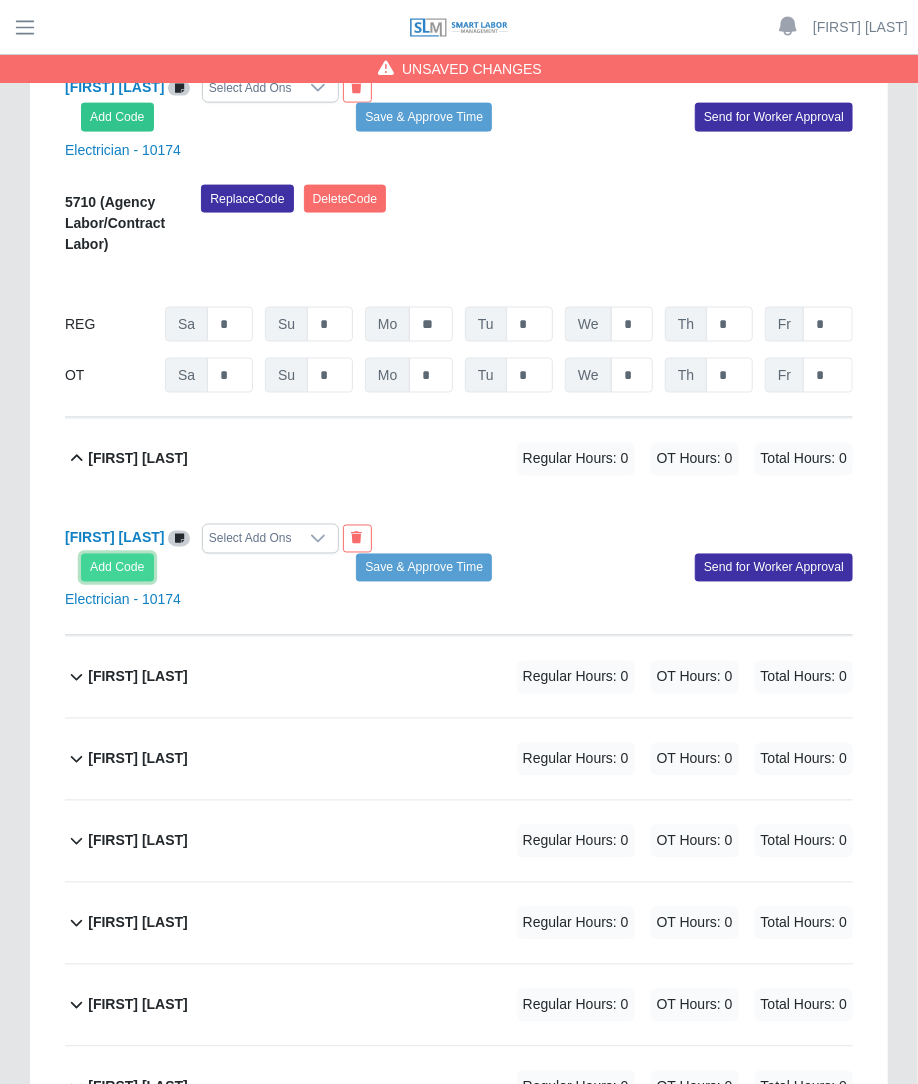 click on "Add Code" 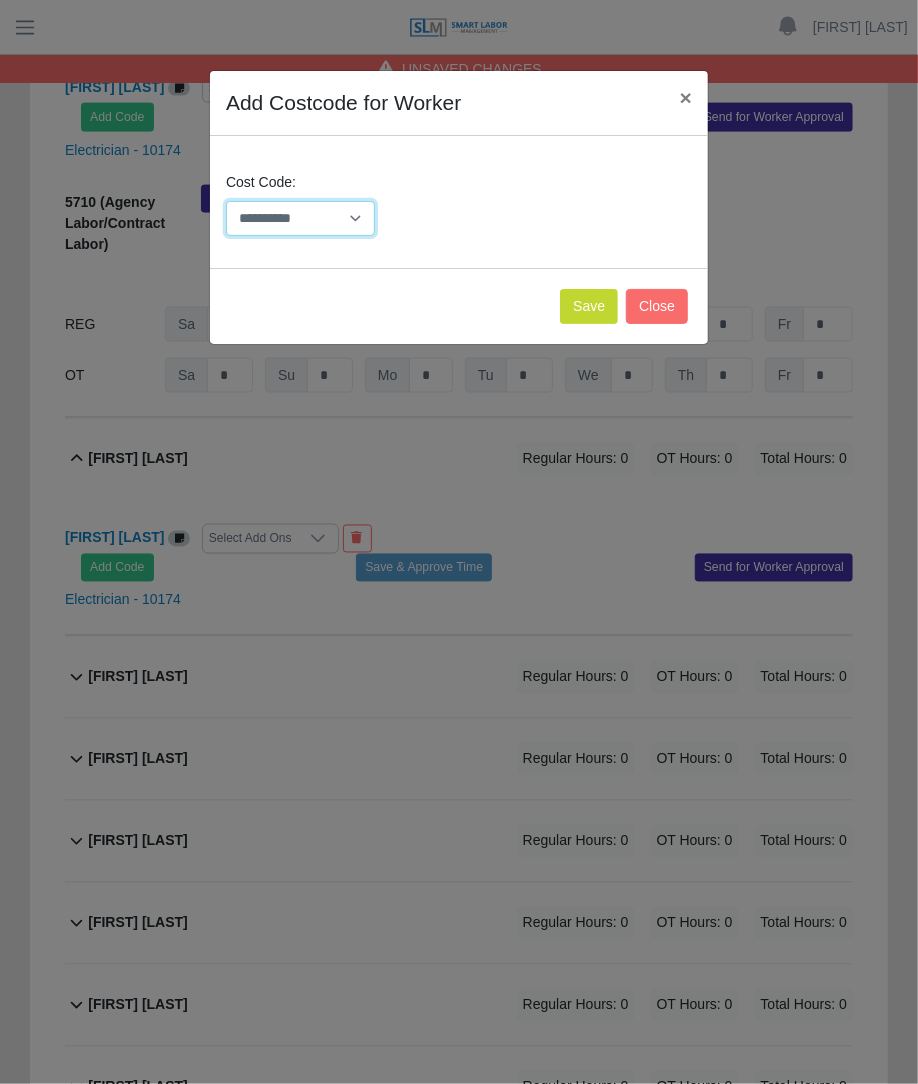 click on "**********" at bounding box center (300, 218) 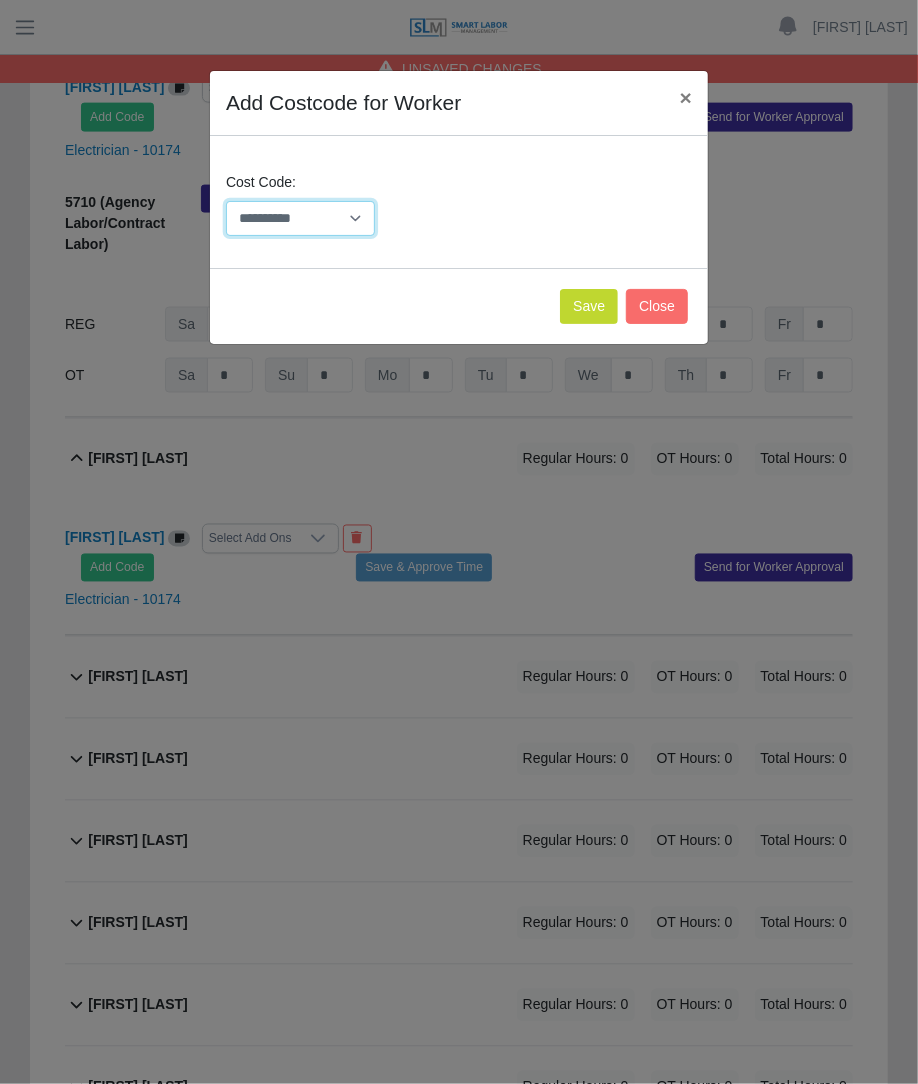 select on "**********" 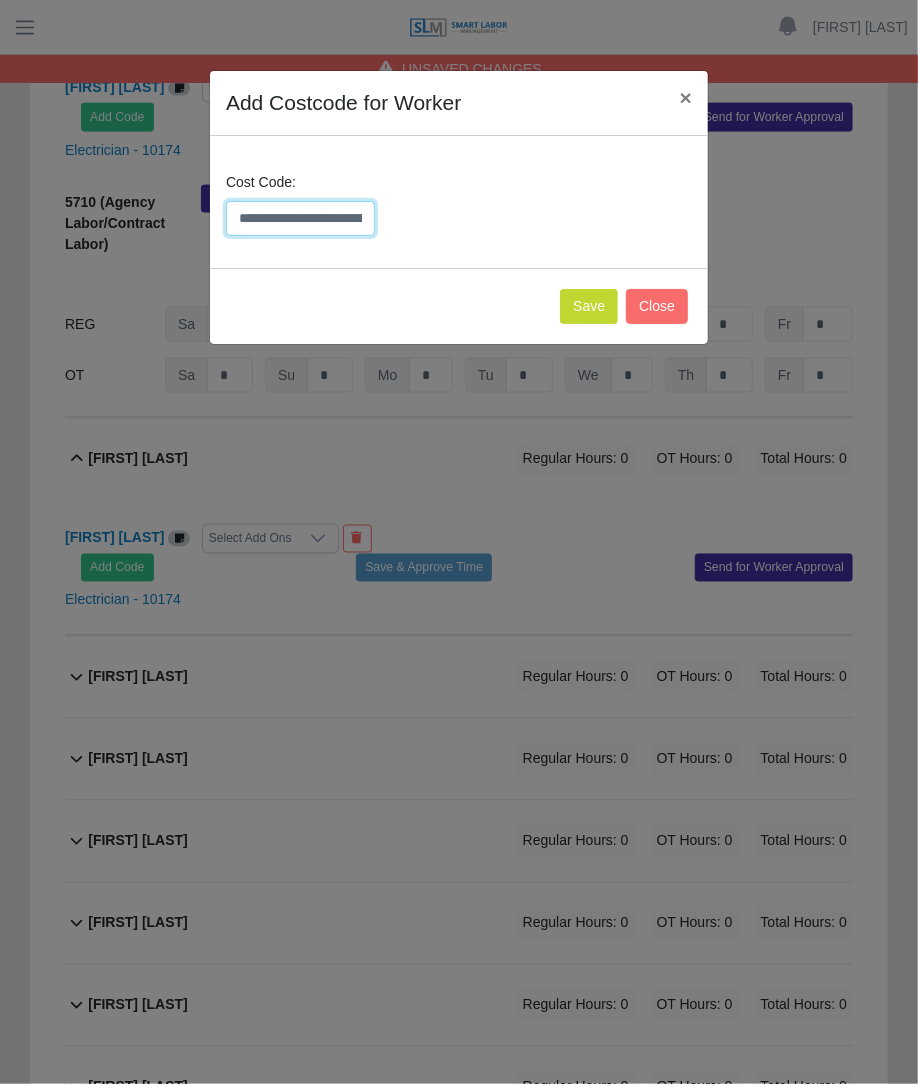 click on "**********" at bounding box center [300, 218] 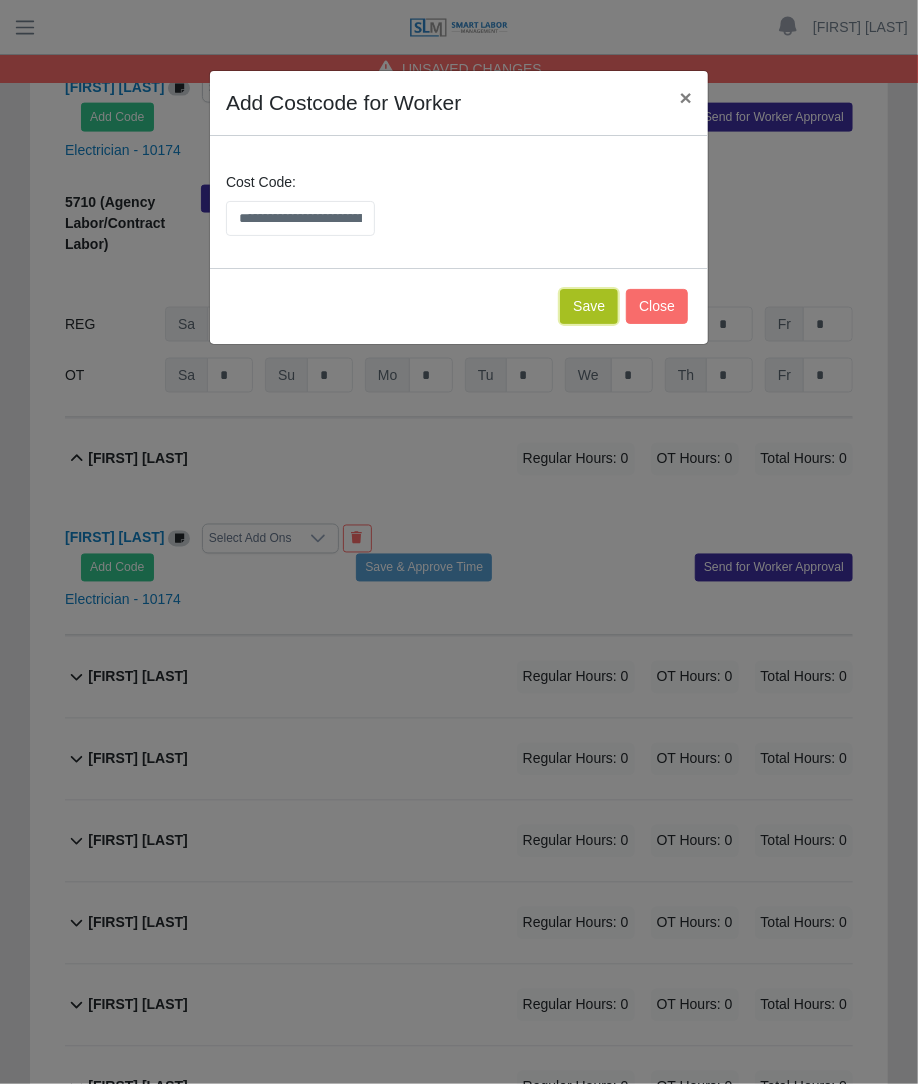 click on "Save" 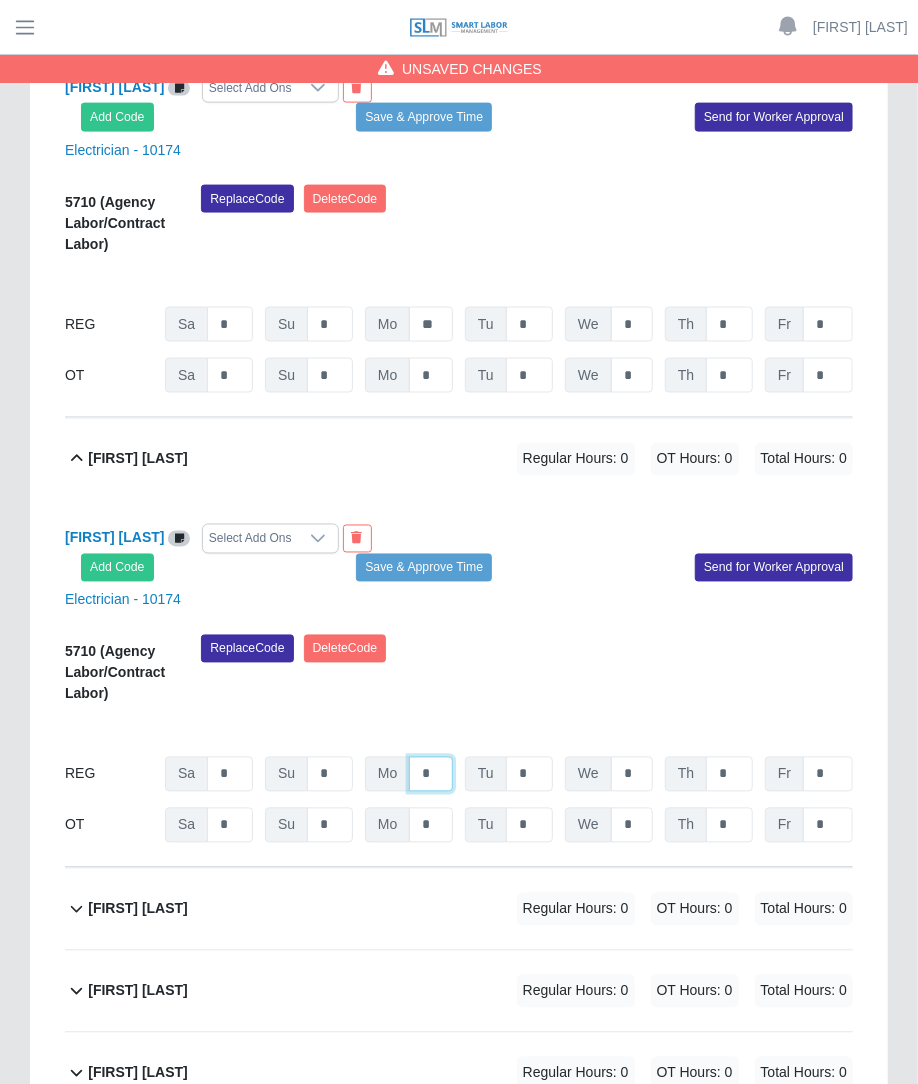click on "*" at bounding box center (431, -127) 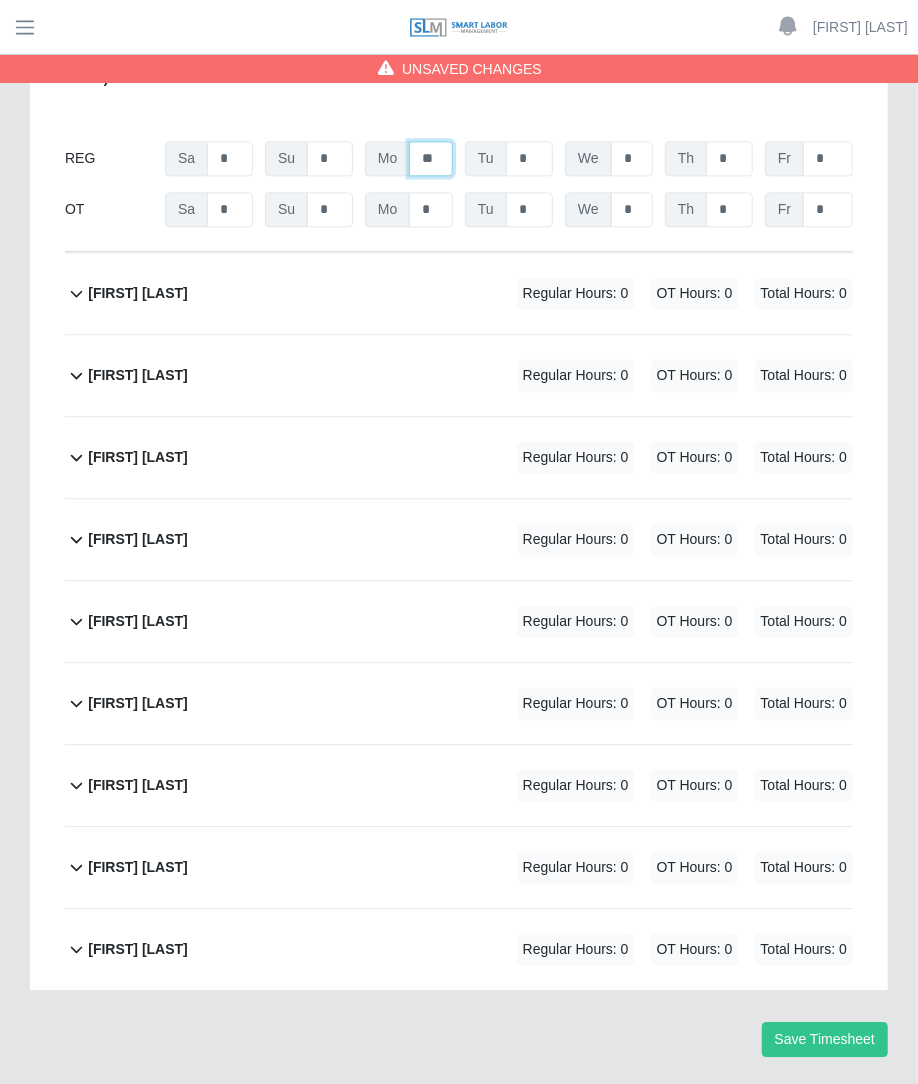 scroll, scrollTop: 1563, scrollLeft: 0, axis: vertical 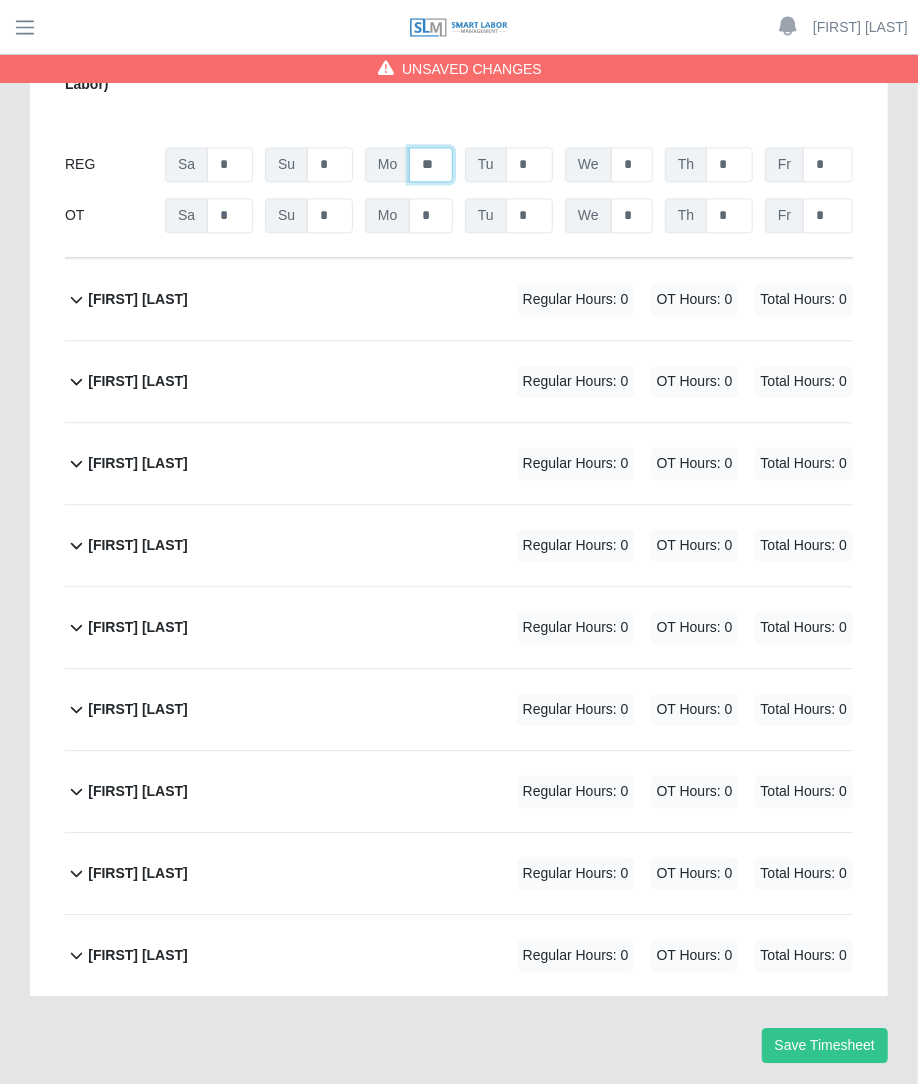 type on "**" 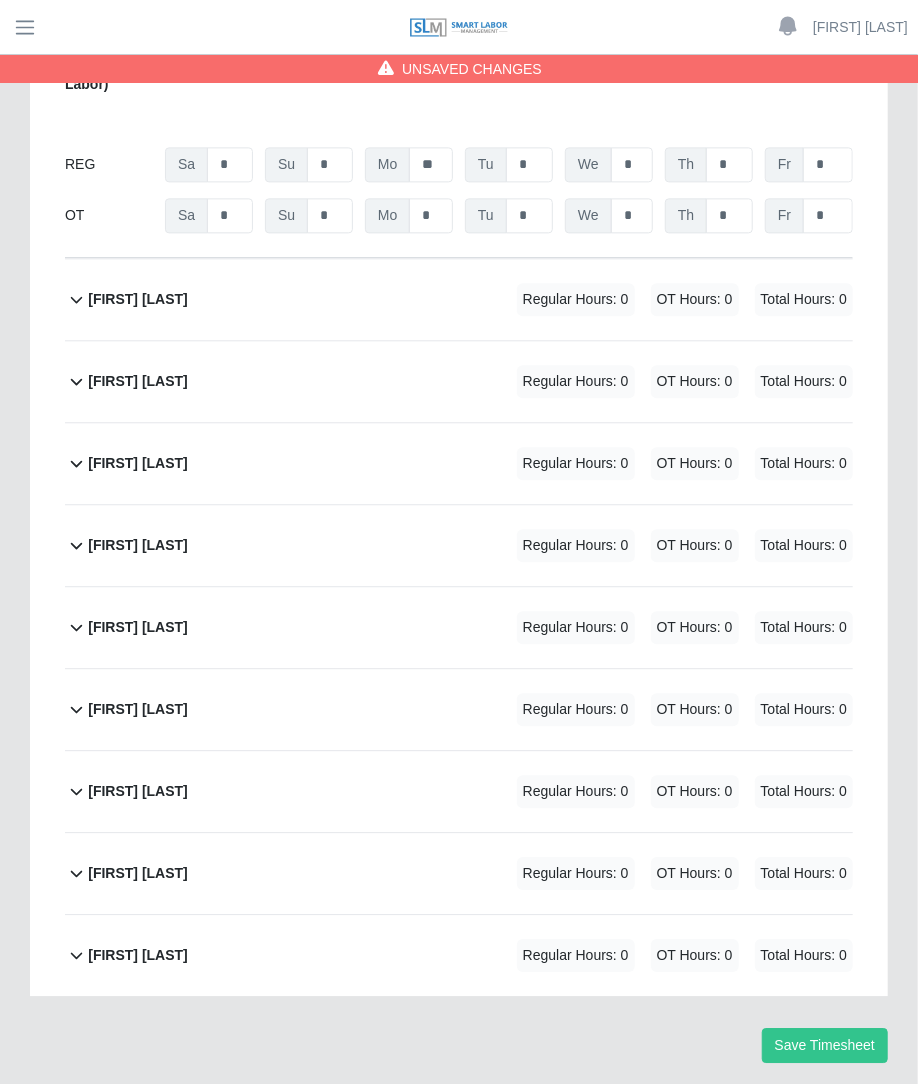 click on "Julio Cesar Mendoza             Regular Hours: 0   OT Hours: 0   Total Hours: 0" 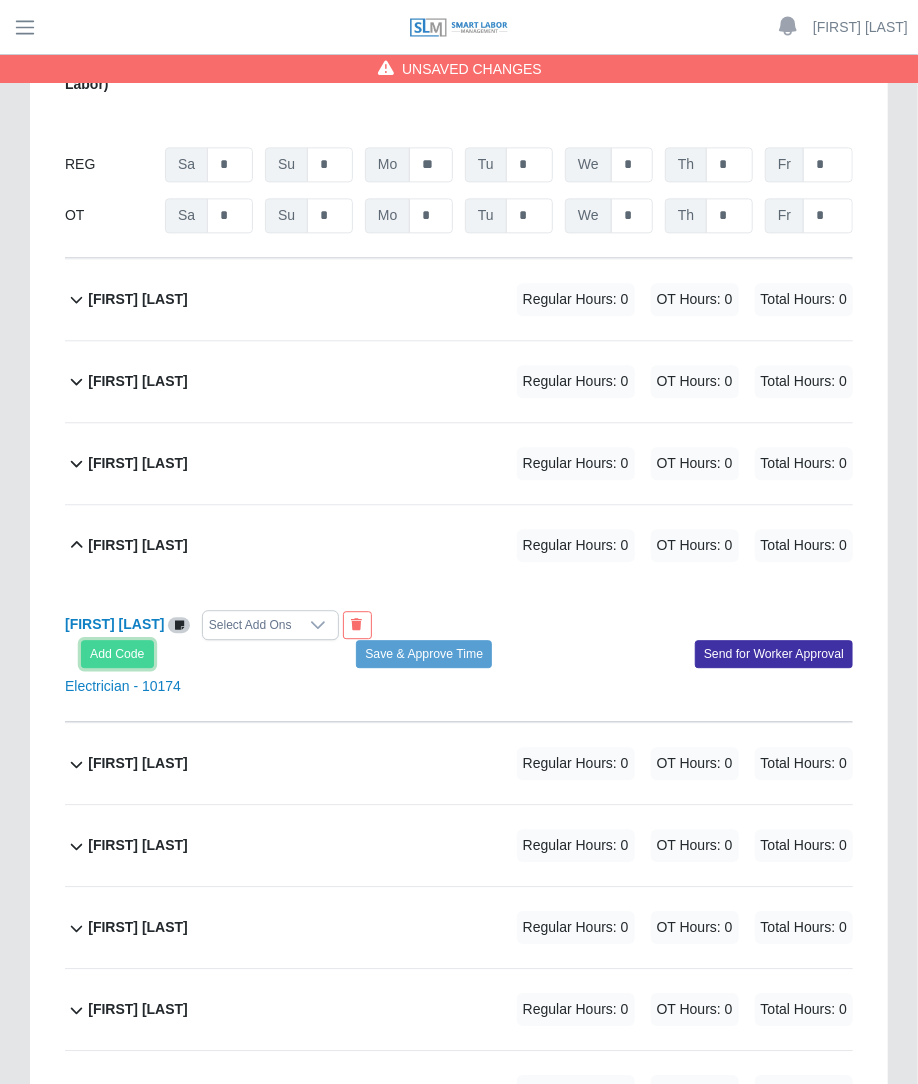 click on "Add Code" 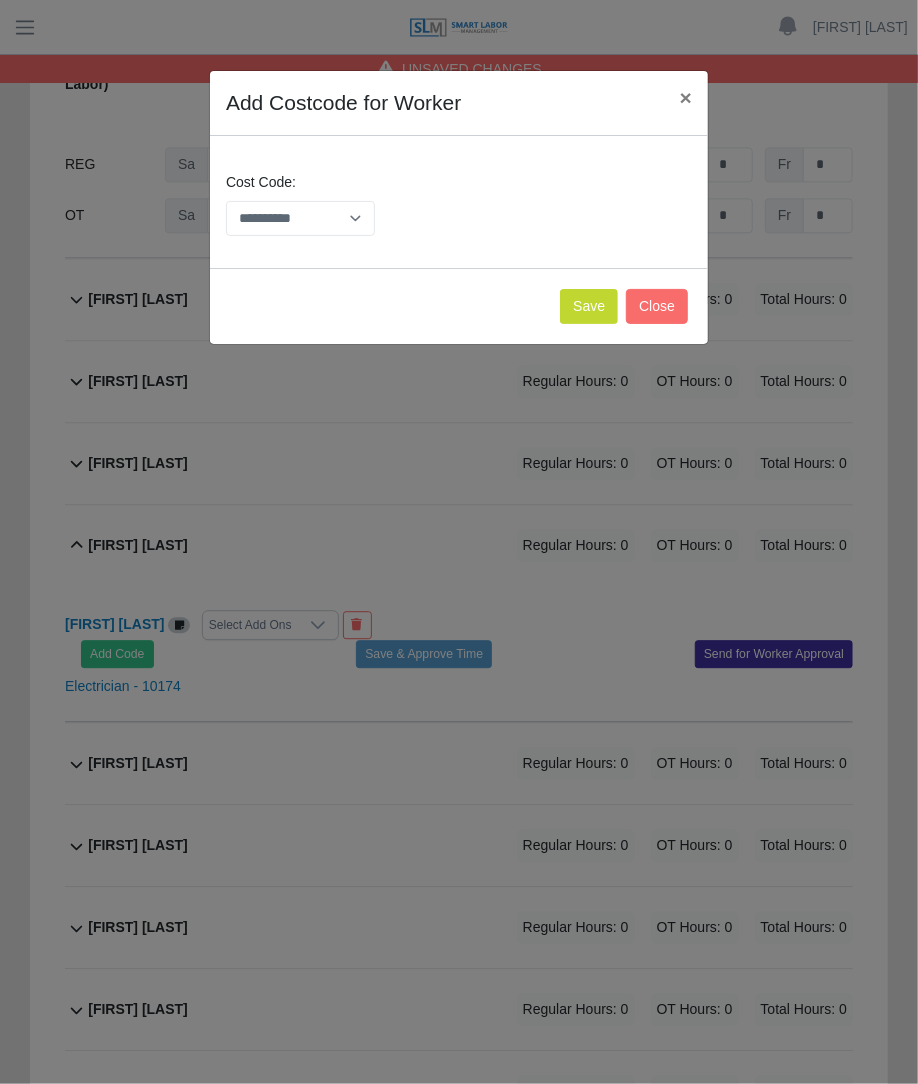 click on "**********" at bounding box center (300, 204) 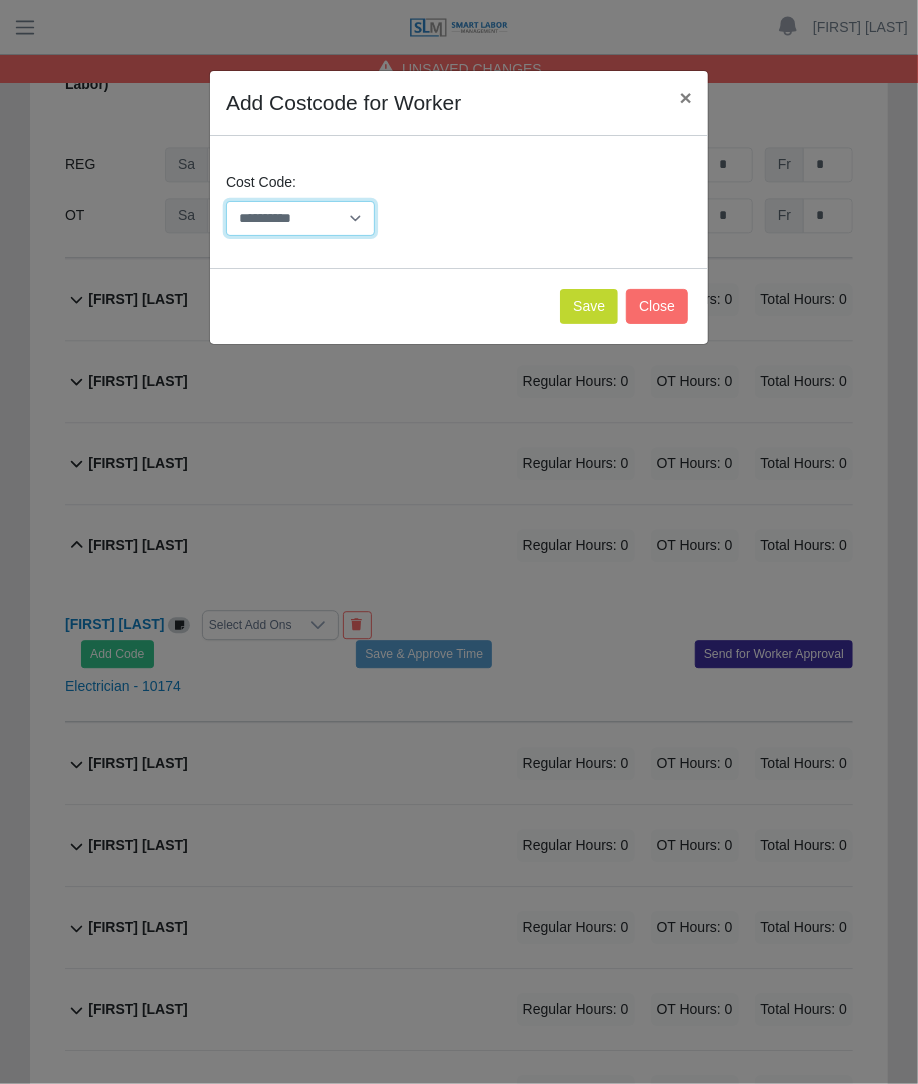 click on "**********" at bounding box center (300, 218) 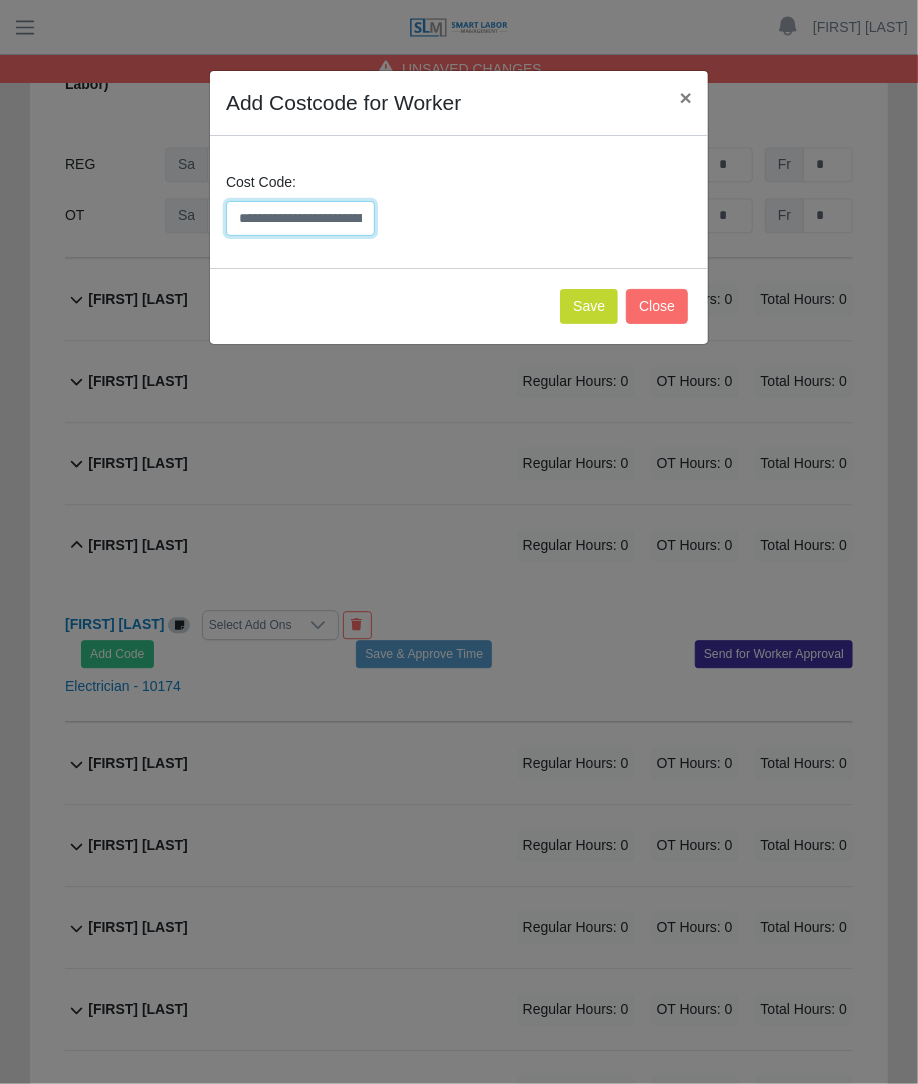 click on "**********" at bounding box center (300, 218) 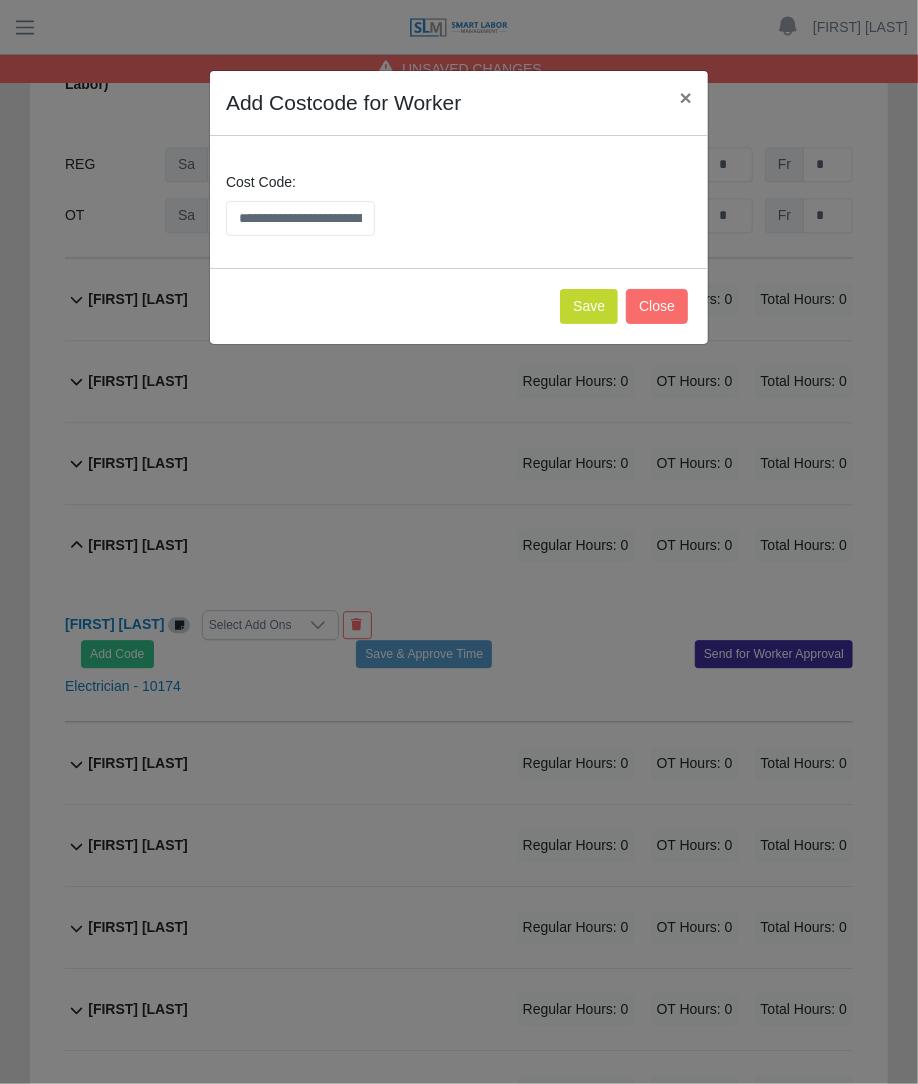 click on "Save
Close" at bounding box center [459, 306] 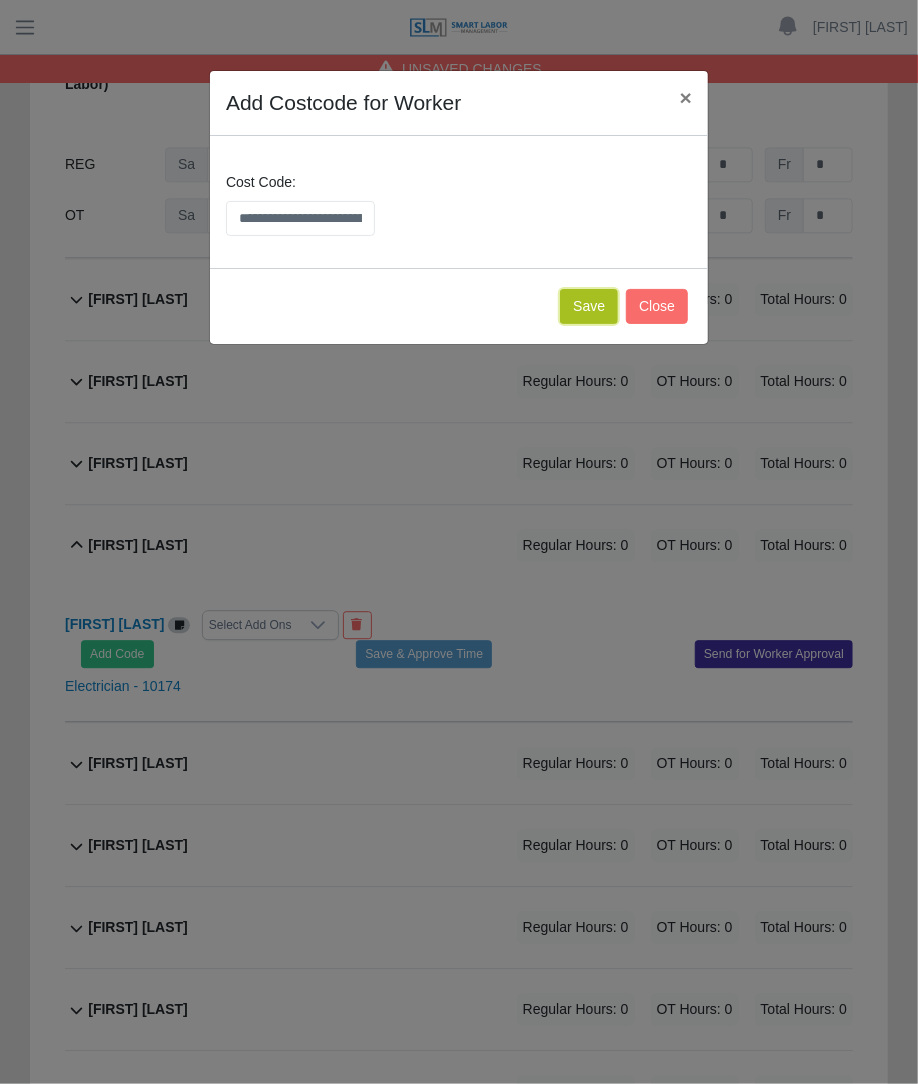 click on "Save" 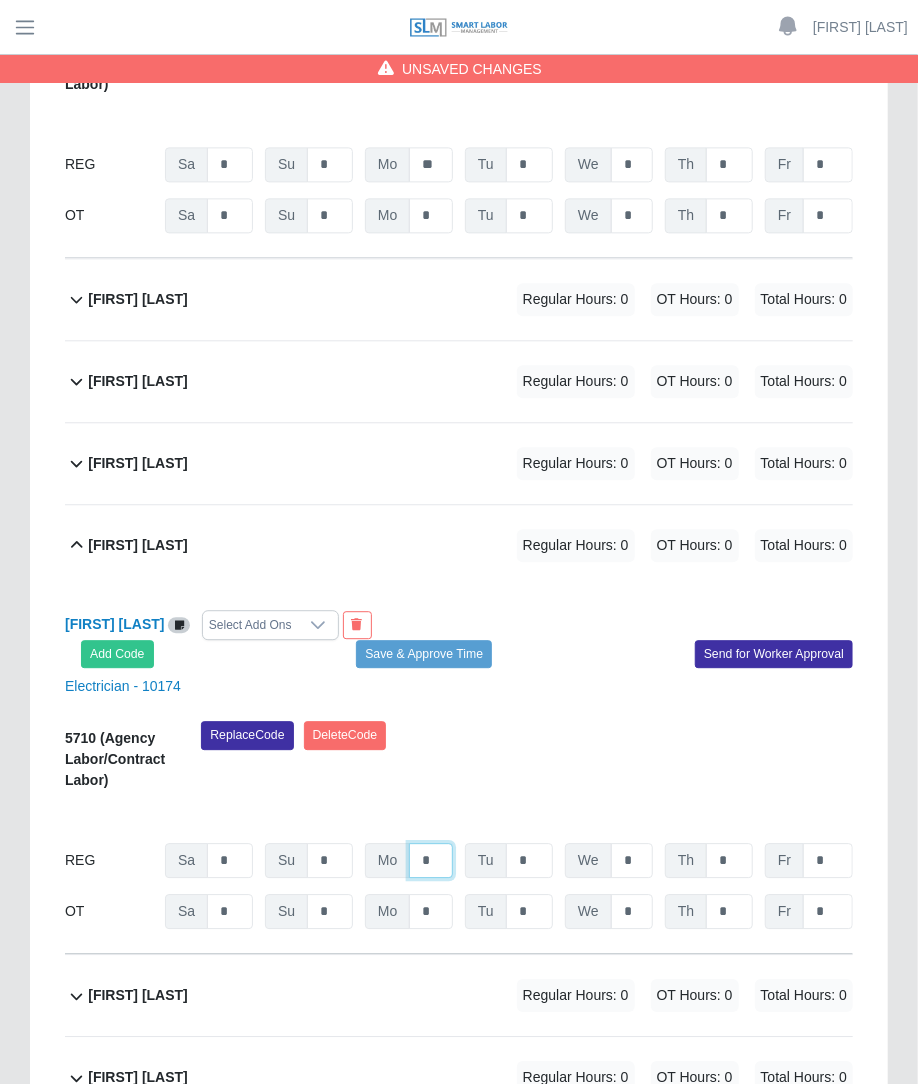click on "*" at bounding box center [431, -737] 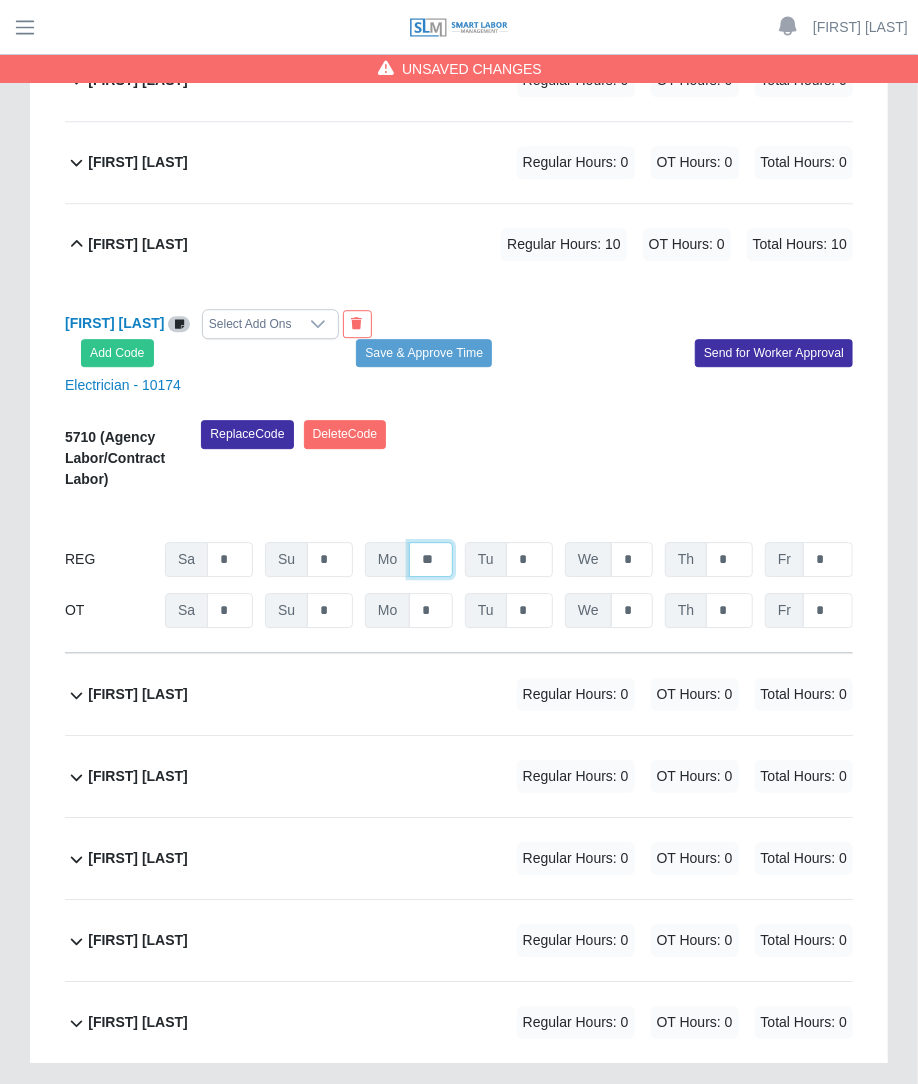 scroll, scrollTop: 1984, scrollLeft: 0, axis: vertical 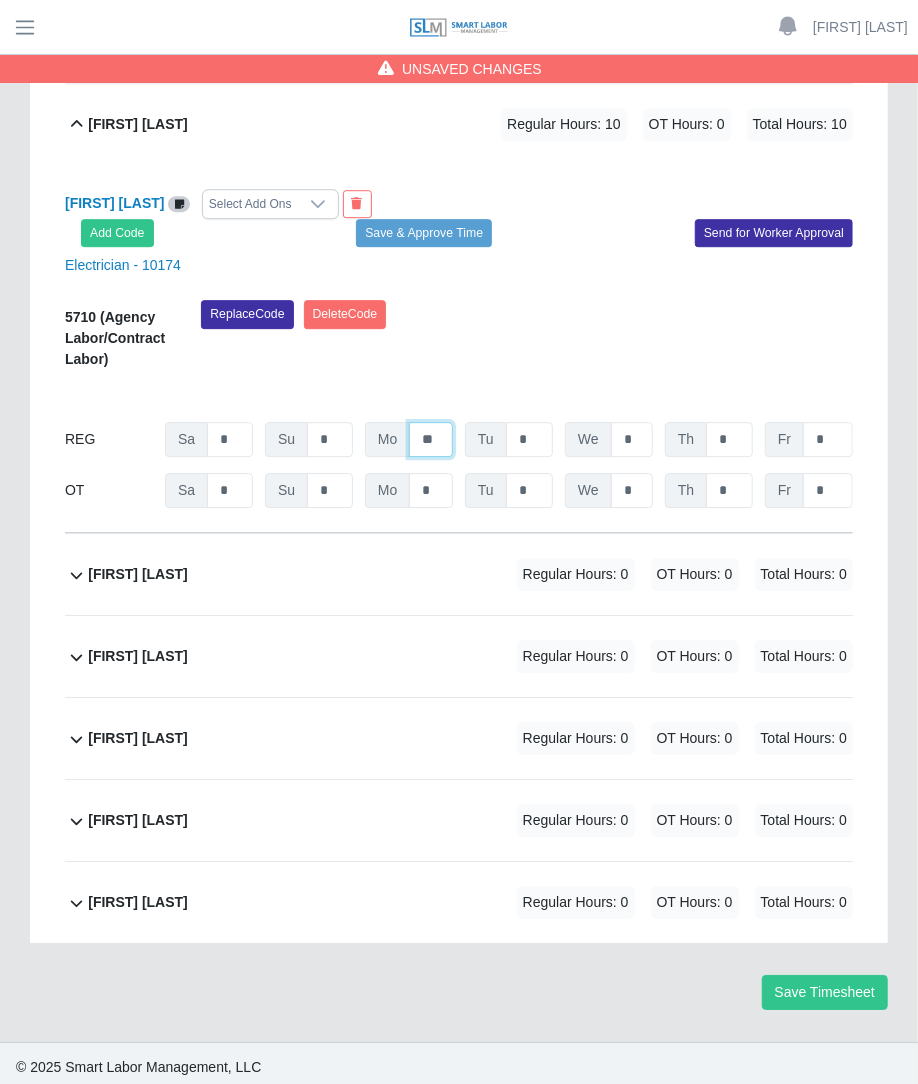 type on "**" 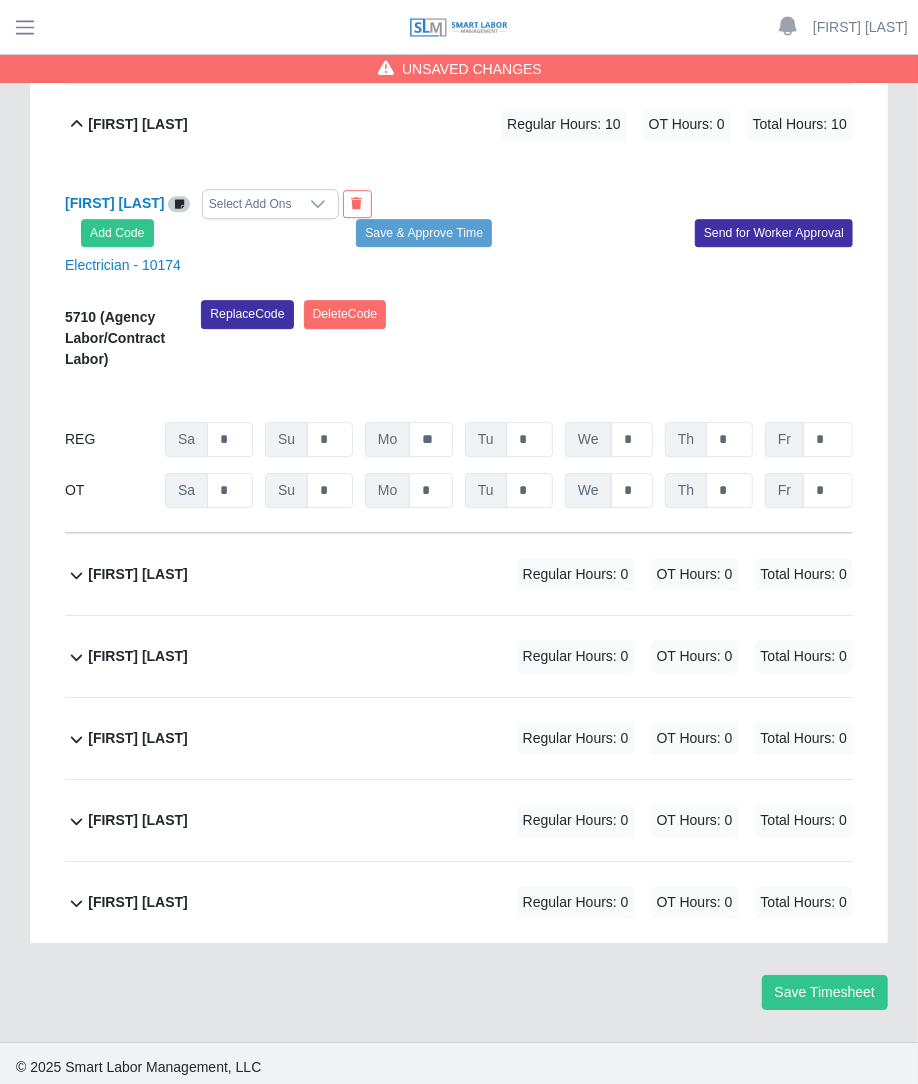 click on "Regular Hours: 0" at bounding box center [576, 656] 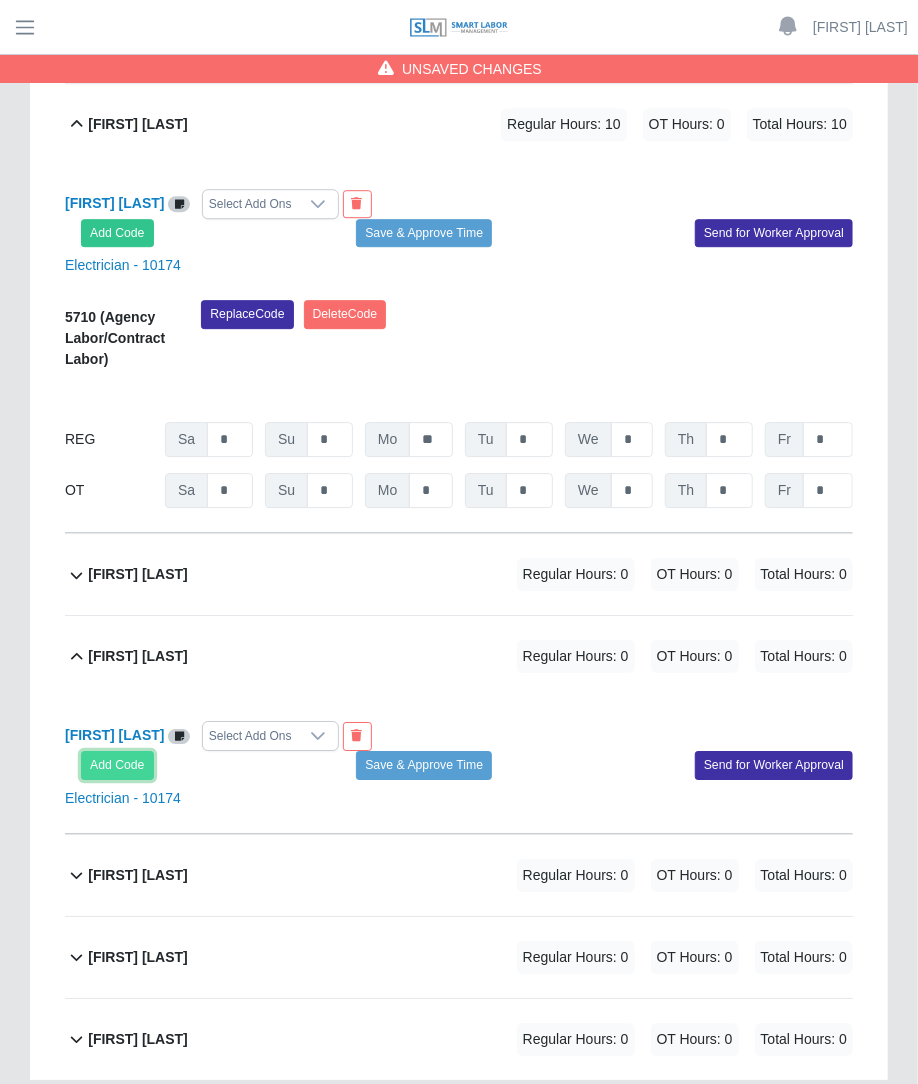 click on "Add Code" 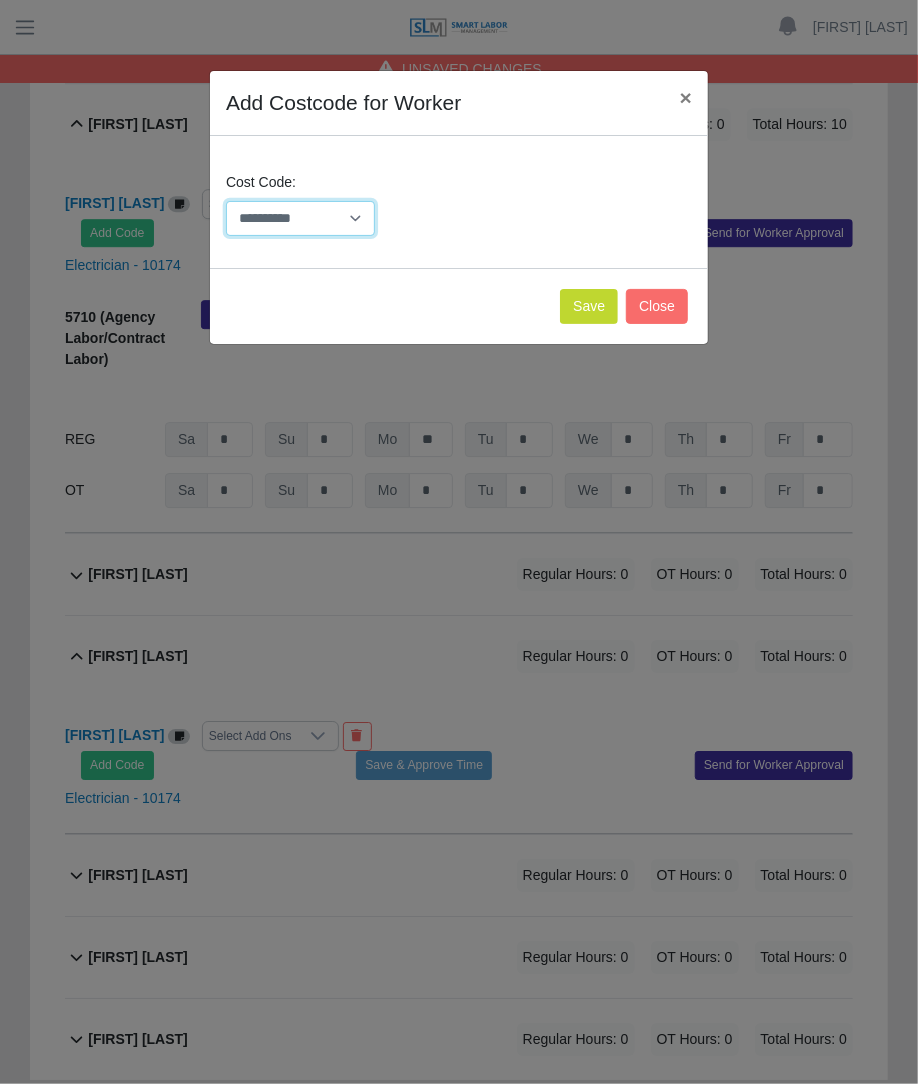 click on "**********" at bounding box center [300, 218] 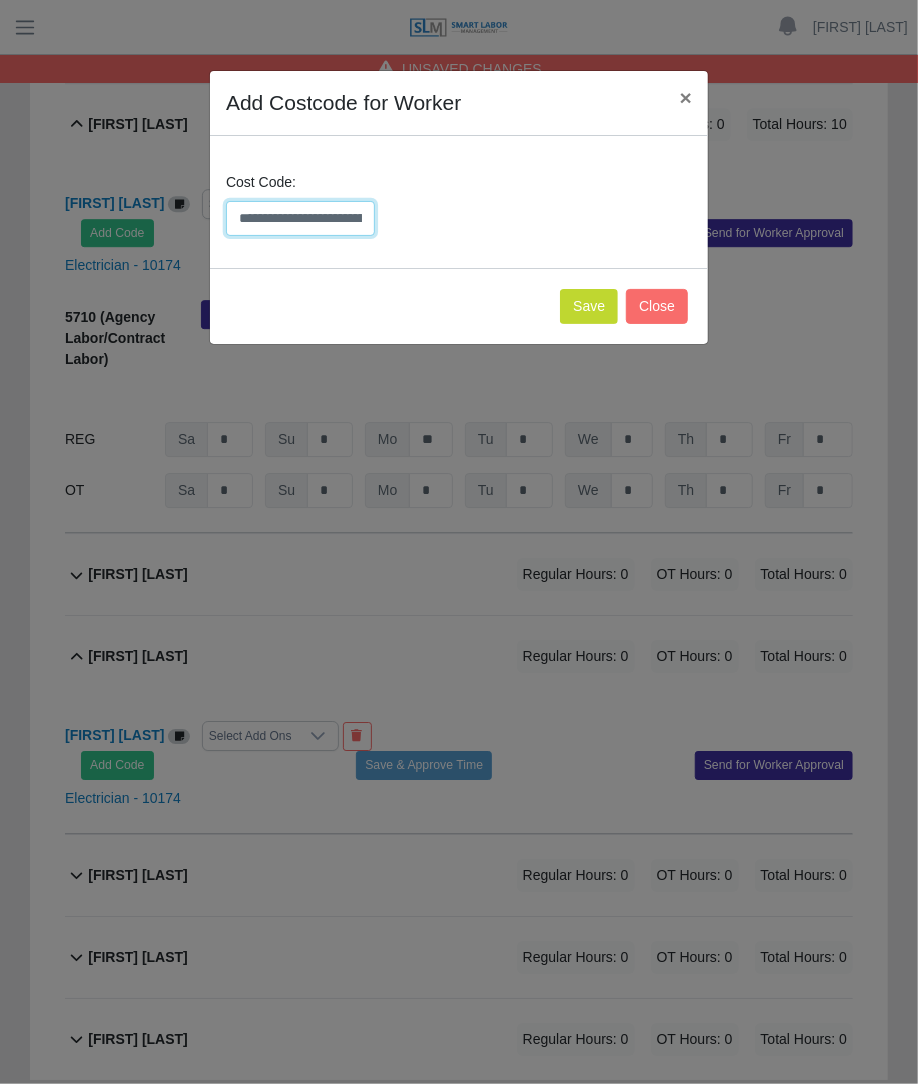 click on "**********" at bounding box center (300, 218) 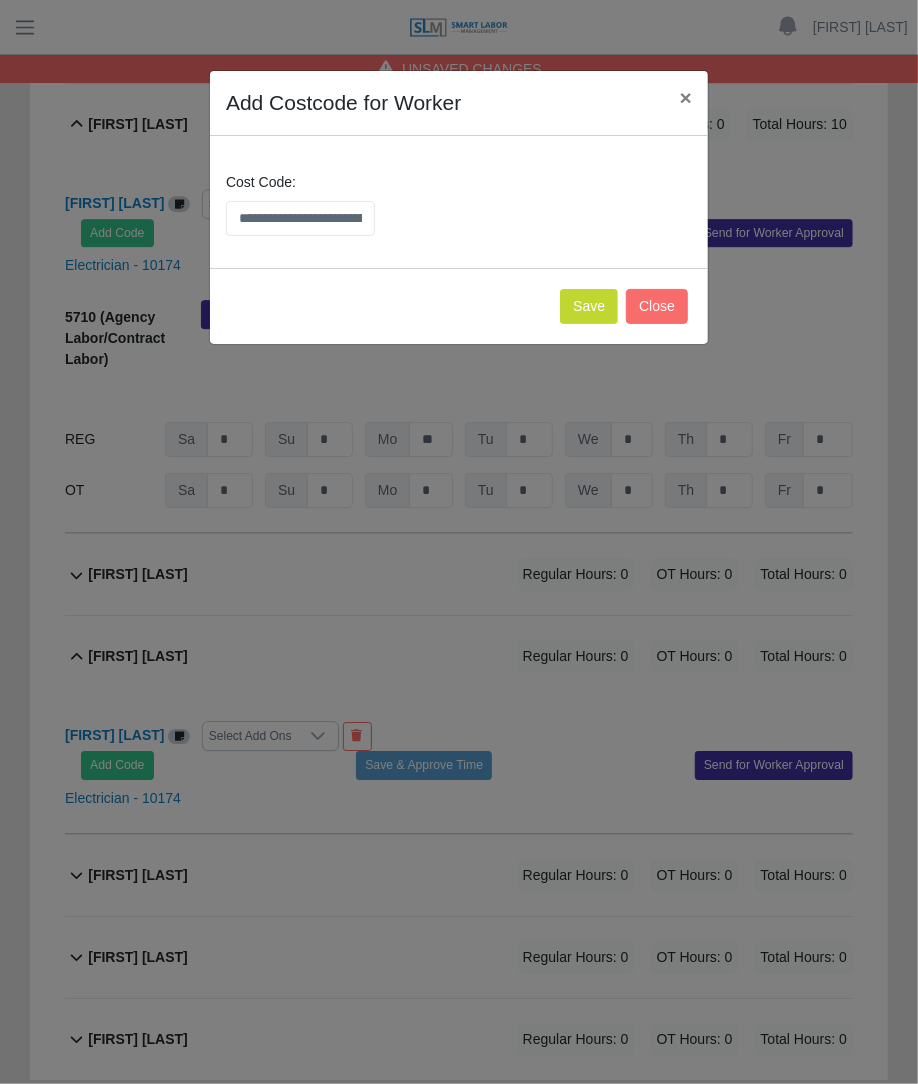 click on "Save
Close" at bounding box center [459, 306] 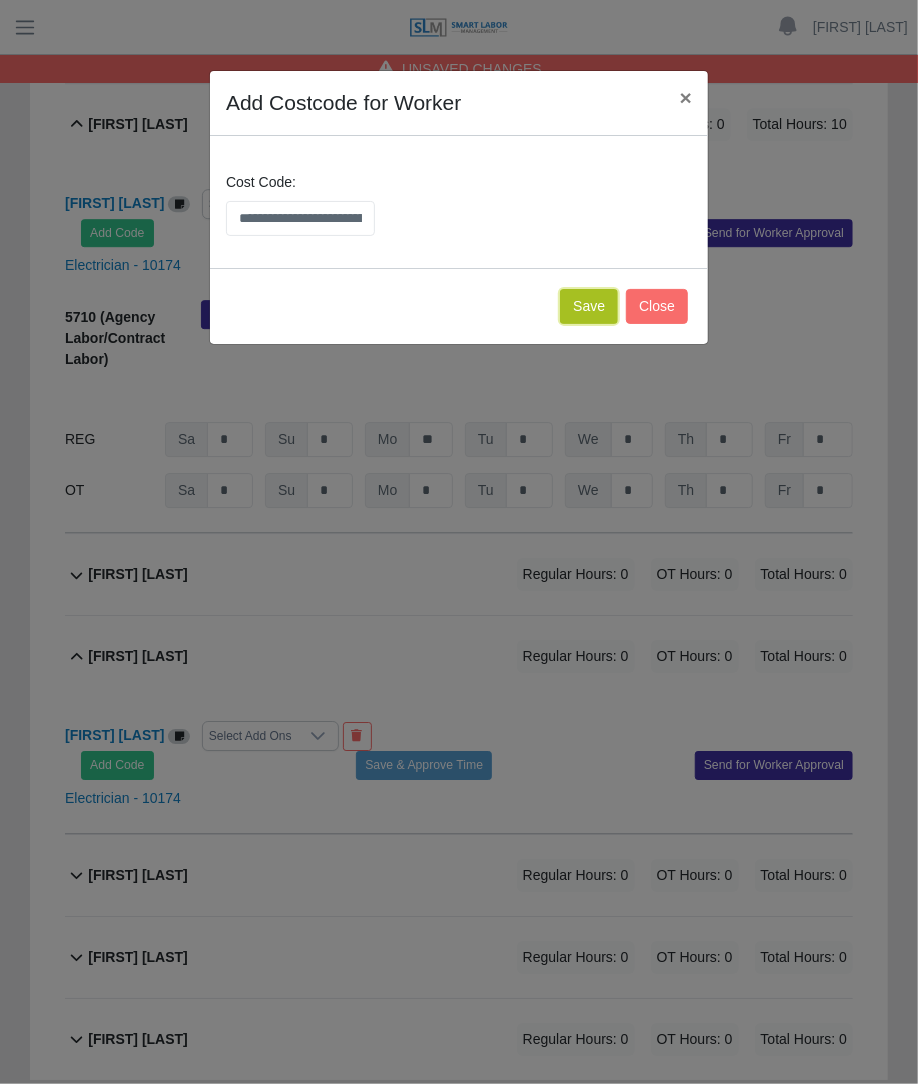 click on "Save" 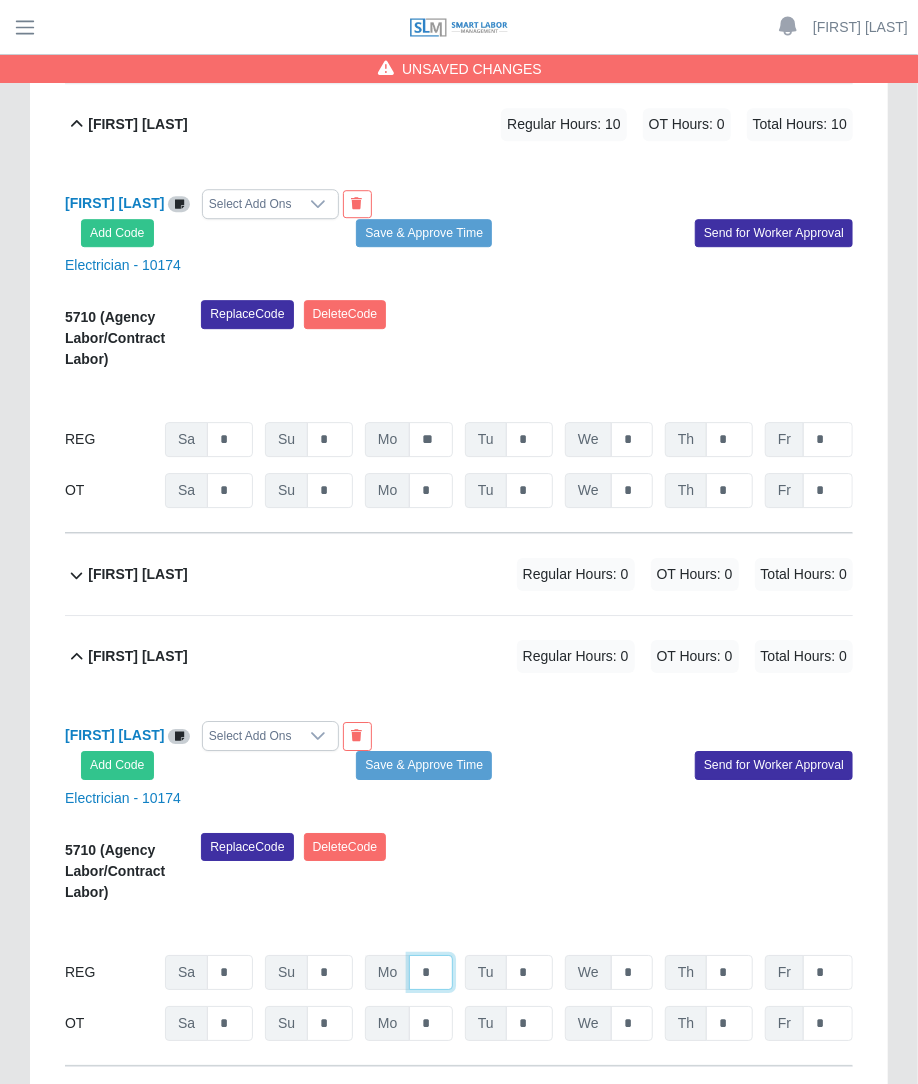 click on "*" at bounding box center (431, -1158) 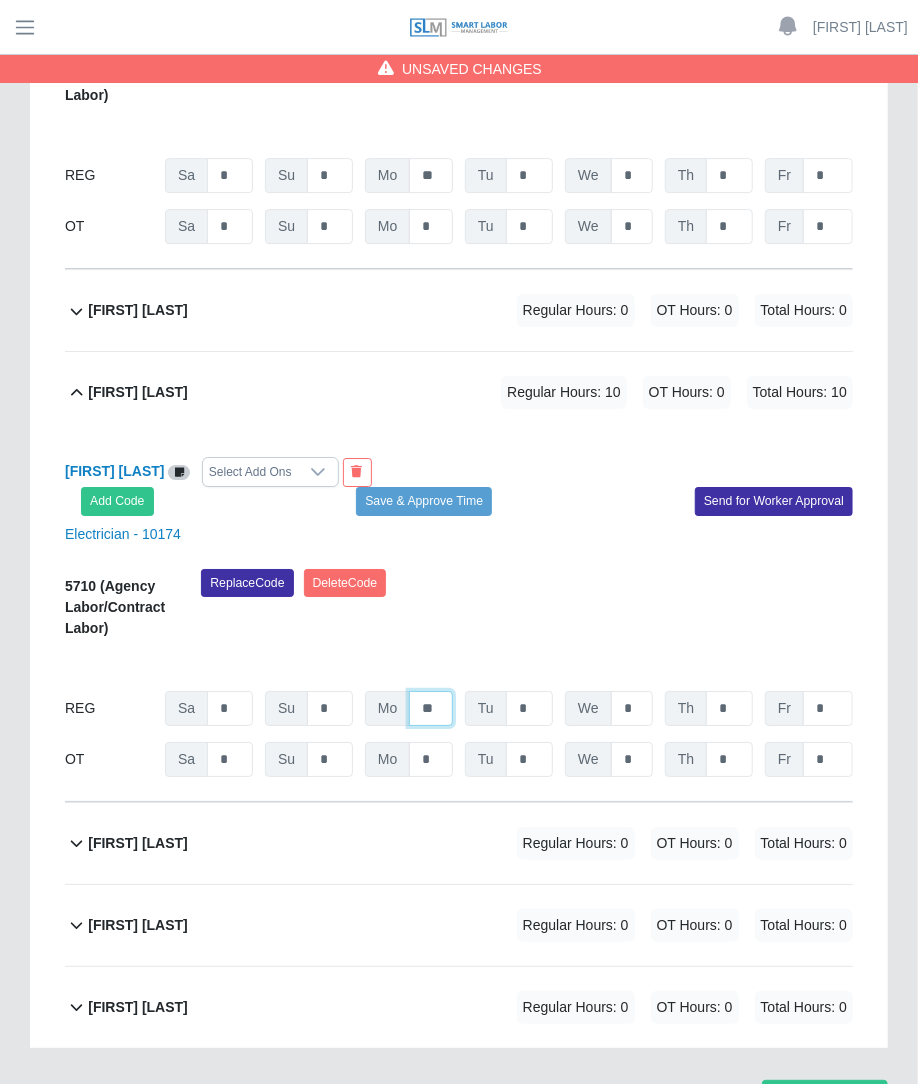 scroll, scrollTop: 2352, scrollLeft: 0, axis: vertical 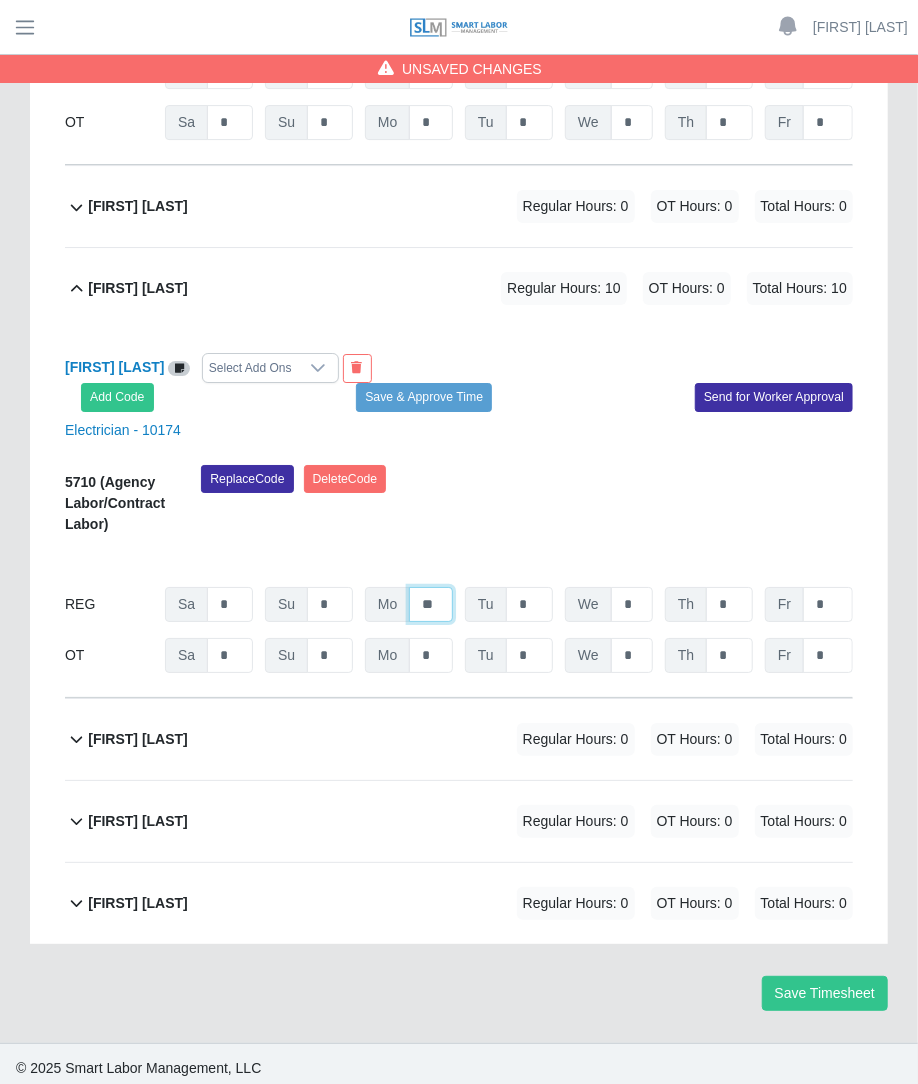 type on "**" 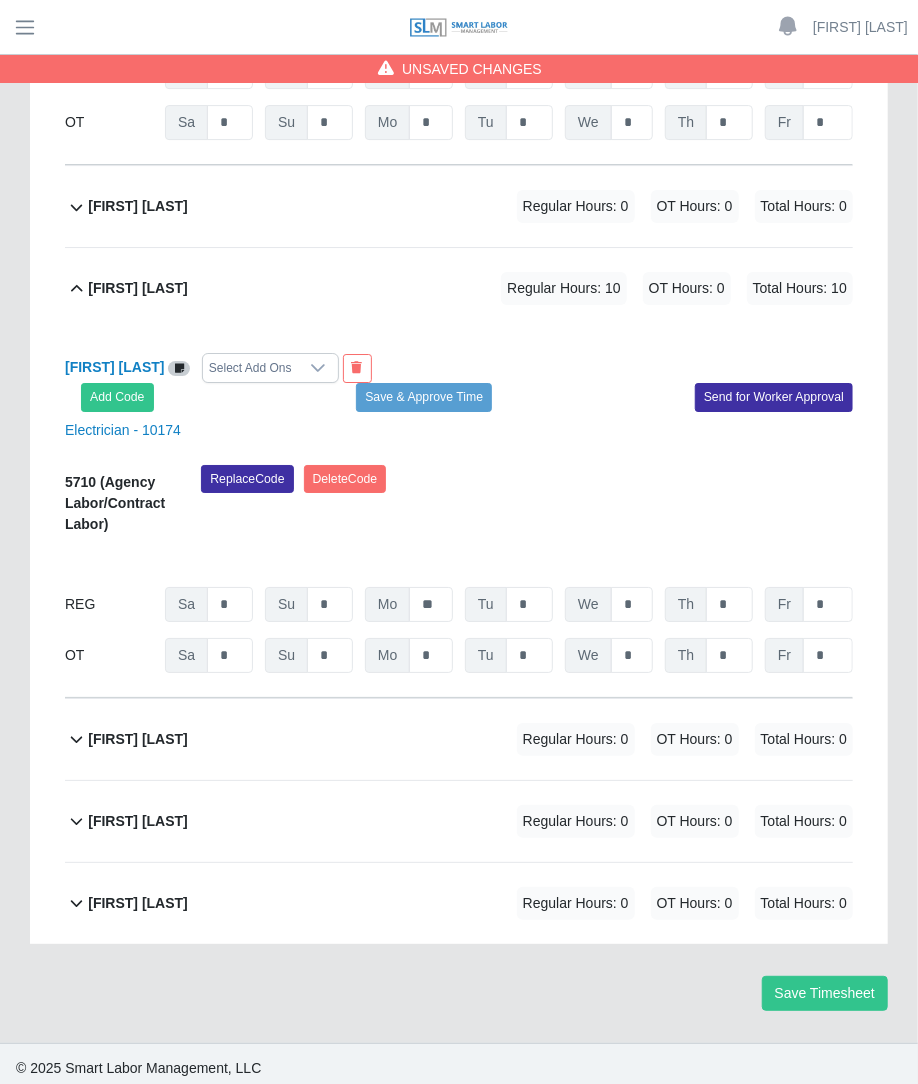 click on "Orlando Gutierrez             Regular Hours: 0   OT Hours: 0   Total Hours: 0" 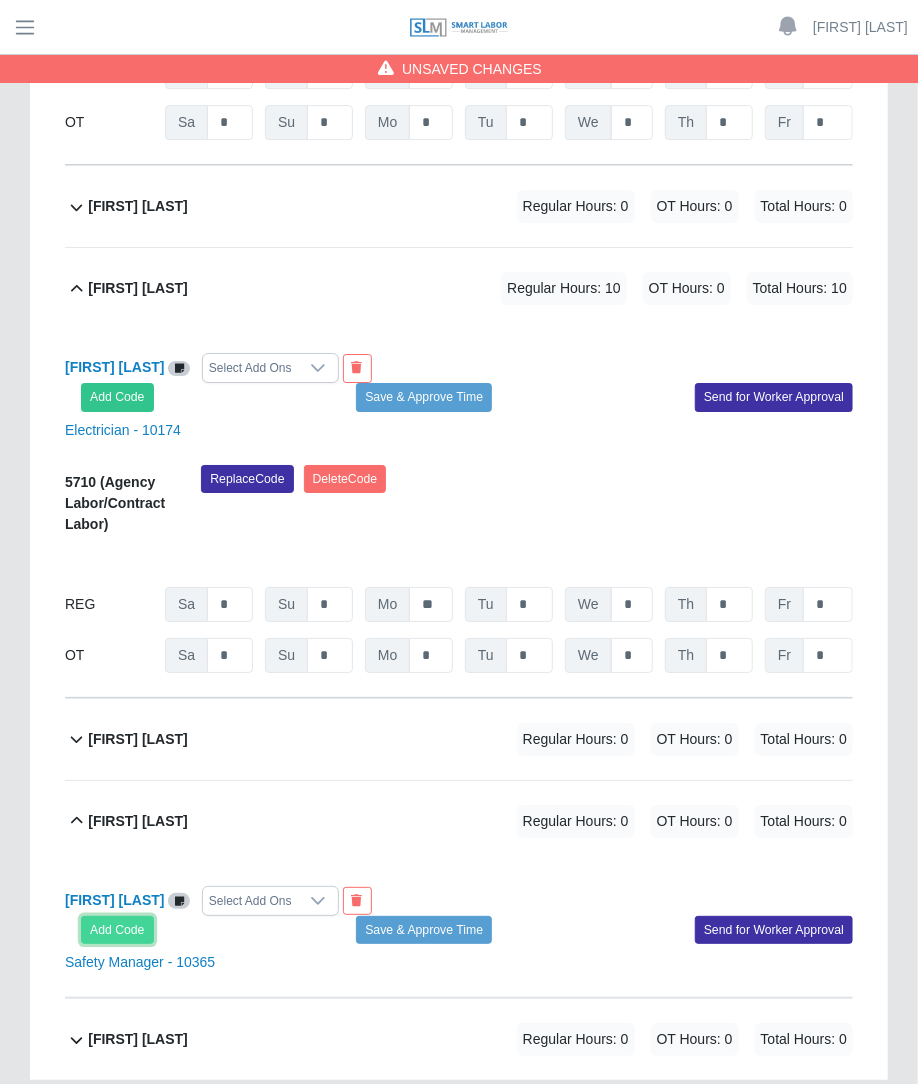 click on "Add Code" 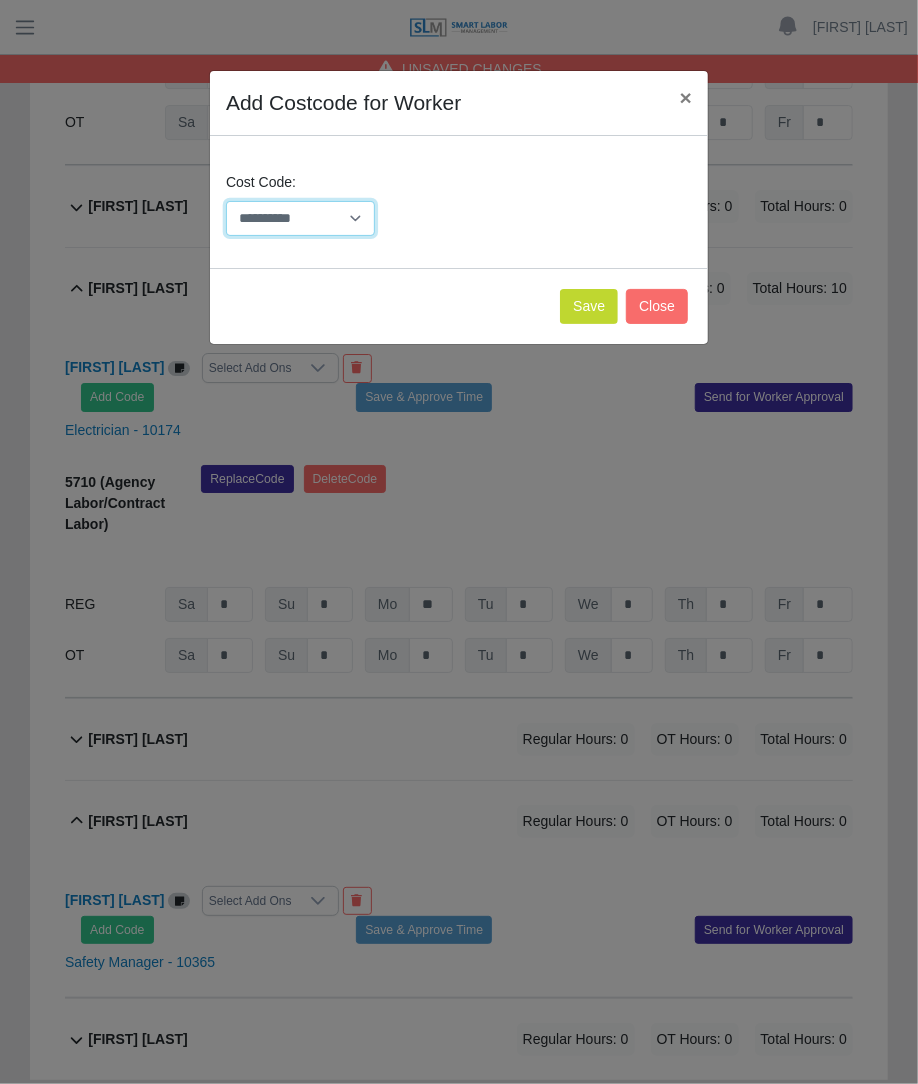 click on "**********" at bounding box center (300, 218) 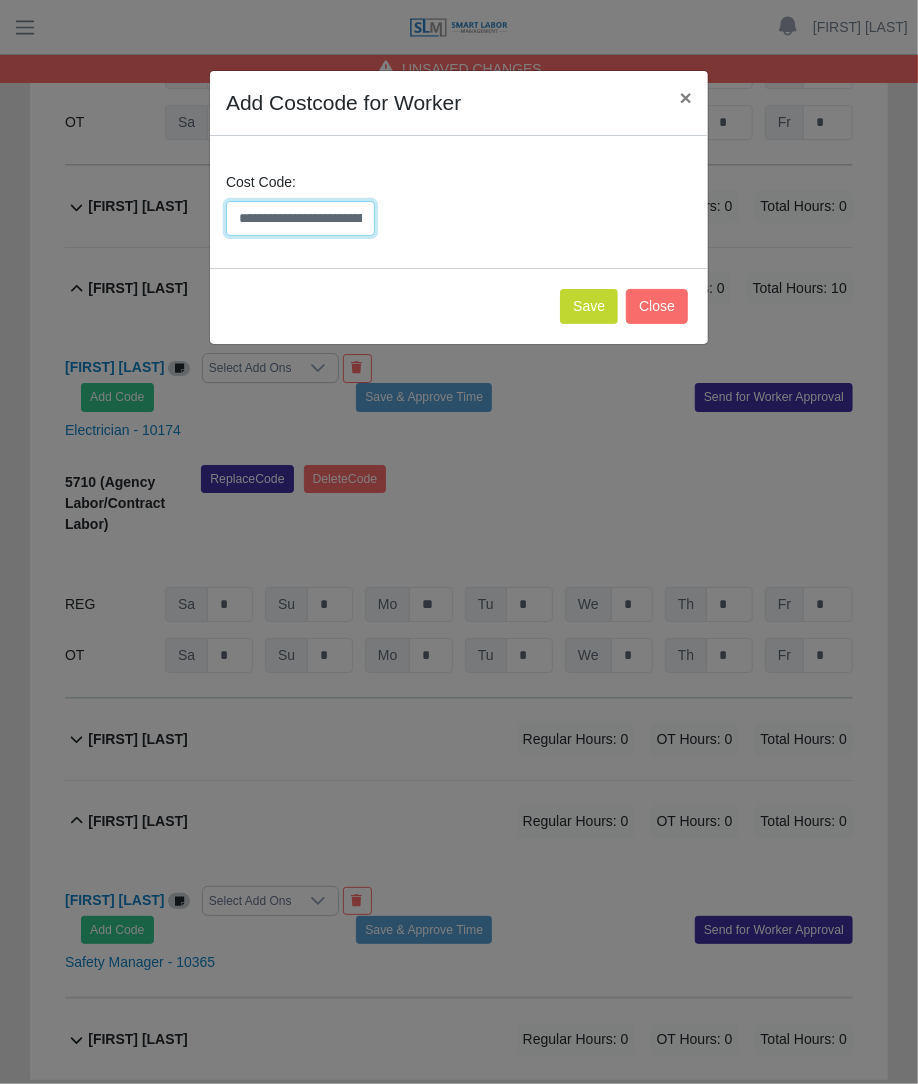 click on "**********" at bounding box center (300, 218) 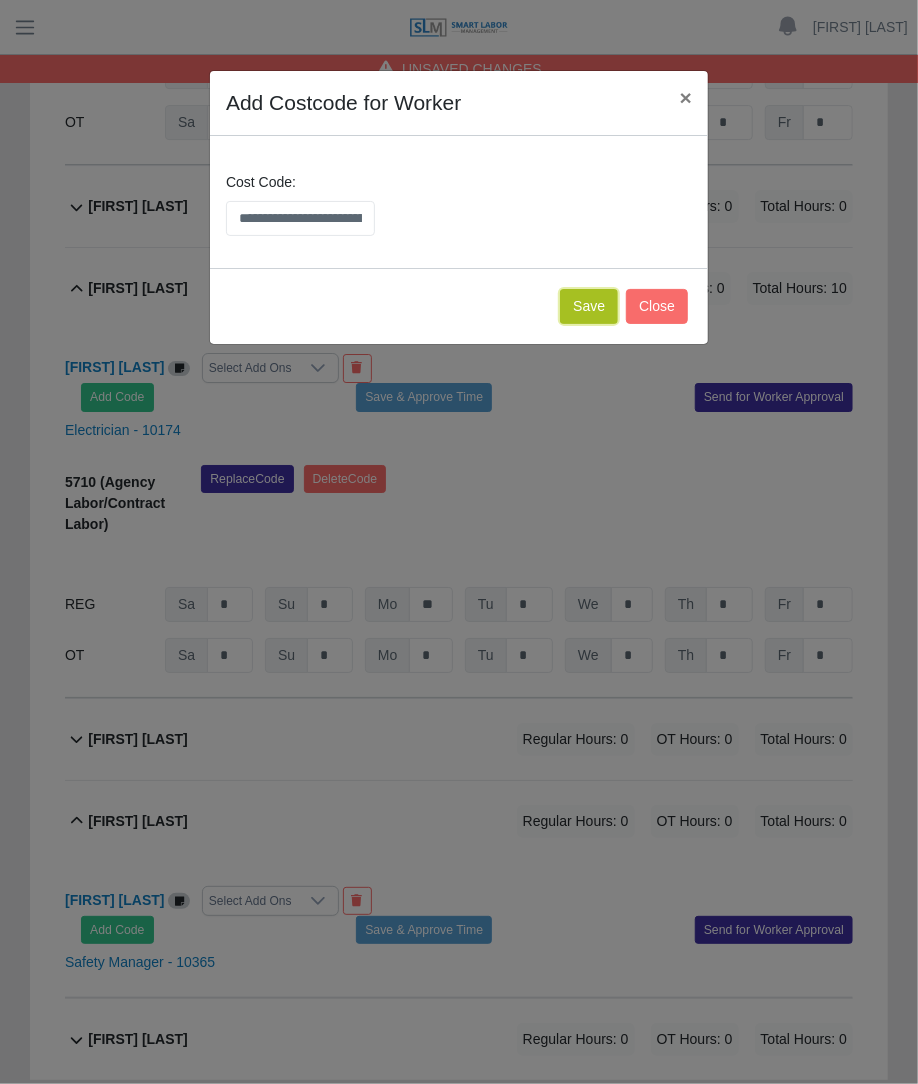 click on "Save" 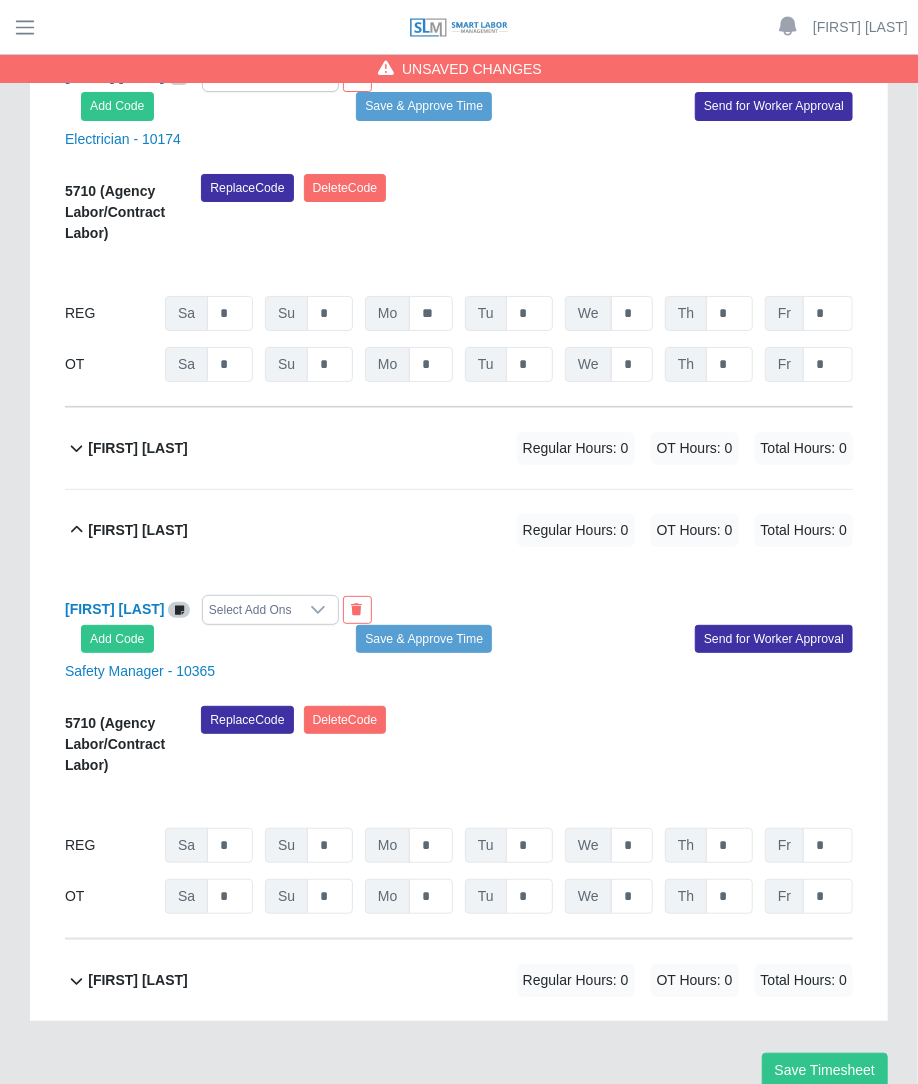 scroll, scrollTop: 2692, scrollLeft: 0, axis: vertical 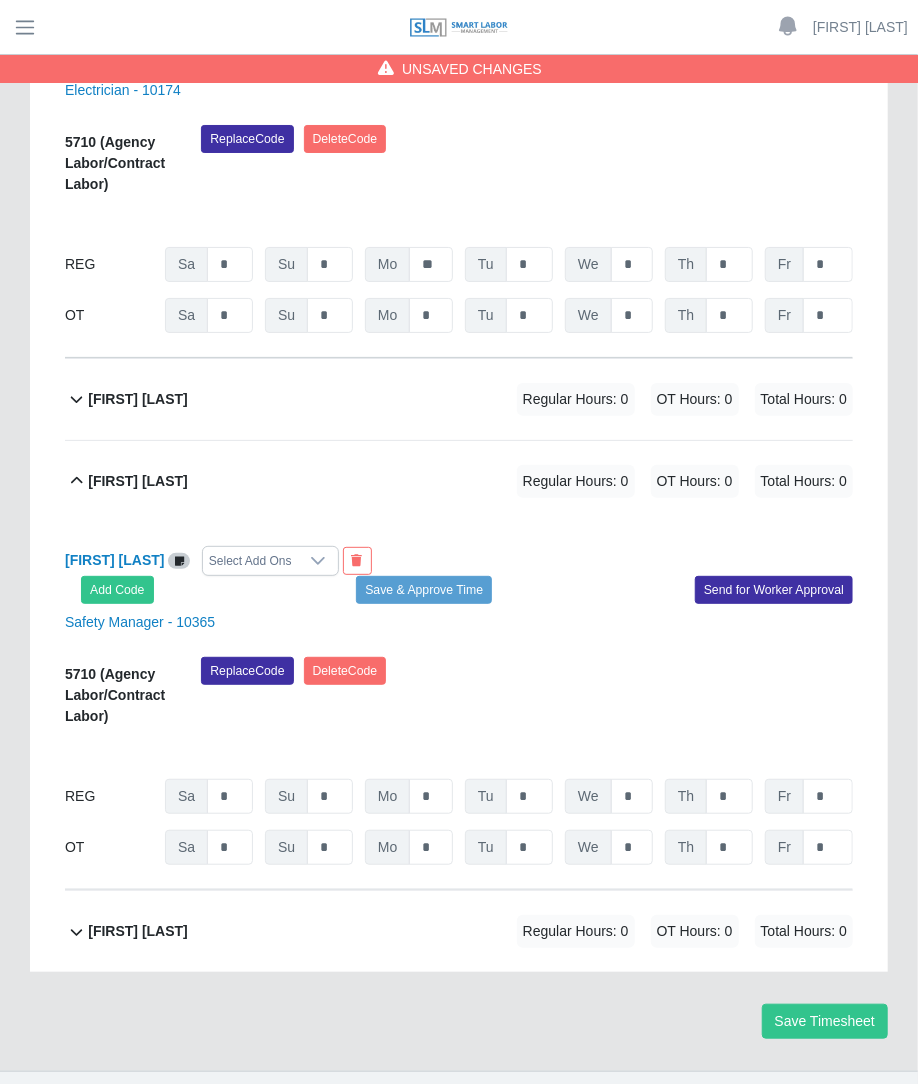 click on "5710
(Agency Labor/Contract Labor)
Replace
Code
Delete
Code
07/26/2025
Timers    07/27/2025
Timers    07/28/2025
Timers    07/29/2025
Timers    07/30/2025
Timers    07/31/2025
Timers    08/01/2025
Timers
REG
Sa   *   Su   *   Mo   *   Tu   *   We   *   Th   *   Fr   *
OT
Sa   * Su   * Mo   * Tu   * We   * Th   * Fr   *" 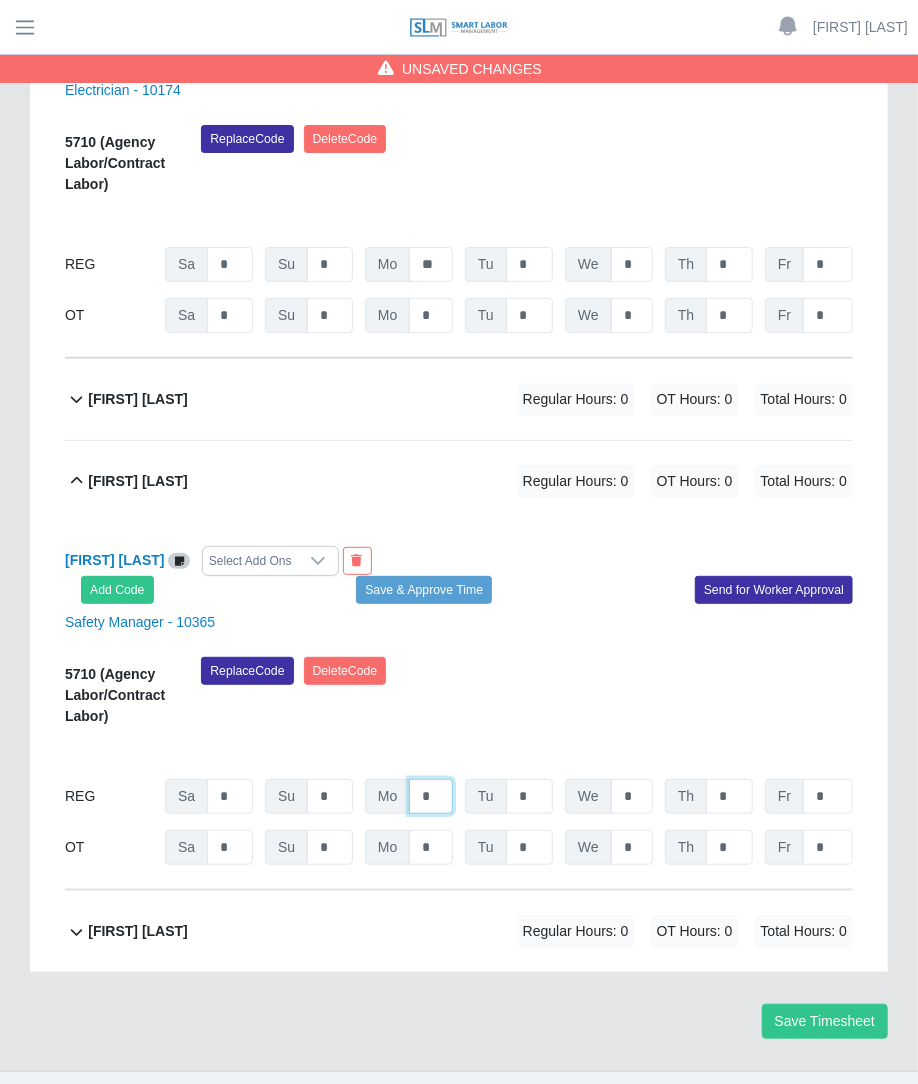 click on "*" at bounding box center (431, -1866) 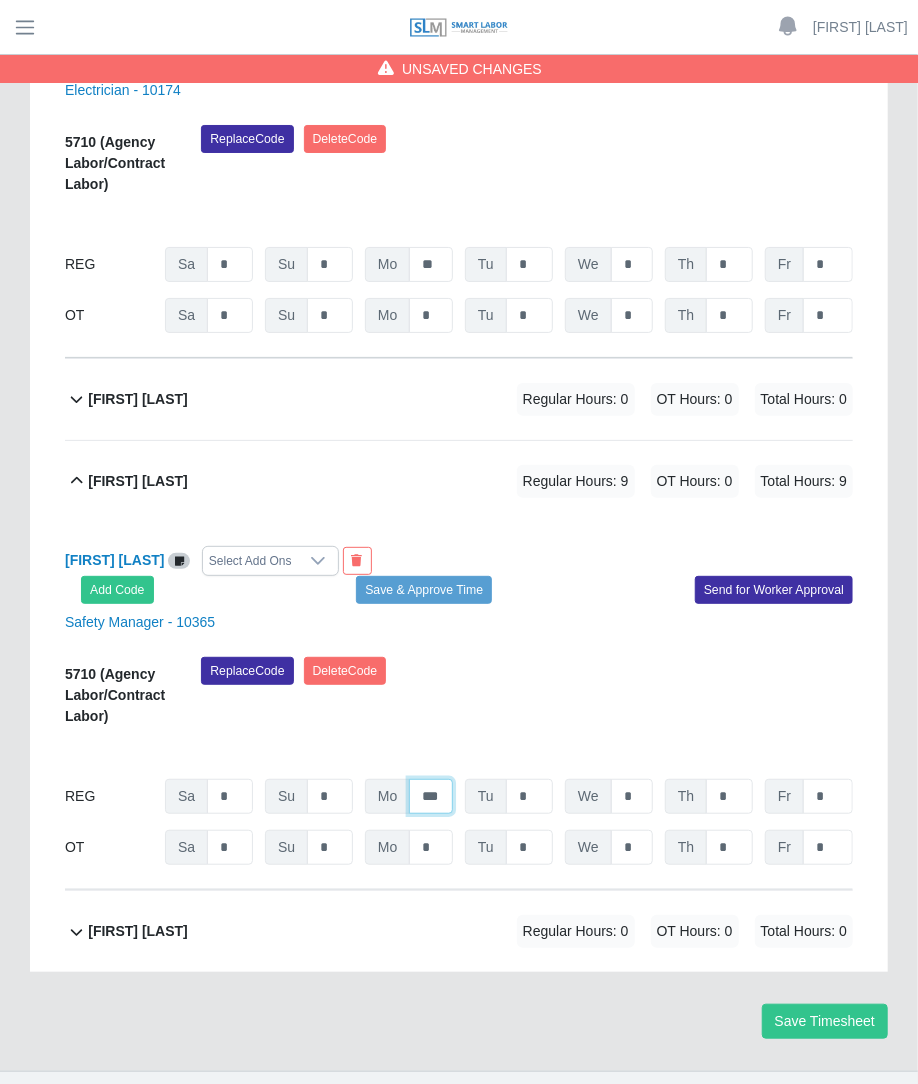 scroll, scrollTop: 0, scrollLeft: 1, axis: horizontal 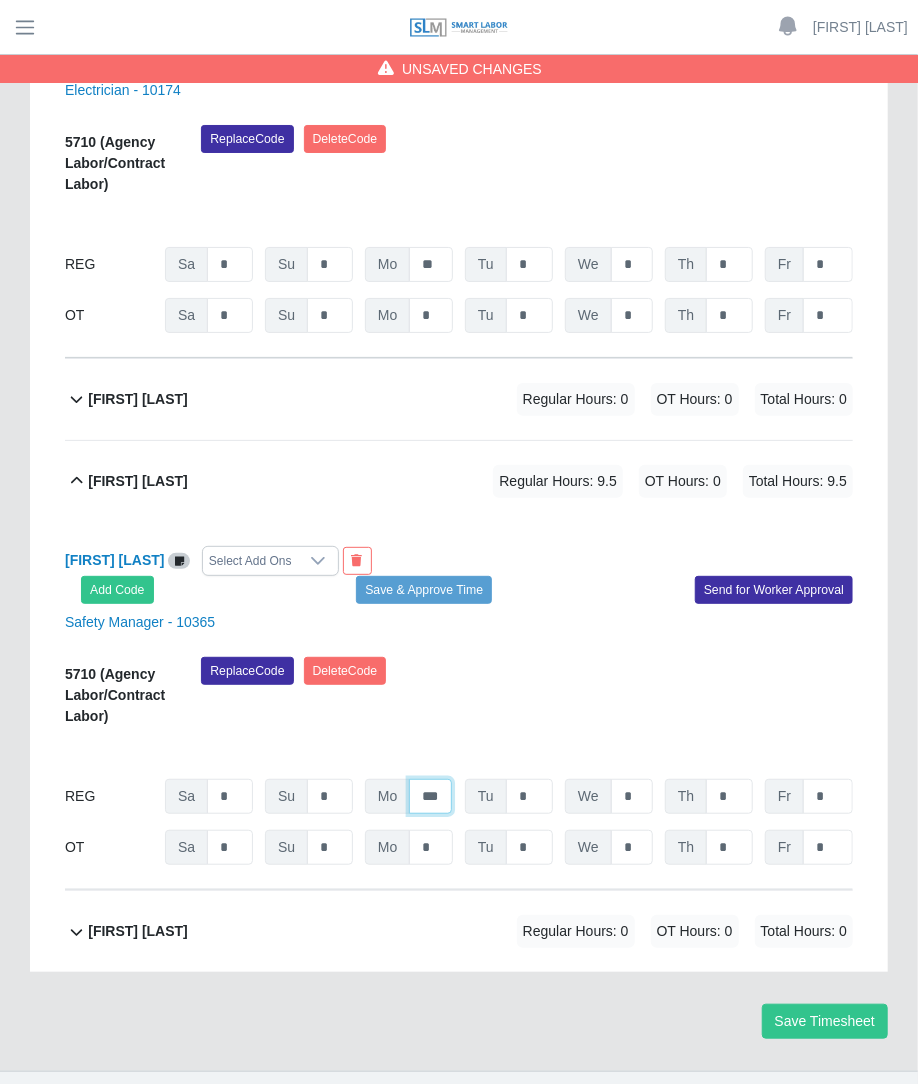 type on "***" 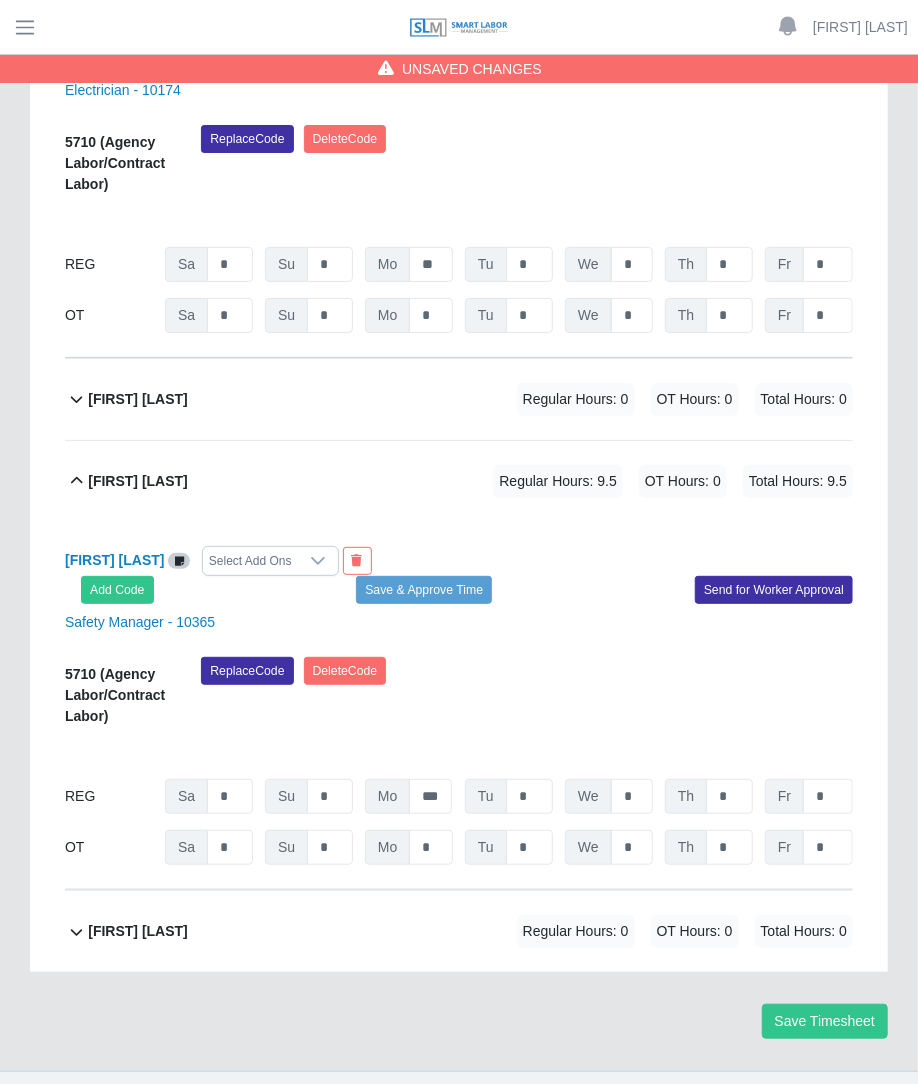 click on "Zebadiah Rector             Regular Hours: 0   OT Hours: 0   Total Hours: 0" 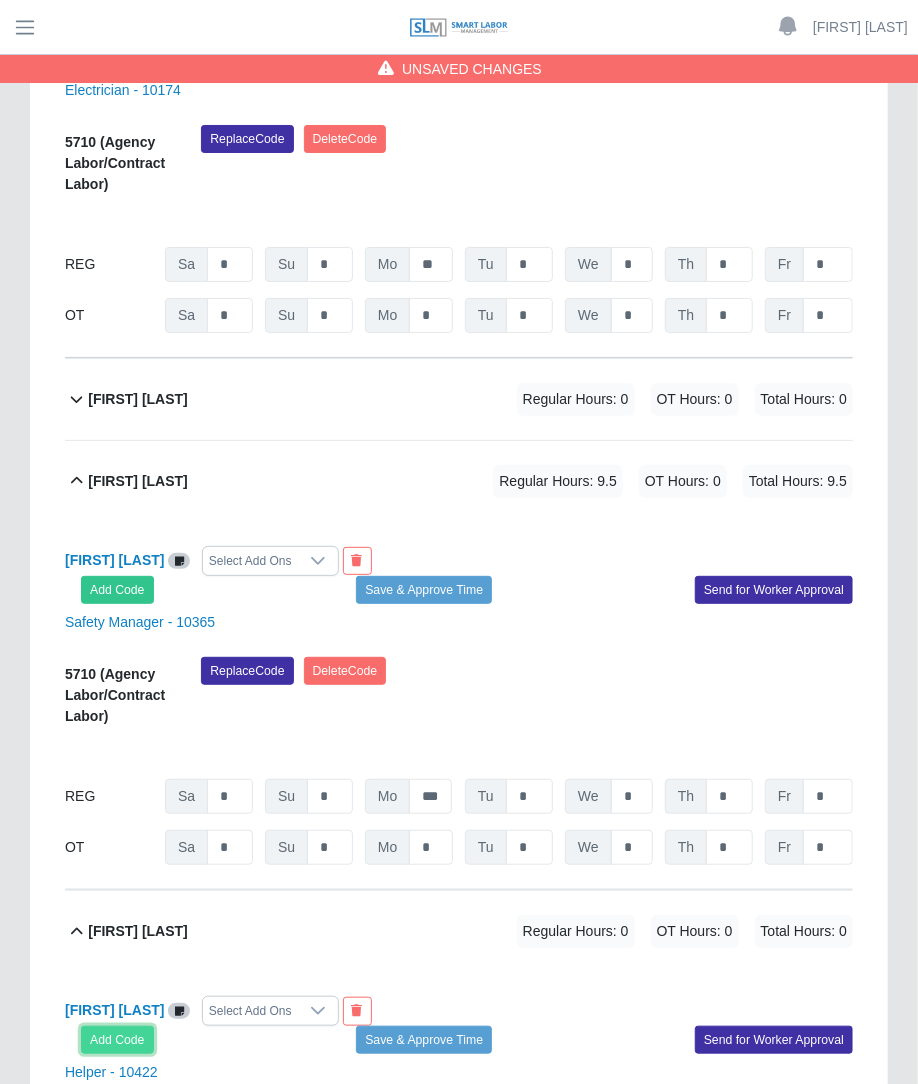 click on "Add Code" 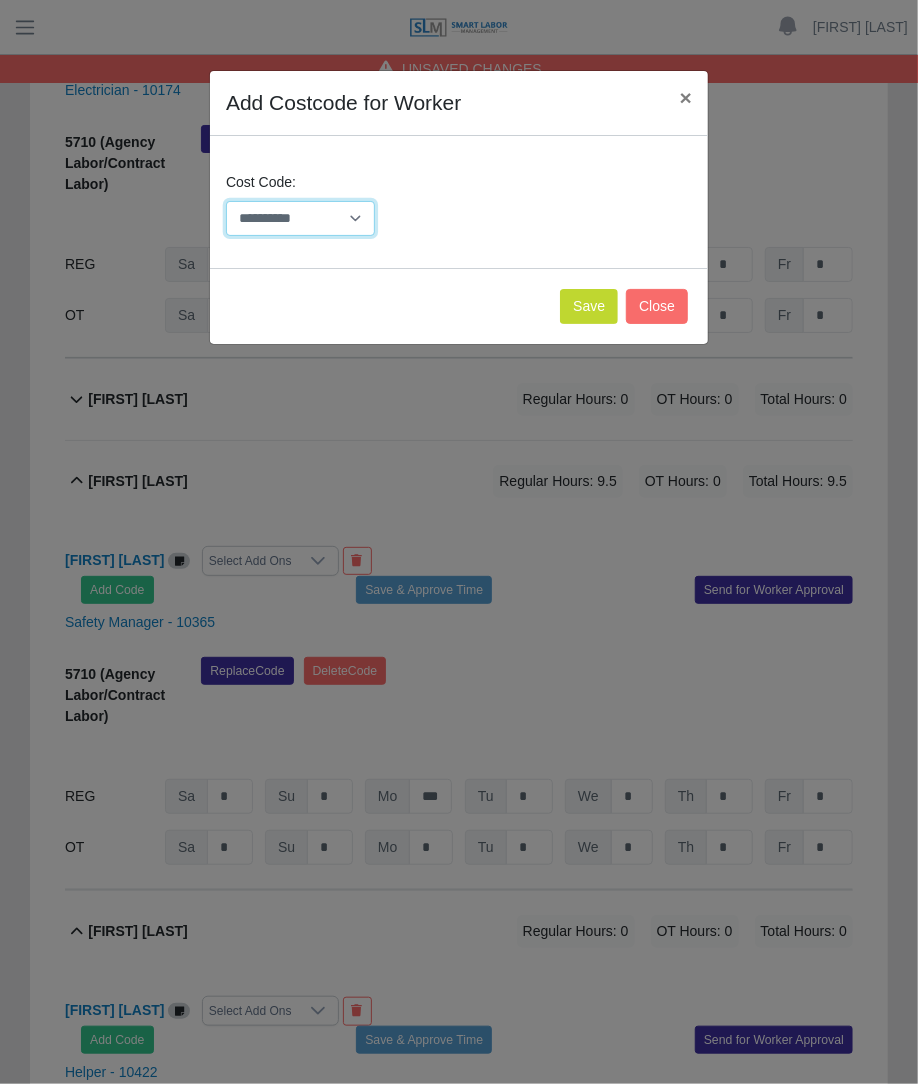 click on "**********" at bounding box center (300, 218) 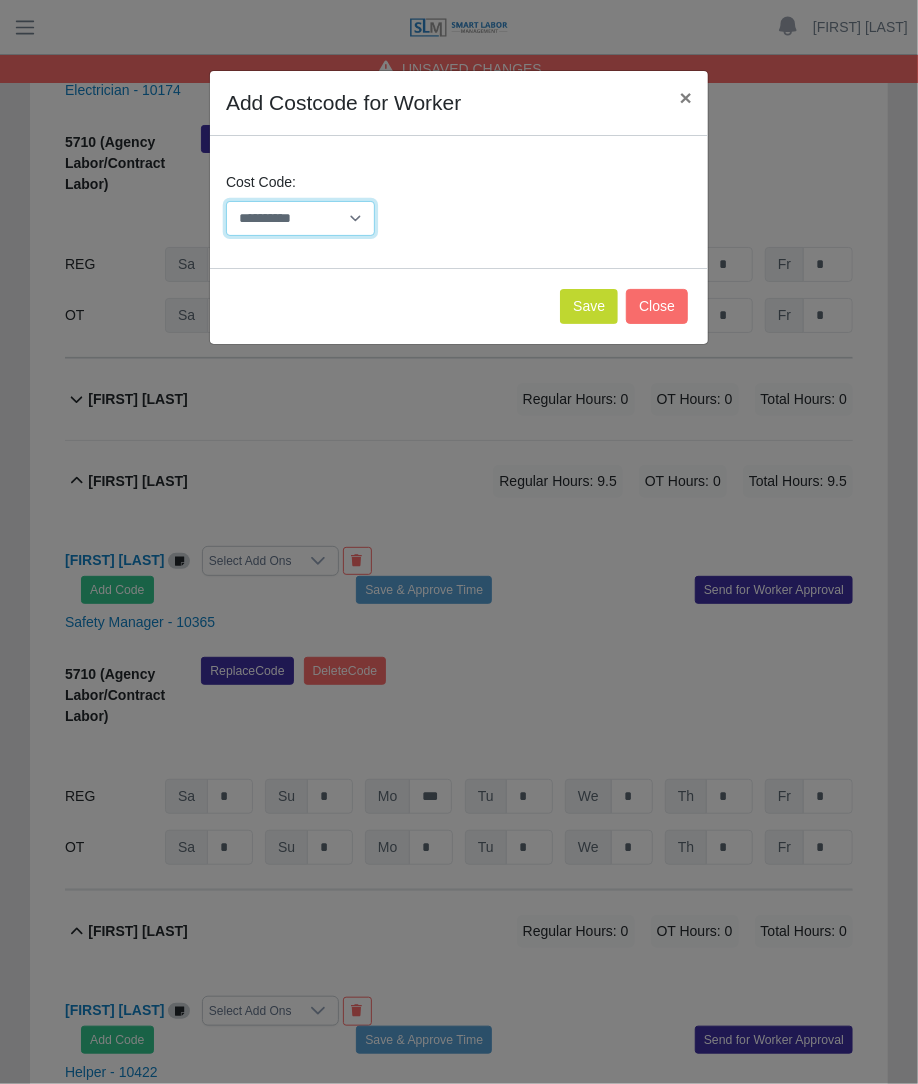 select on "**********" 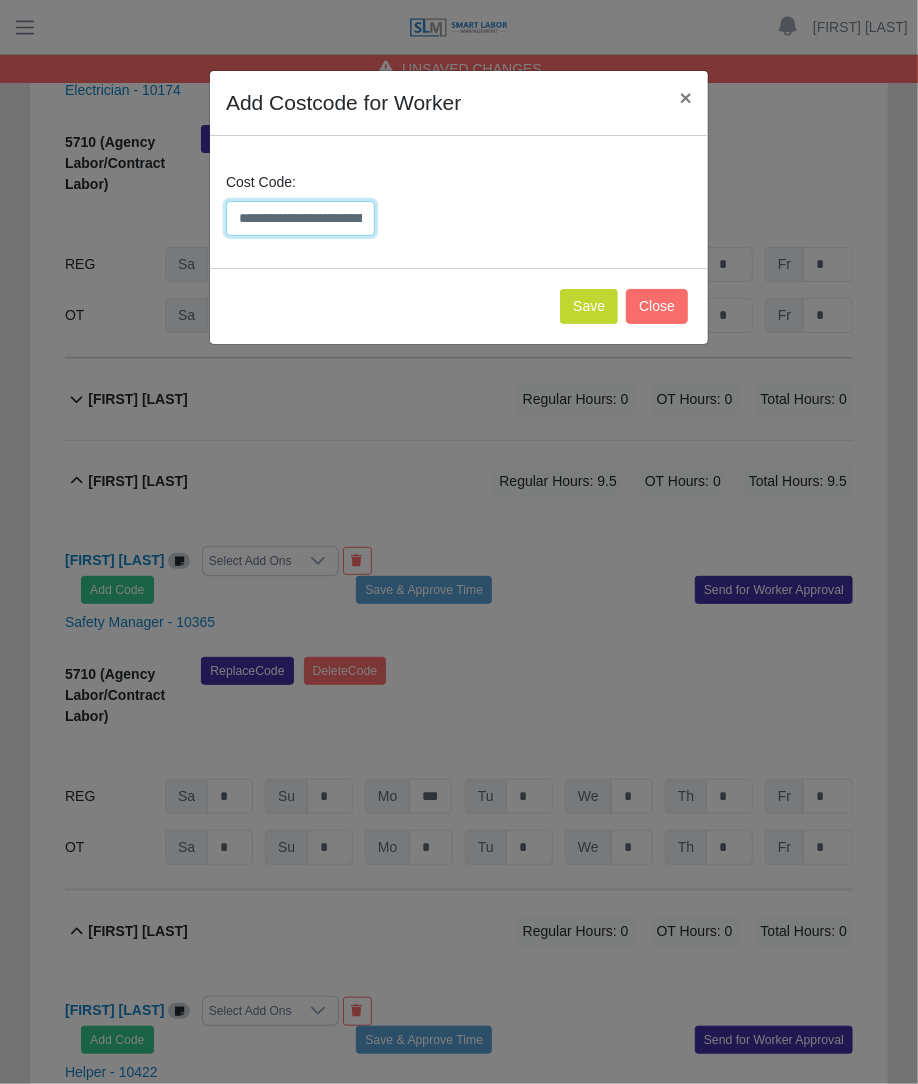 click on "**********" at bounding box center [300, 218] 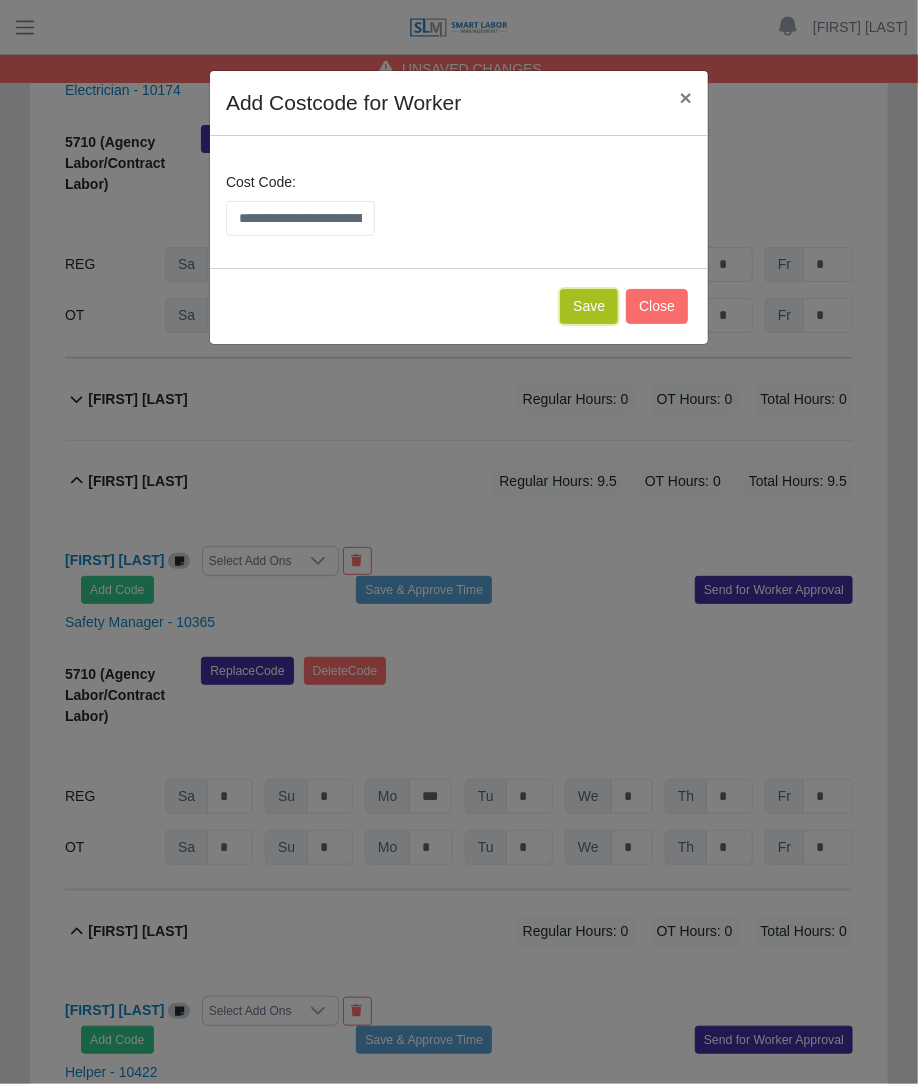 click on "Save" 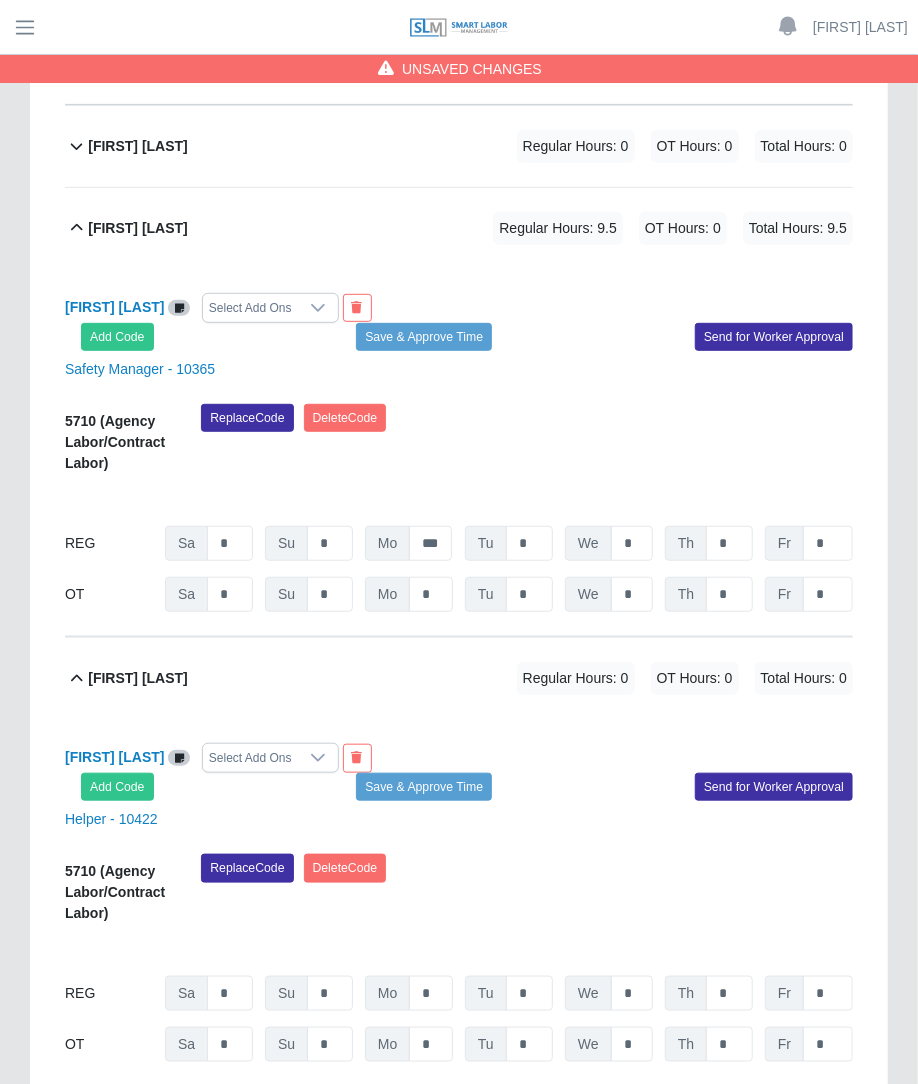 scroll, scrollTop: 3088, scrollLeft: 0, axis: vertical 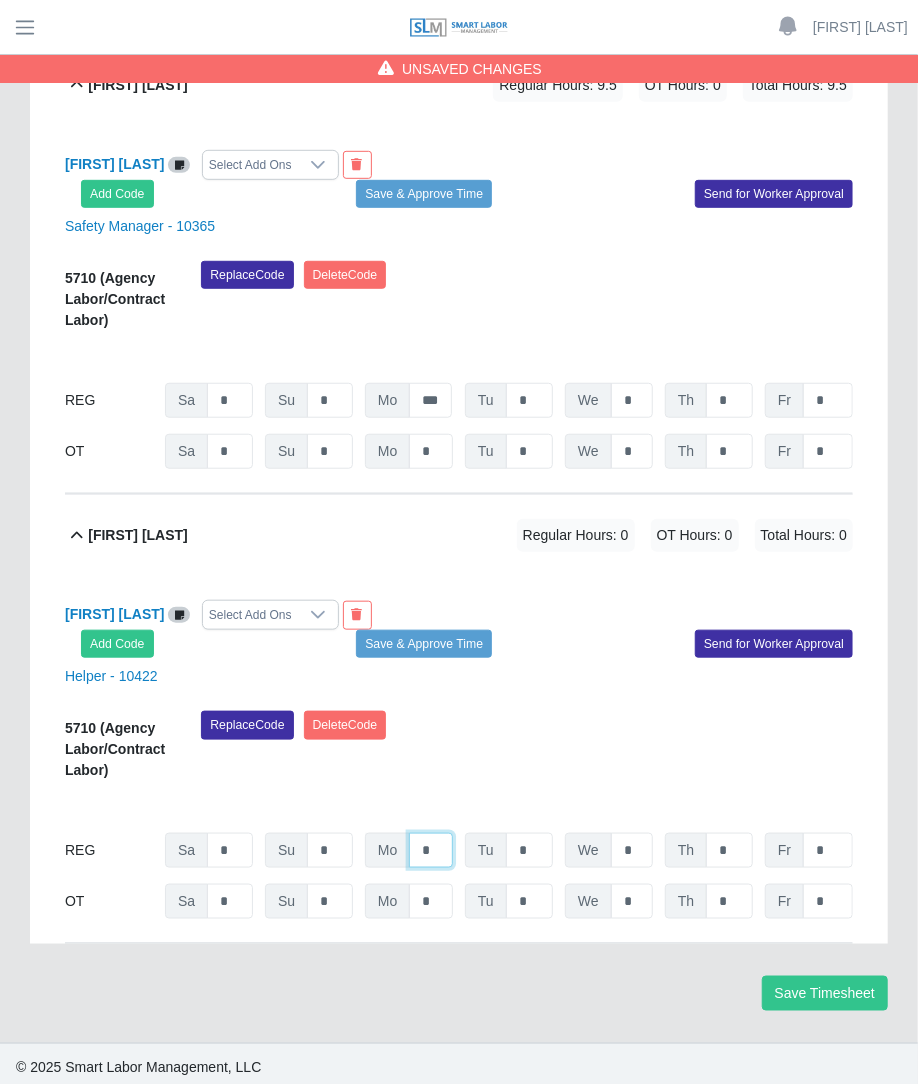 click on "*" at bounding box center [431, -2262] 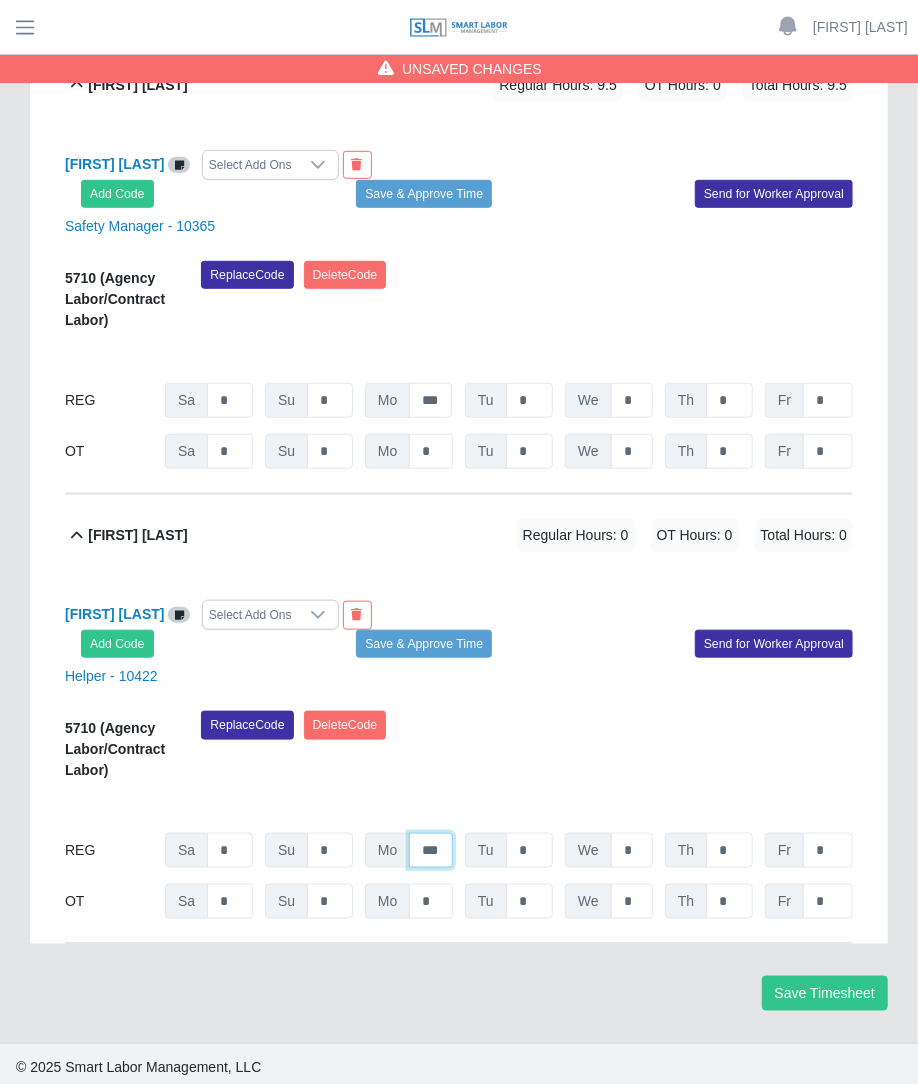 scroll, scrollTop: 0, scrollLeft: 1, axis: horizontal 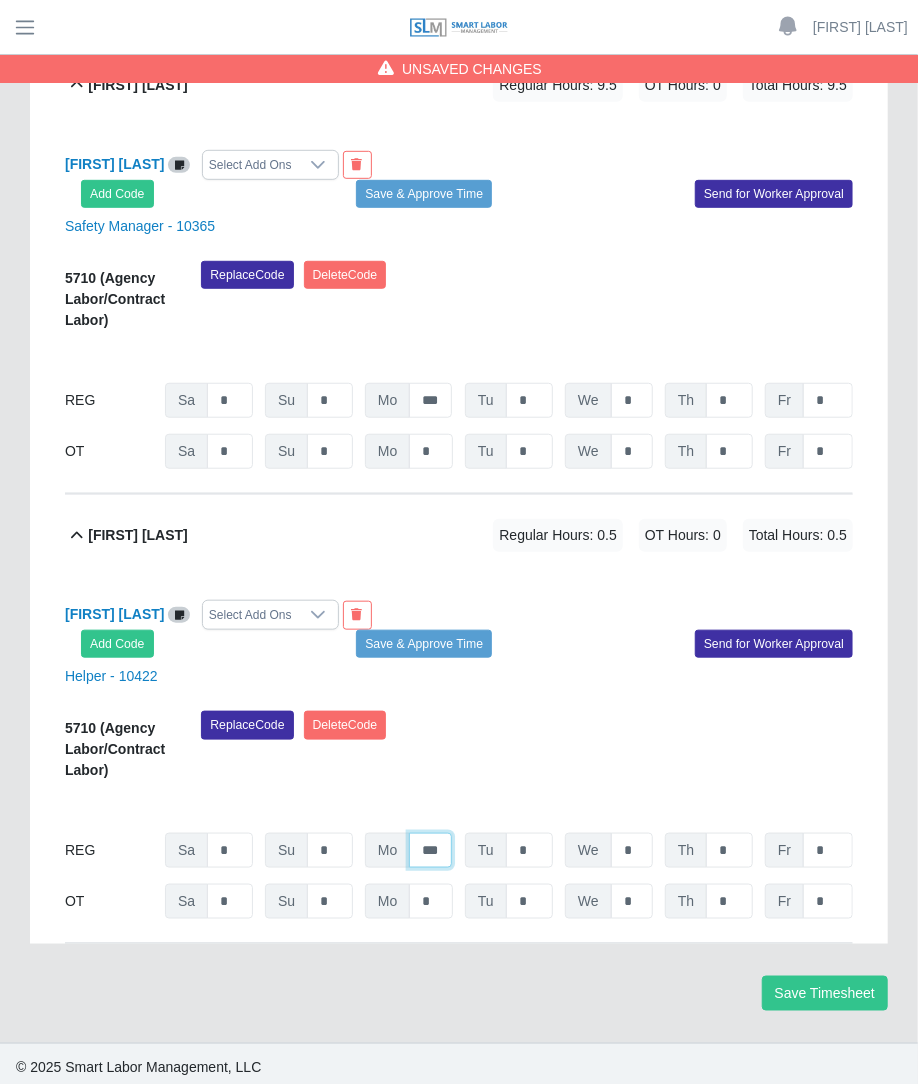type on "*" 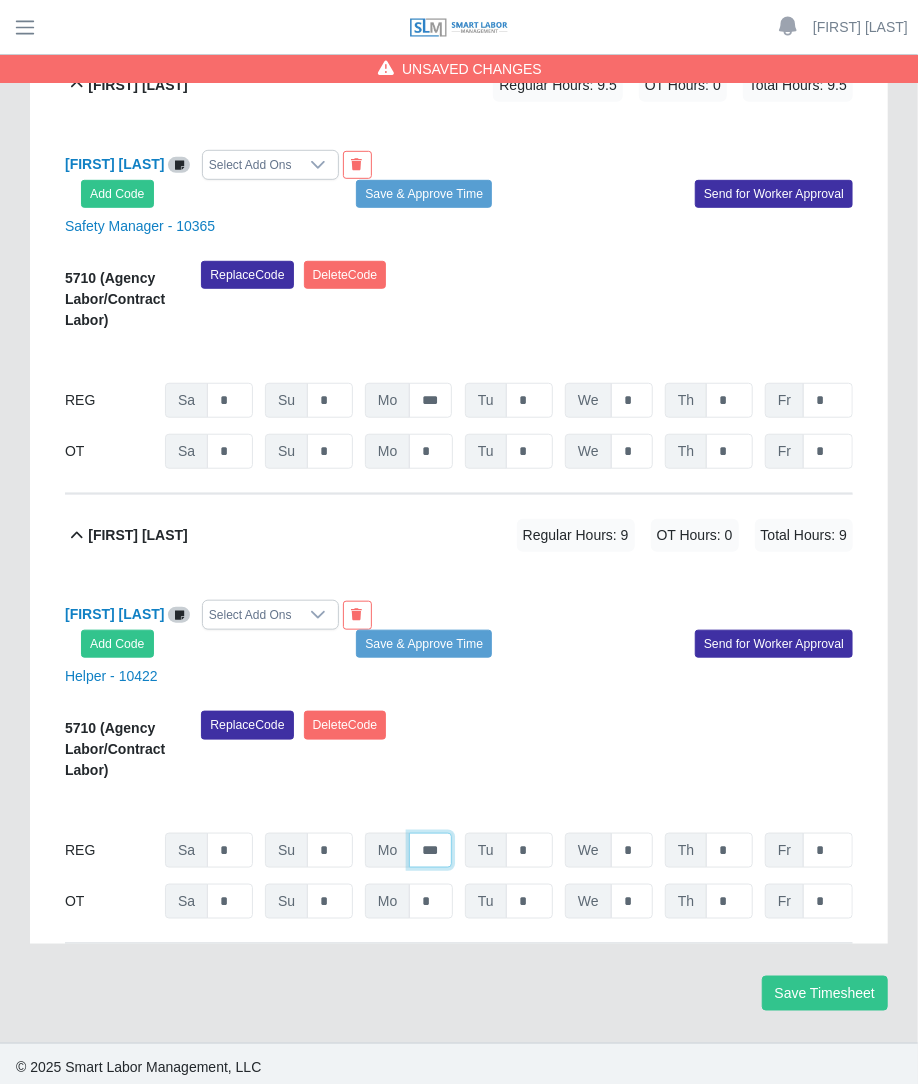 scroll, scrollTop: 0, scrollLeft: 1, axis: horizontal 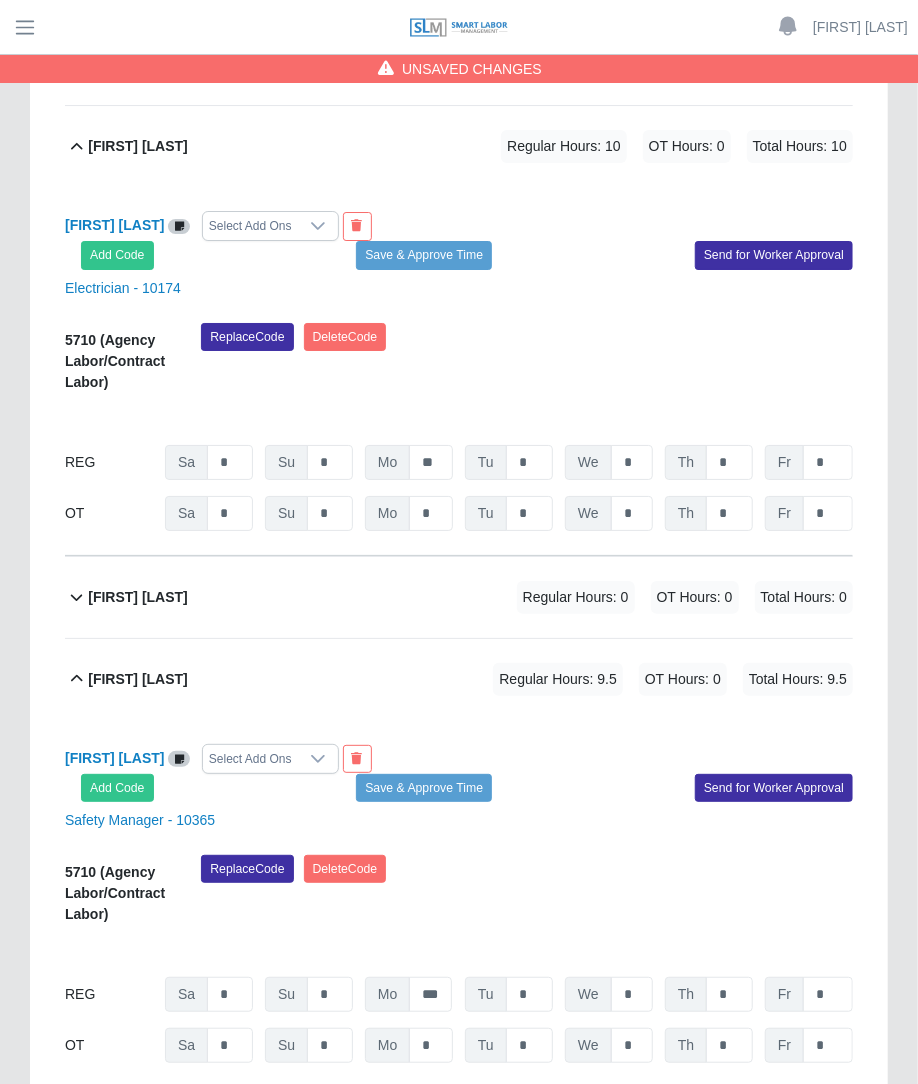 type on "***" 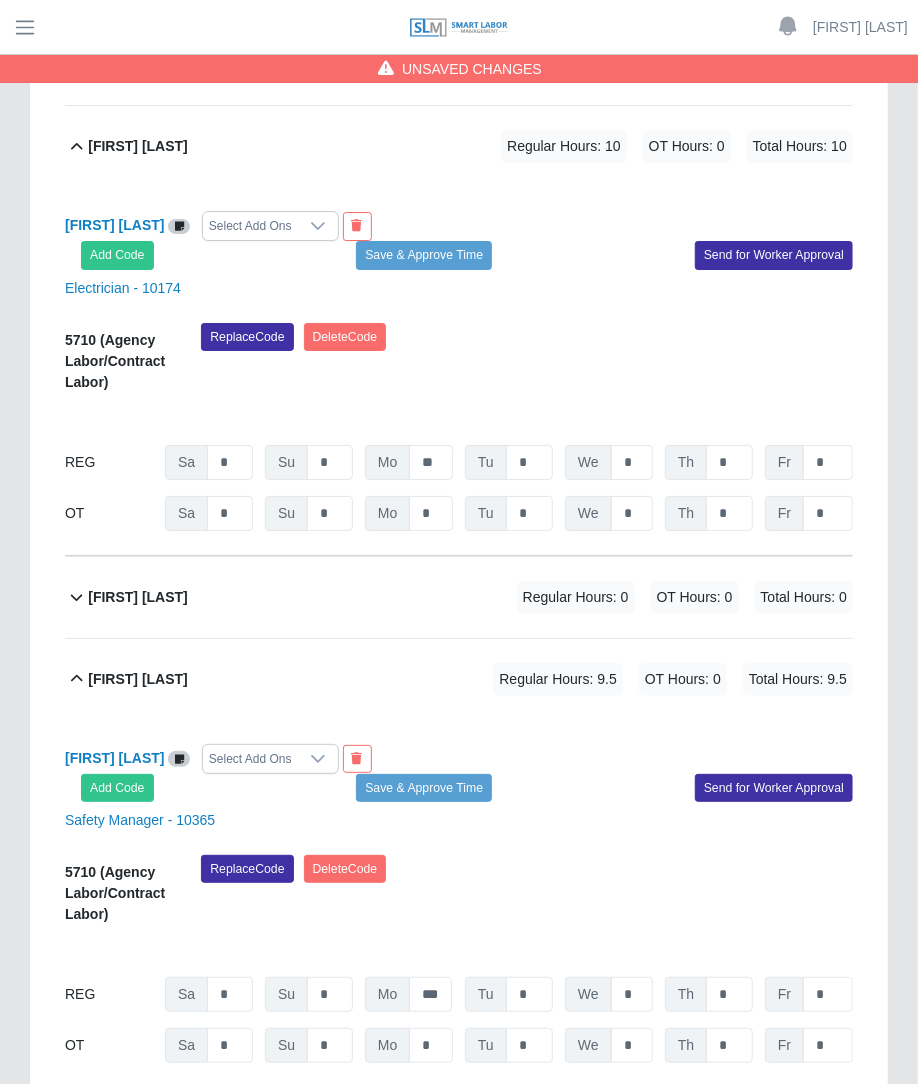 click on "Regular Hours: 0" at bounding box center [576, 597] 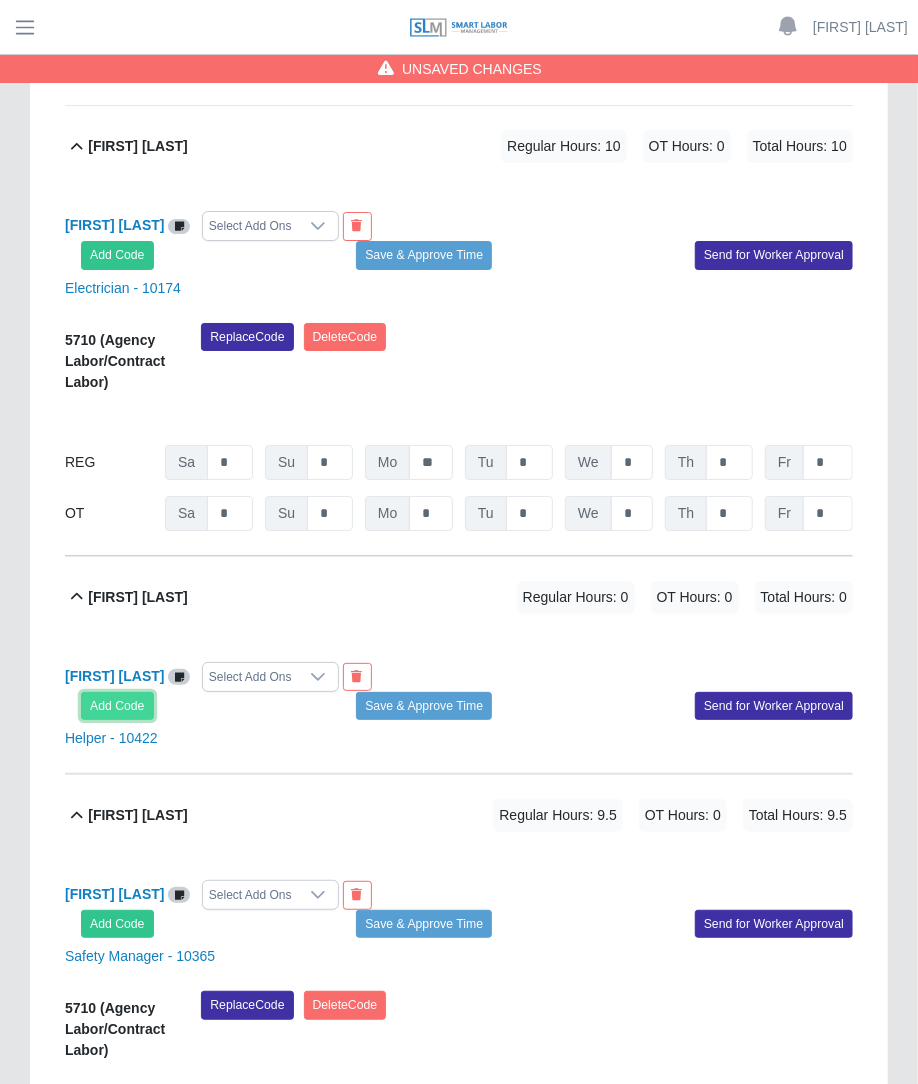 click on "Add Code" 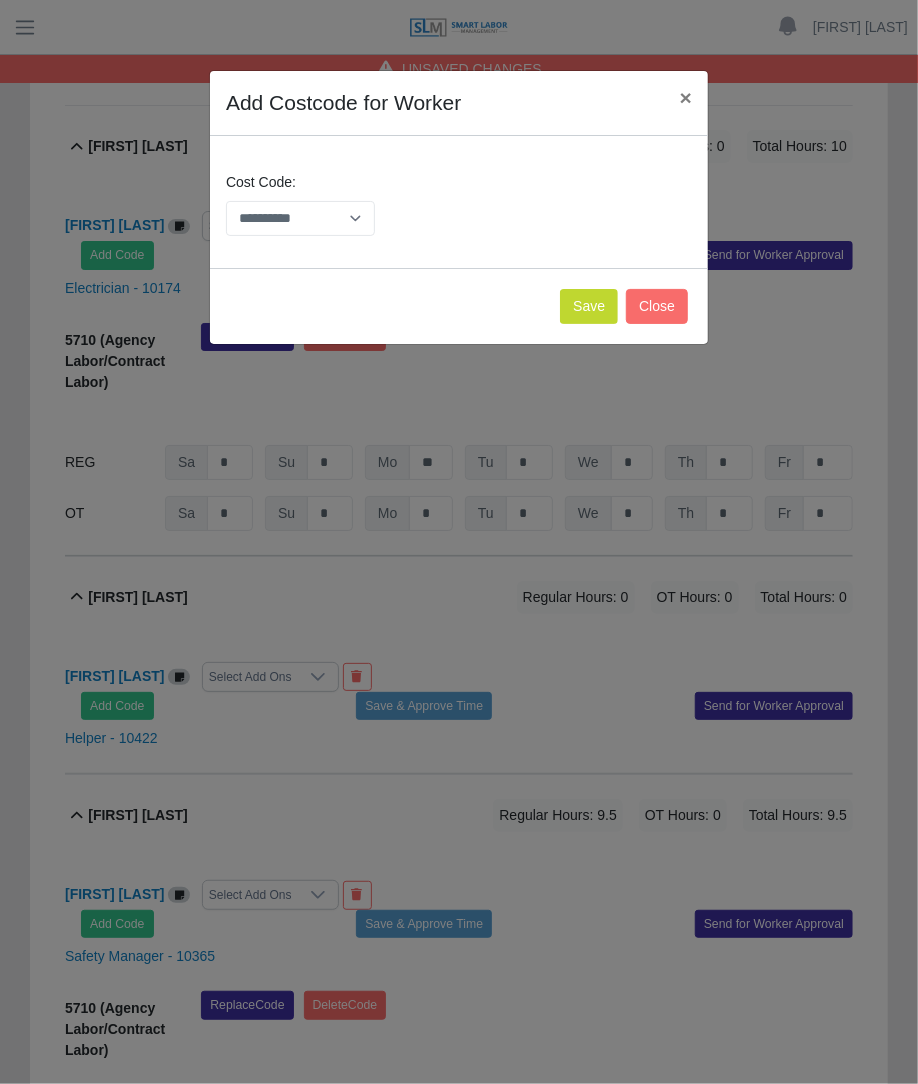 click on "**********" at bounding box center (459, 212) 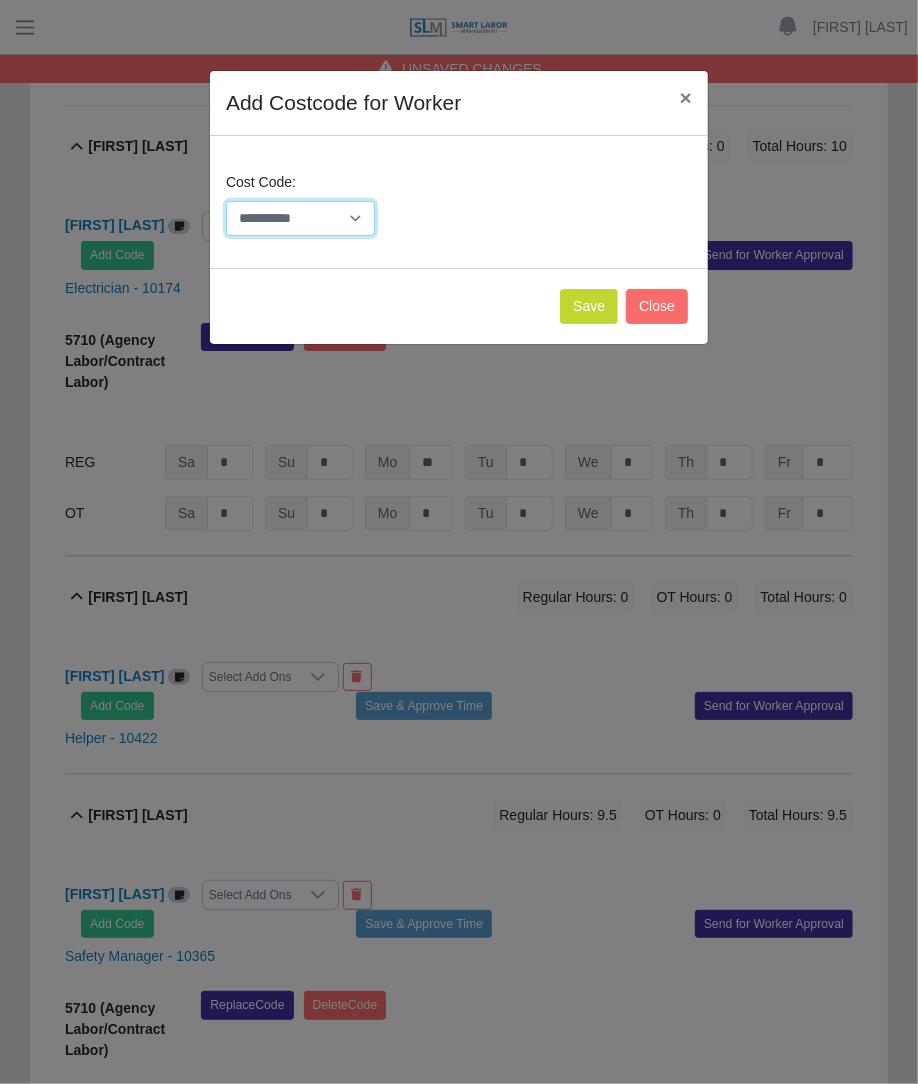 click on "**********" at bounding box center [300, 218] 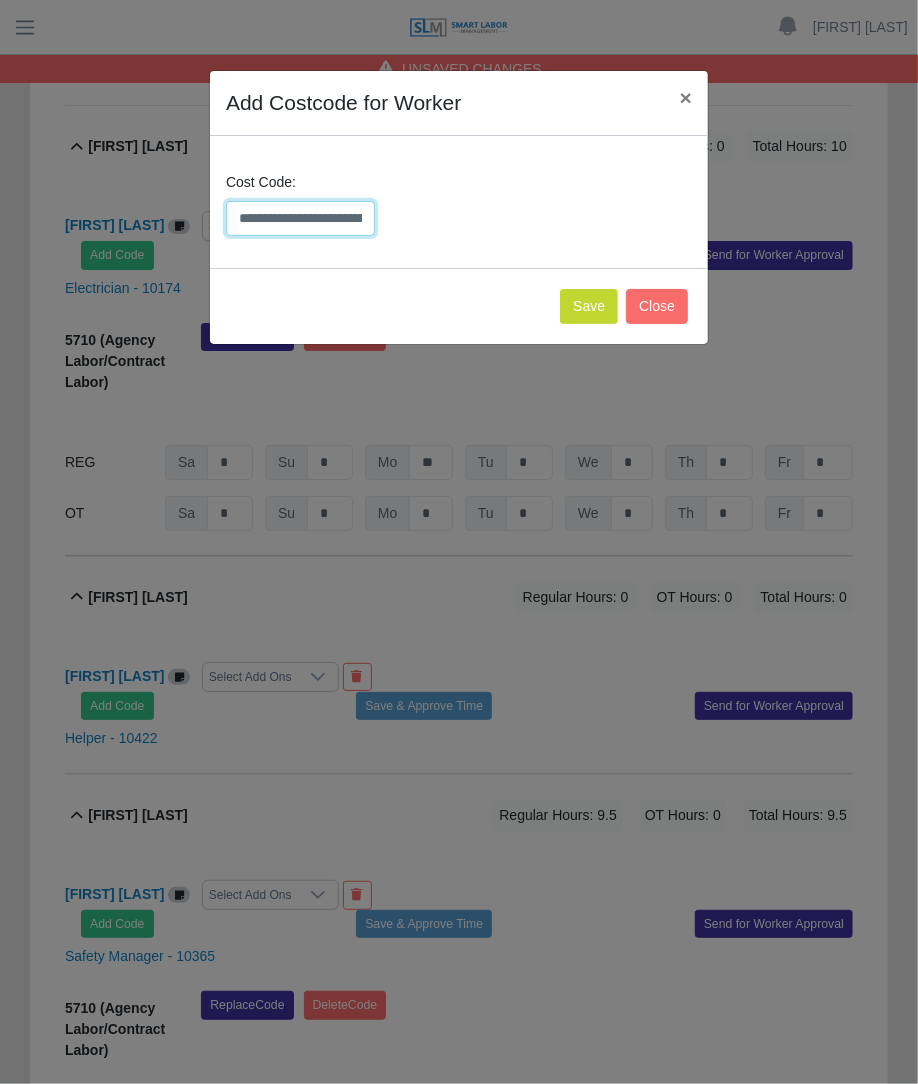 click on "**********" at bounding box center (300, 218) 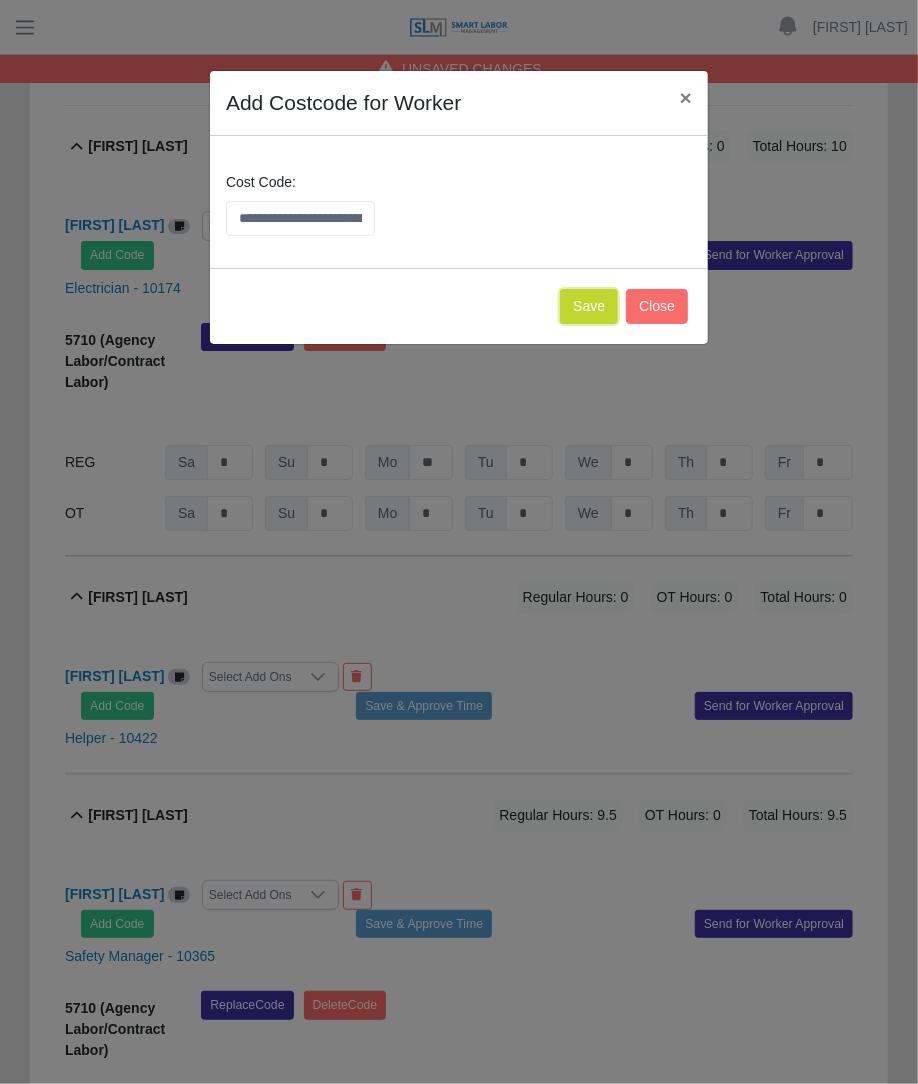 click on "Save" 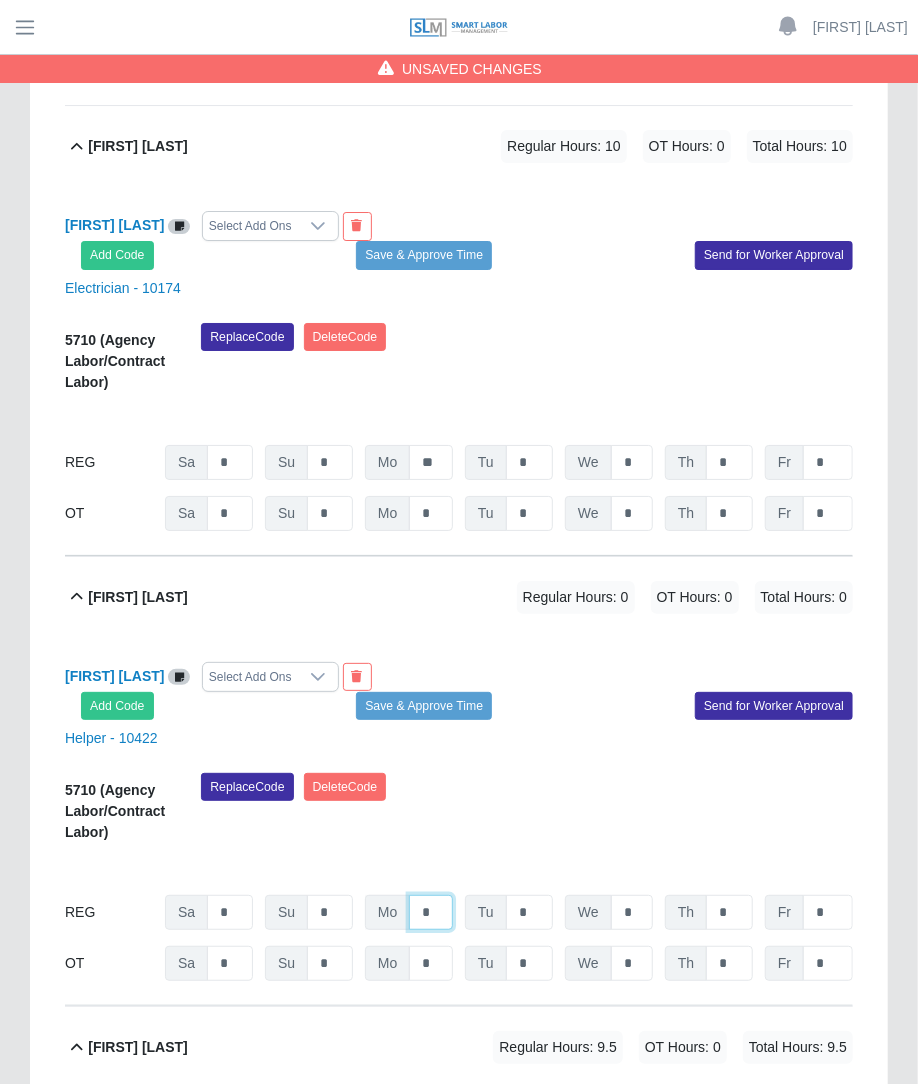 click on "*" at bounding box center [431, -1668] 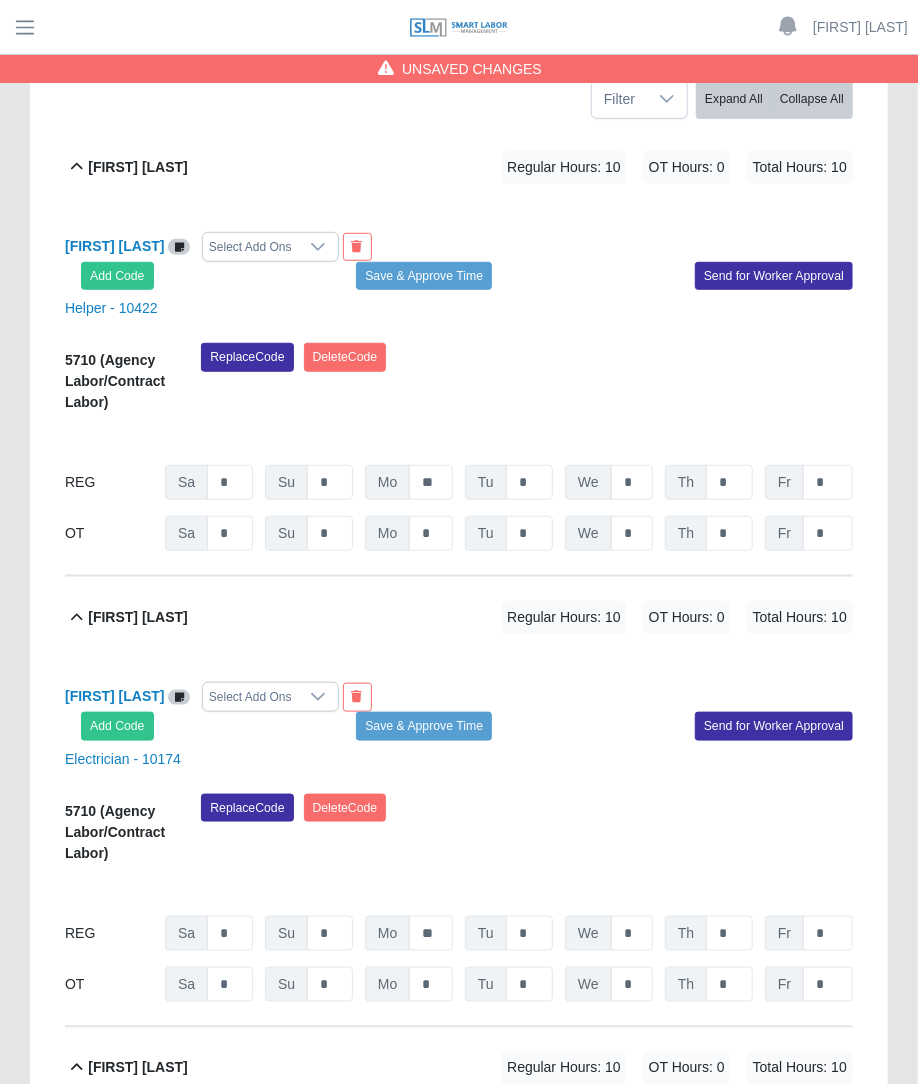 scroll, scrollTop: 380, scrollLeft: 0, axis: vertical 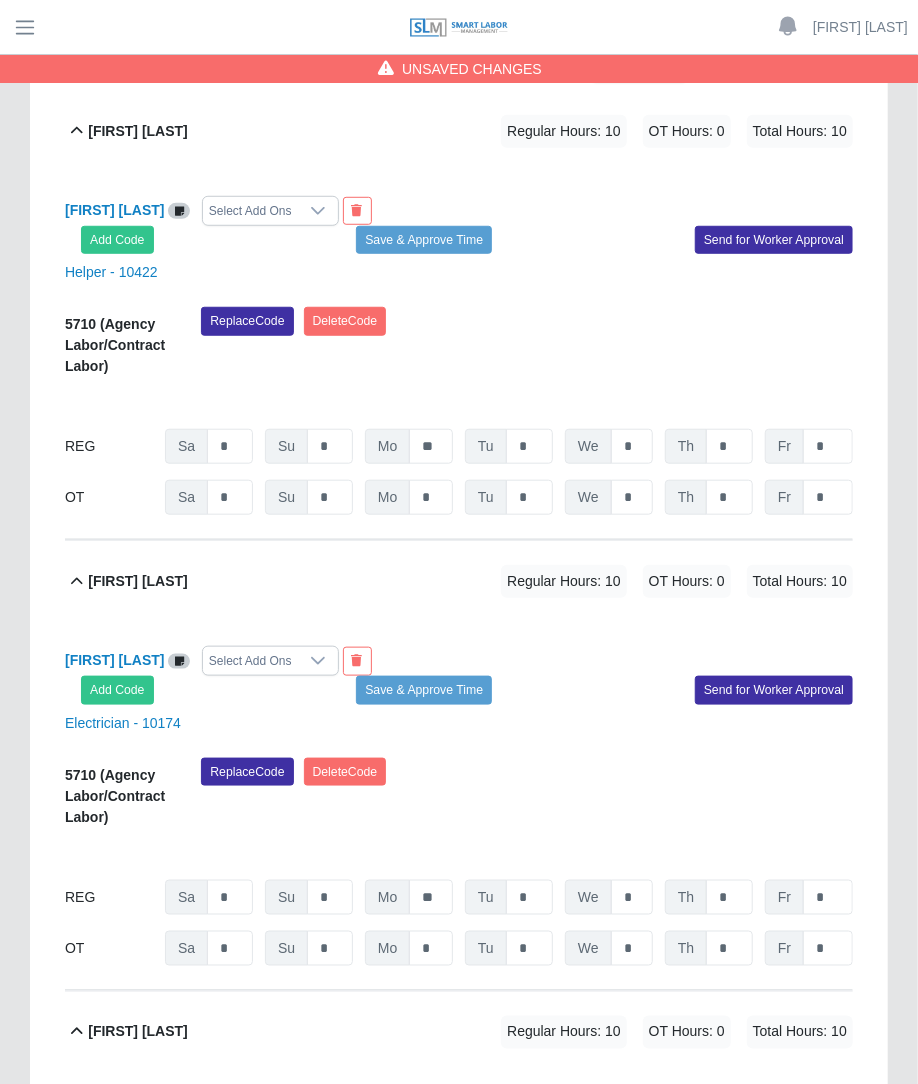 type on "**" 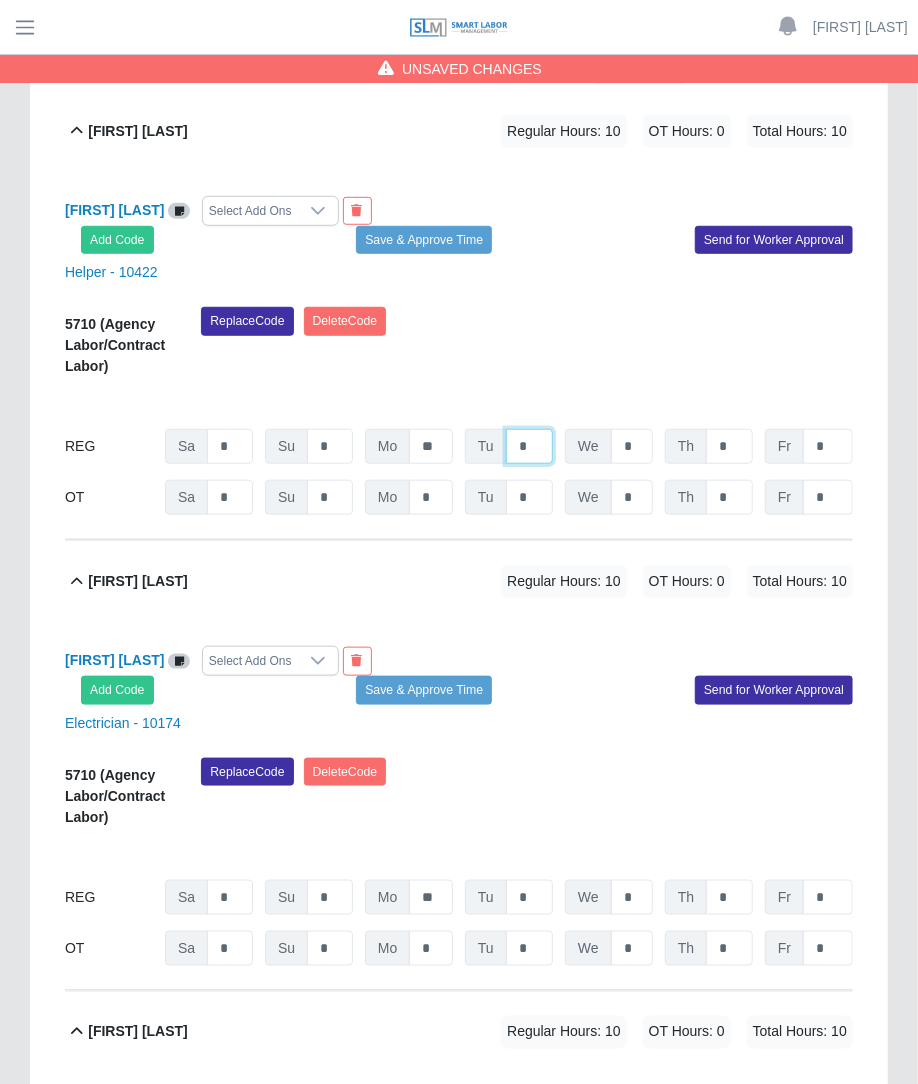 click on "*" at bounding box center (529, 446) 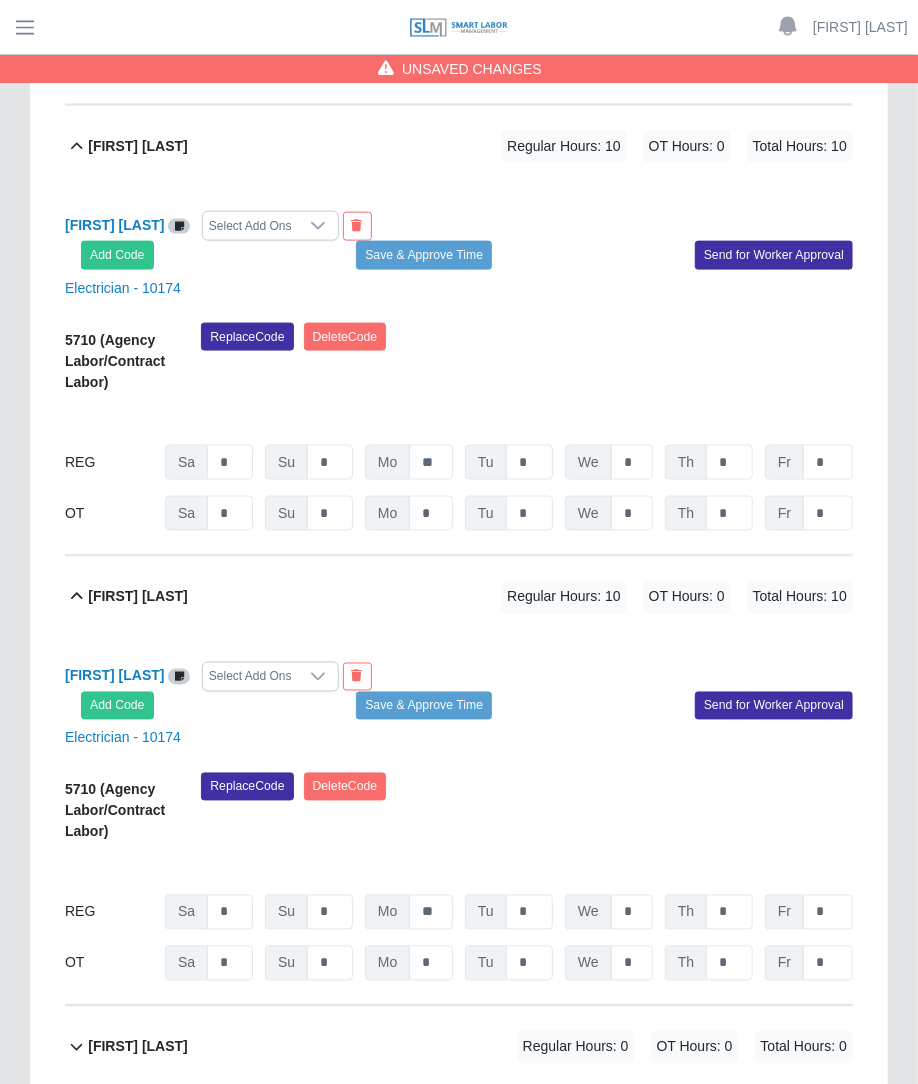 scroll, scrollTop: 924, scrollLeft: 0, axis: vertical 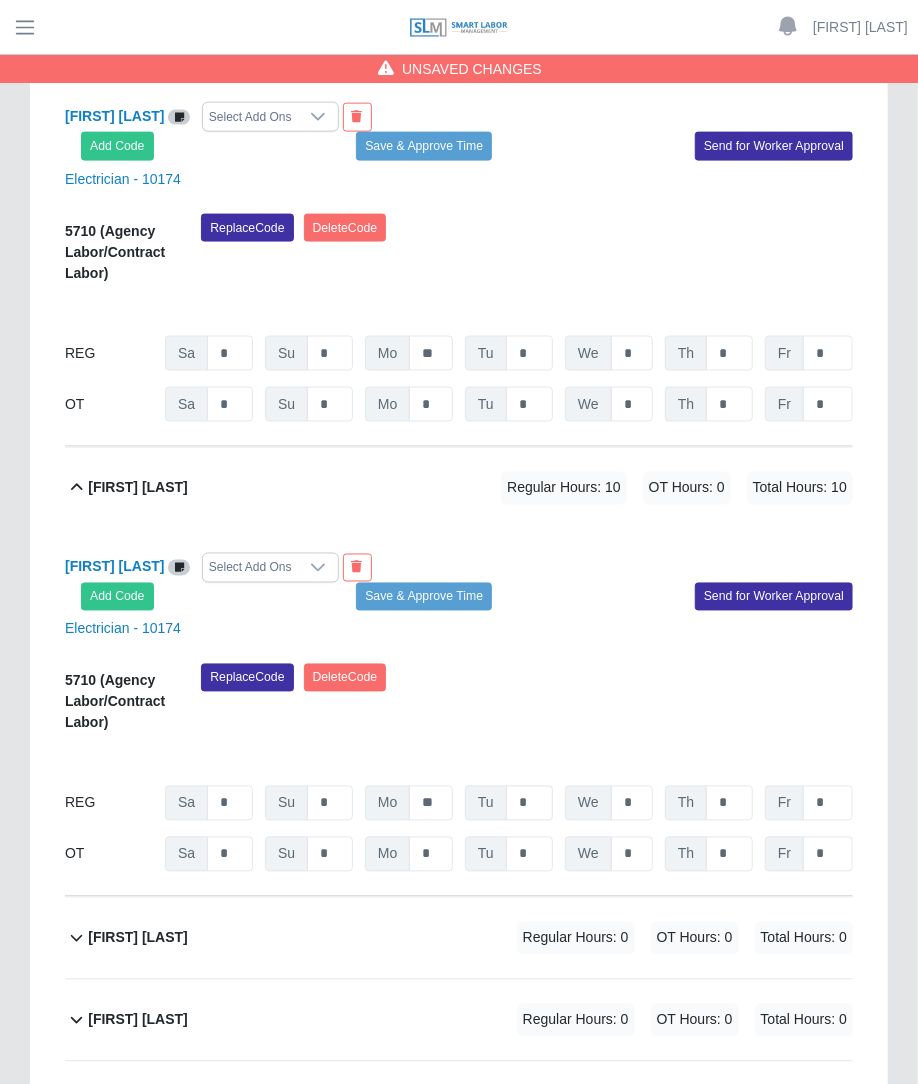 type on "**" 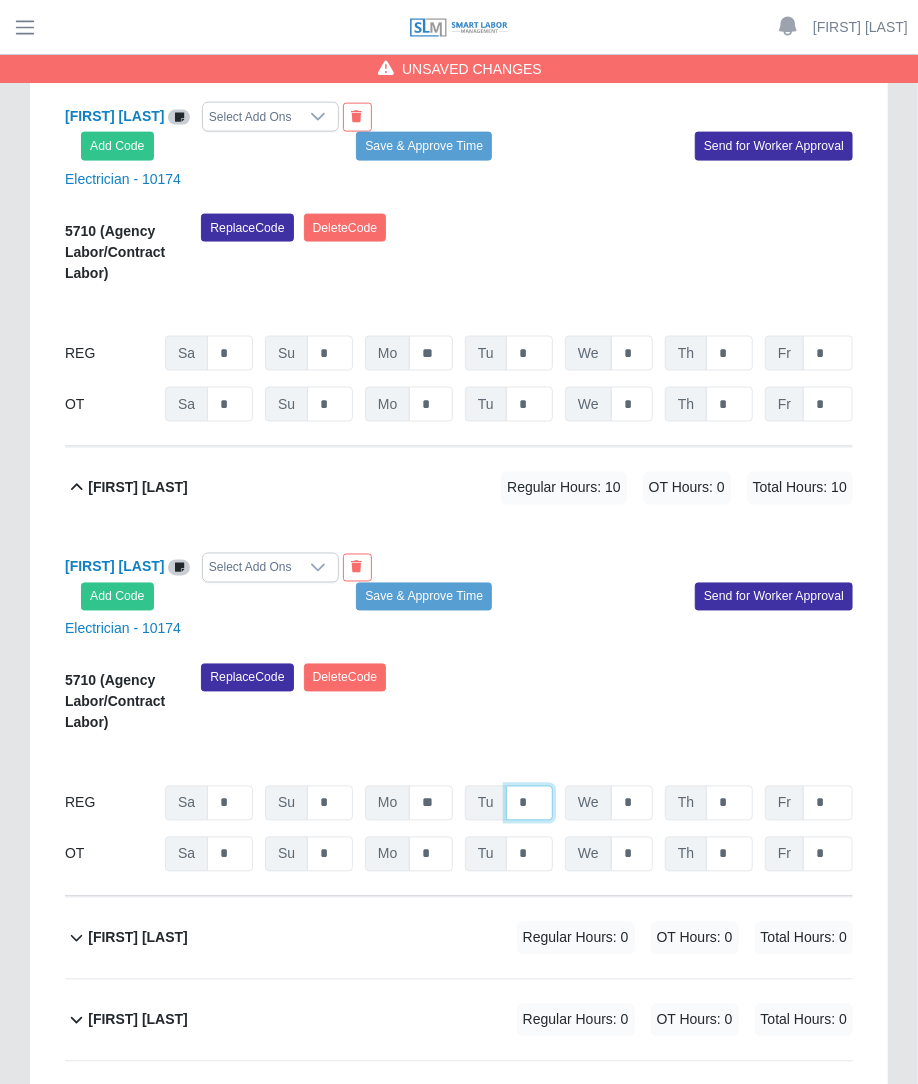 click on "*" at bounding box center (529, -98) 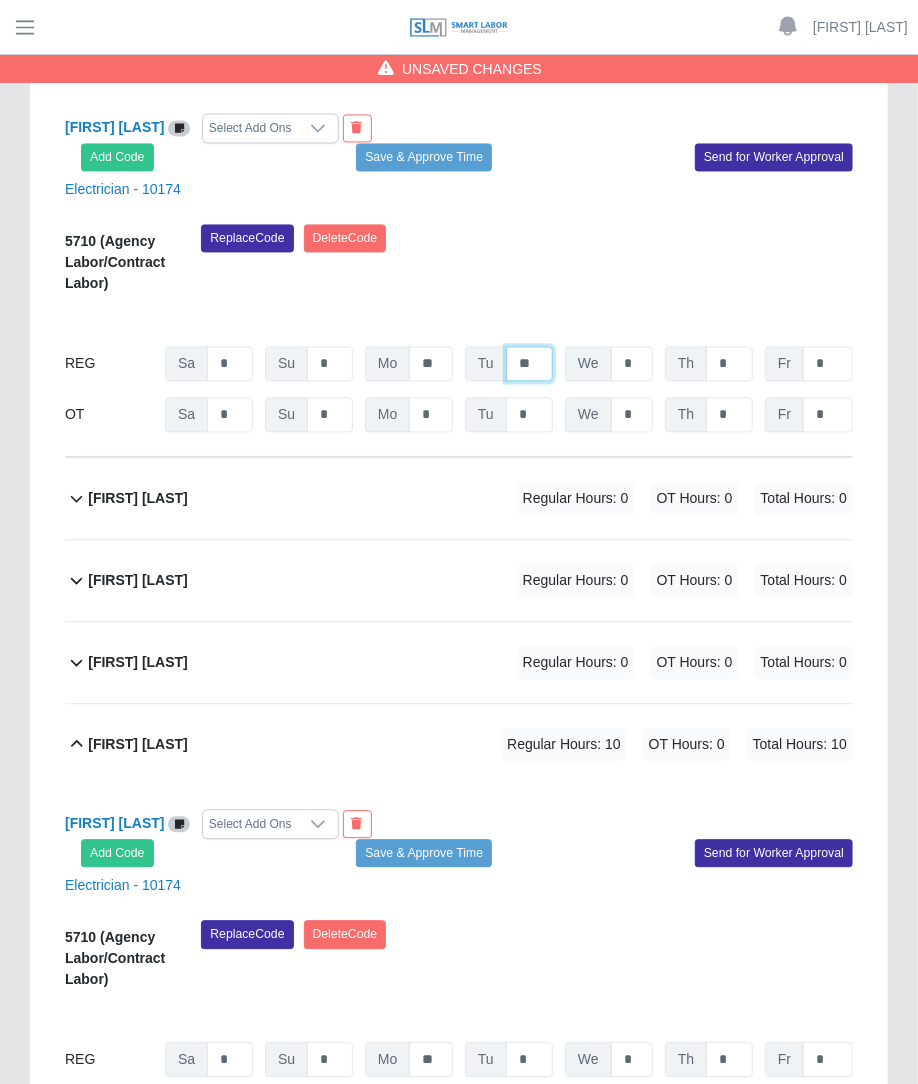 scroll, scrollTop: 1644, scrollLeft: 0, axis: vertical 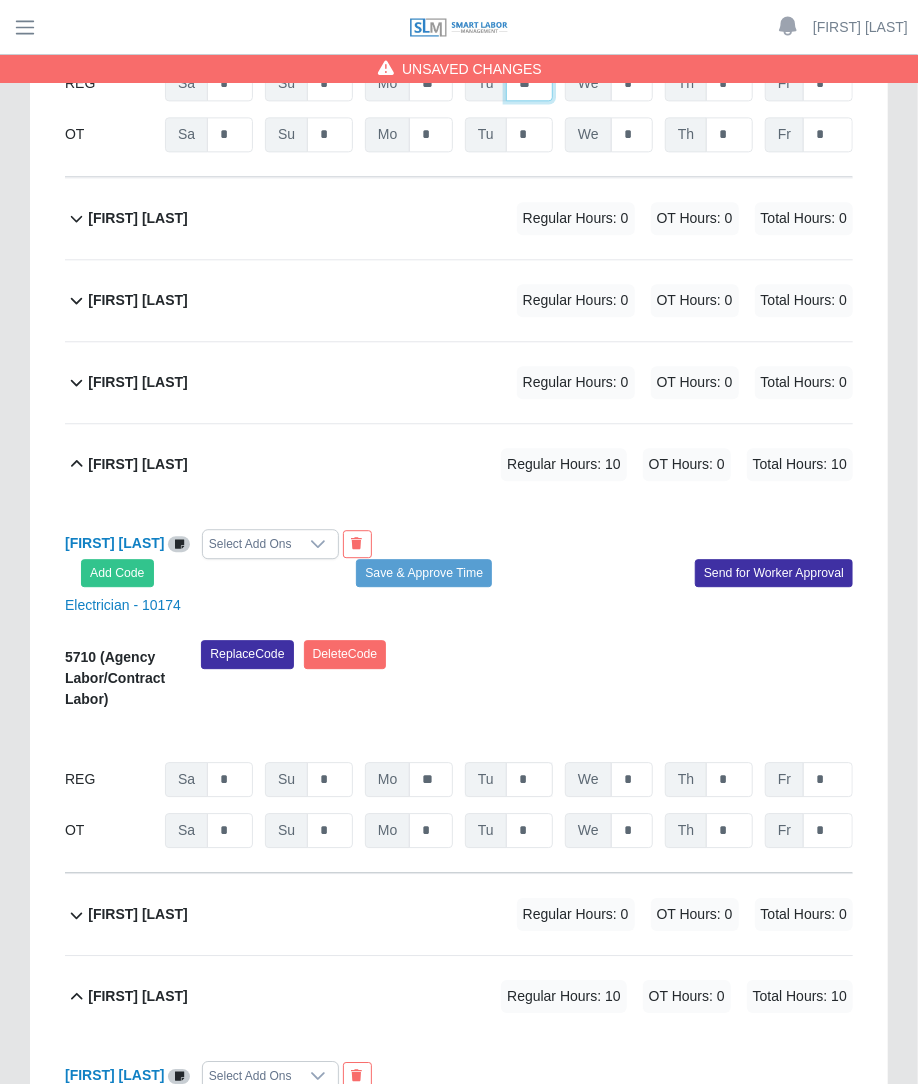 type on "**" 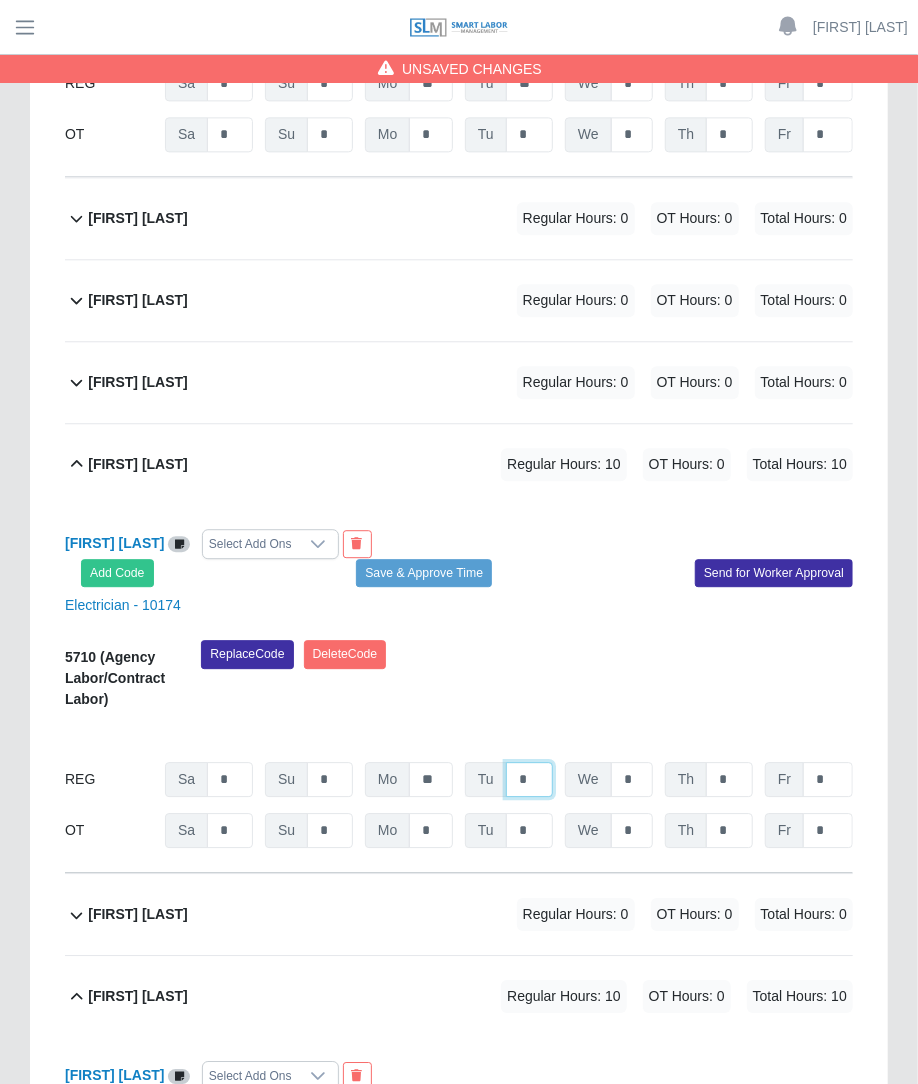 click on "*" at bounding box center (529, -818) 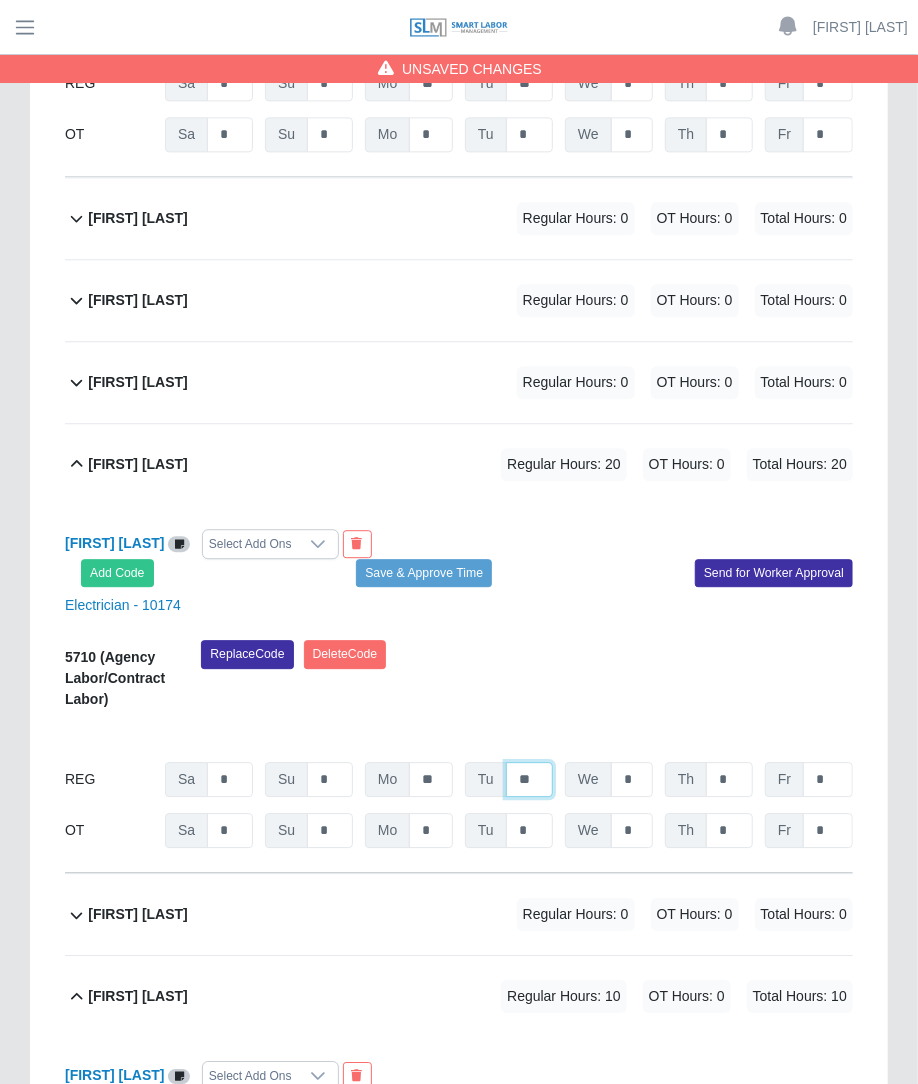 scroll, scrollTop: 2185, scrollLeft: 0, axis: vertical 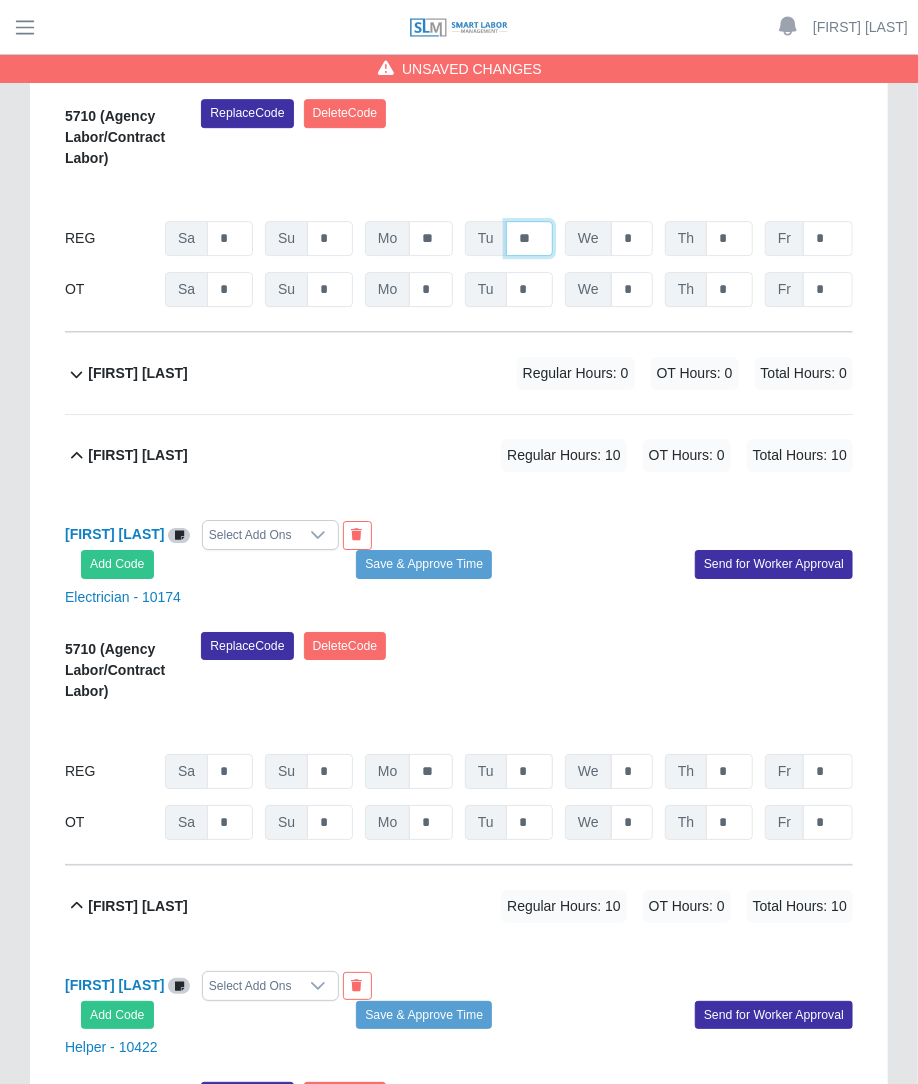 type on "**" 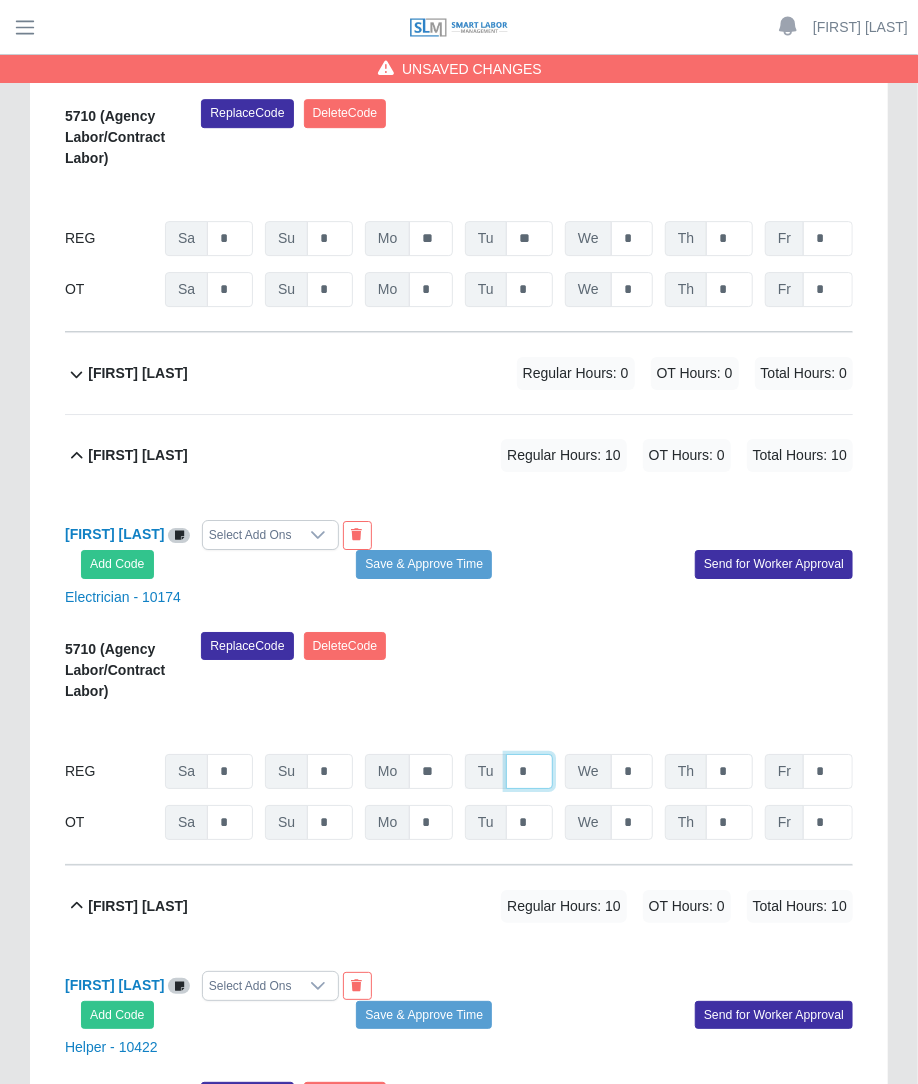 click on "*" at bounding box center (529, -1359) 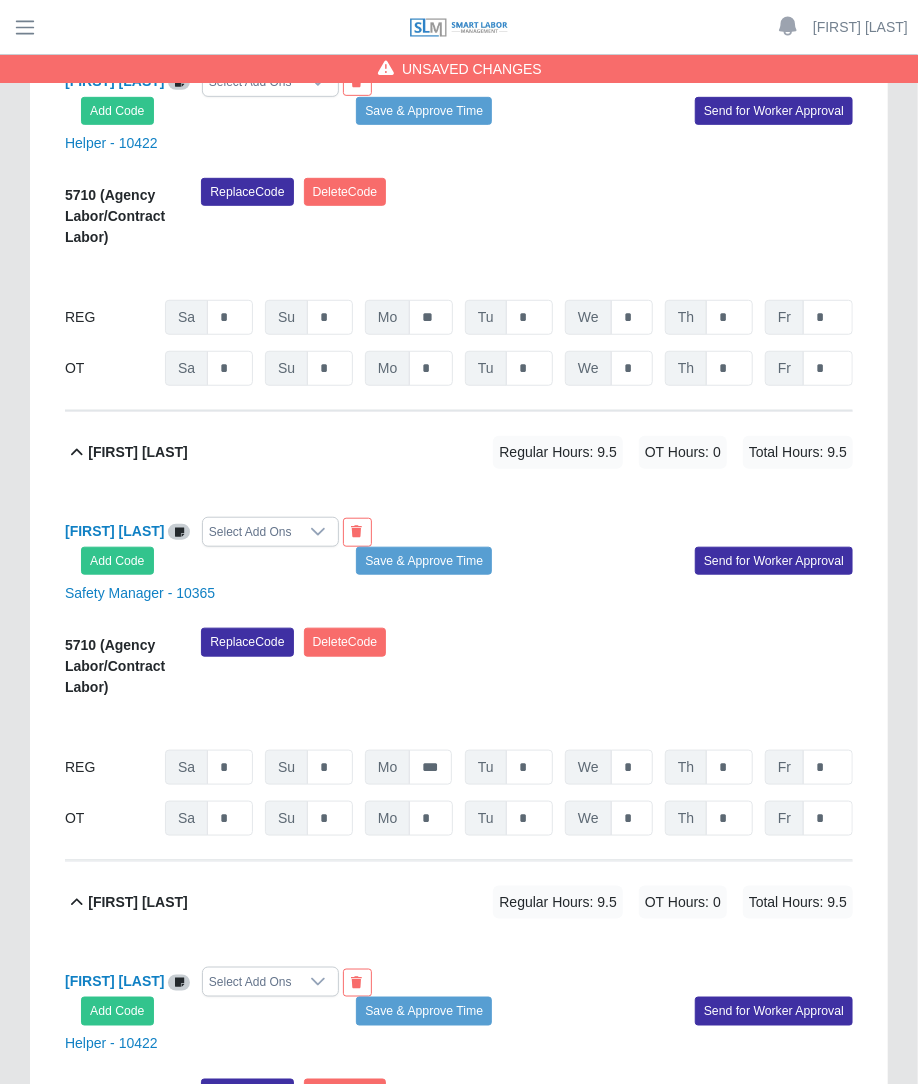 scroll, scrollTop: 3133, scrollLeft: 0, axis: vertical 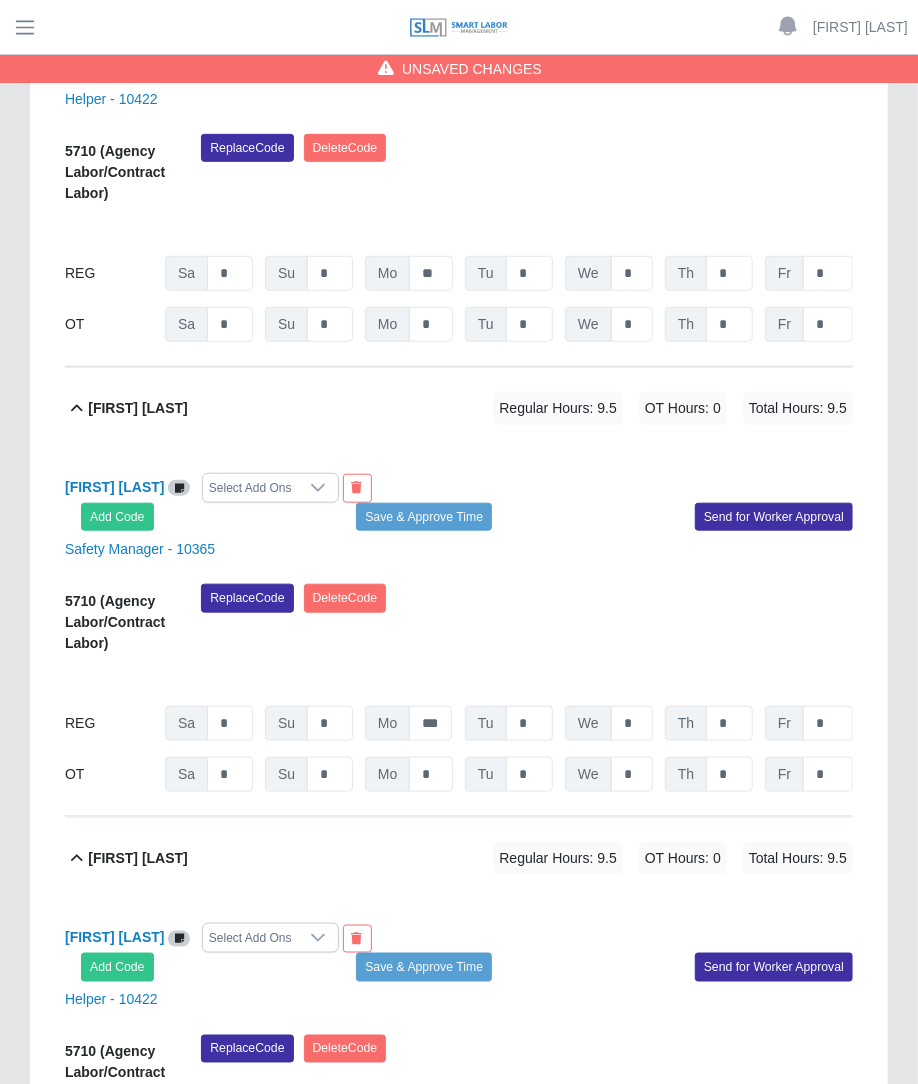 type on "*" 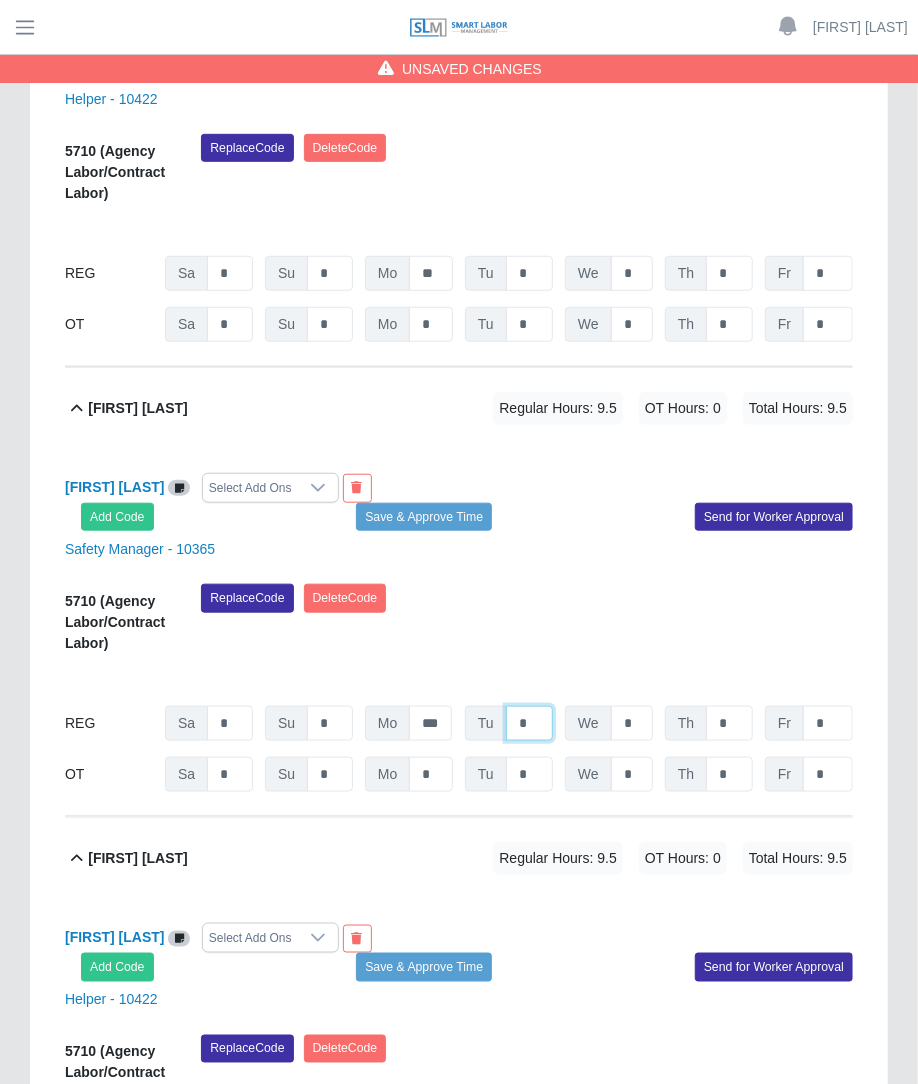 click on "*" at bounding box center [529, -2307] 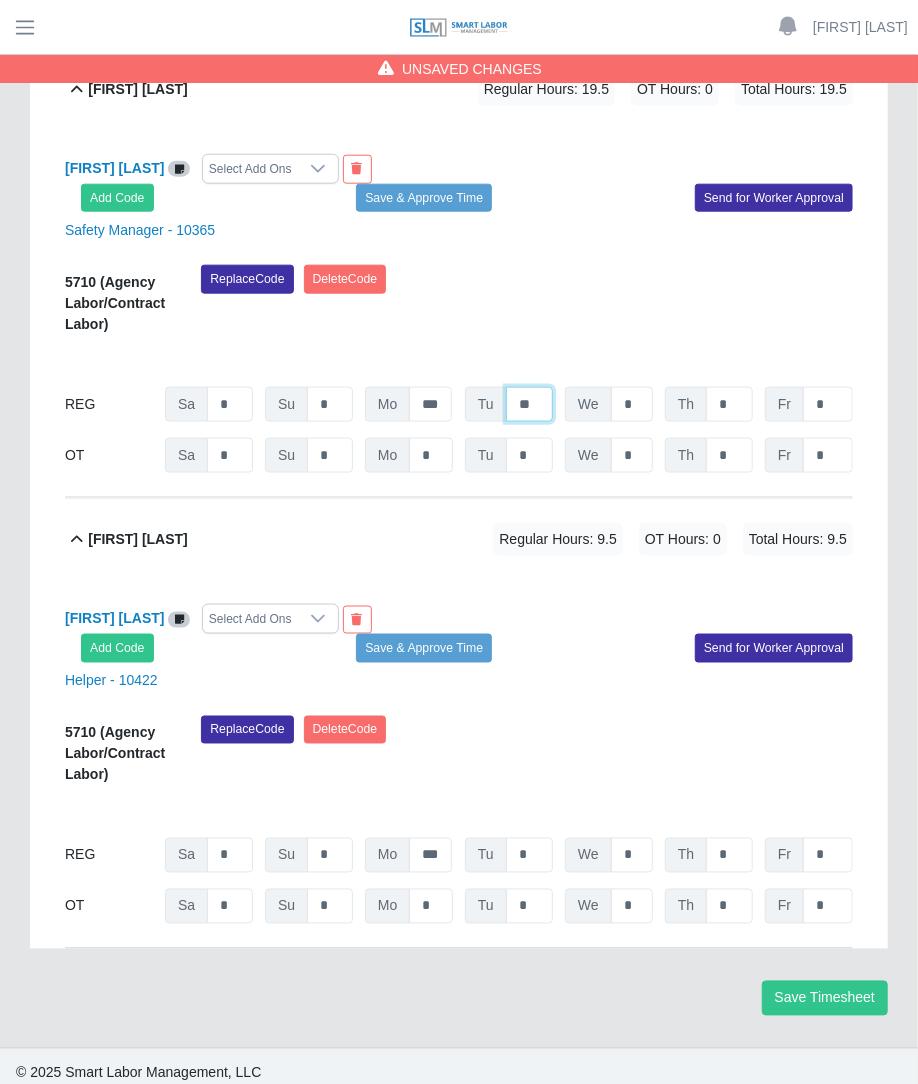 scroll, scrollTop: 3455, scrollLeft: 0, axis: vertical 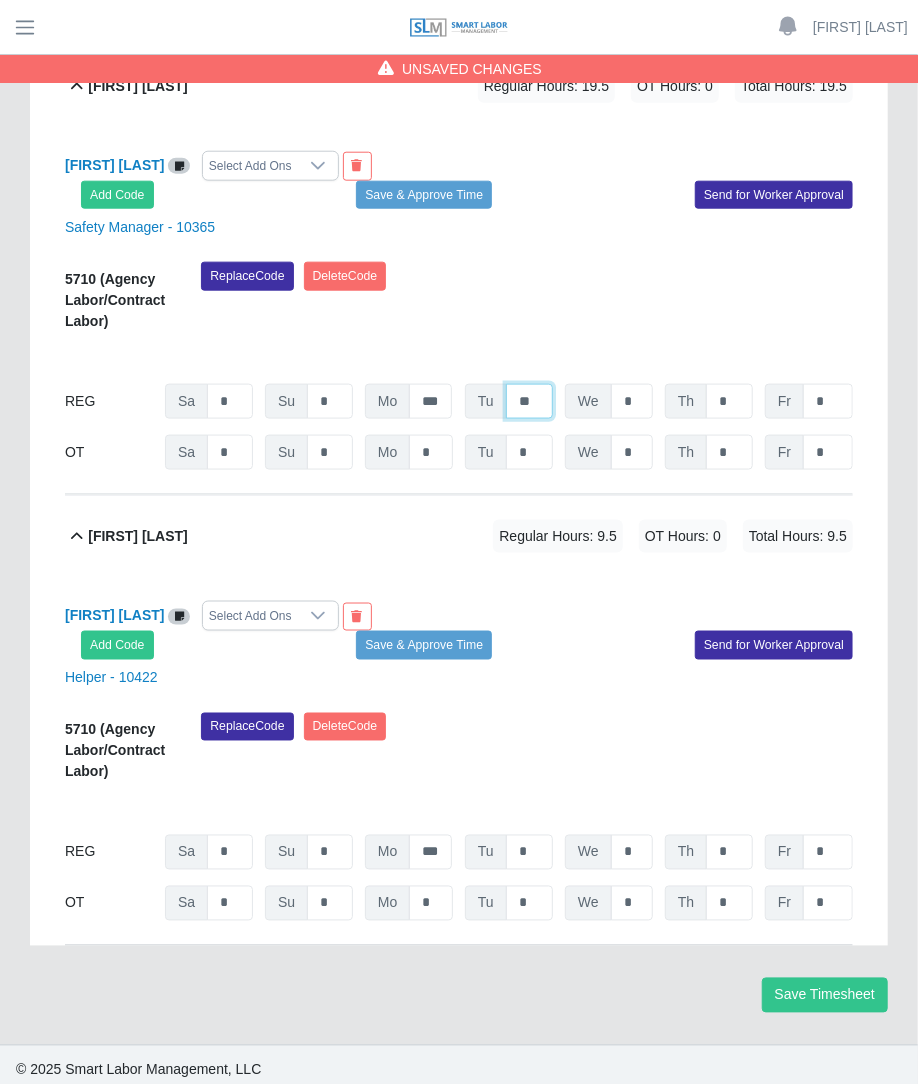type on "**" 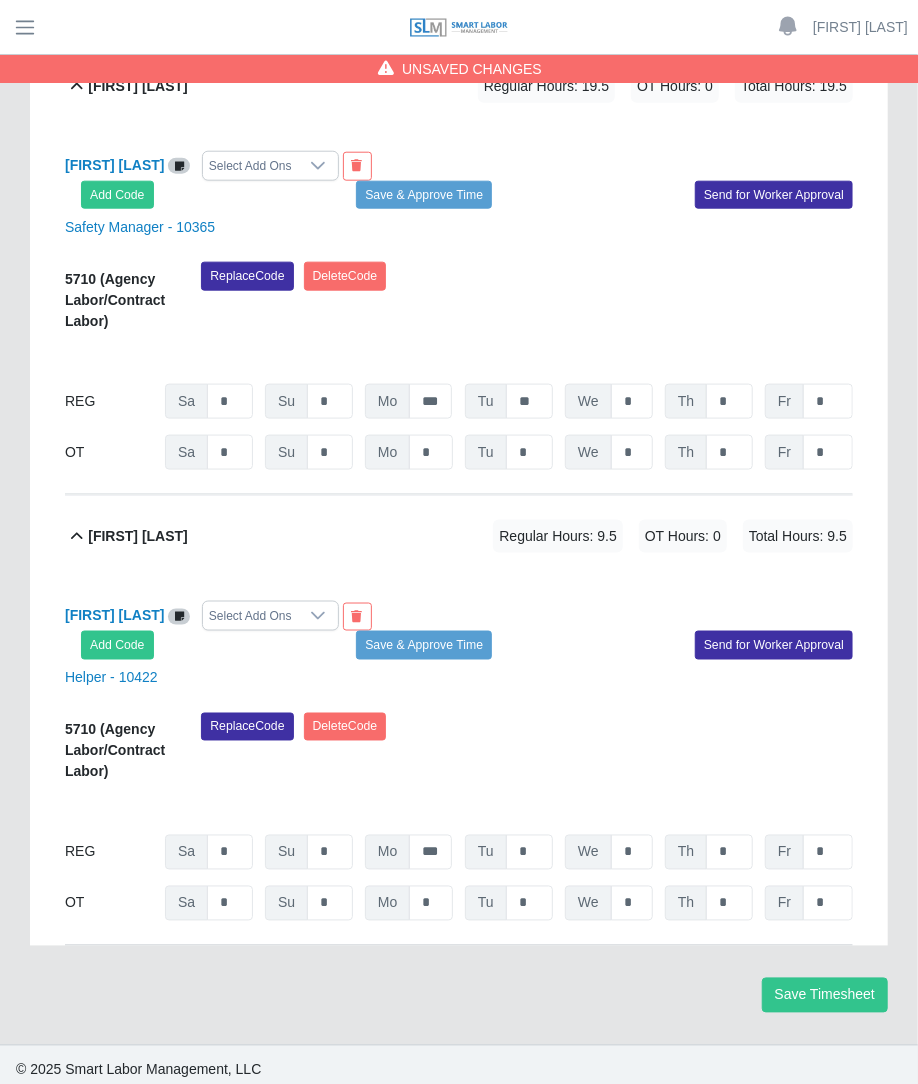 click on "5710
(Agency Labor/Contract Labor)
Replace
Code
Delete
Code
07/26/2025
Timers    07/27/2025
Timers    07/28/2025
Timers    07/29/2025
Timers    07/30/2025
Timers    07/31/2025
Timers    08/01/2025
Timers
REG
Sa   *   Su   *   Mo   ***   Tu   *   We   *   Th   *   Fr   *
OT
Sa   * Su   * Mo   * Tu   * We   * Th   * Fr   *" 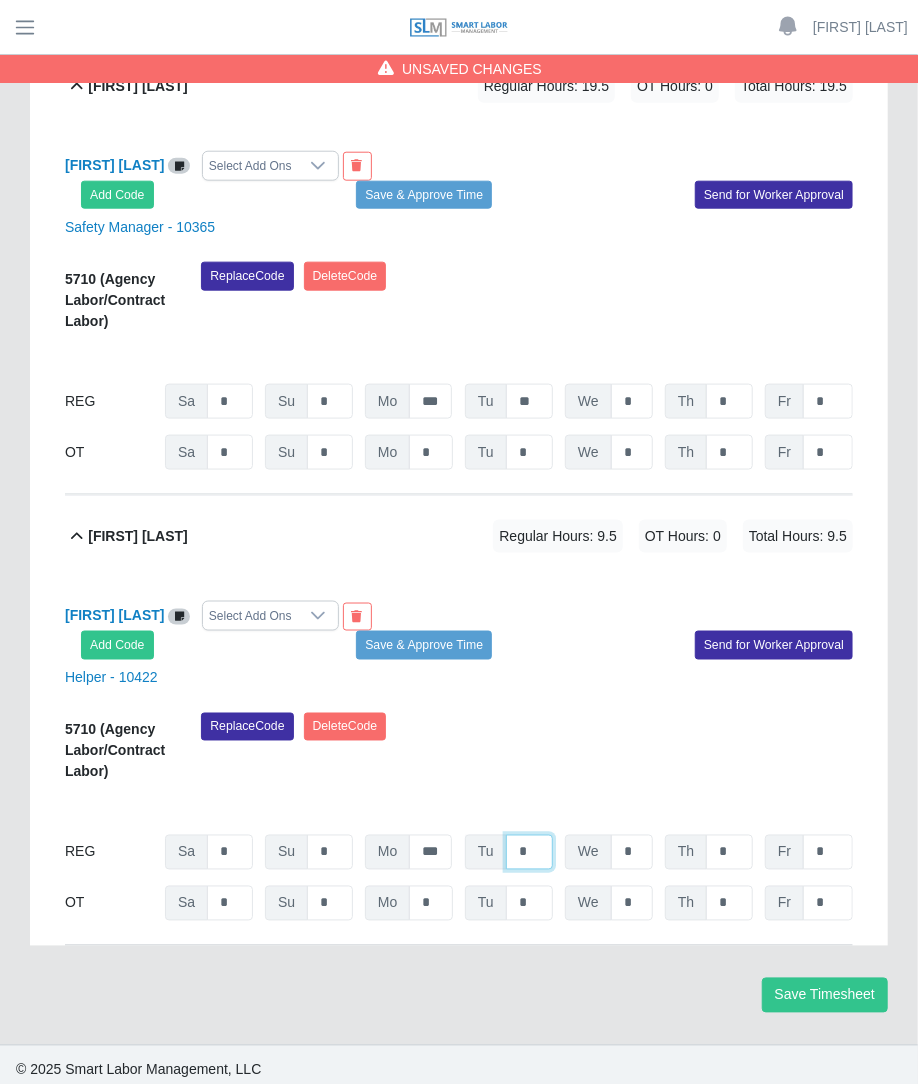 click on "*" at bounding box center [529, -2629] 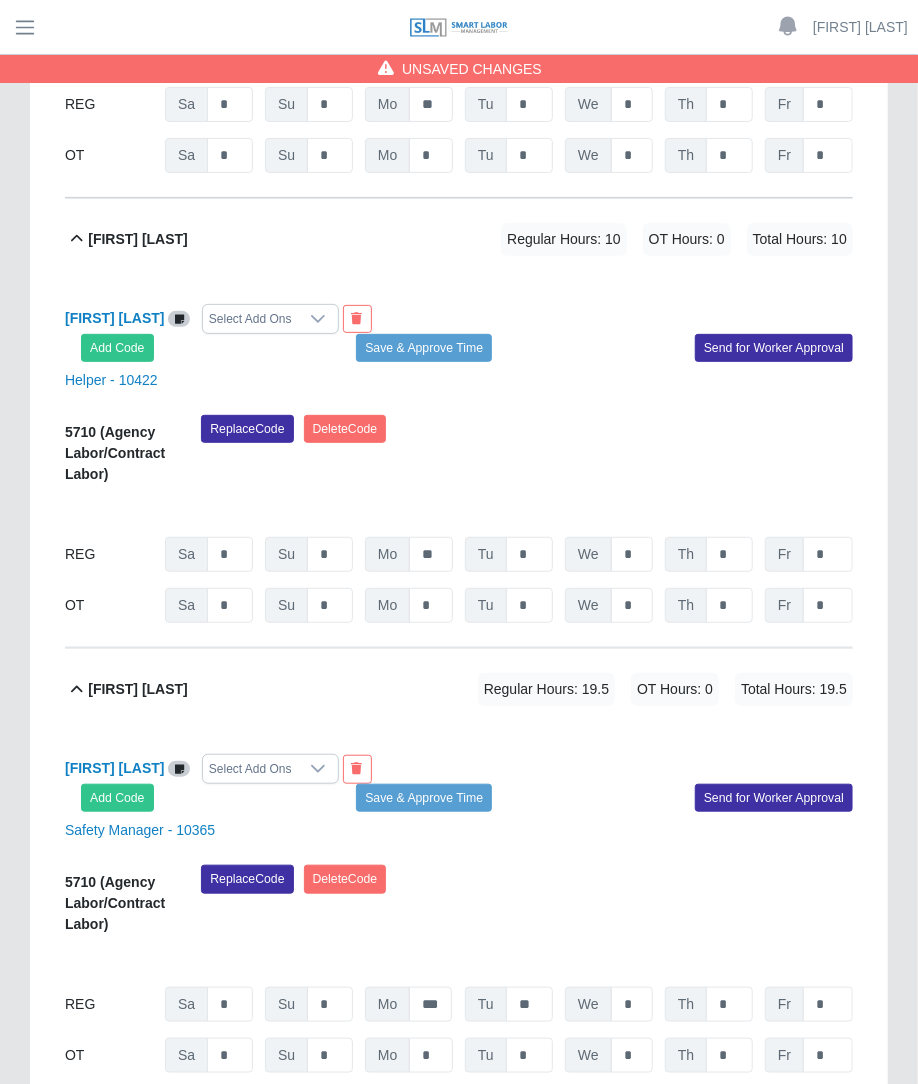 scroll, scrollTop: 2821, scrollLeft: 0, axis: vertical 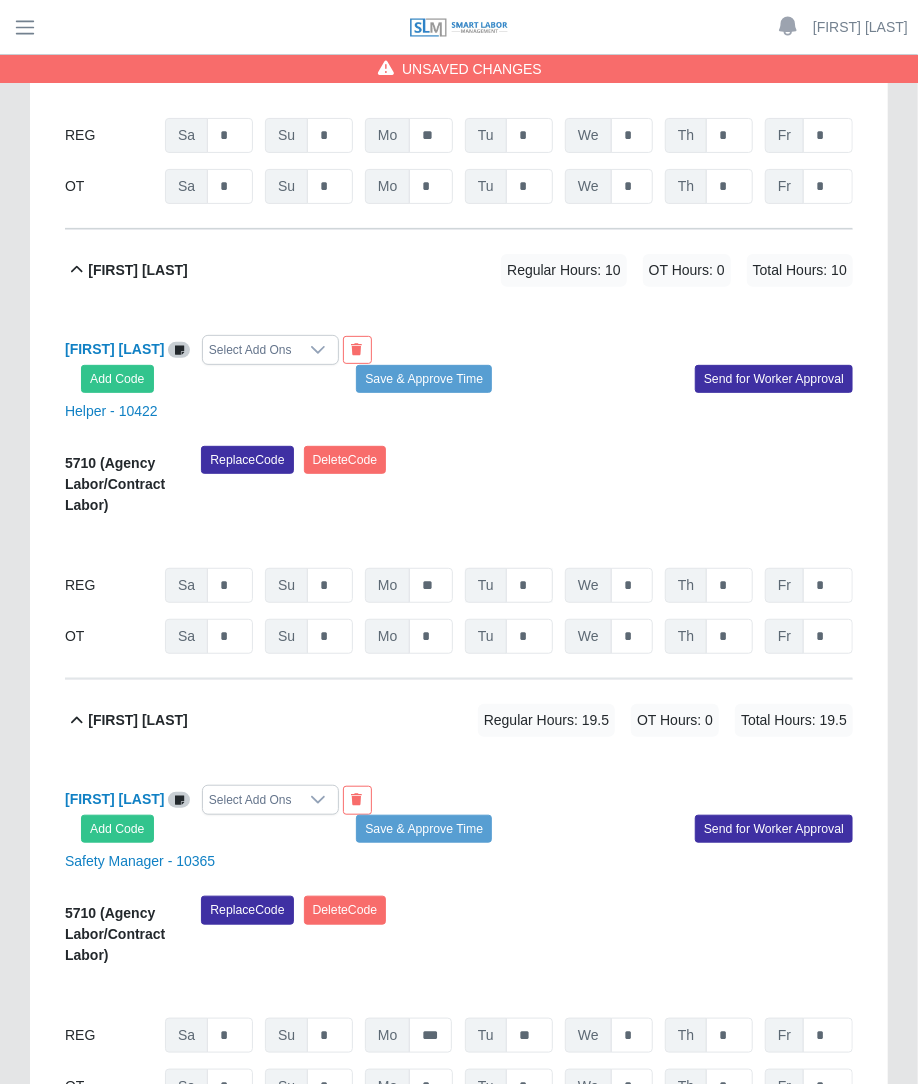type on "***" 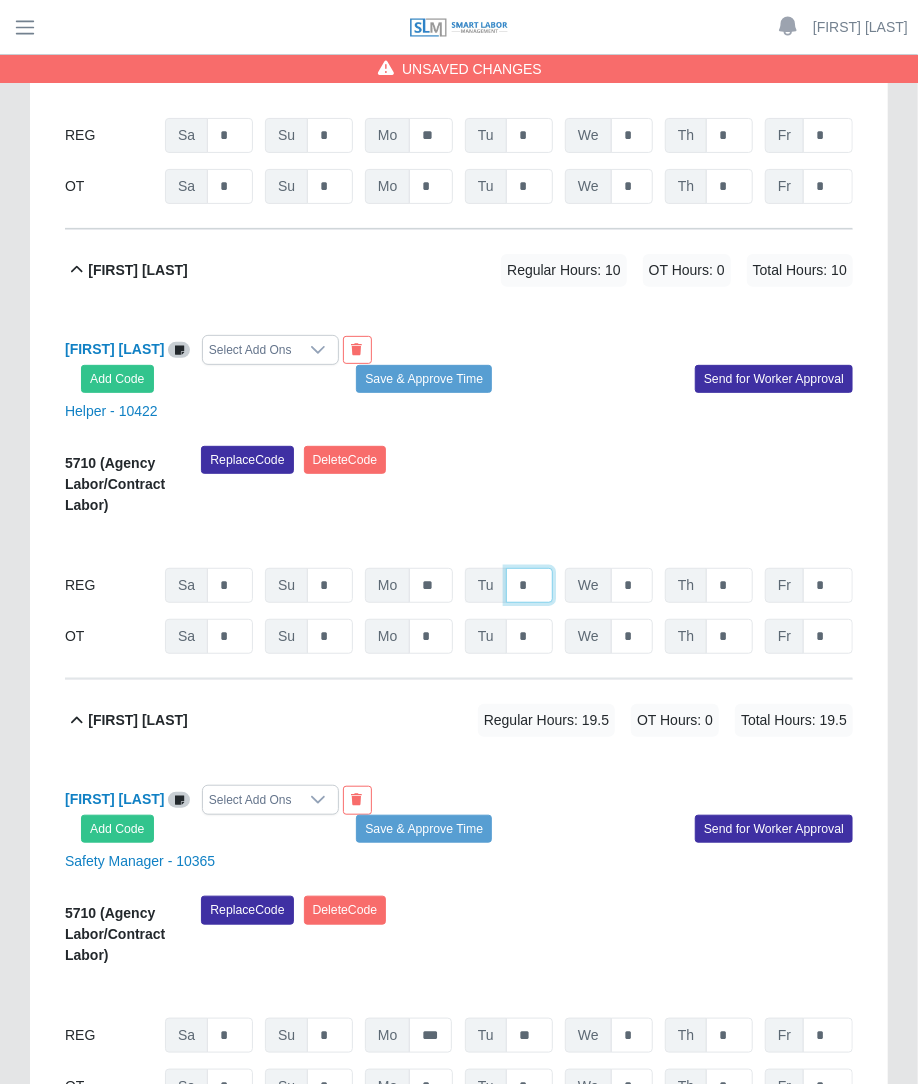 click on "*" at bounding box center [529, -1995] 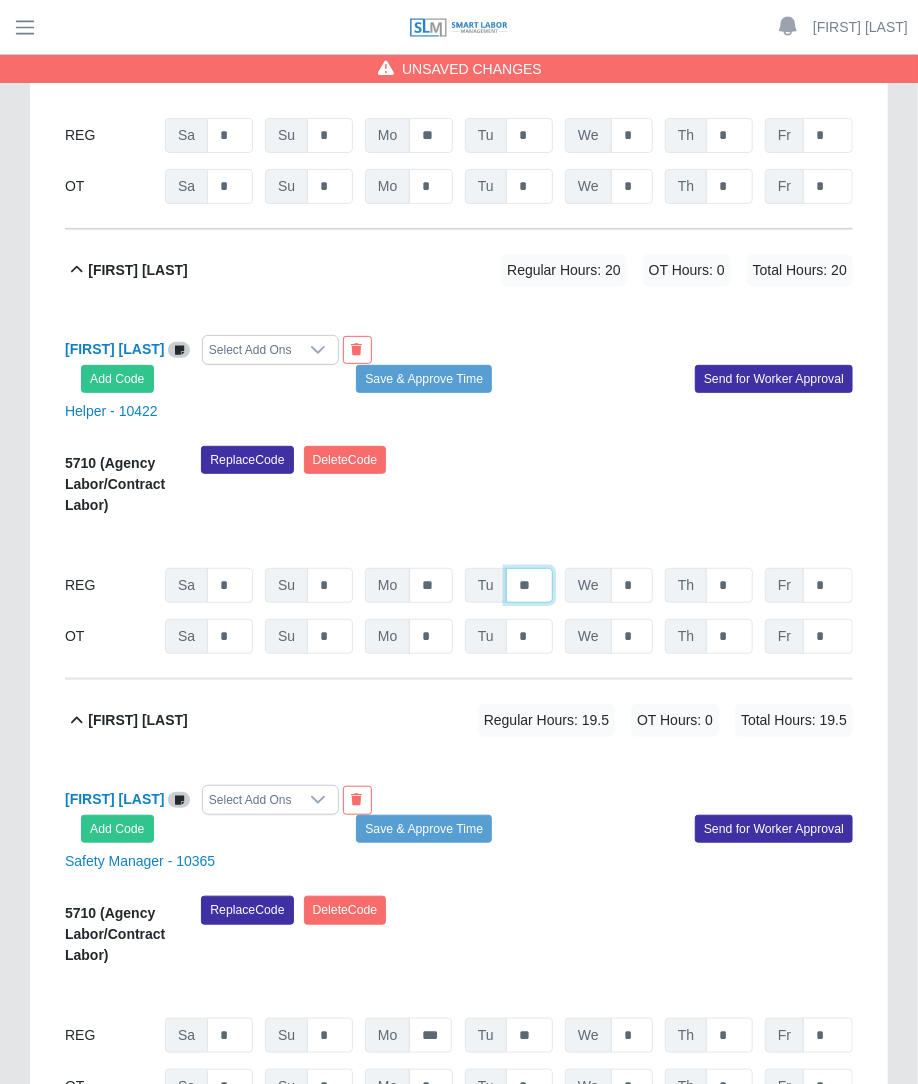 type on "**" 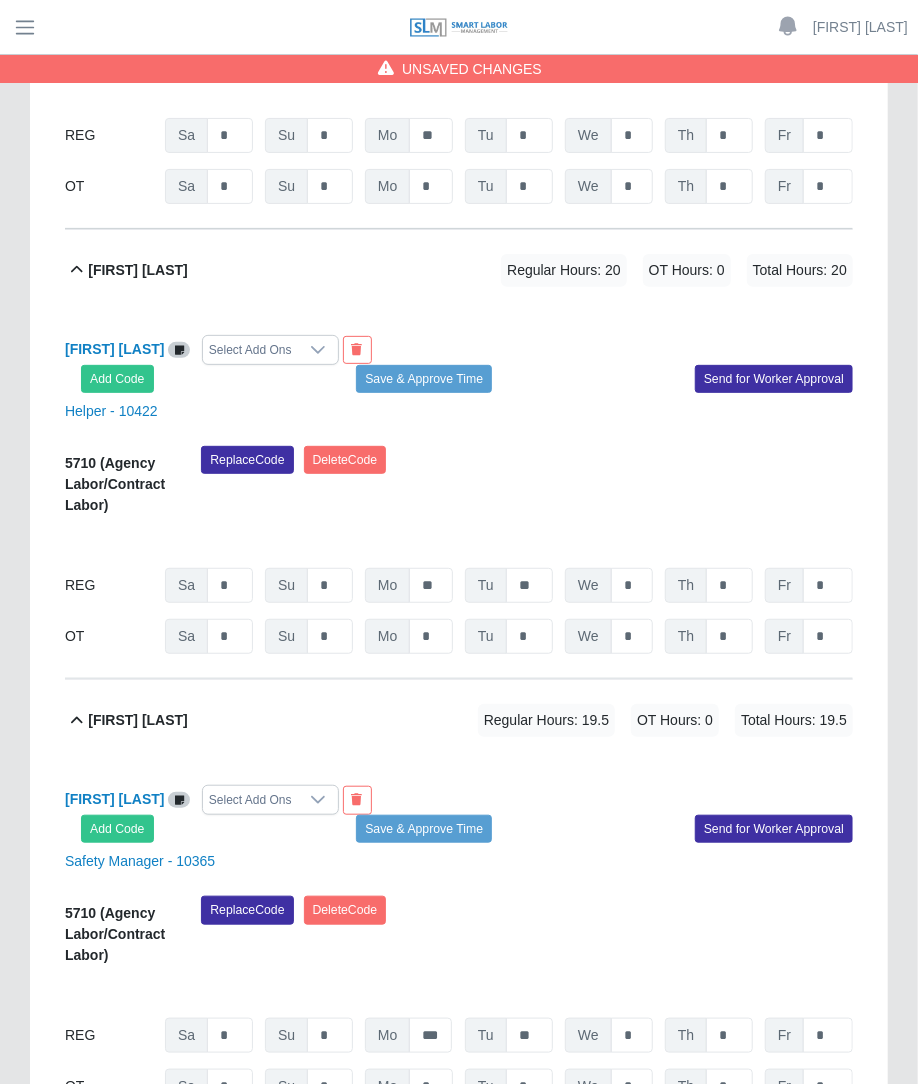 click on "Mirian Beltran     Select Add Ons
Add Code
Save & Approve Time
Send for Worker Approval          Helper - 10422     5710
(Agency Labor/Contract Labor)
Replace
Code
Delete
Code
07/26/2025
Timers    07/27/2025
Timers    07/28/2025
Timers    07/29/2025
Timers    07/30/2025
Timers    07/31/2025
Timers    08/01/2025
Timers
REG
Sa   *   Su   *   Mo   **   Tu   **   We   *   Th   *   Fr   *
OT
Sa   * Su   * Mo   * Tu   * We   * Th   * Fr   *" 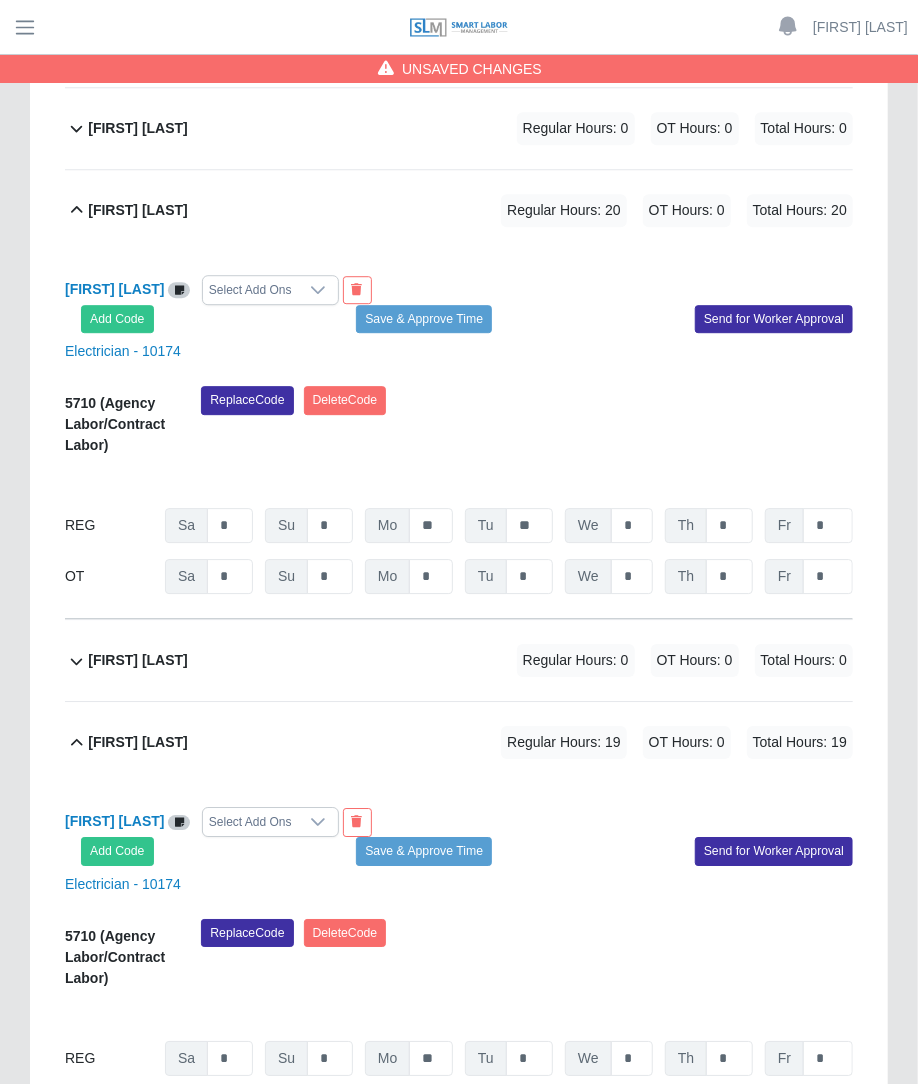 scroll, scrollTop: 1854, scrollLeft: 0, axis: vertical 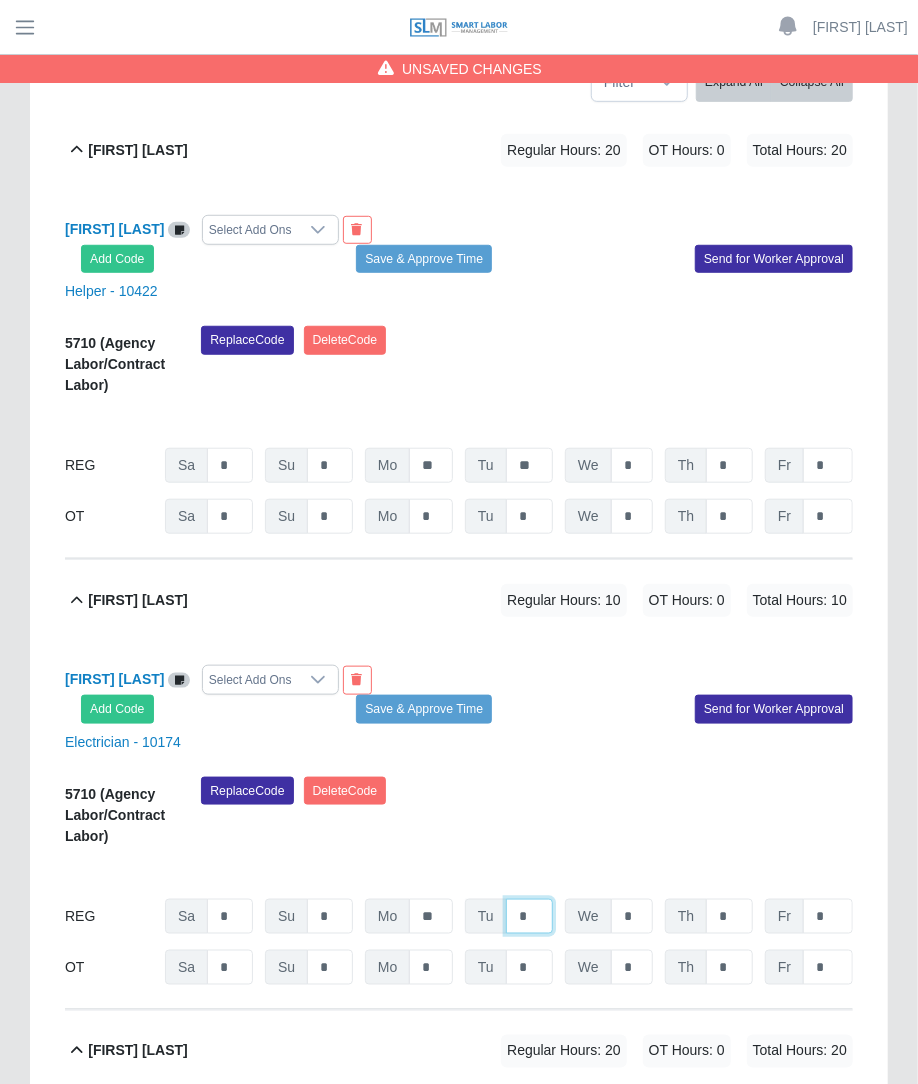 click on "*" at bounding box center [529, 465] 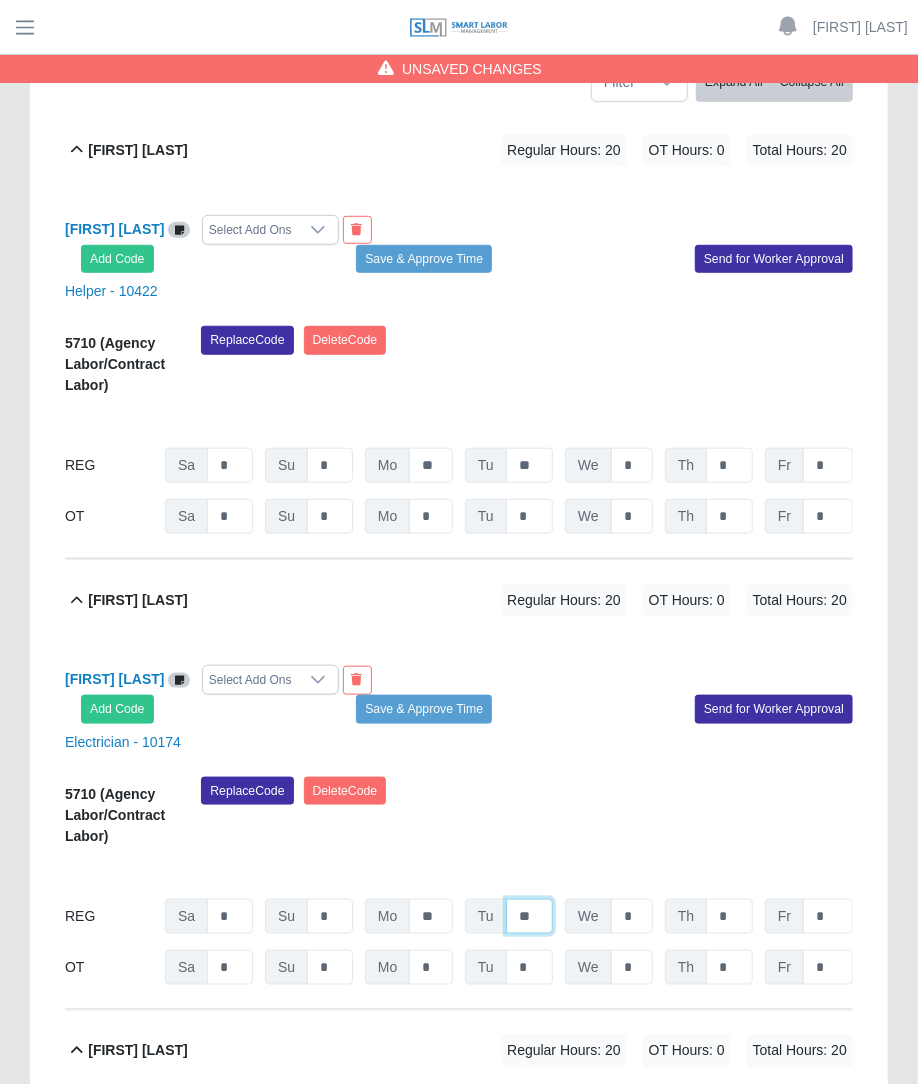 type on "**" 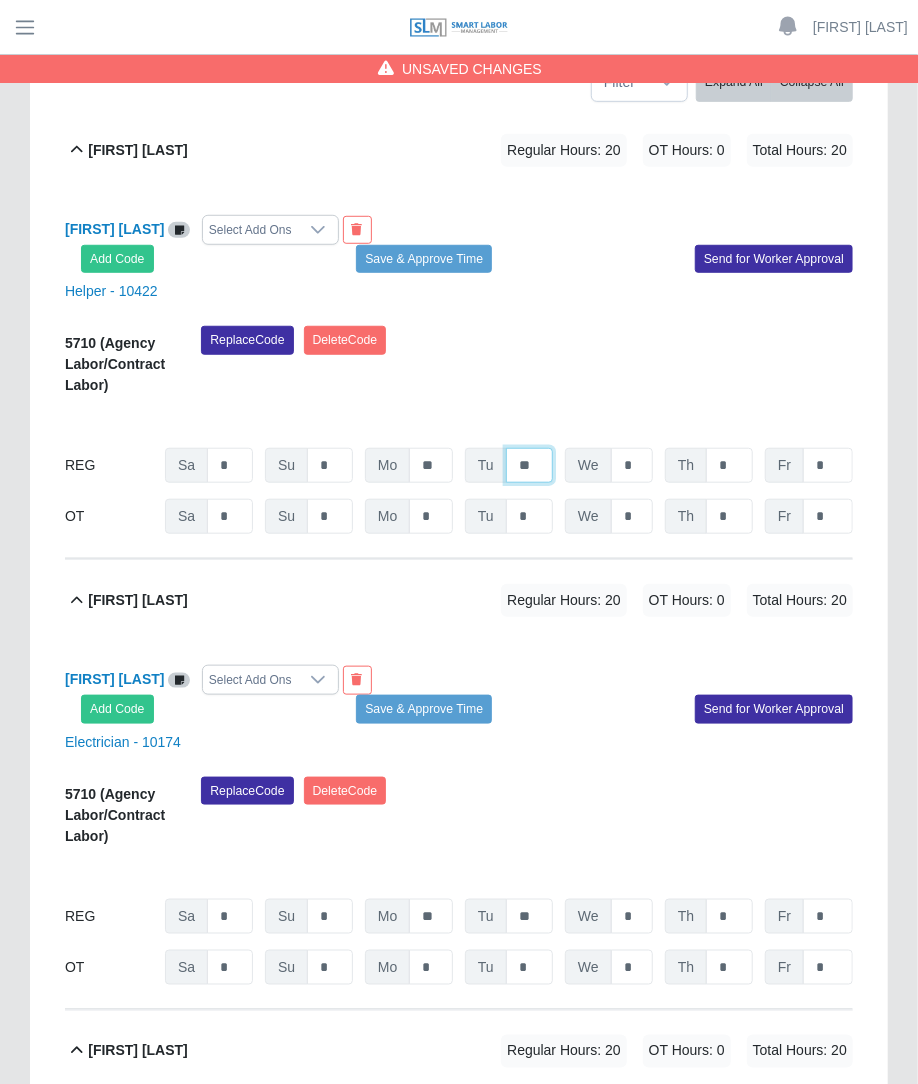 click on "**" at bounding box center [529, 465] 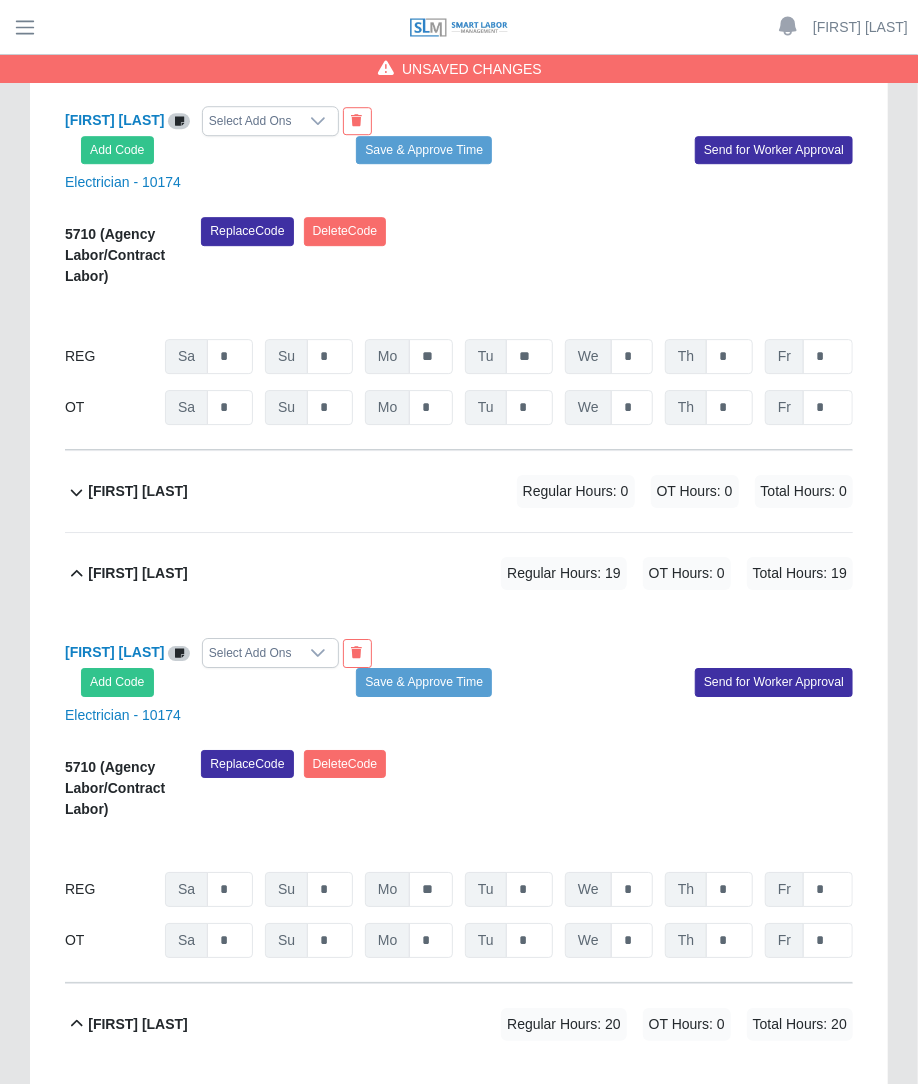 scroll, scrollTop: 2075, scrollLeft: 0, axis: vertical 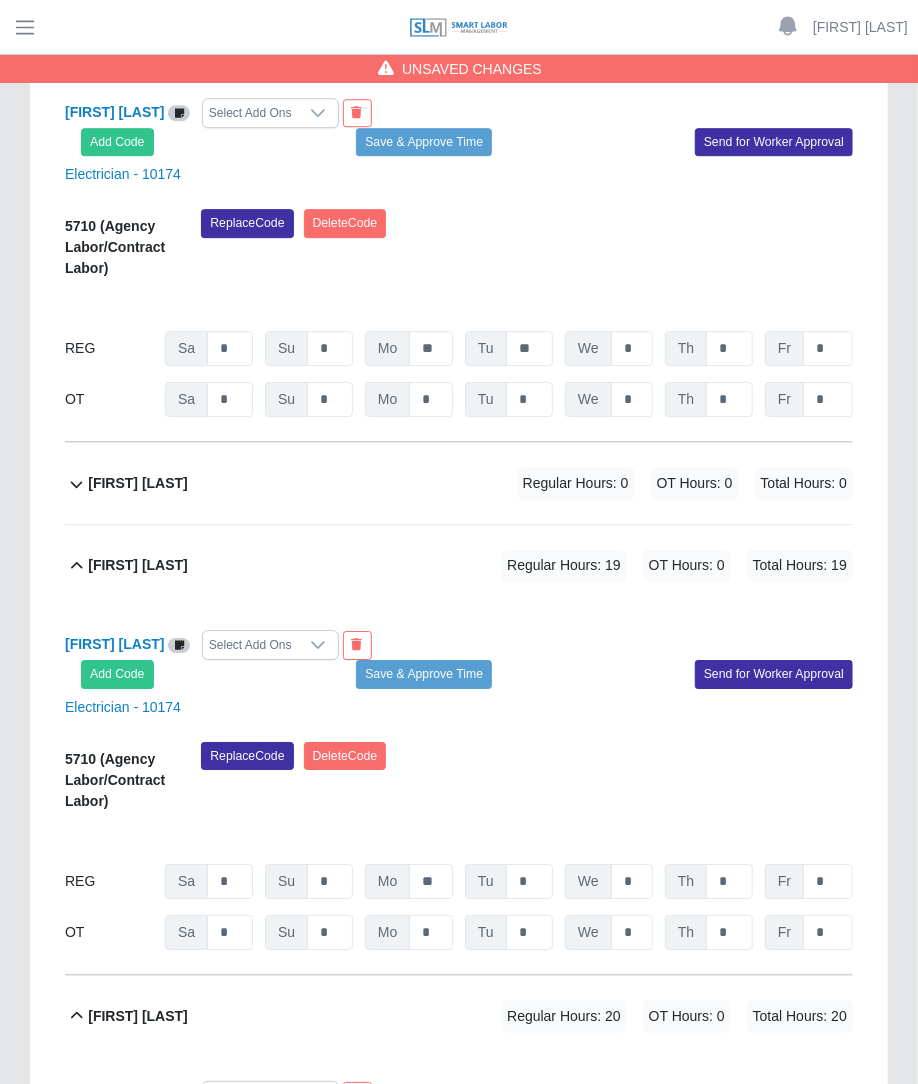type on "*" 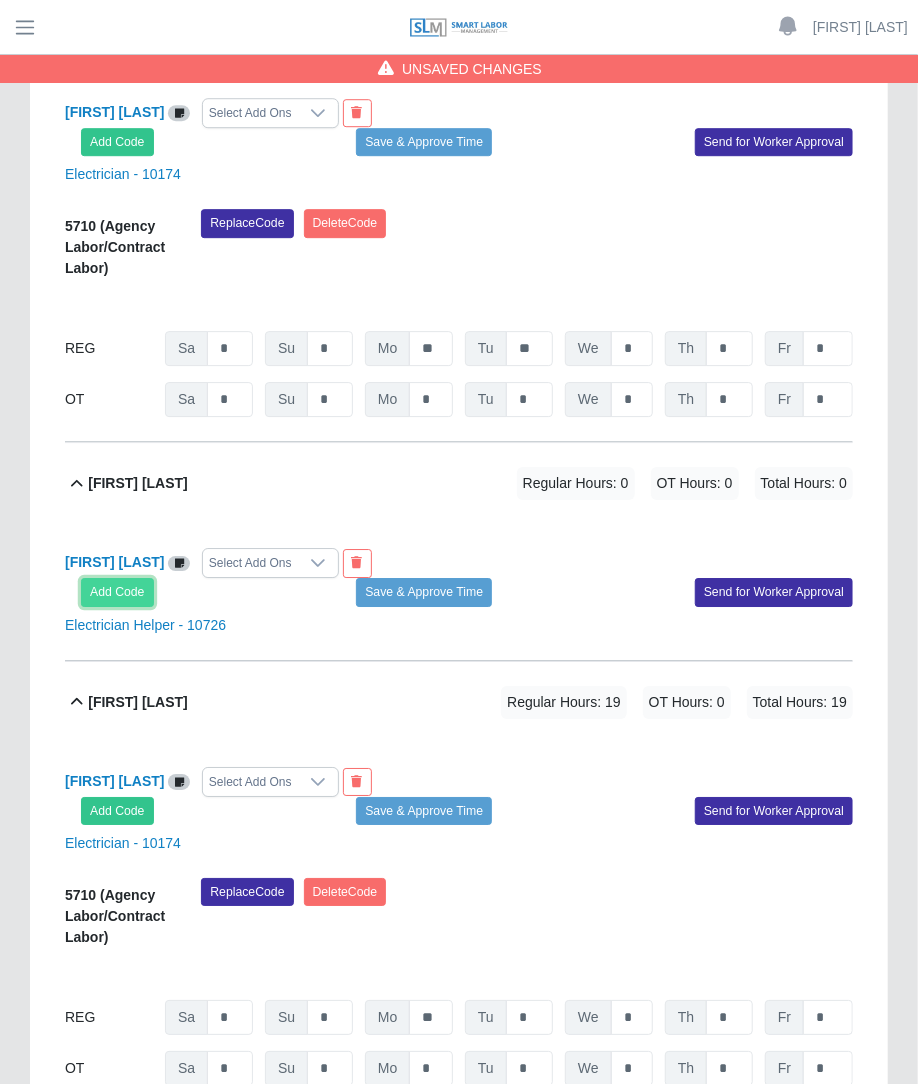 click on "Add Code" 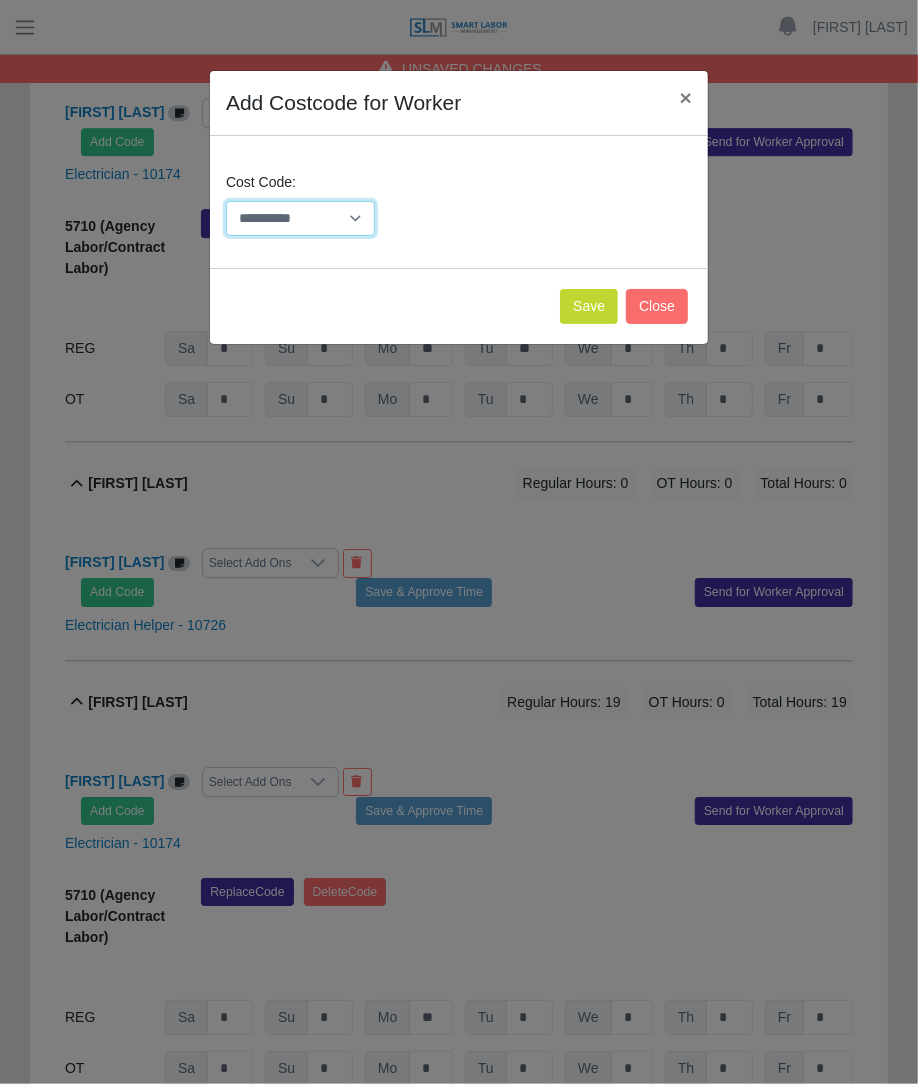 click on "**********" at bounding box center [300, 218] 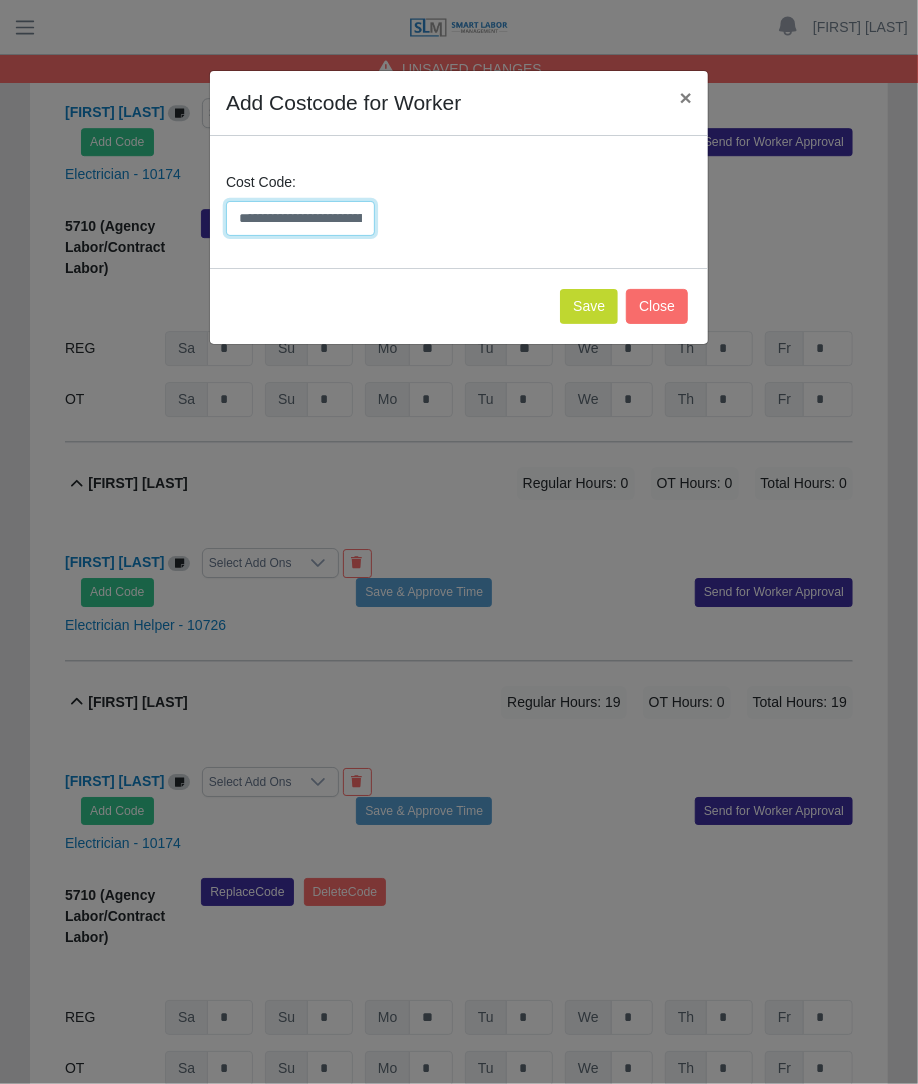click on "**********" at bounding box center [300, 218] 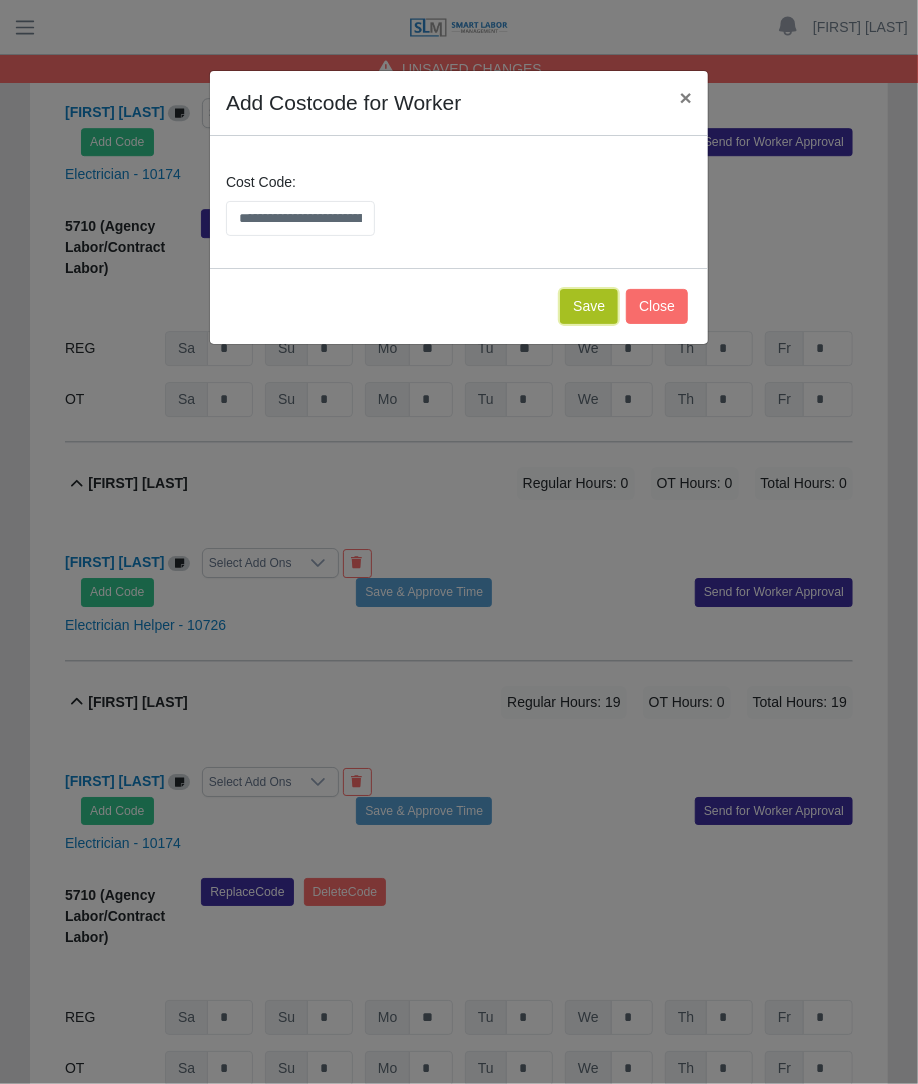 click on "Save" 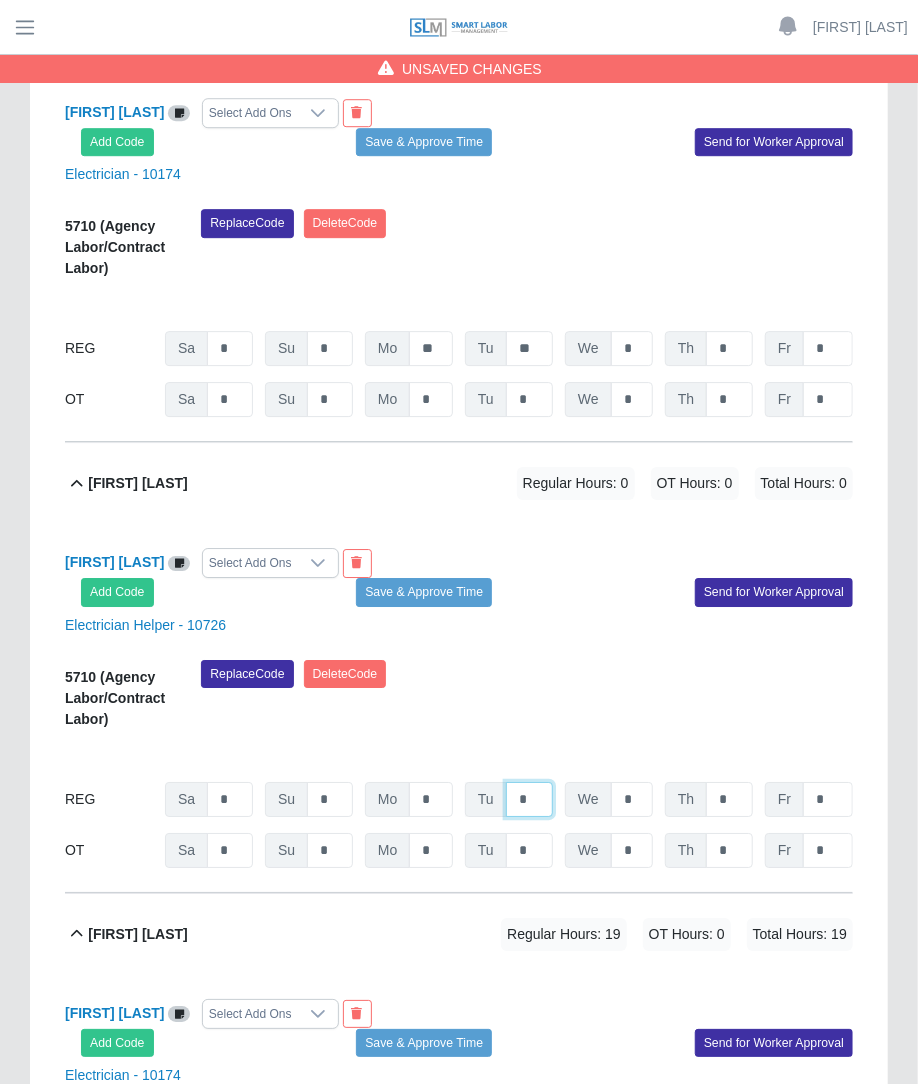 click on "*" at bounding box center [529, -1249] 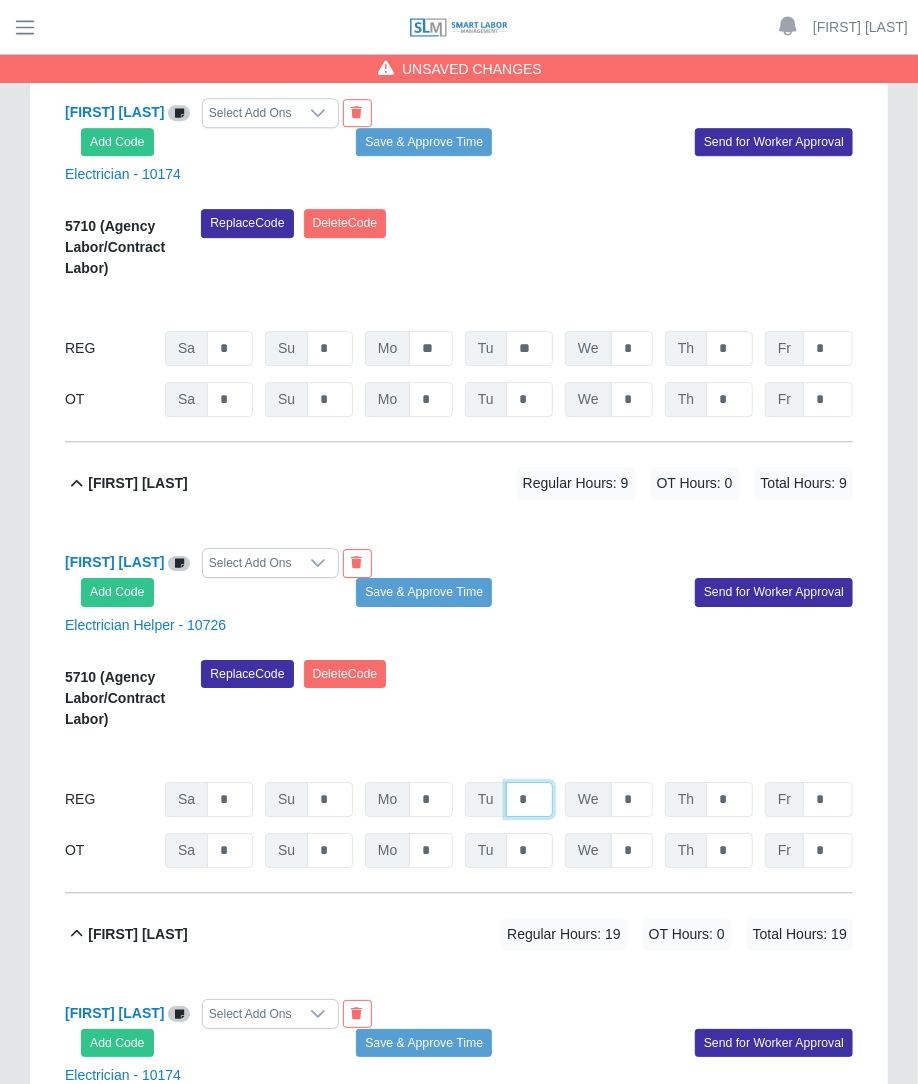 type on "*" 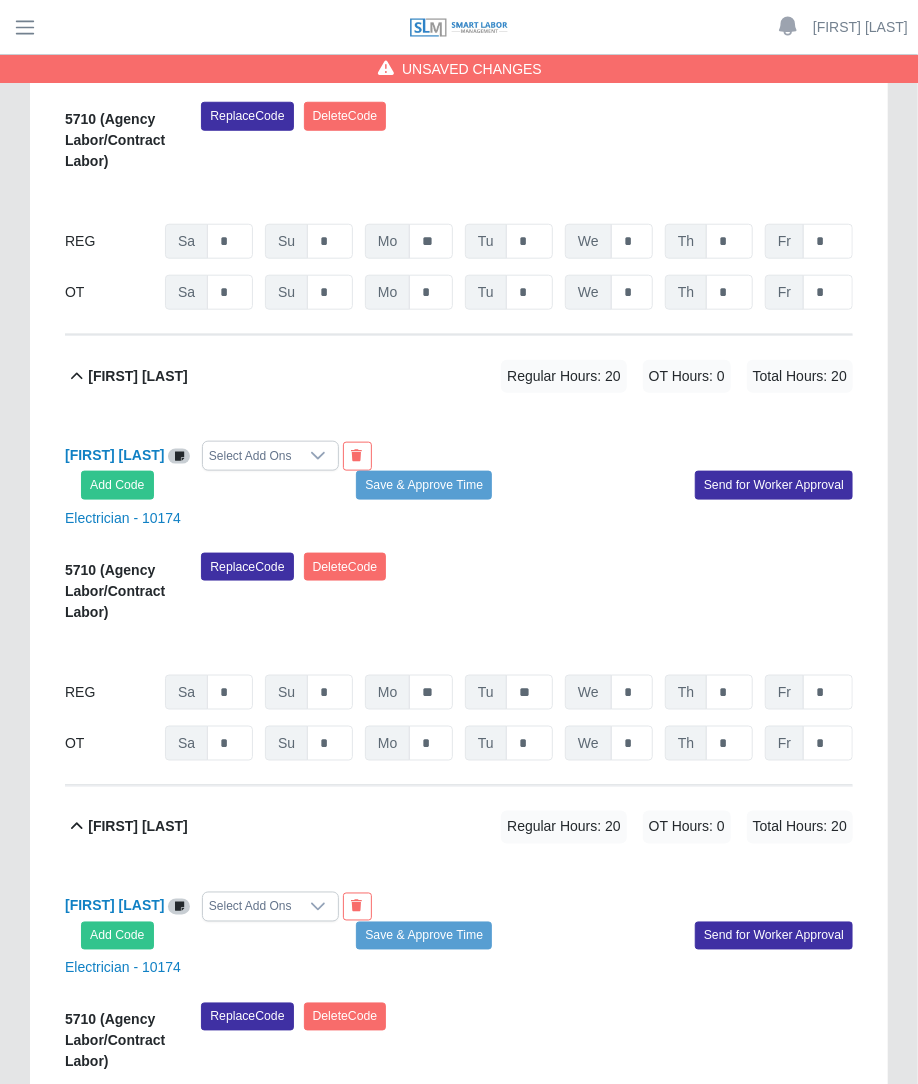 scroll, scrollTop: 633, scrollLeft: 0, axis: vertical 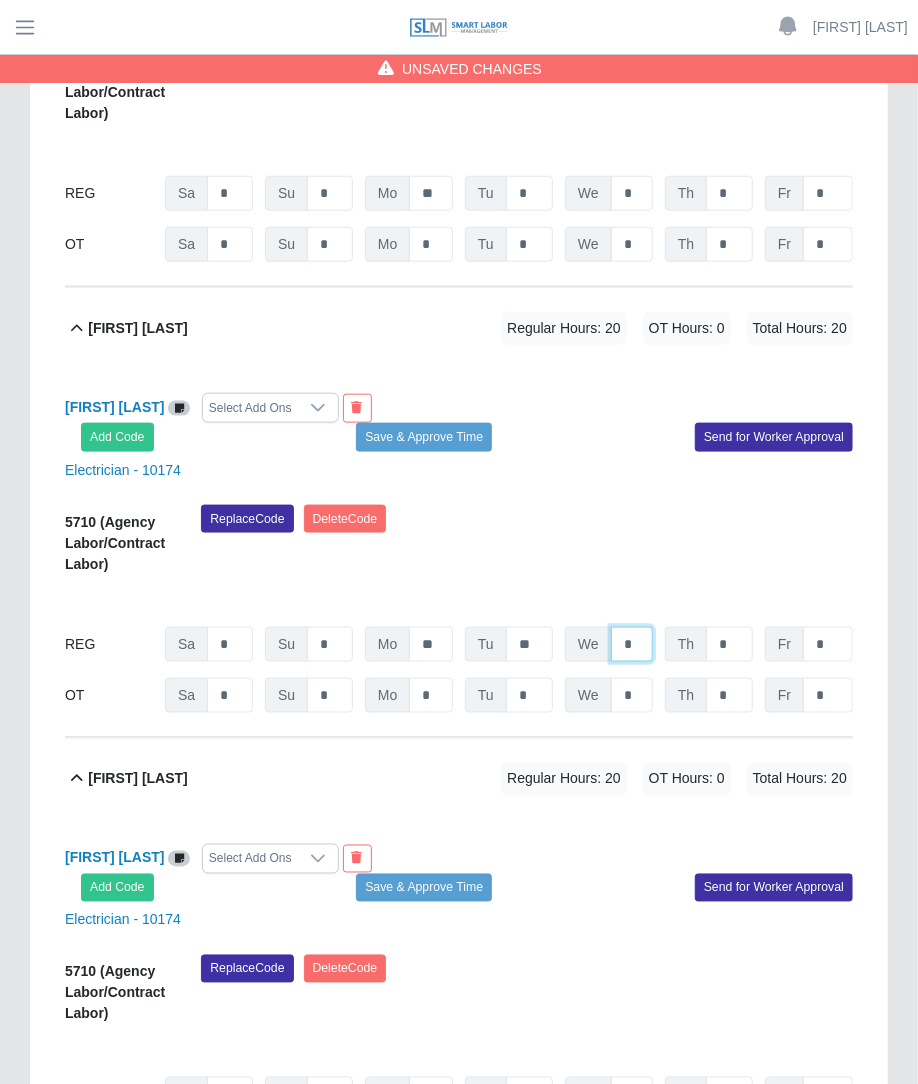 click on "*" at bounding box center [632, 193] 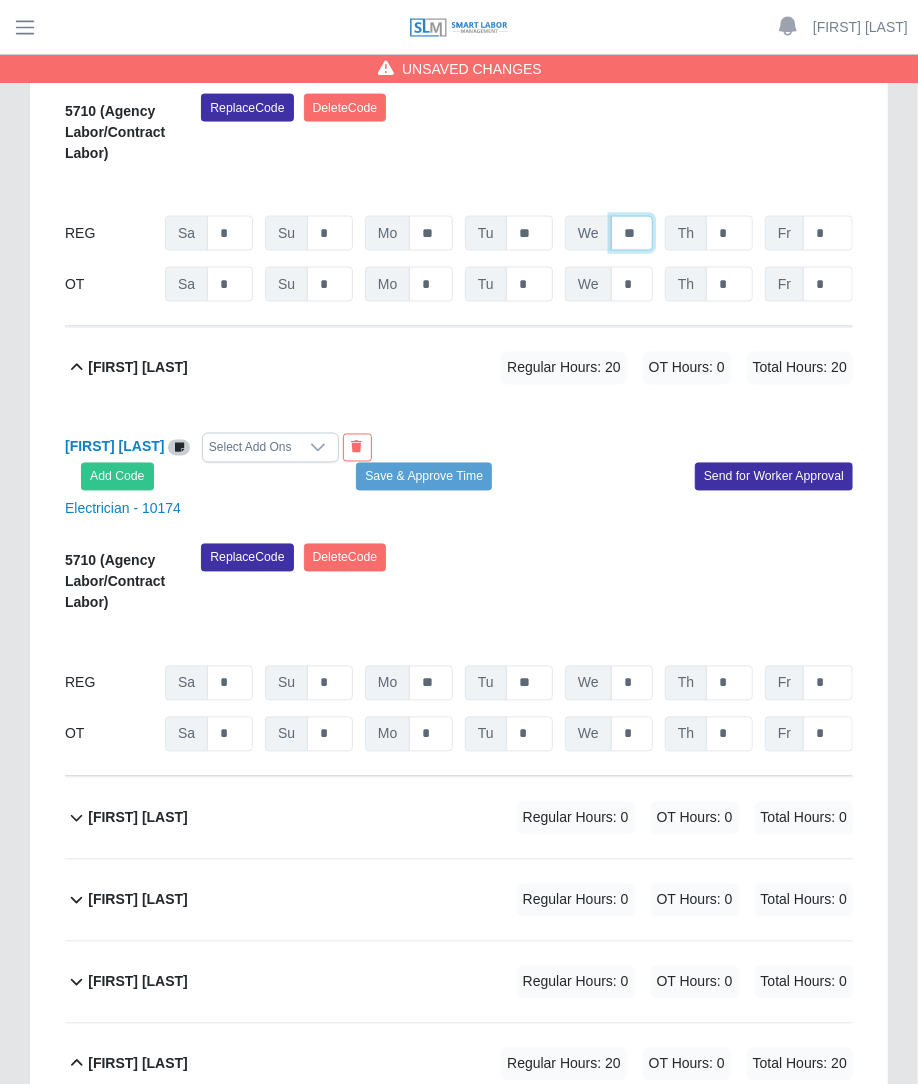 scroll, scrollTop: 1050, scrollLeft: 0, axis: vertical 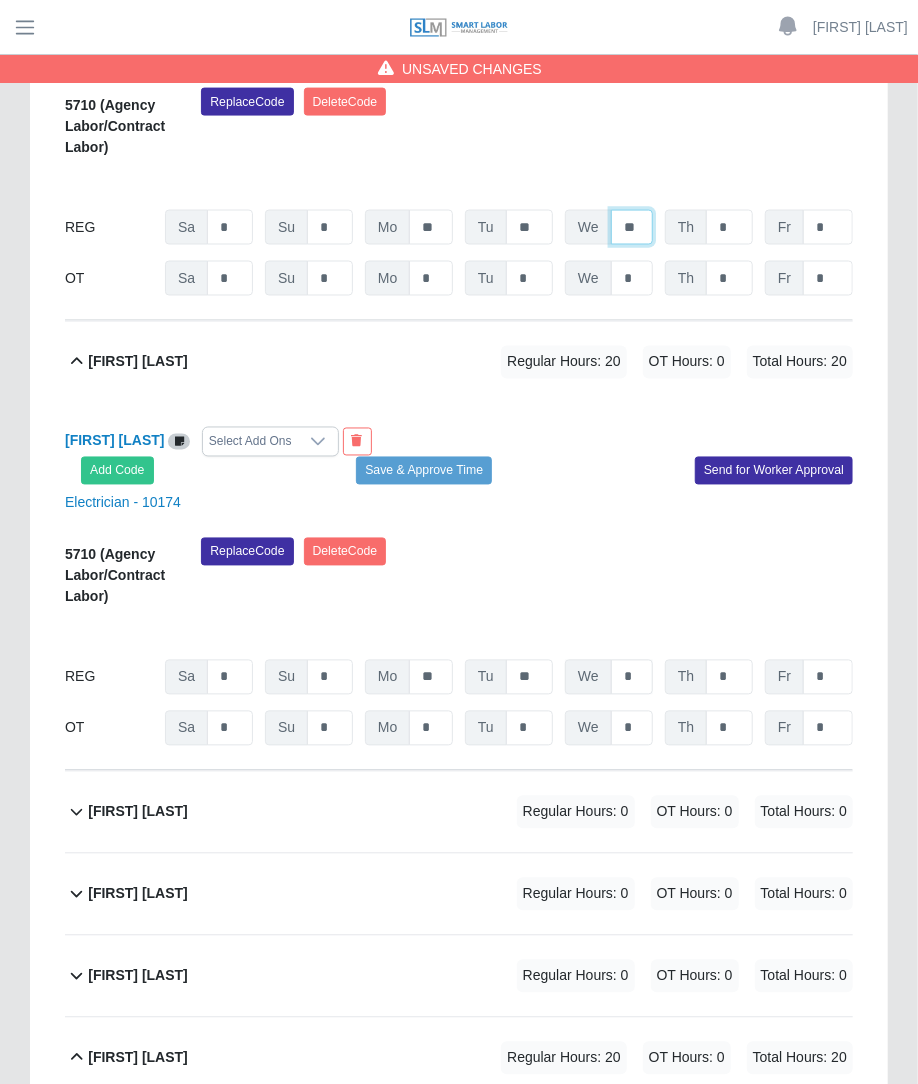 type on "**" 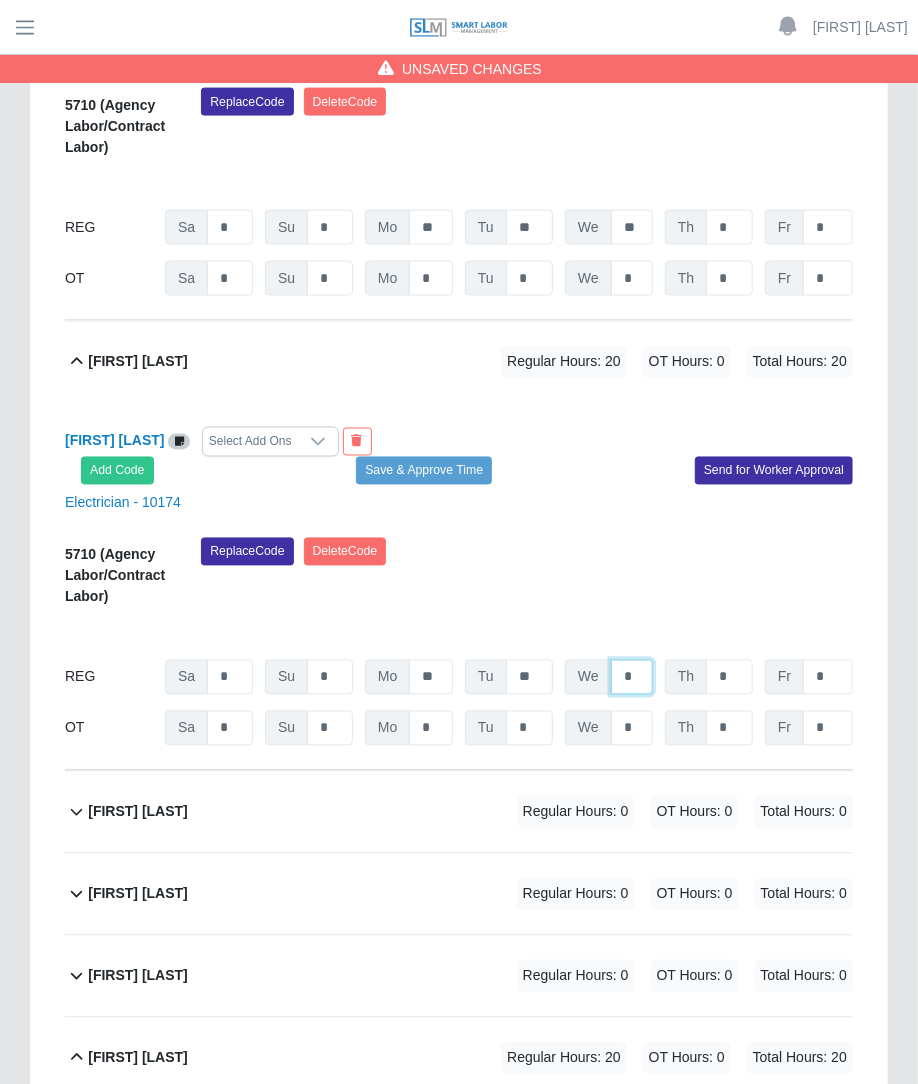 click on "*" at bounding box center [632, -224] 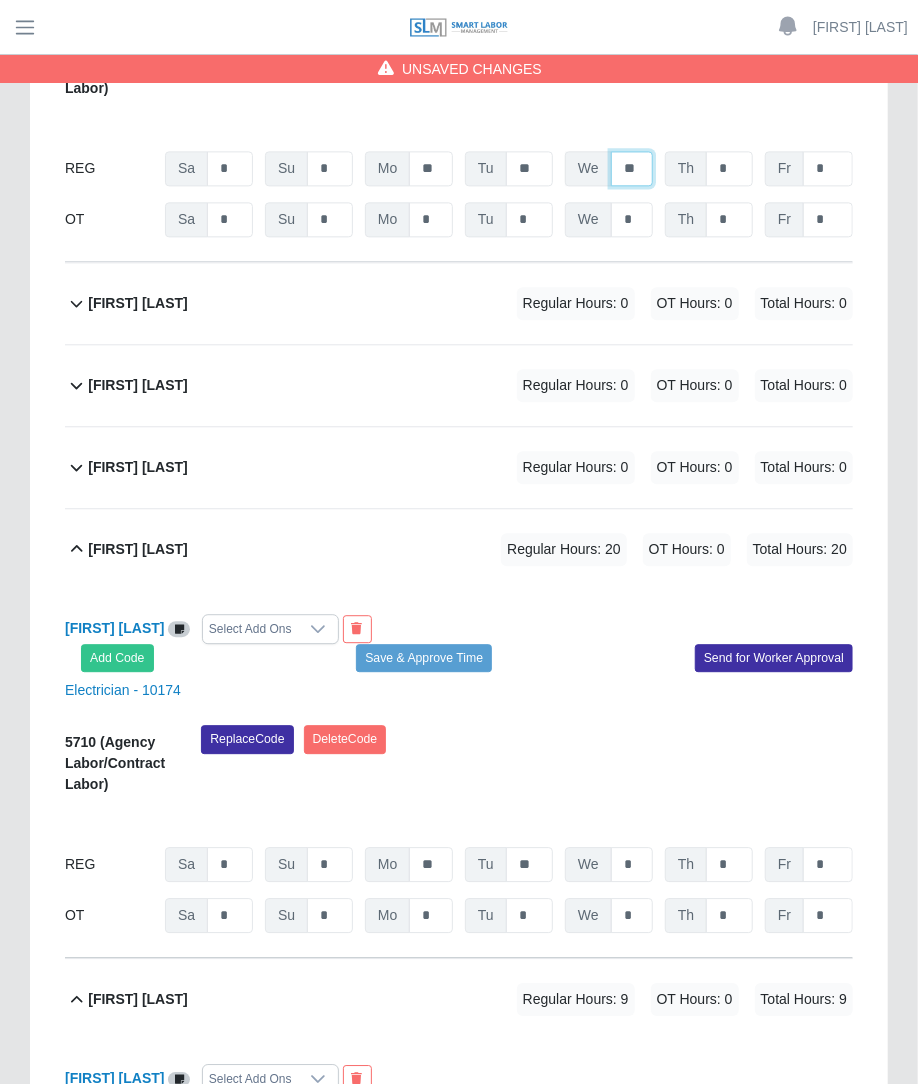 scroll, scrollTop: 1569, scrollLeft: 0, axis: vertical 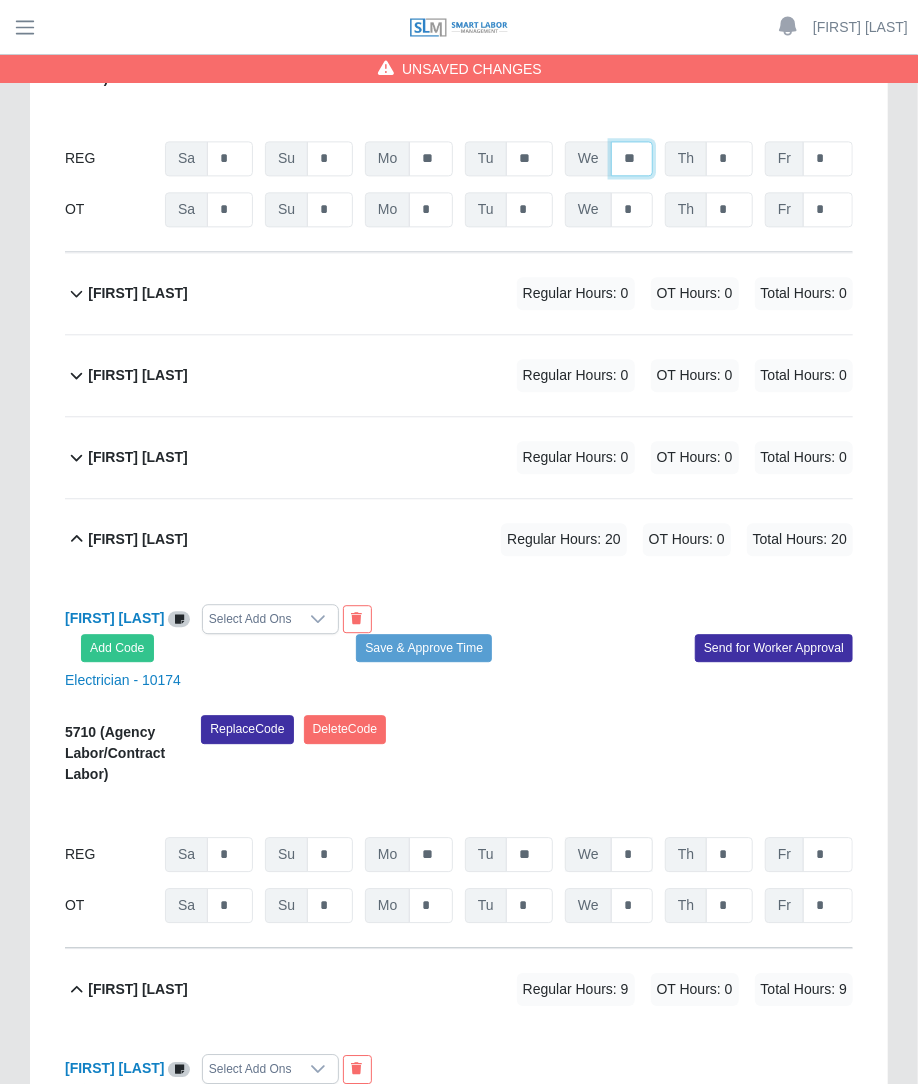 type on "**" 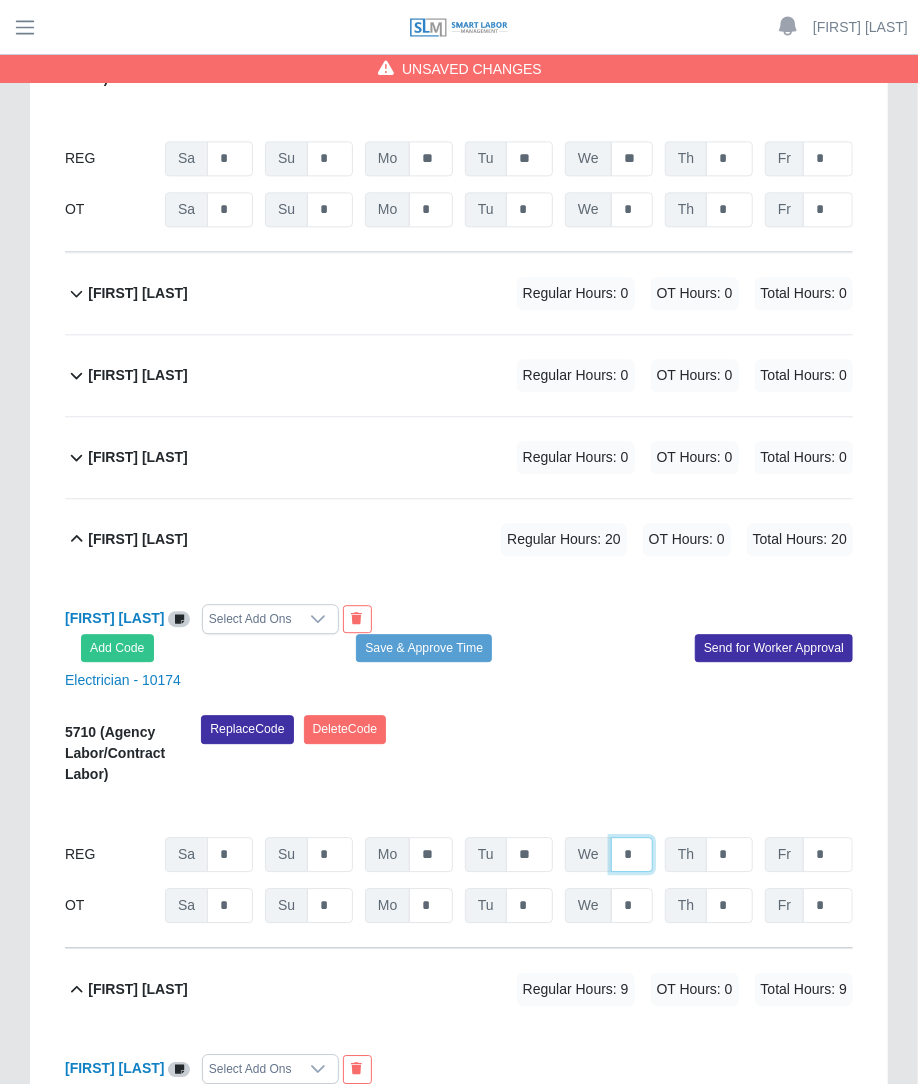 click on "*" at bounding box center [632, -743] 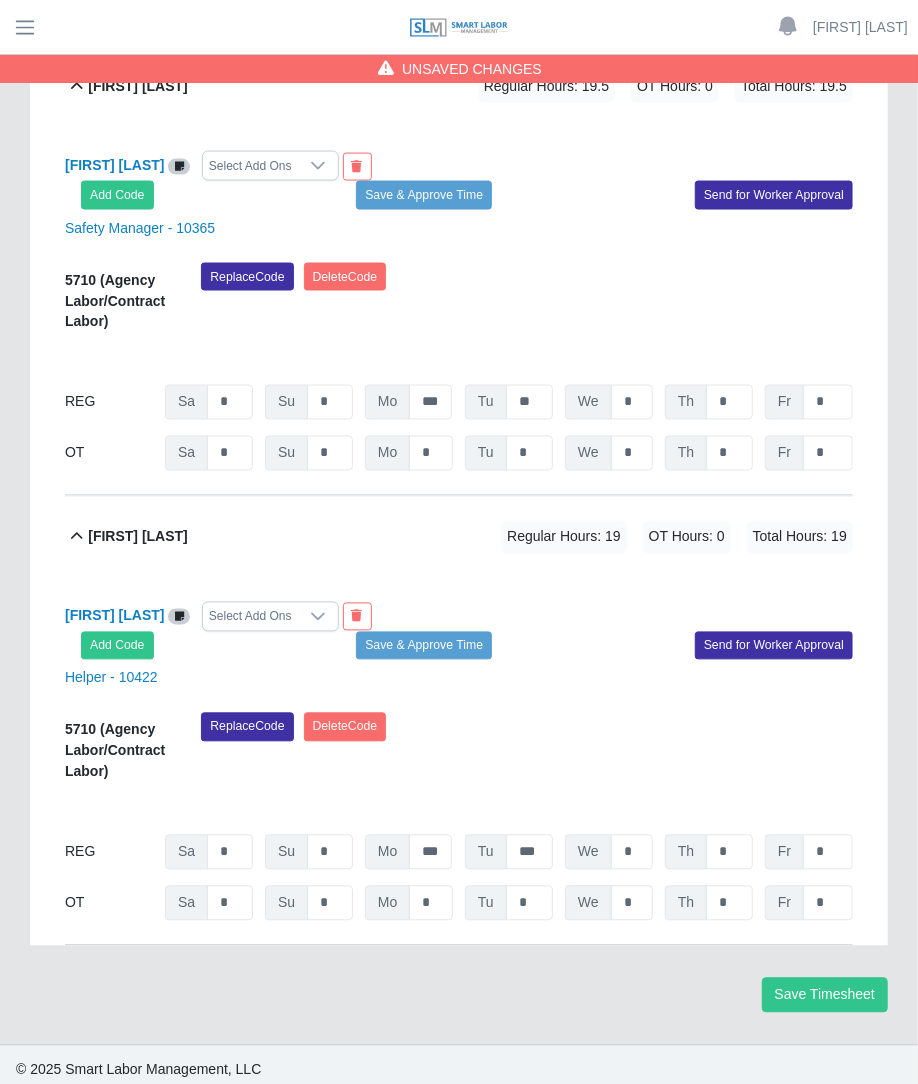 type on "**" 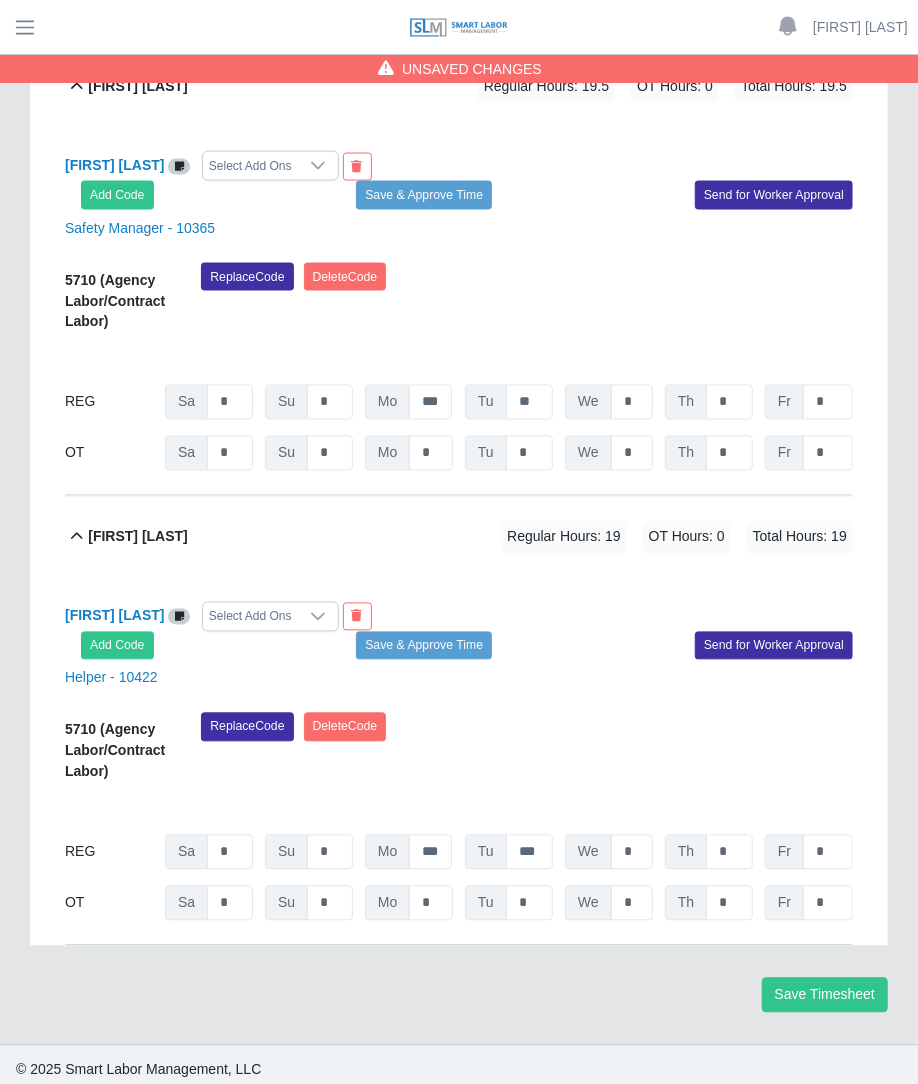 click on "We" at bounding box center (588, -2997) 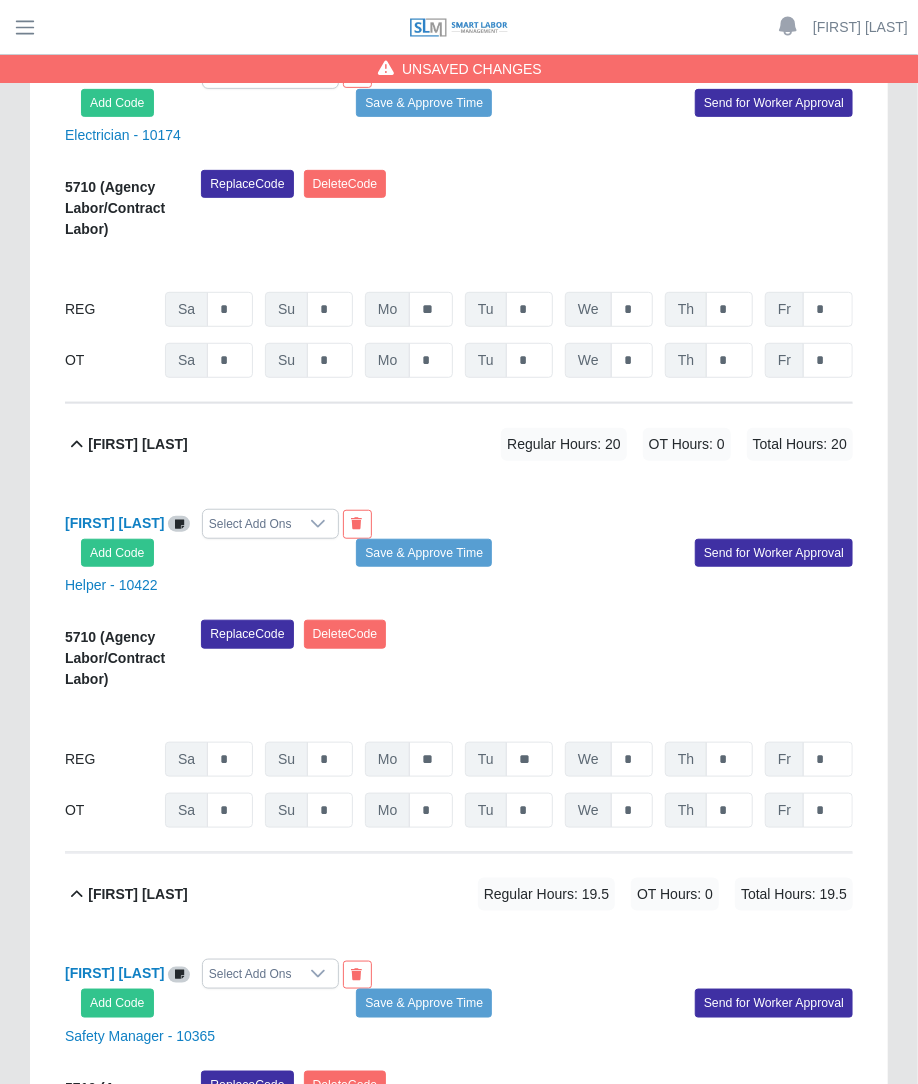 scroll, scrollTop: 2882, scrollLeft: 0, axis: vertical 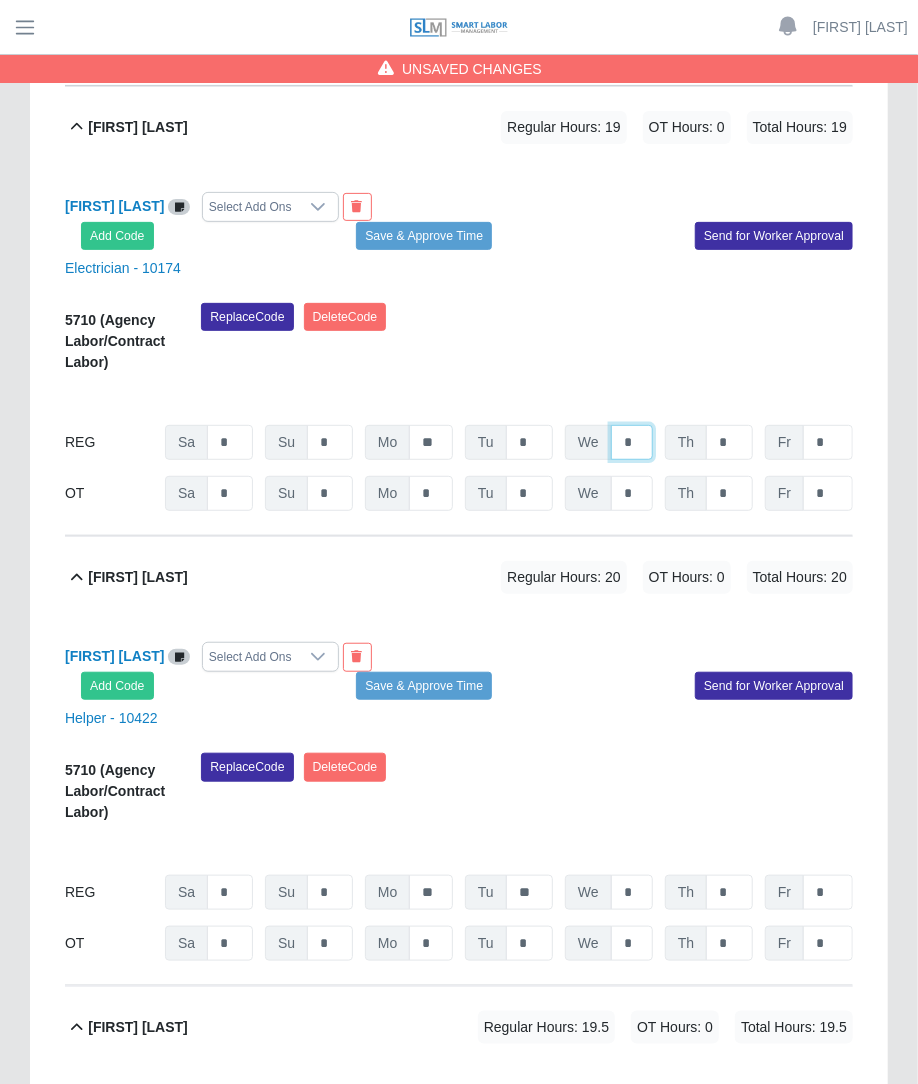 click on "*" at bounding box center (632, -2056) 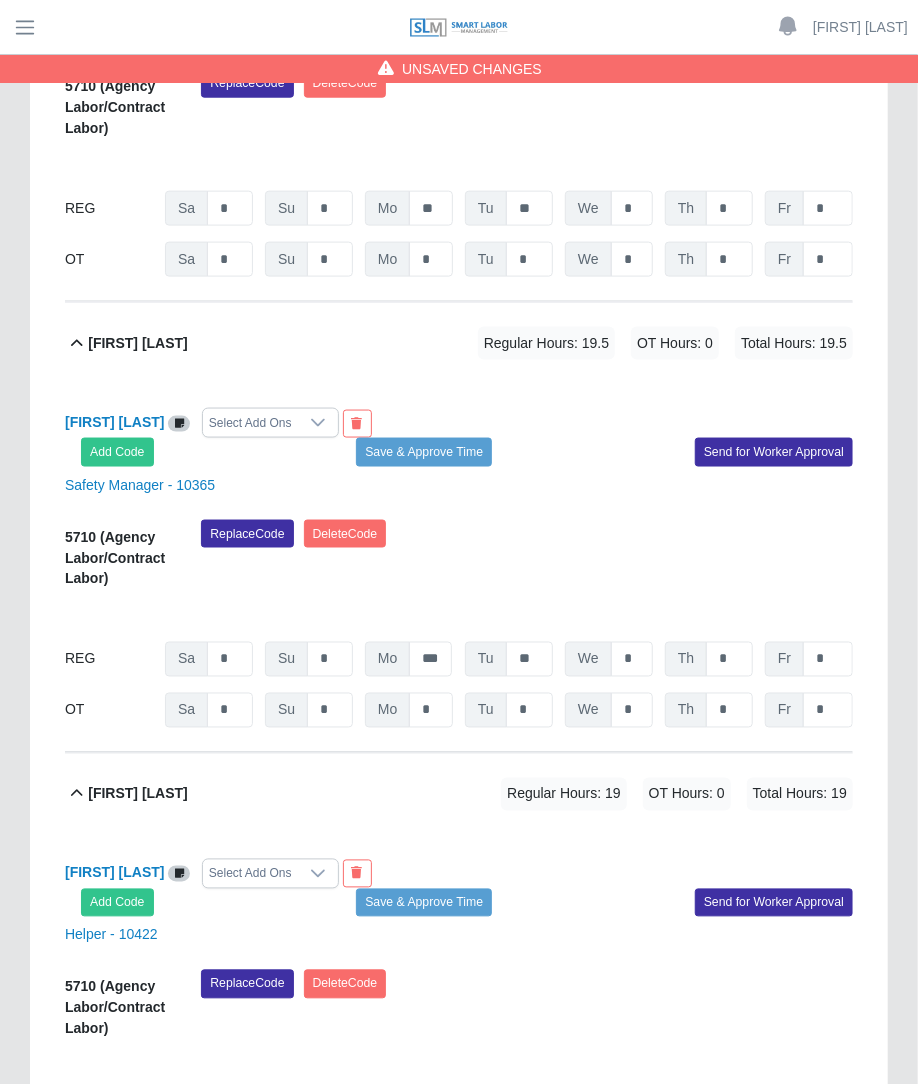 scroll, scrollTop: 3615, scrollLeft: 0, axis: vertical 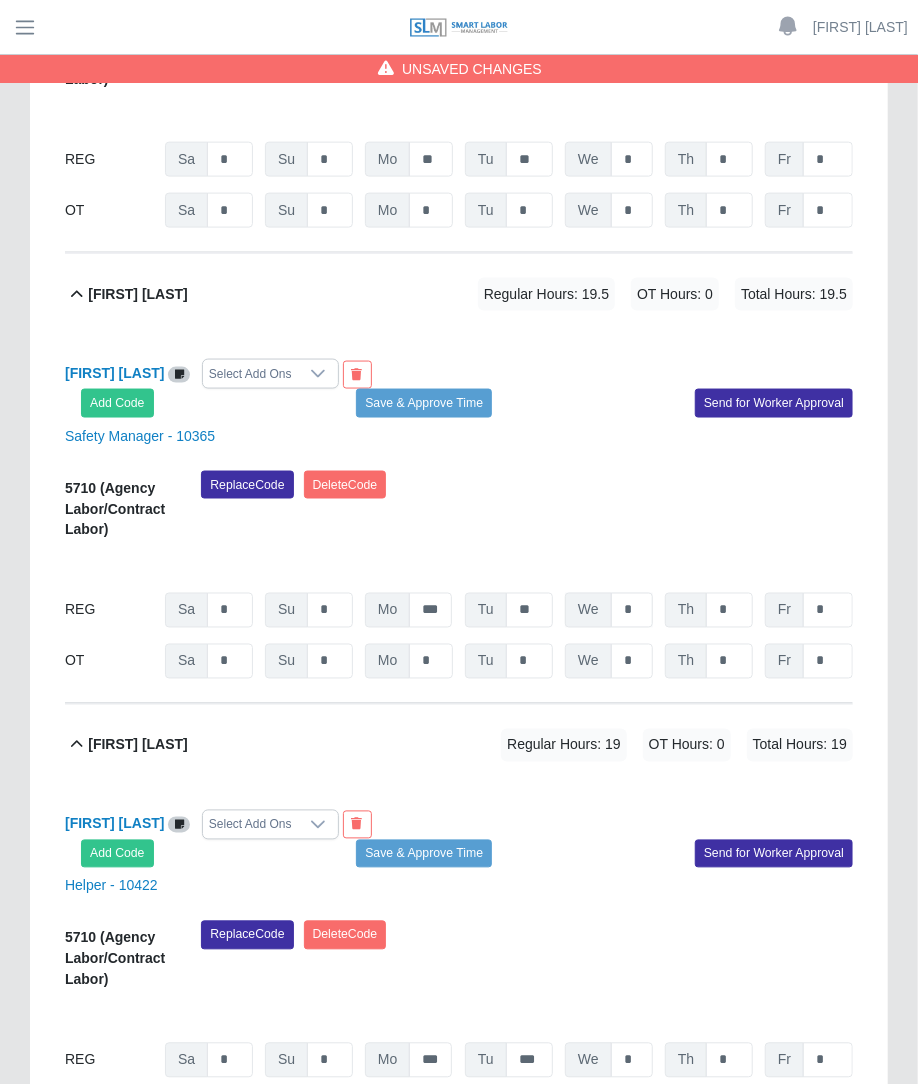 type on "**" 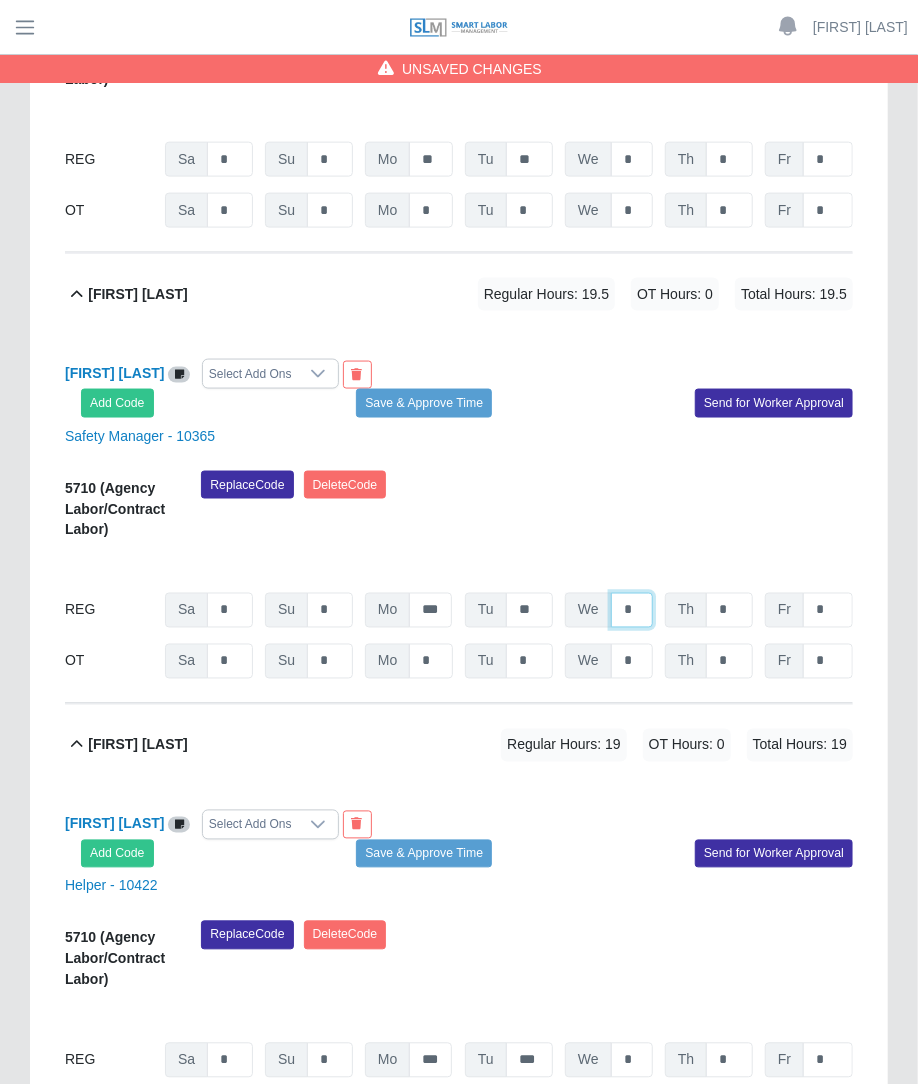 click on "*" at bounding box center [632, -2789] 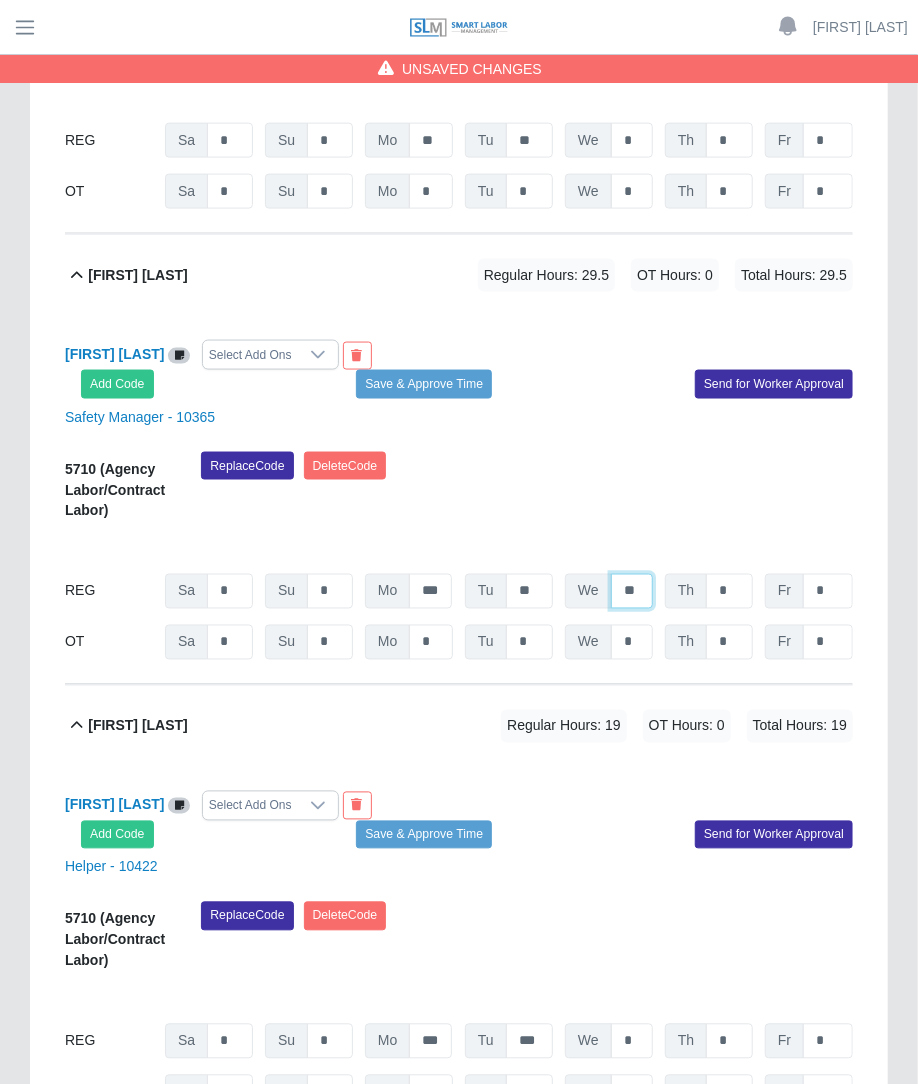 scroll, scrollTop: 3823, scrollLeft: 0, axis: vertical 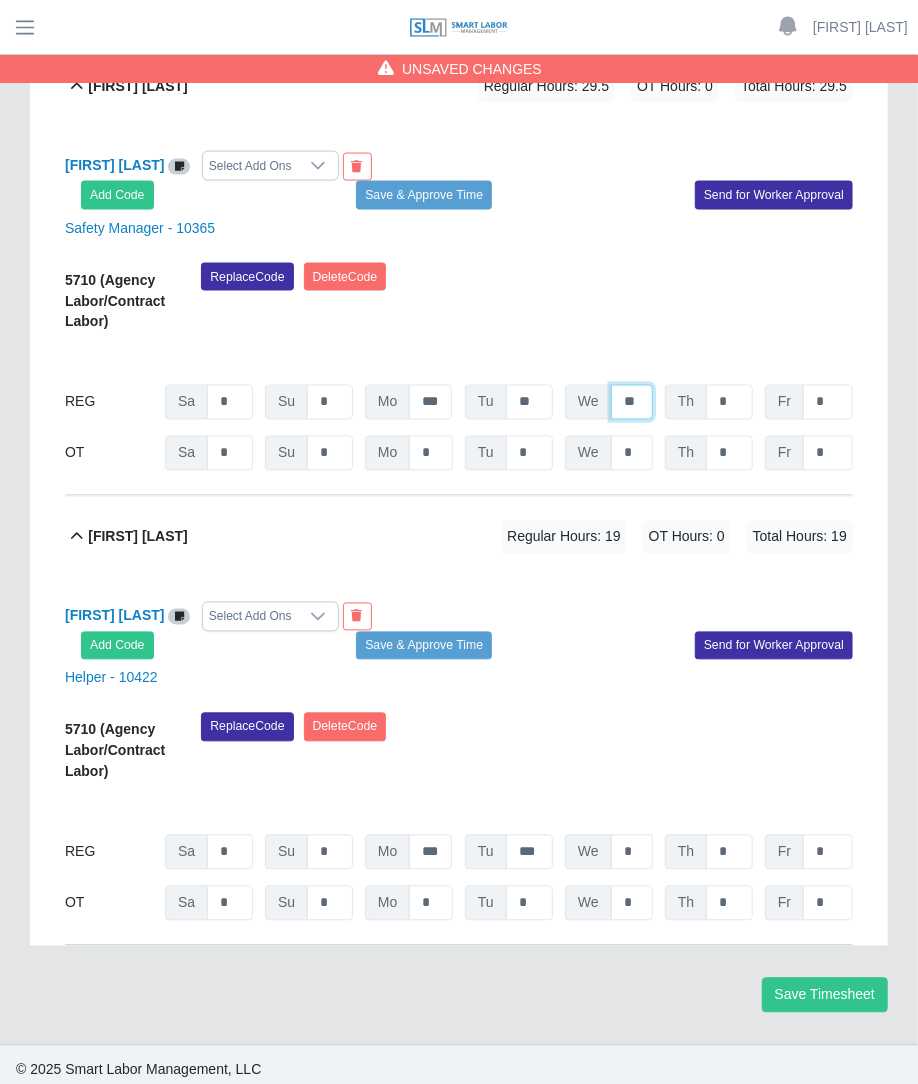 type on "**" 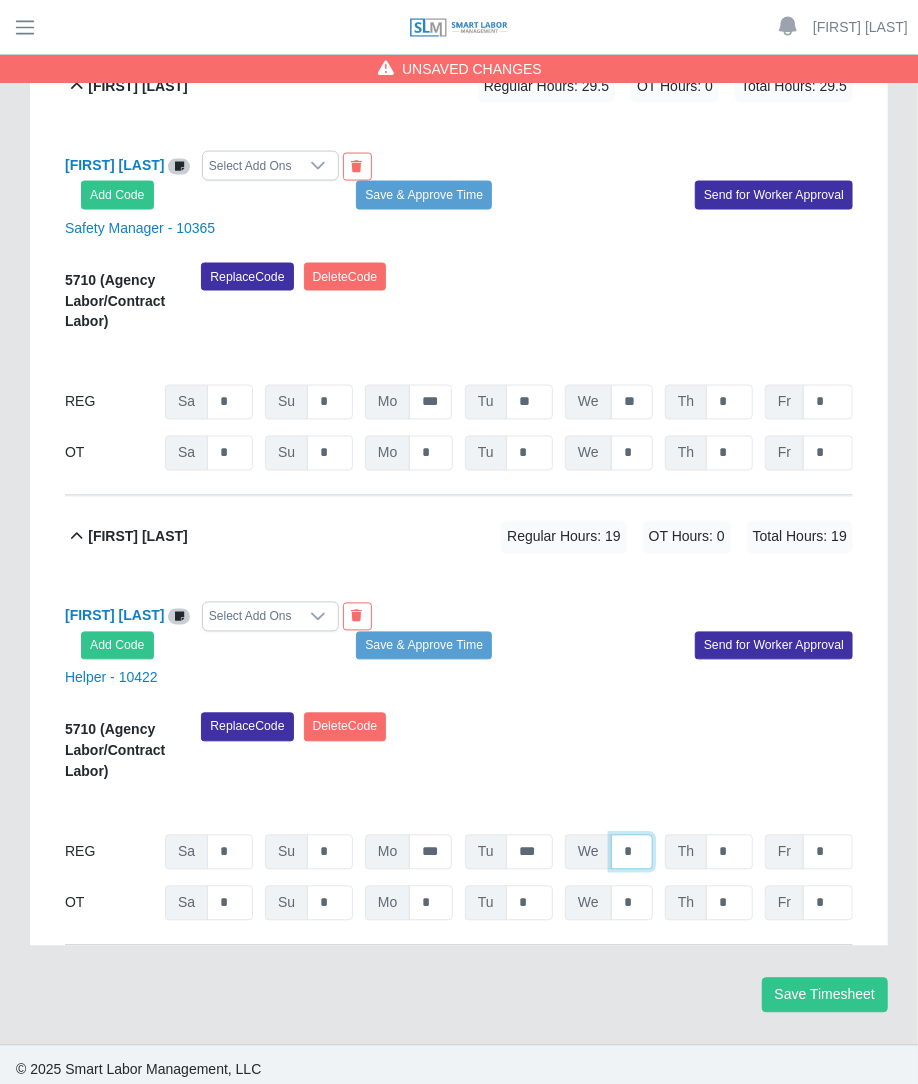 click on "*" at bounding box center [632, -2997] 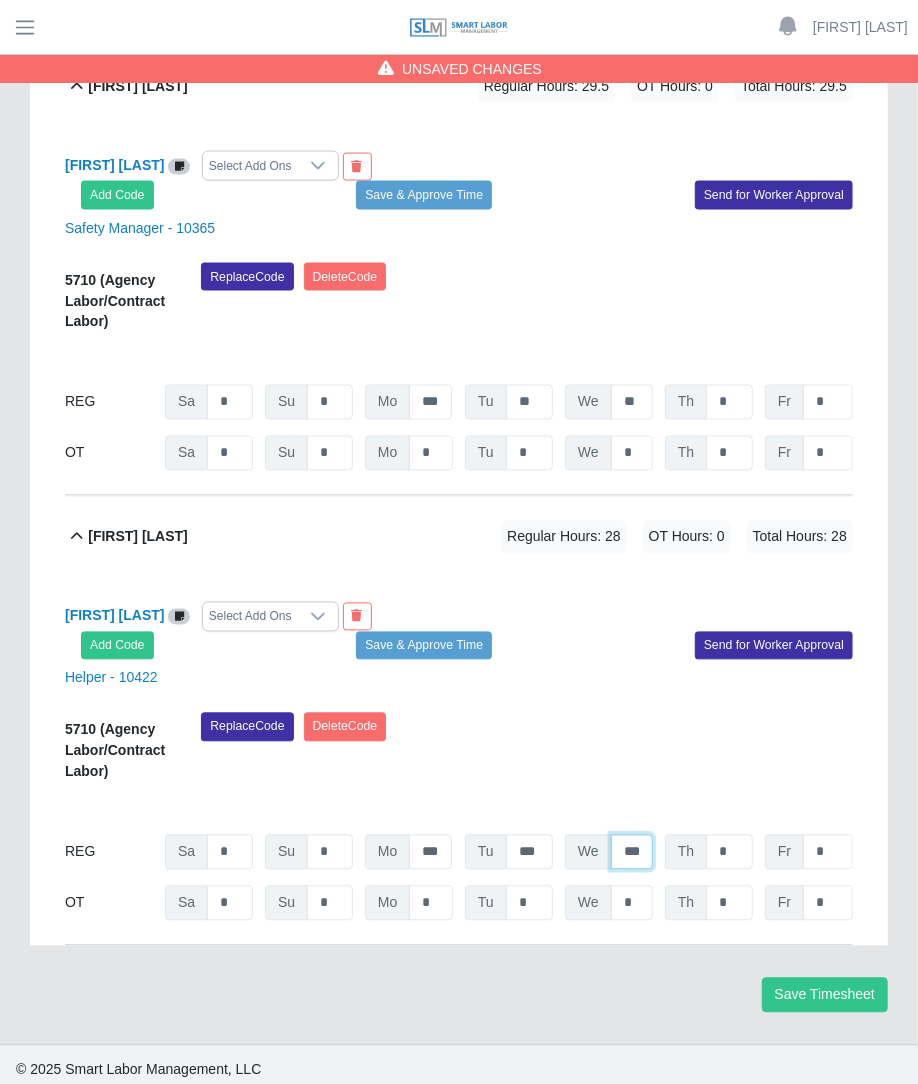 scroll, scrollTop: 0, scrollLeft: 0, axis: both 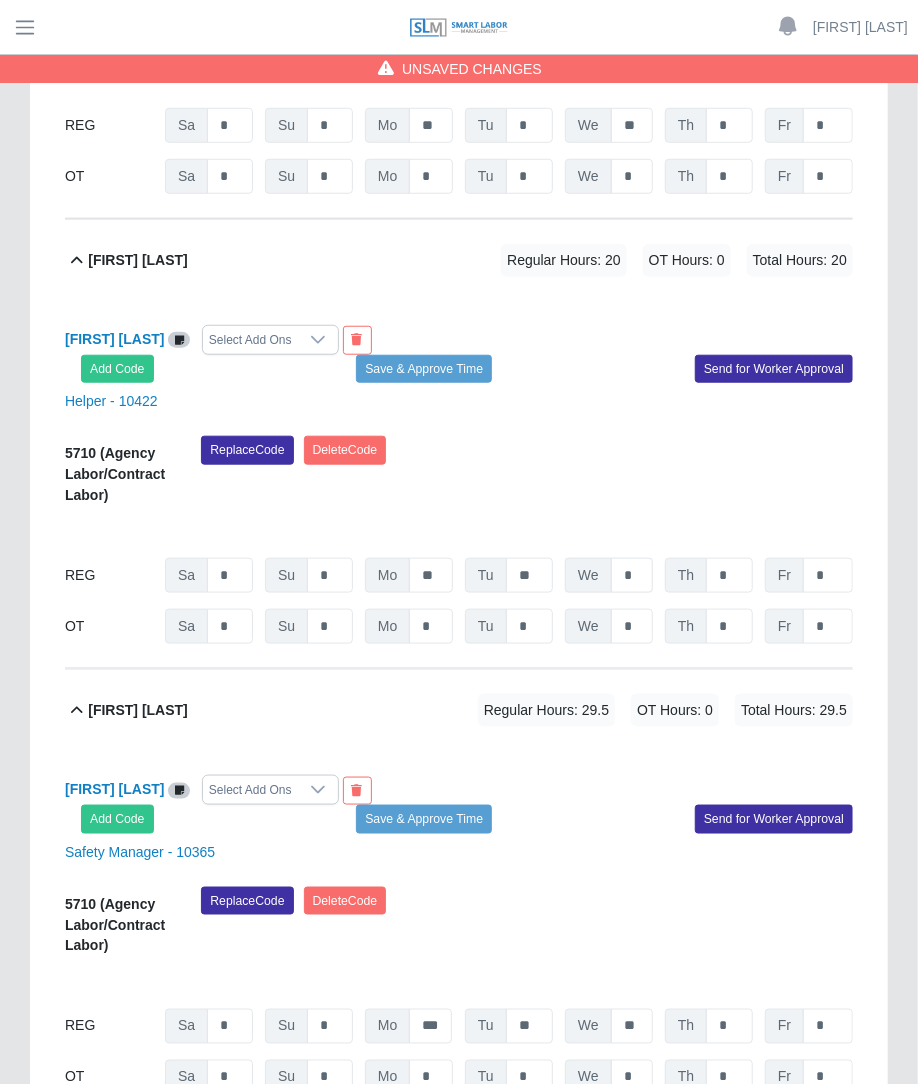 type on "***" 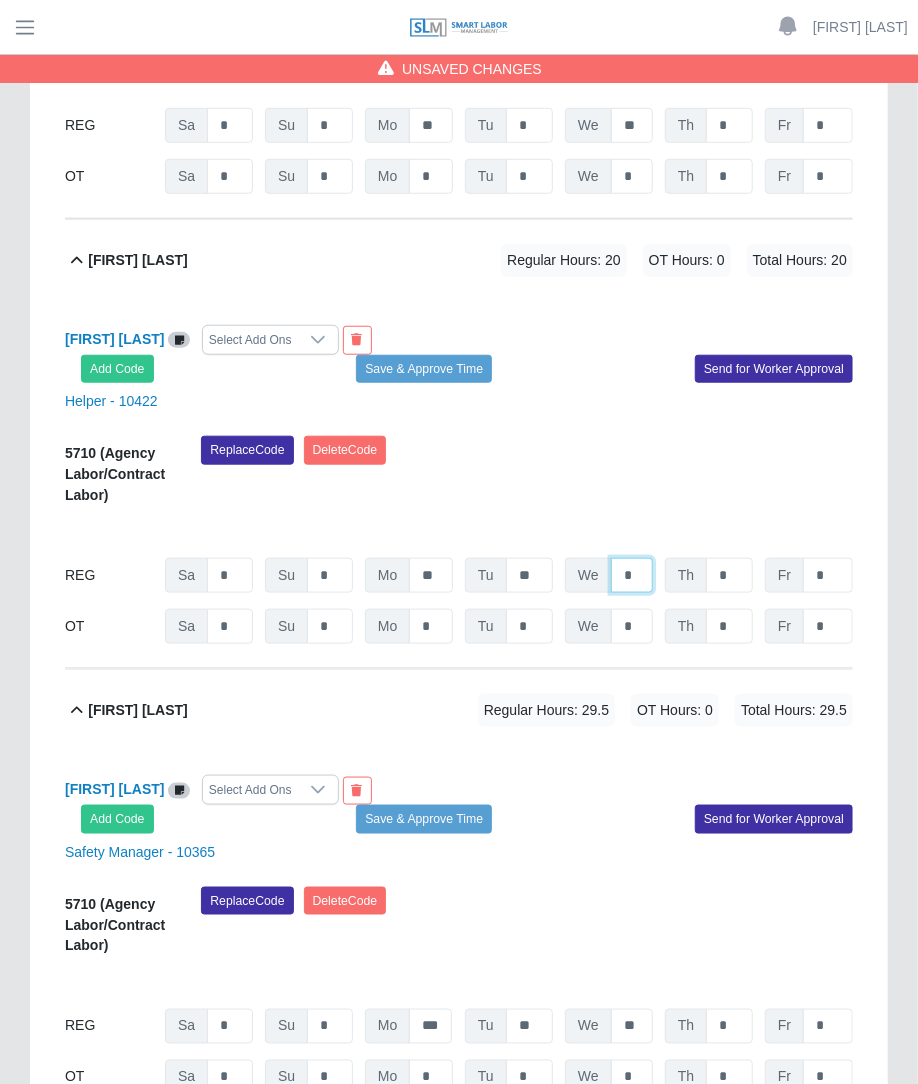 click on "*" at bounding box center [632, -2373] 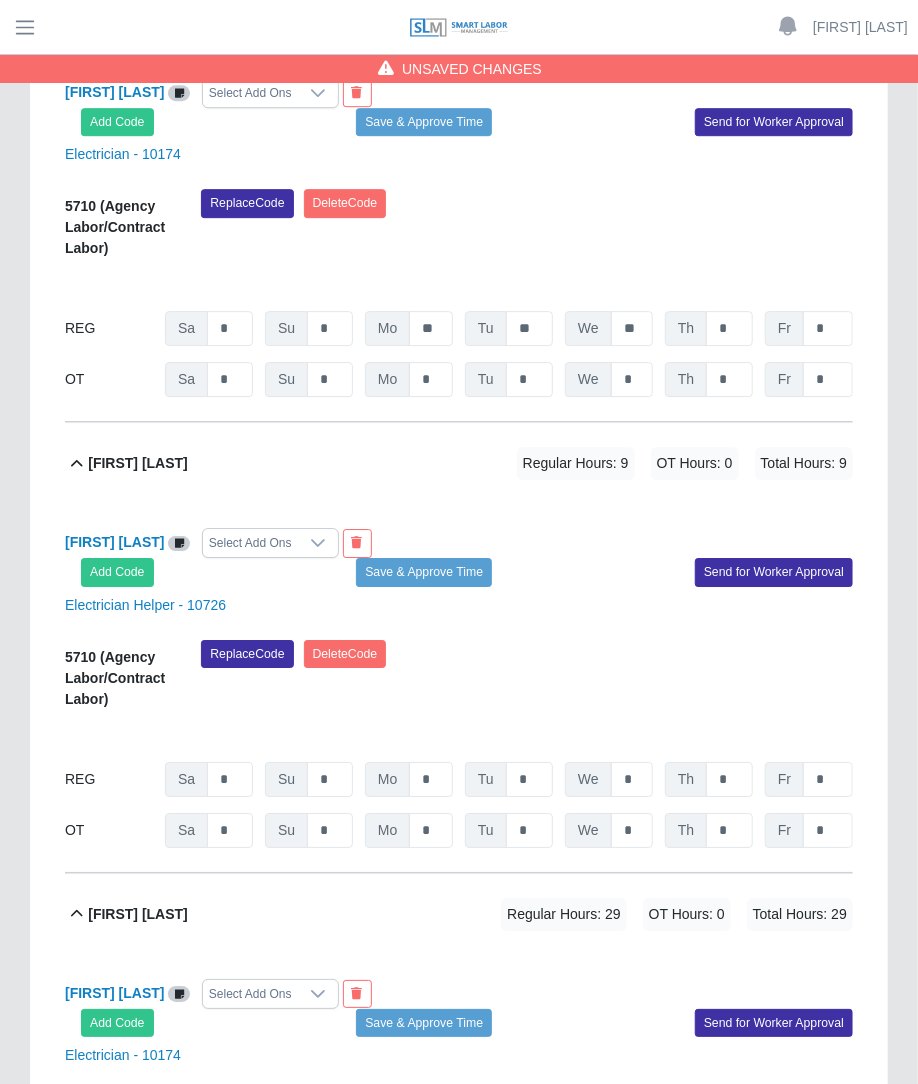 scroll, scrollTop: 2100, scrollLeft: 0, axis: vertical 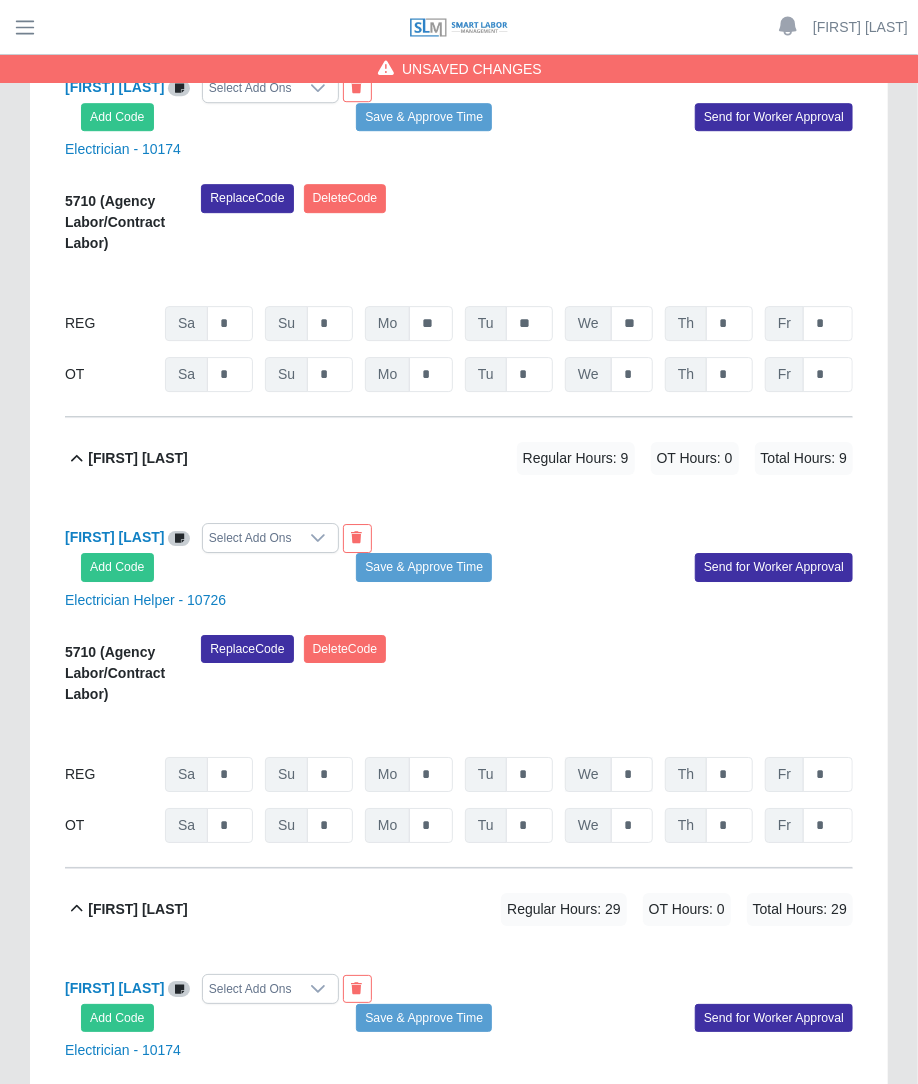 type on "**" 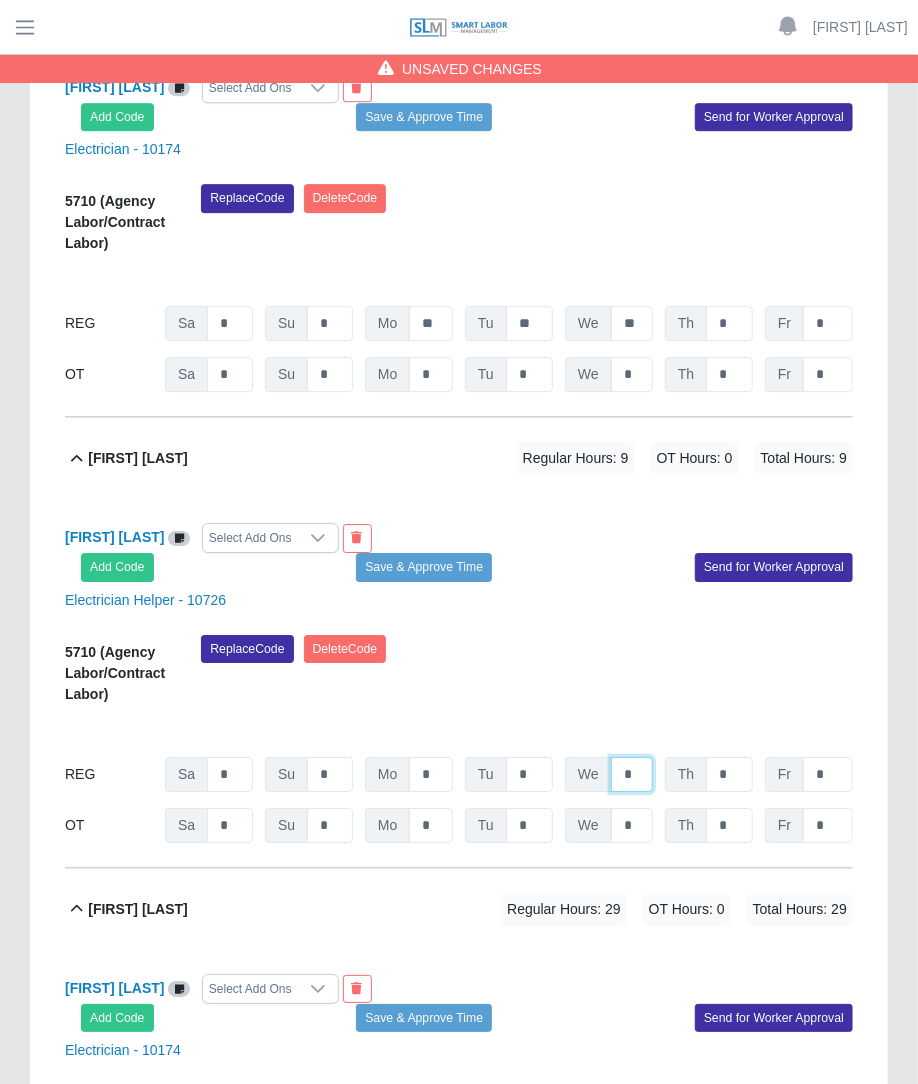 click on "*" at bounding box center (632, -1274) 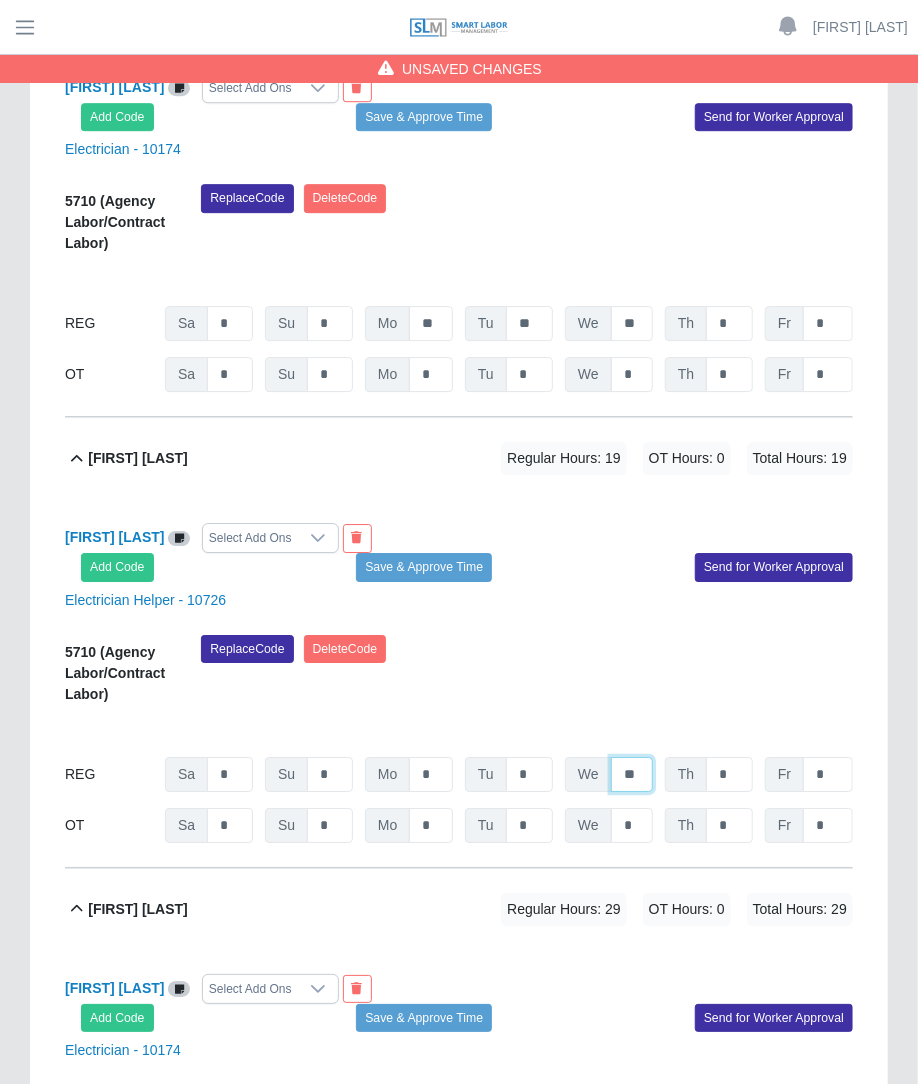 type on "**" 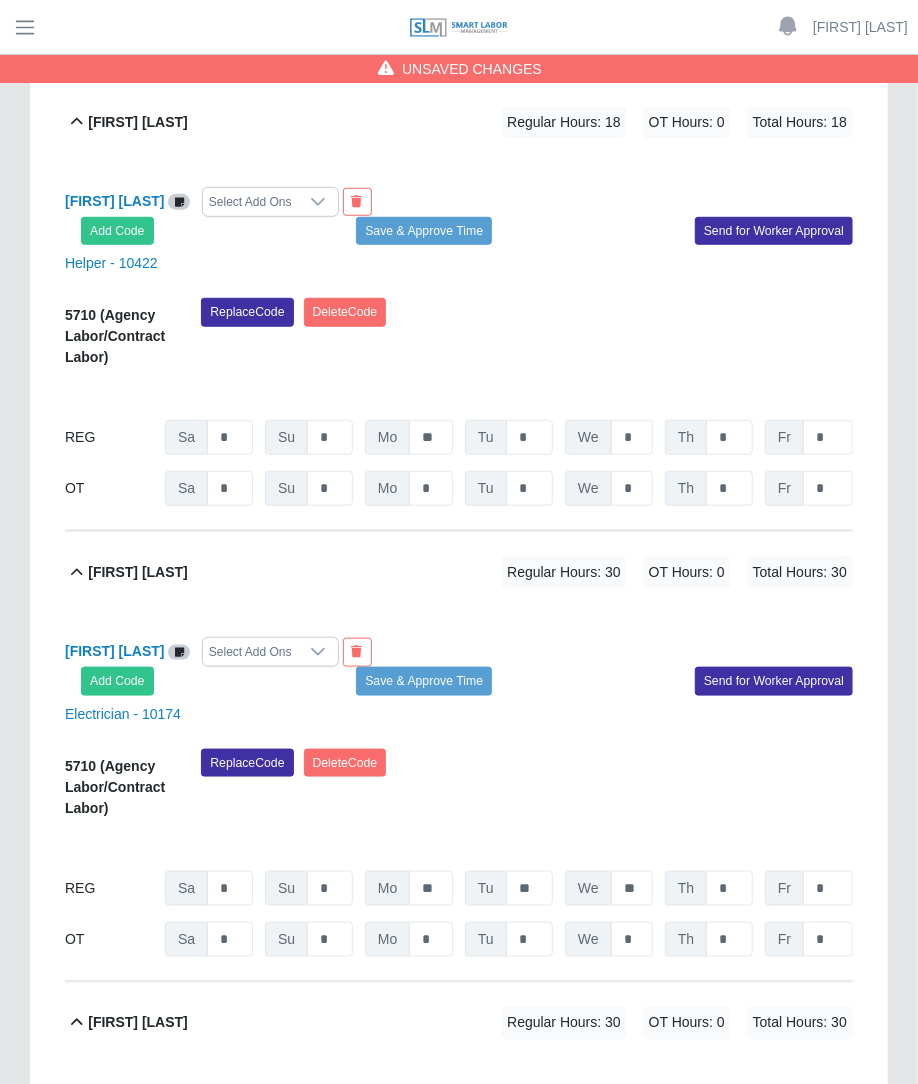 scroll, scrollTop: 393, scrollLeft: 0, axis: vertical 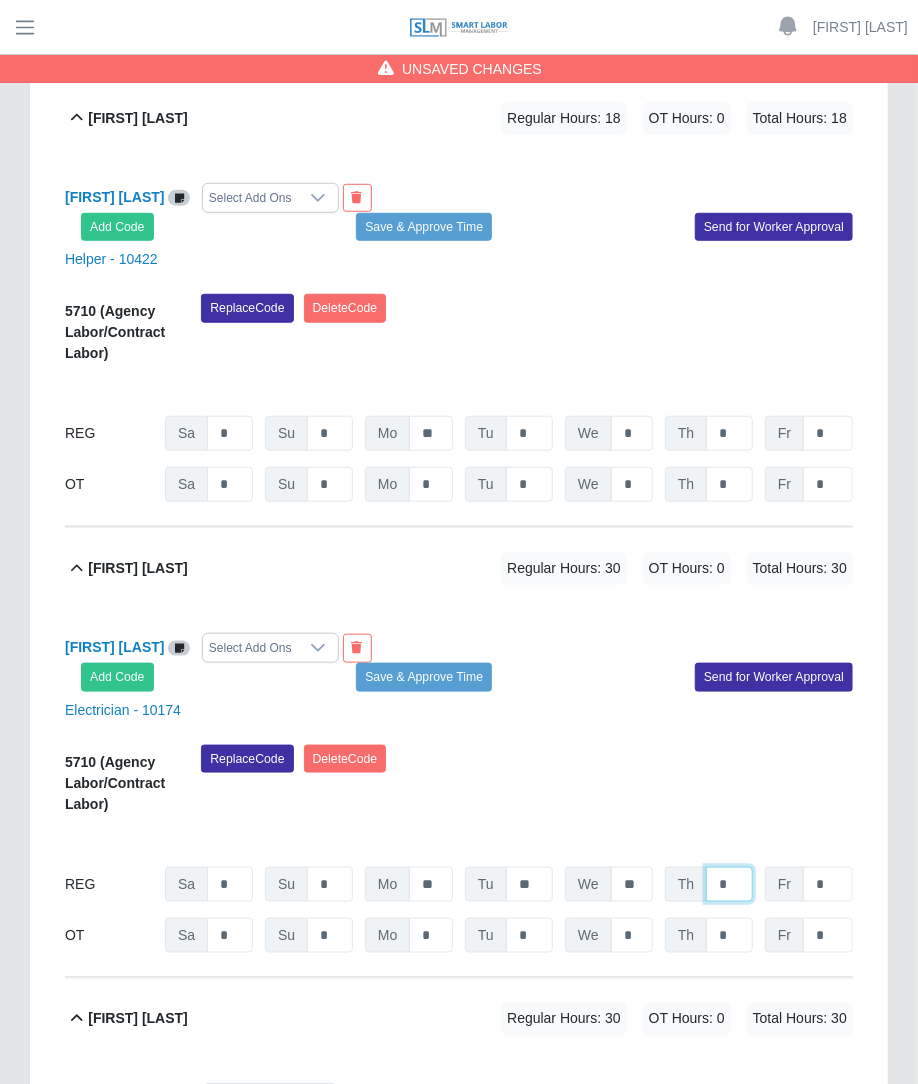 click on "*" at bounding box center (729, 433) 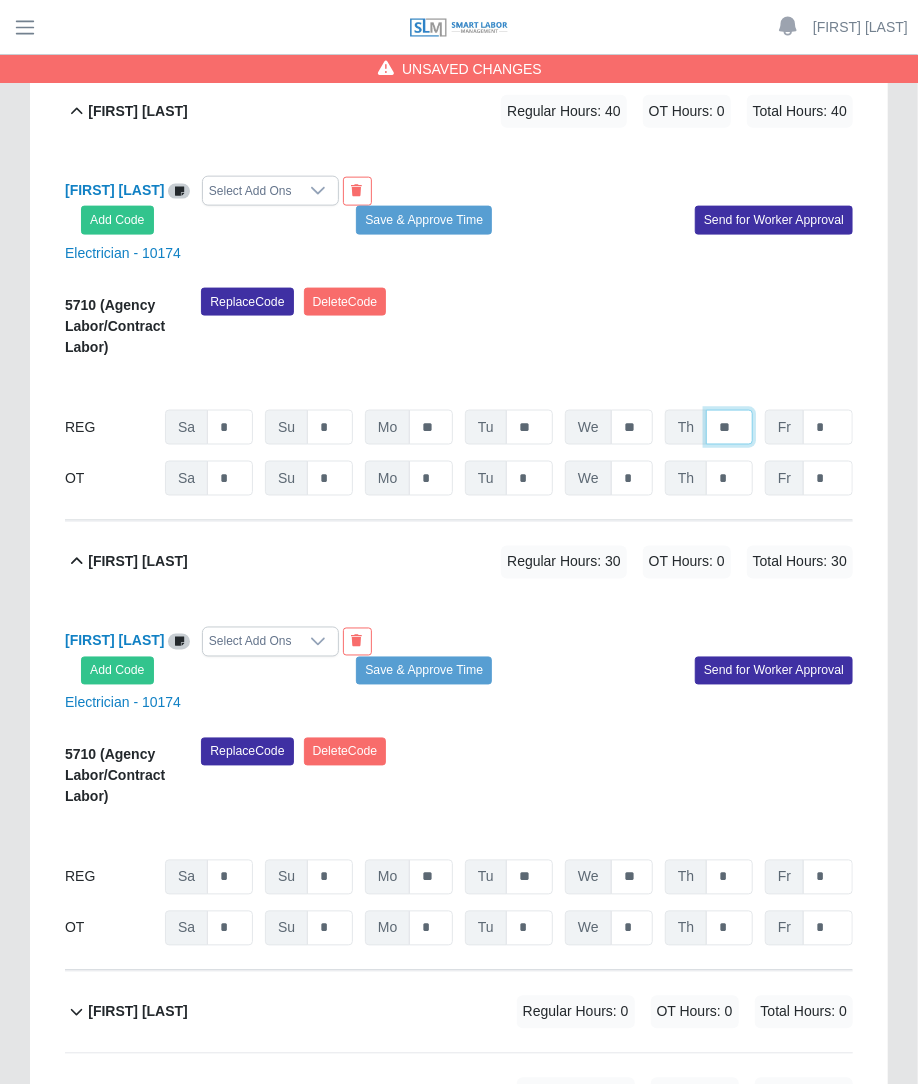 scroll, scrollTop: 847, scrollLeft: 0, axis: vertical 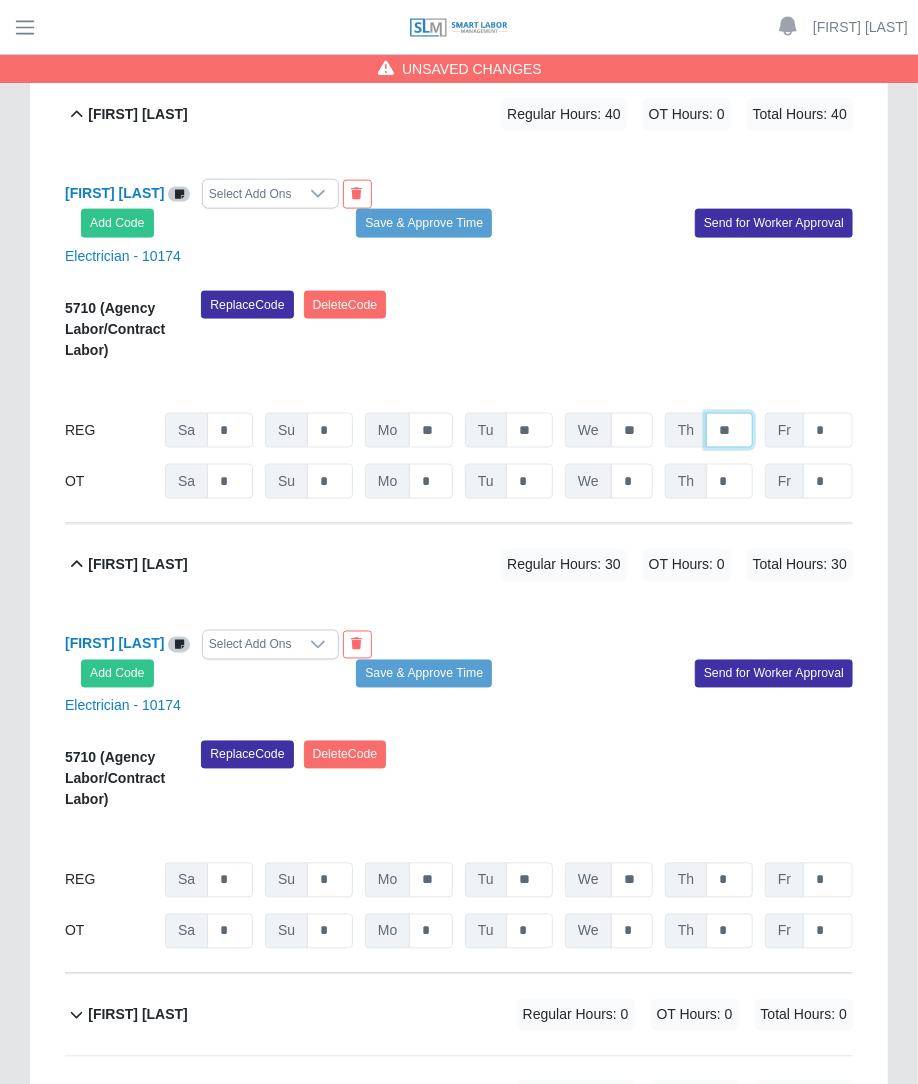 type on "**" 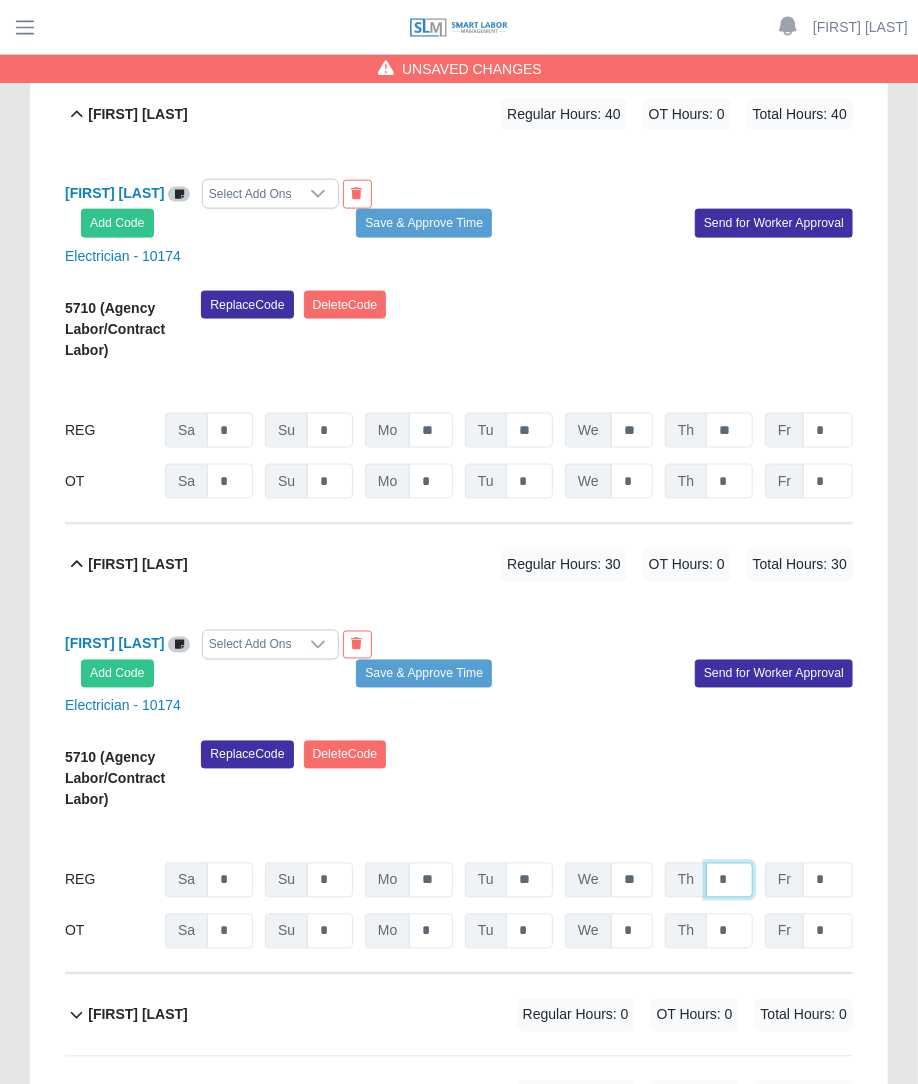 click on "*" at bounding box center [729, -21] 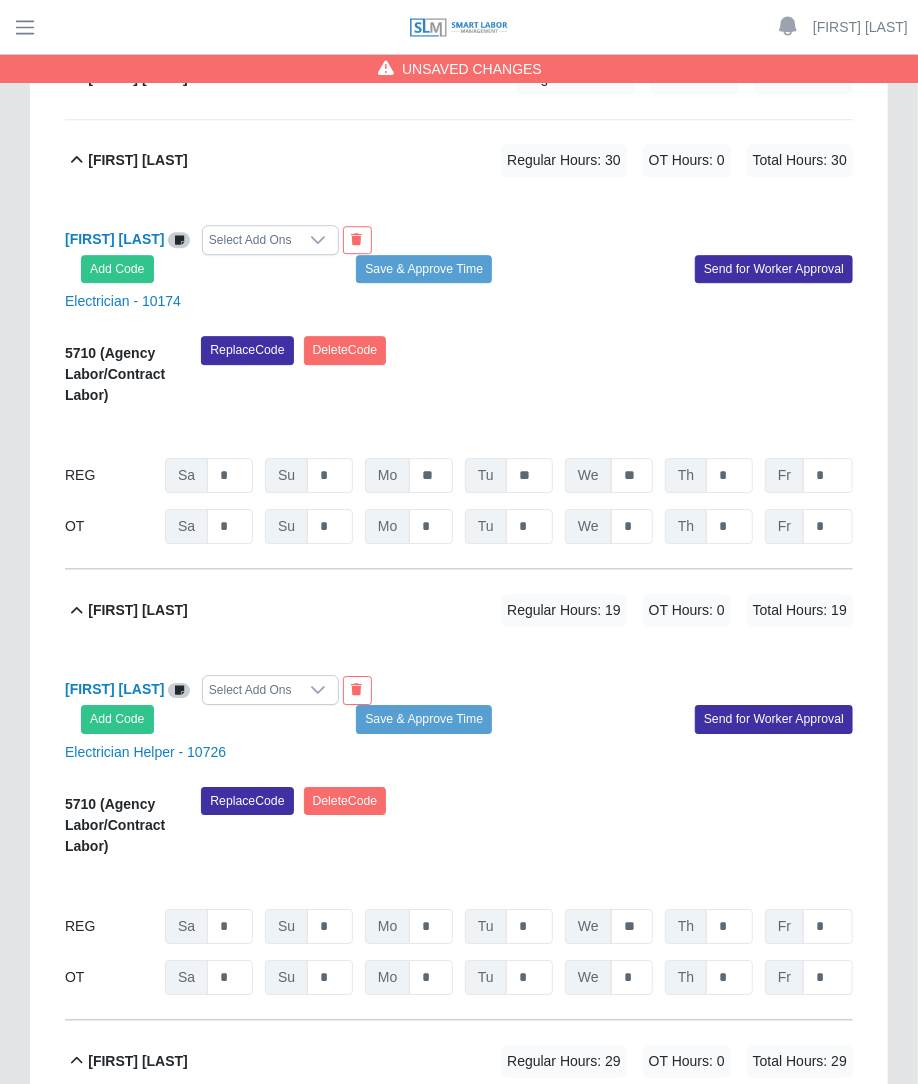 scroll, scrollTop: 1950, scrollLeft: 0, axis: vertical 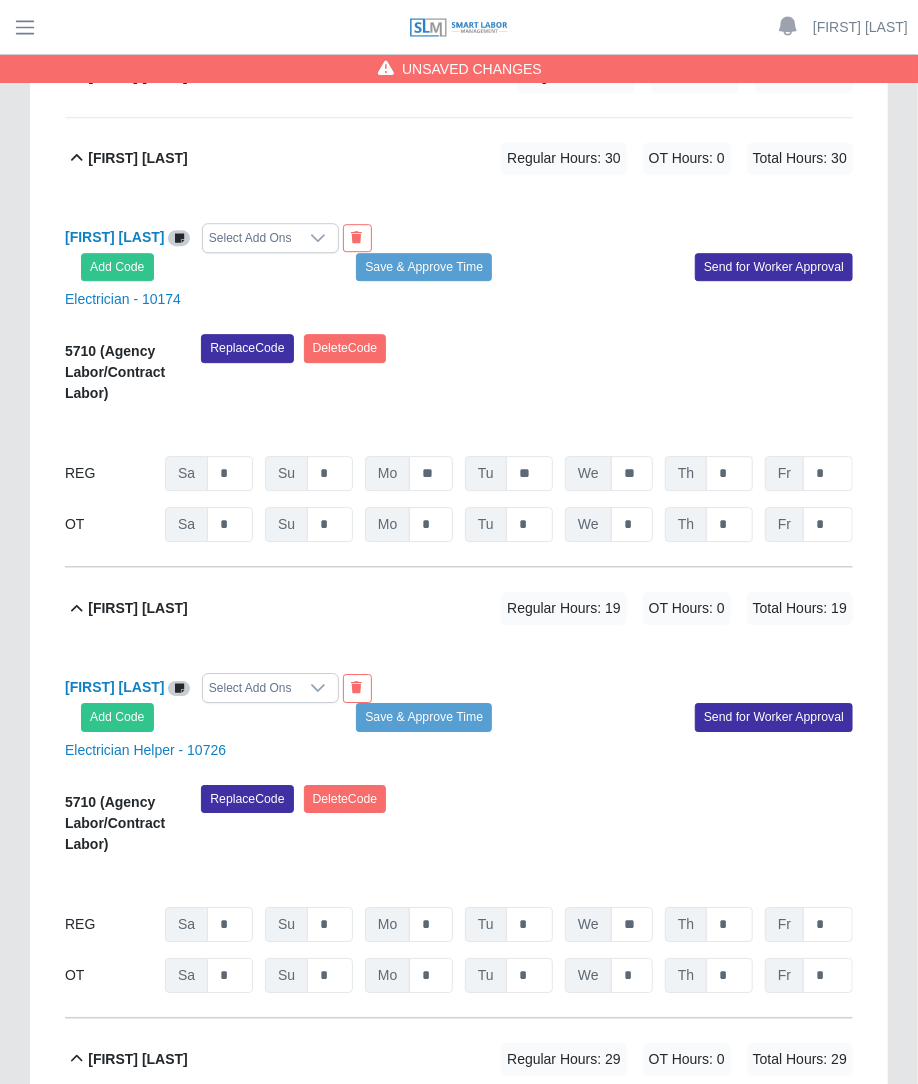 type on "**" 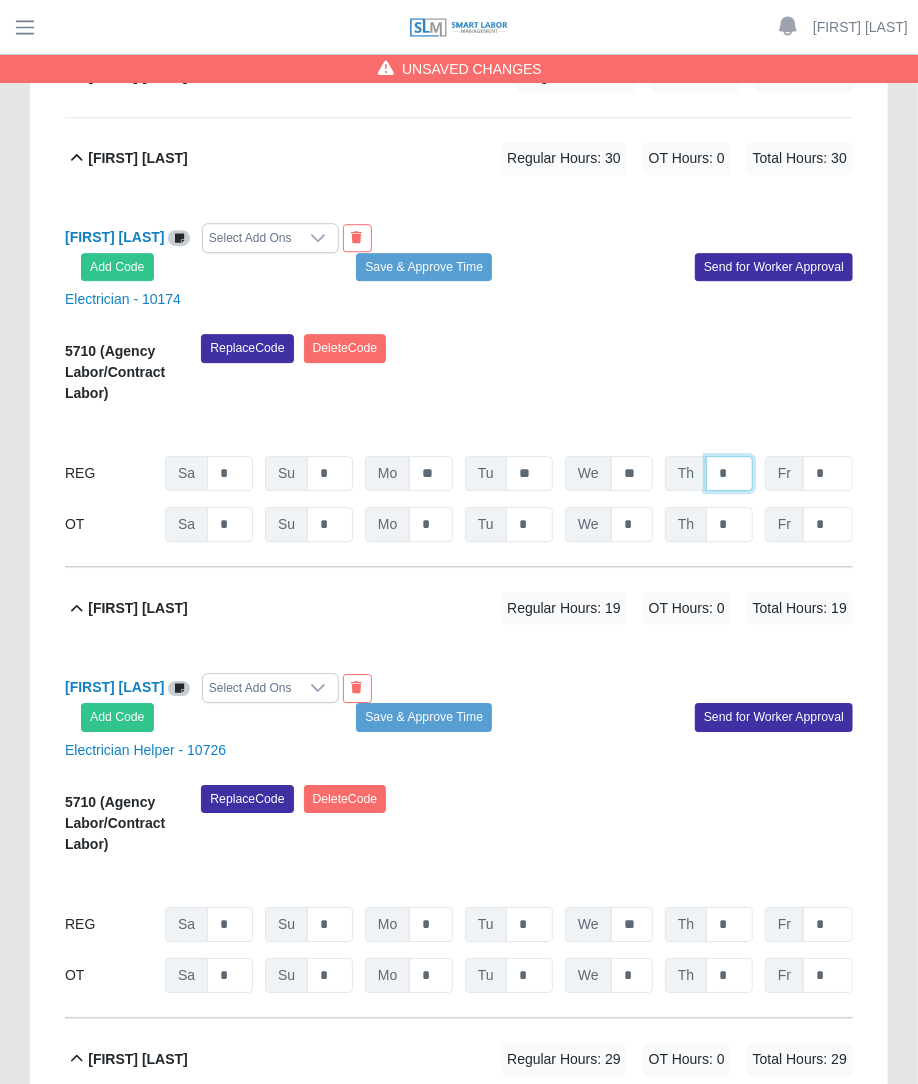 click on "*" at bounding box center [729, -1124] 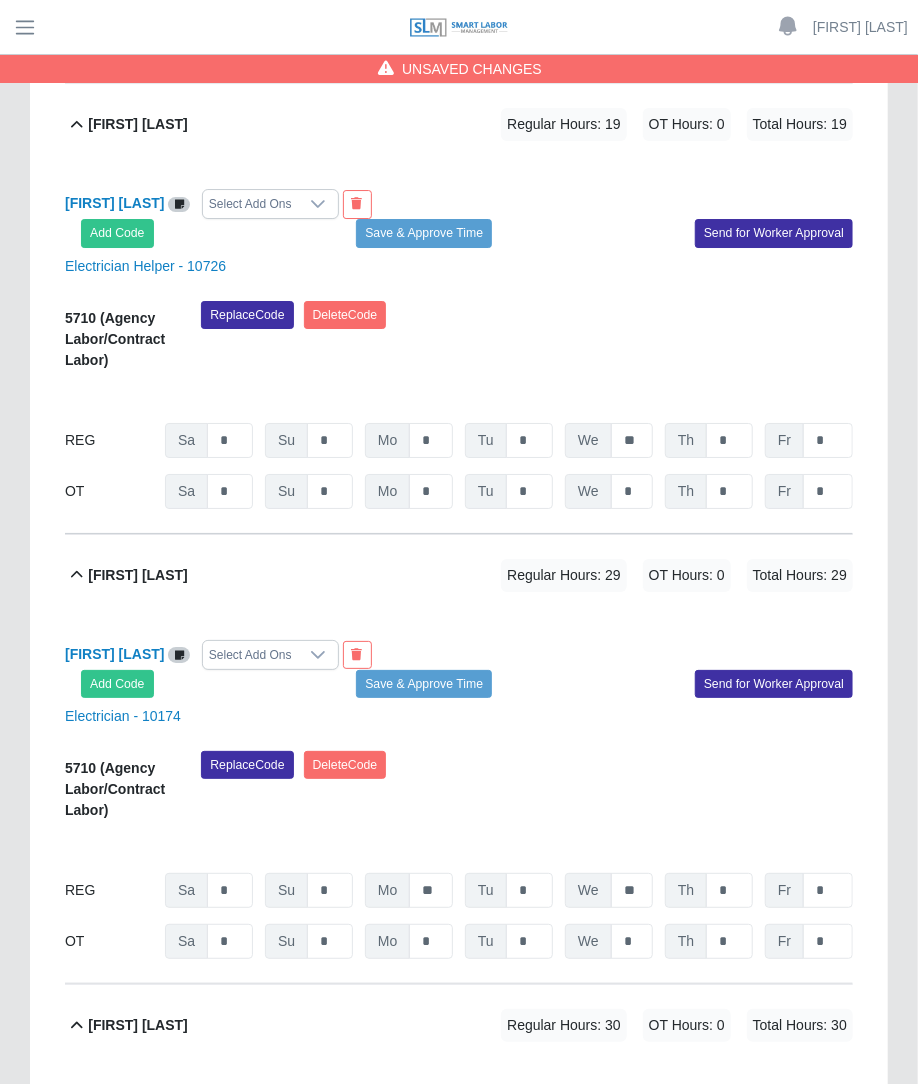 scroll, scrollTop: 2602, scrollLeft: 0, axis: vertical 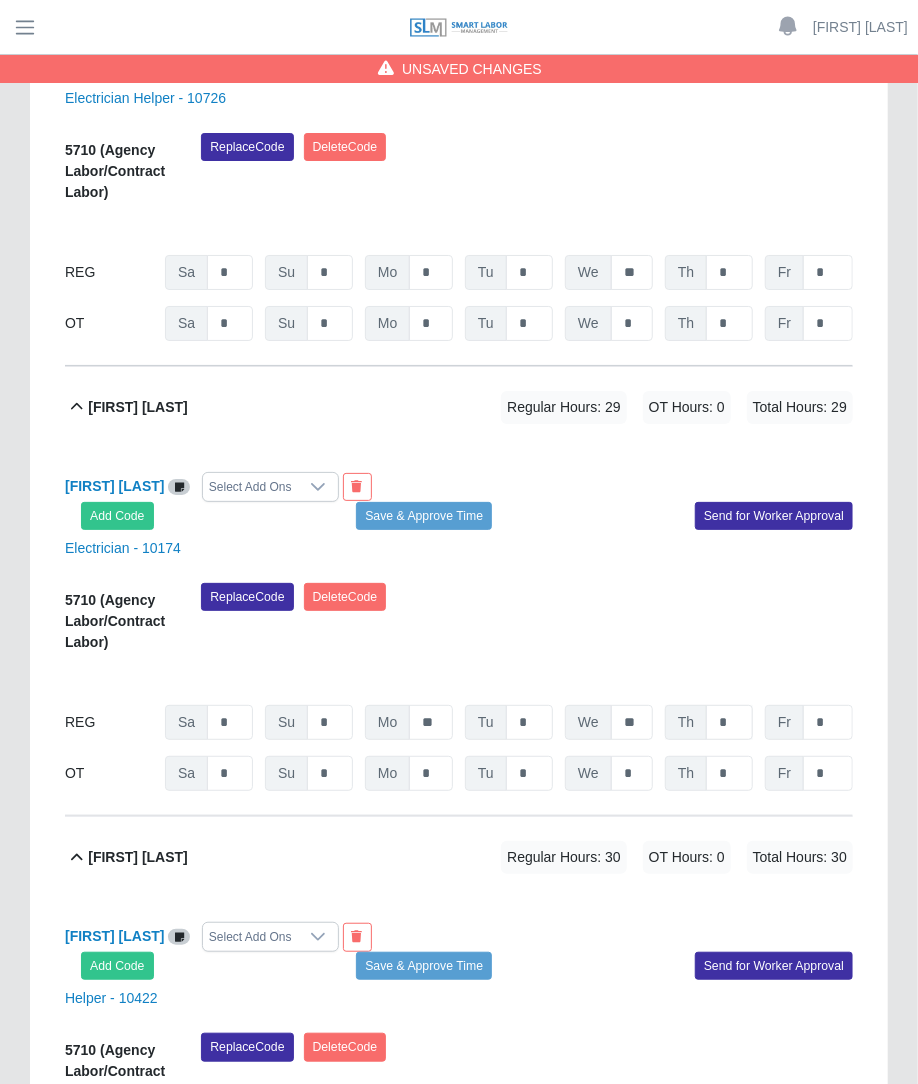 type on "**" 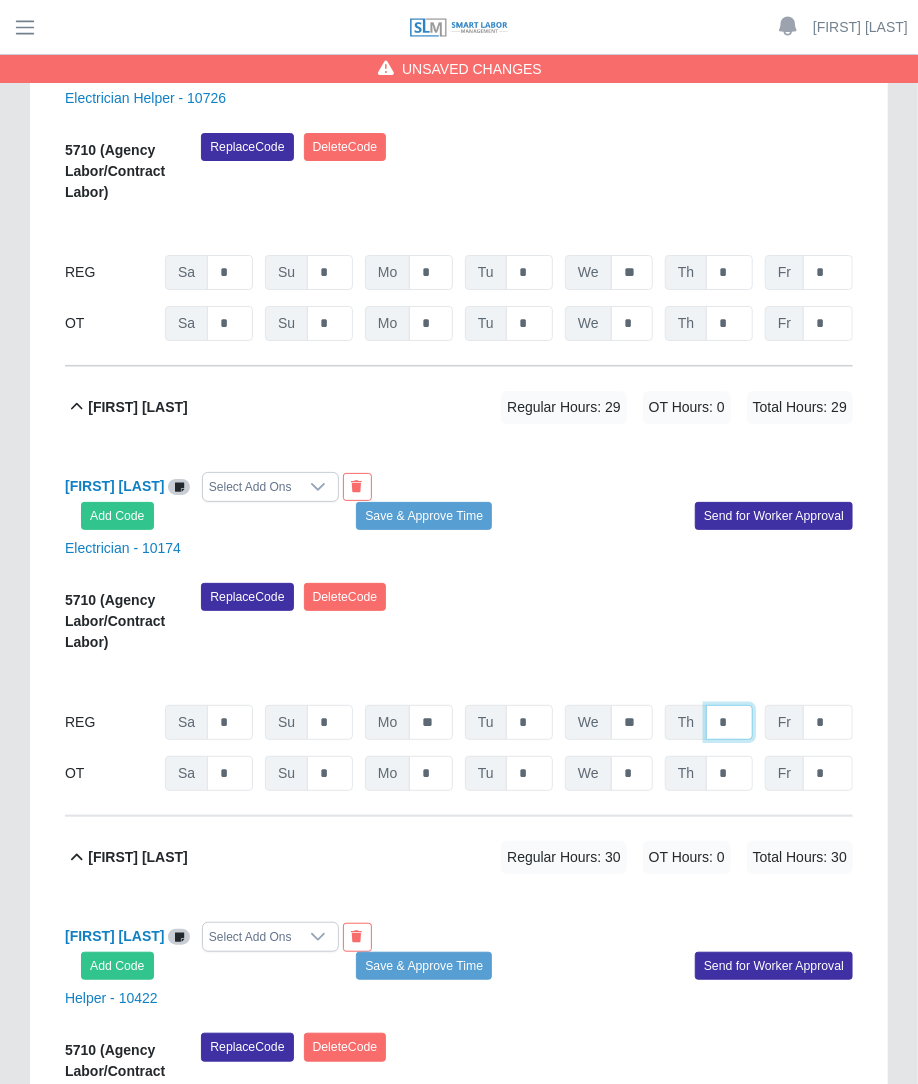 click on "*" at bounding box center (729, -1776) 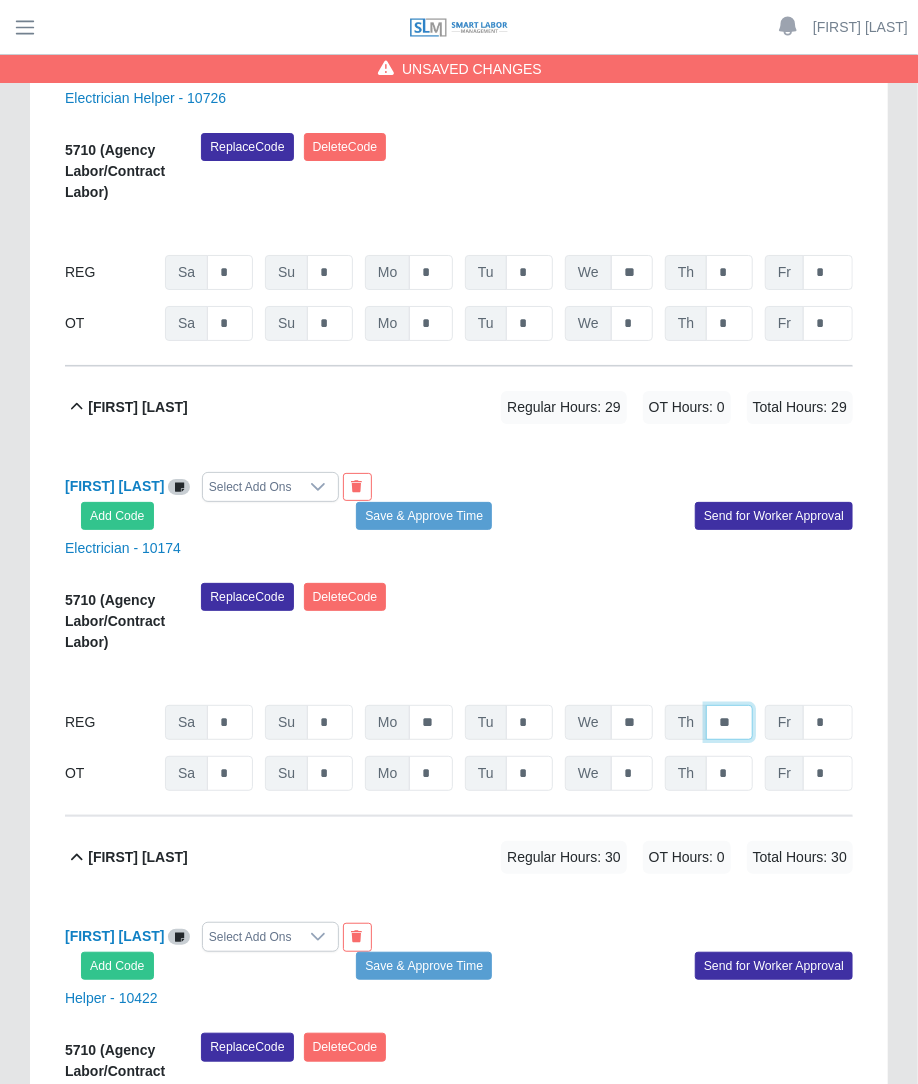 type on "*" 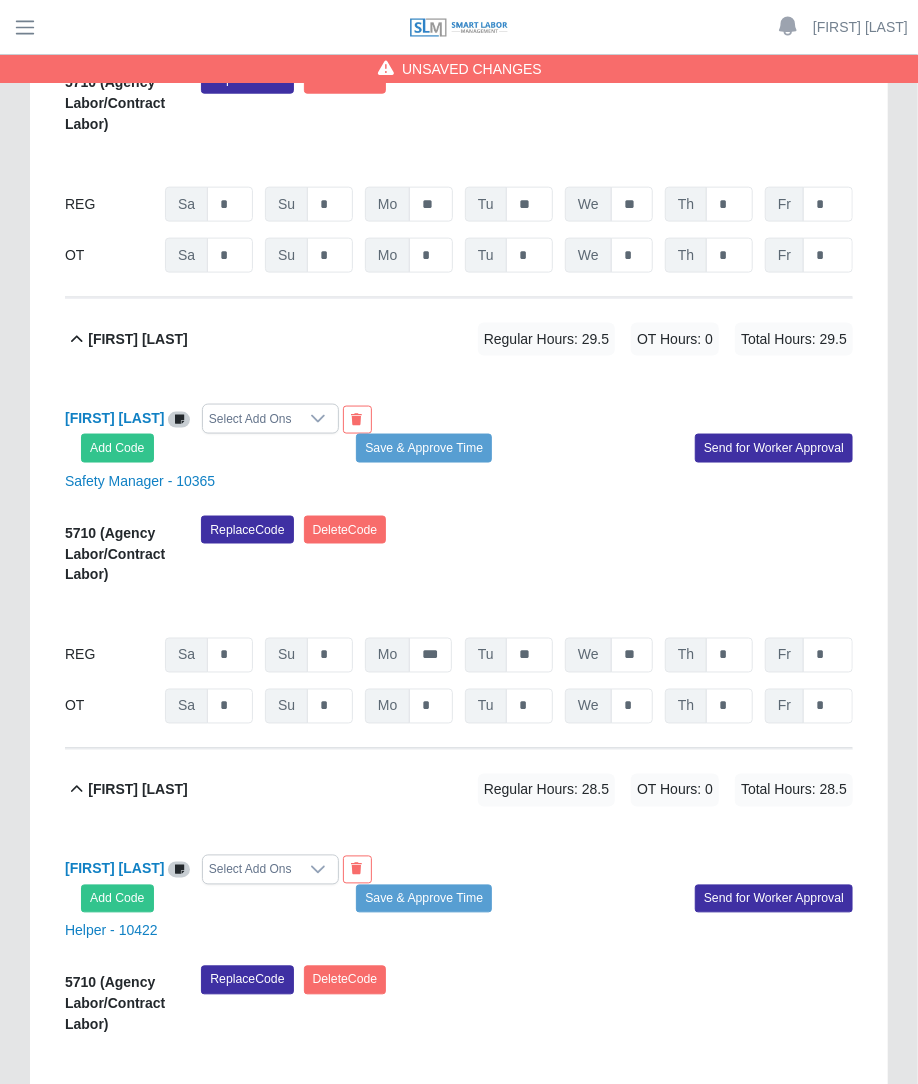 scroll, scrollTop: 3579, scrollLeft: 0, axis: vertical 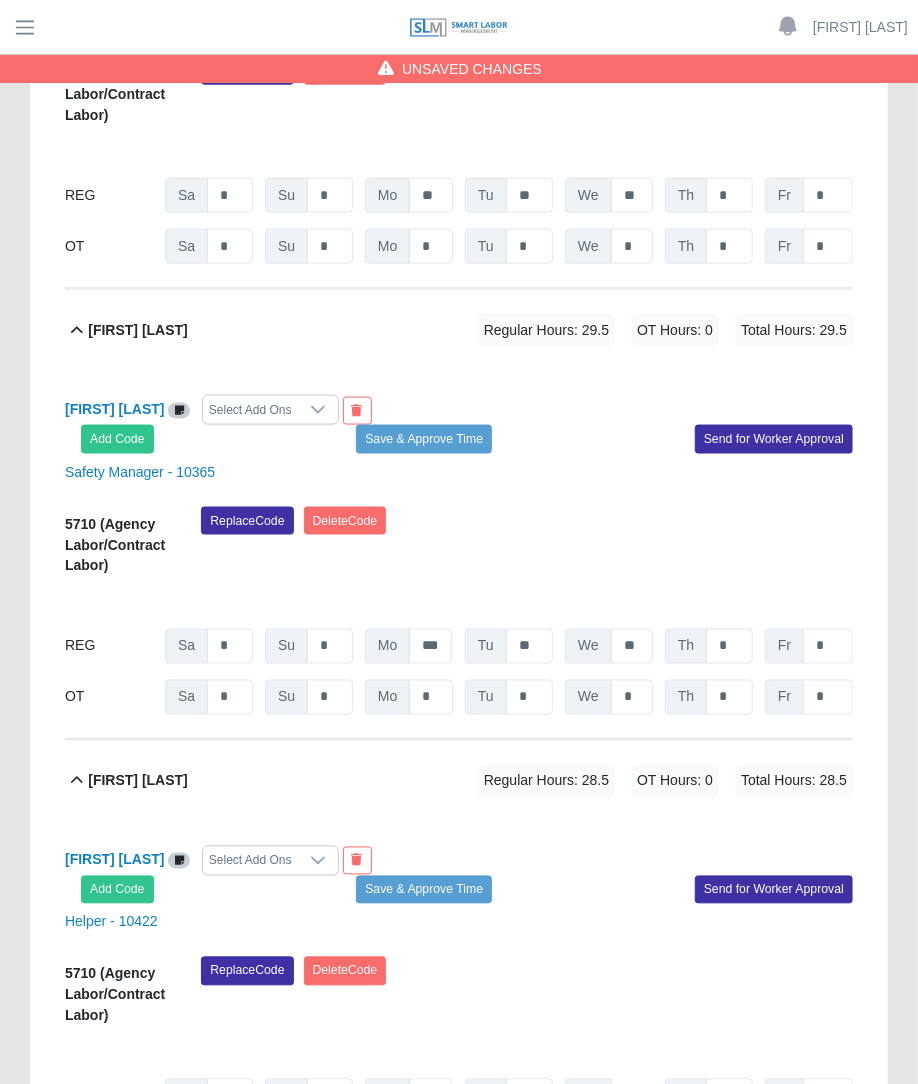 type on "**" 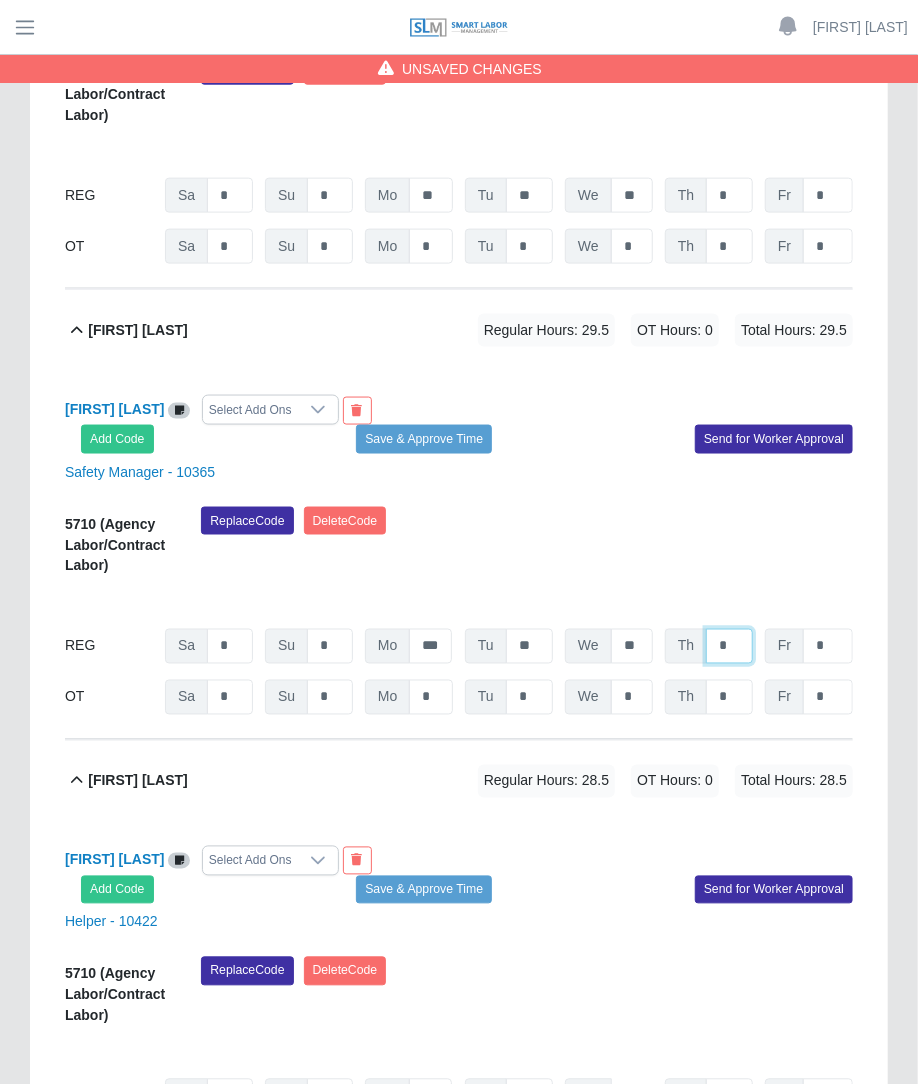 click on "*" at bounding box center (729, -2753) 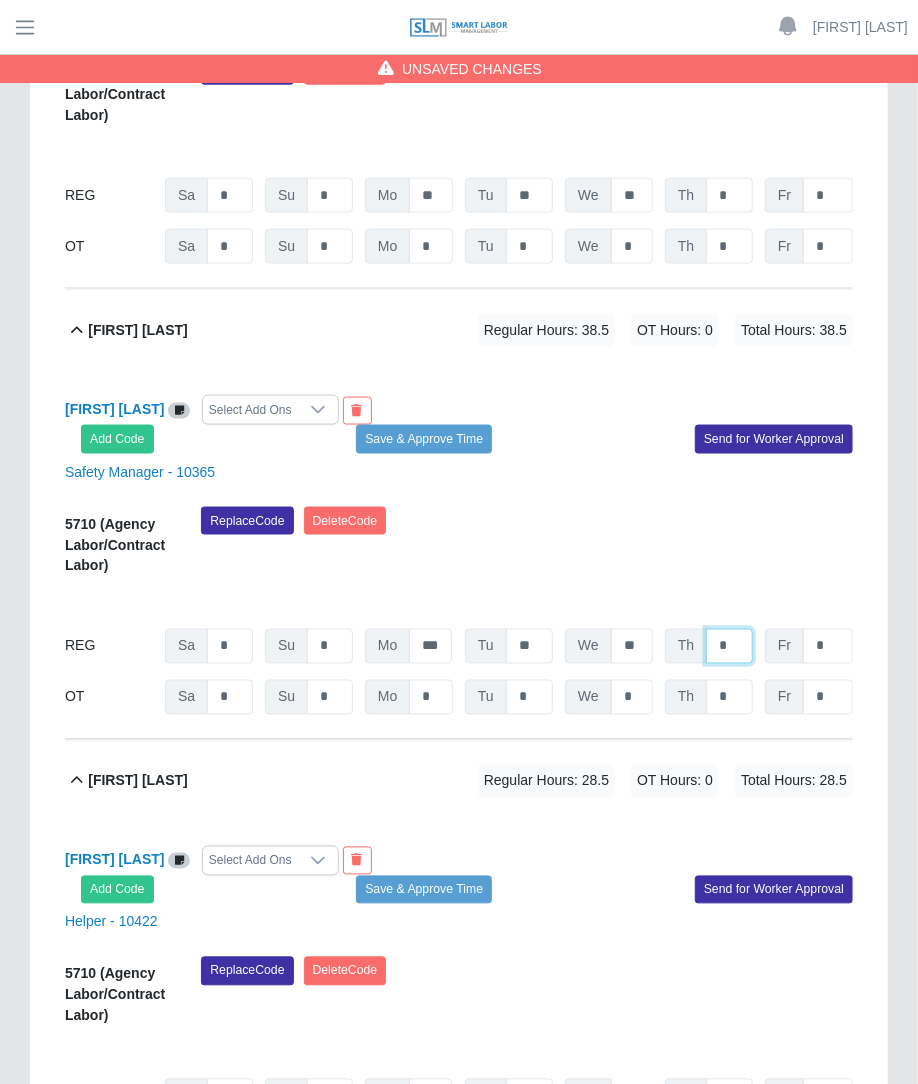 type on "*" 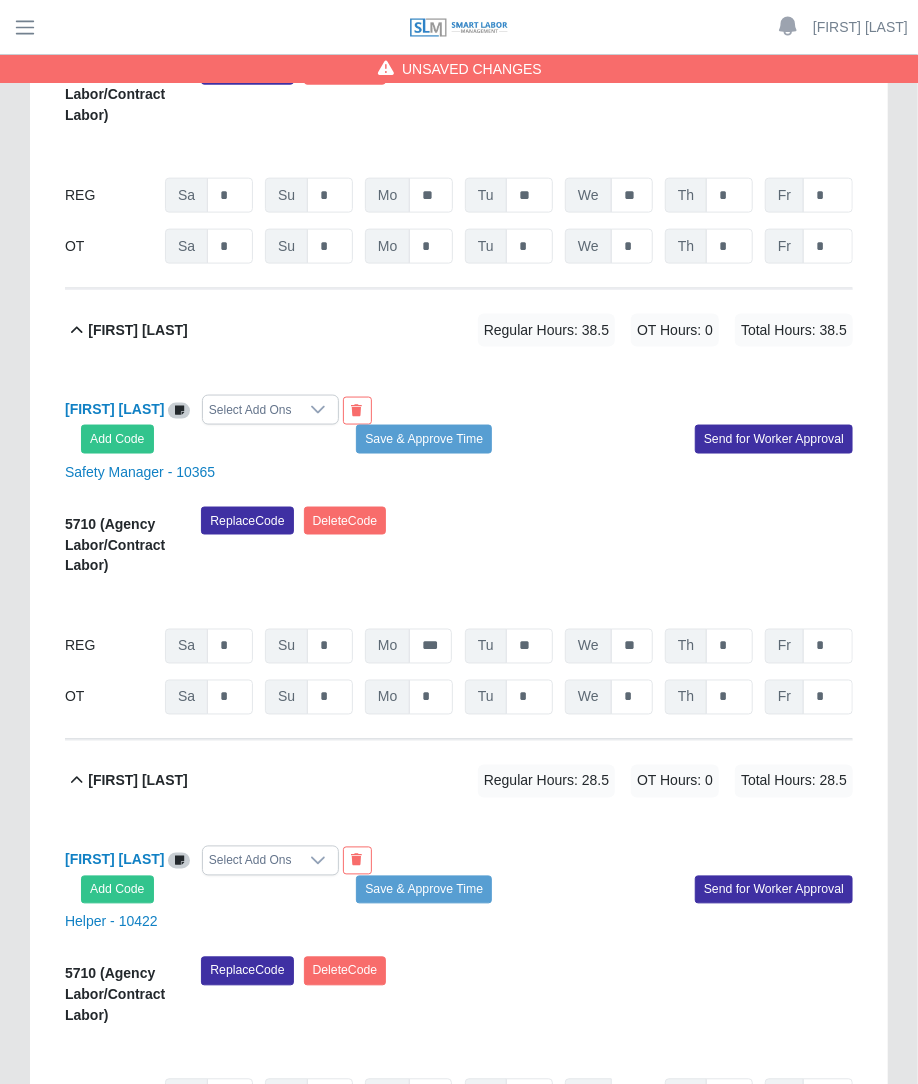 click on "Replace
Code
Delete
Code" at bounding box center [527, 548] 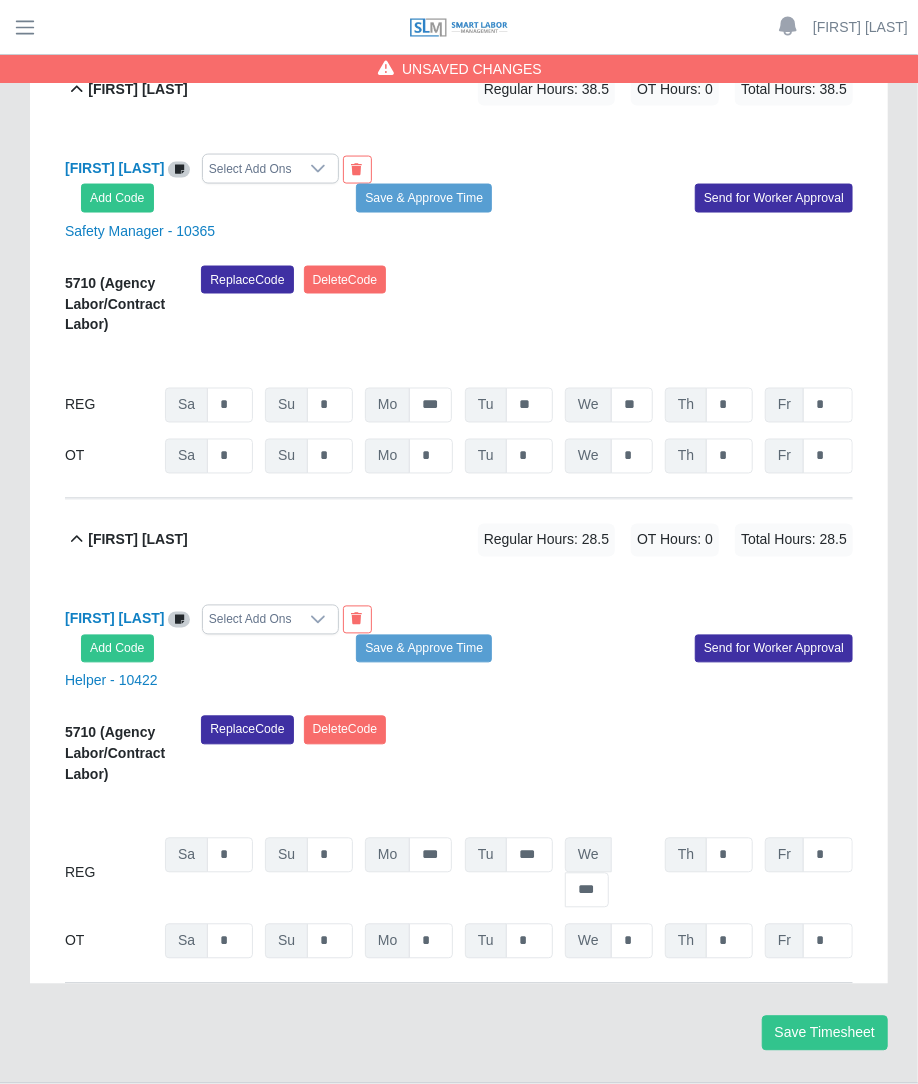 scroll, scrollTop: 3819, scrollLeft: 0, axis: vertical 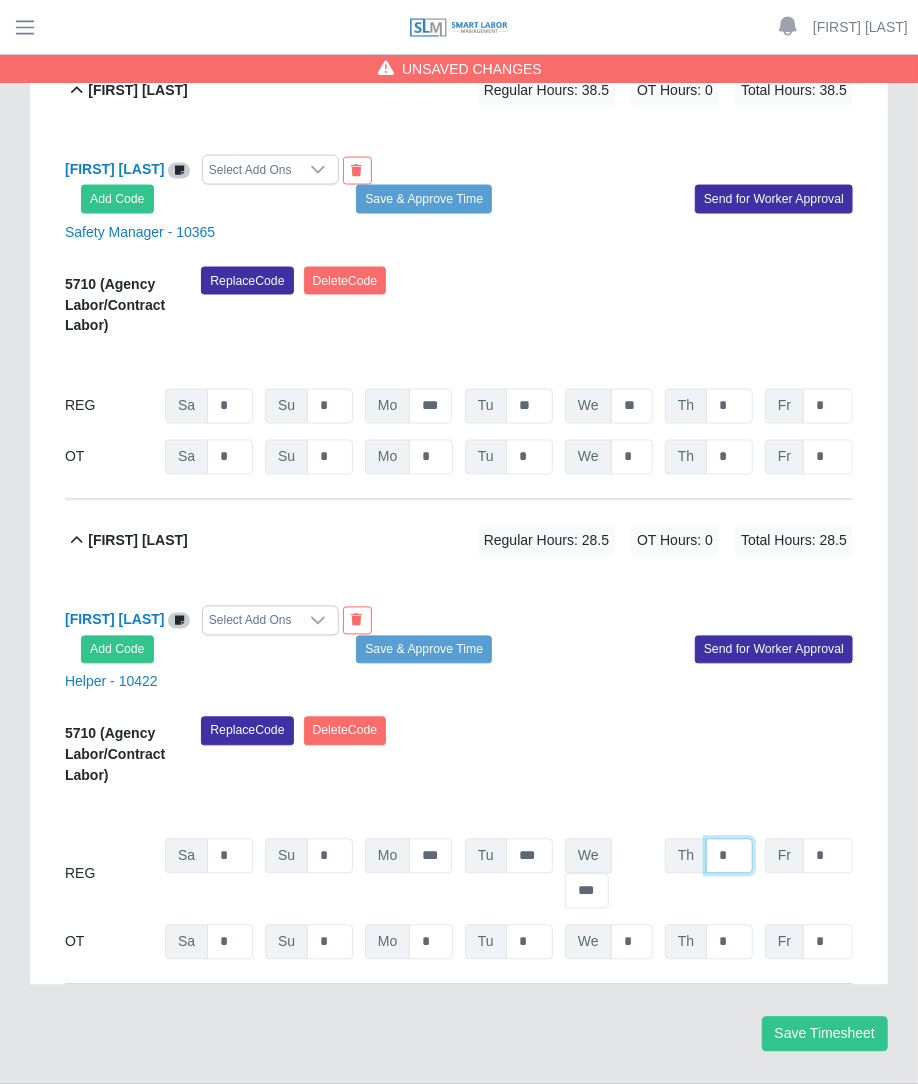 click on "*" at bounding box center [729, -2993] 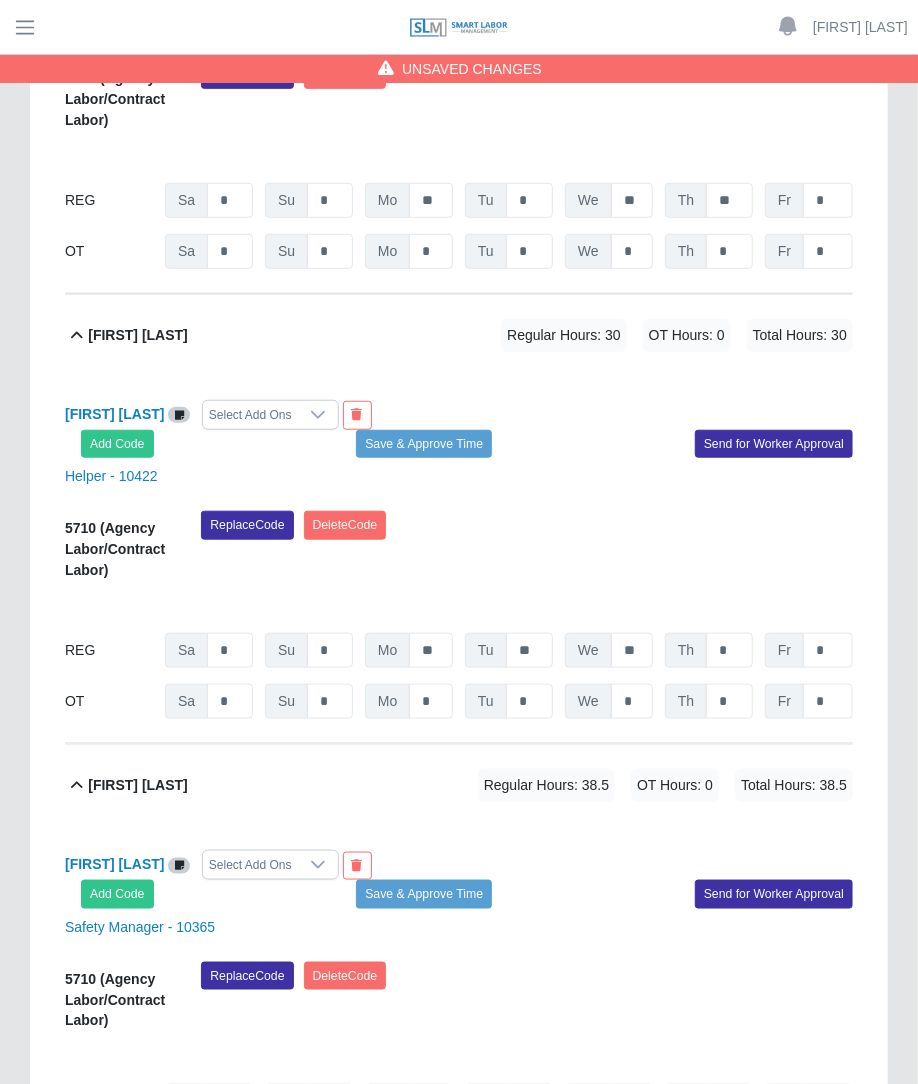 scroll, scrollTop: 3142, scrollLeft: 0, axis: vertical 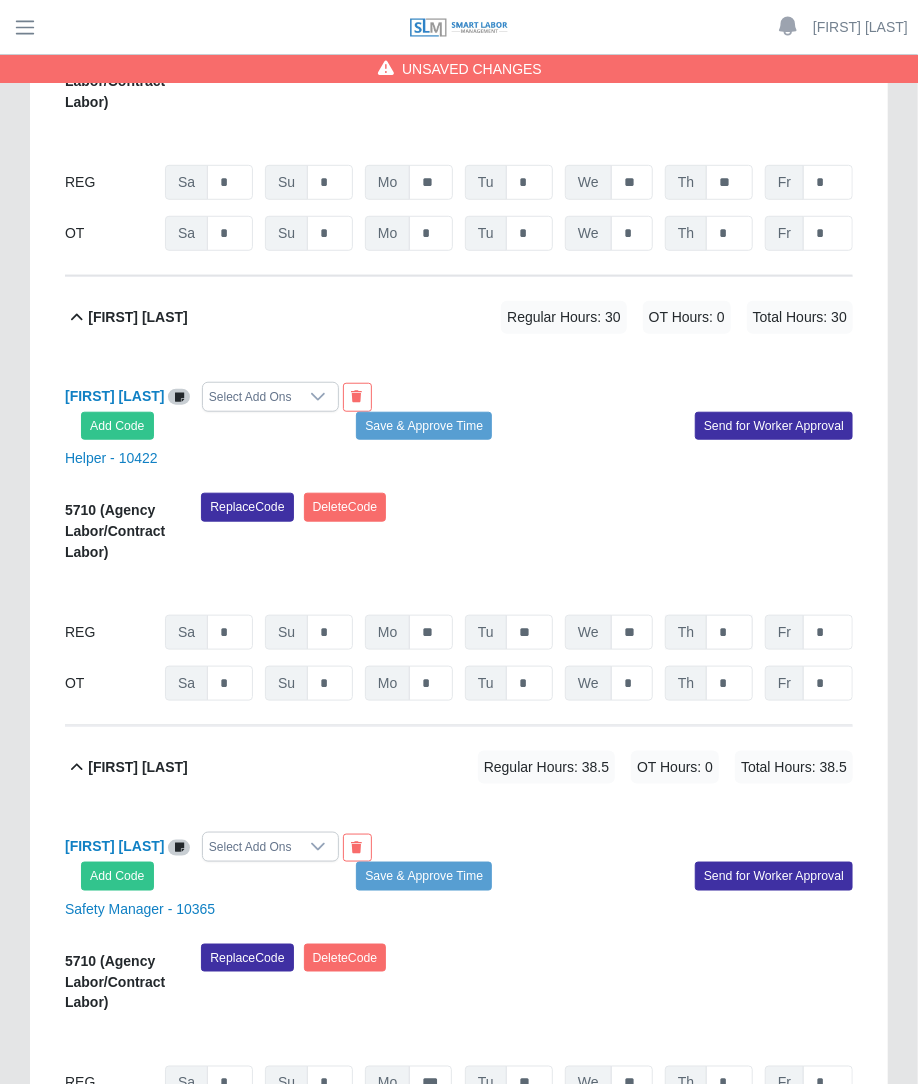type on "**" 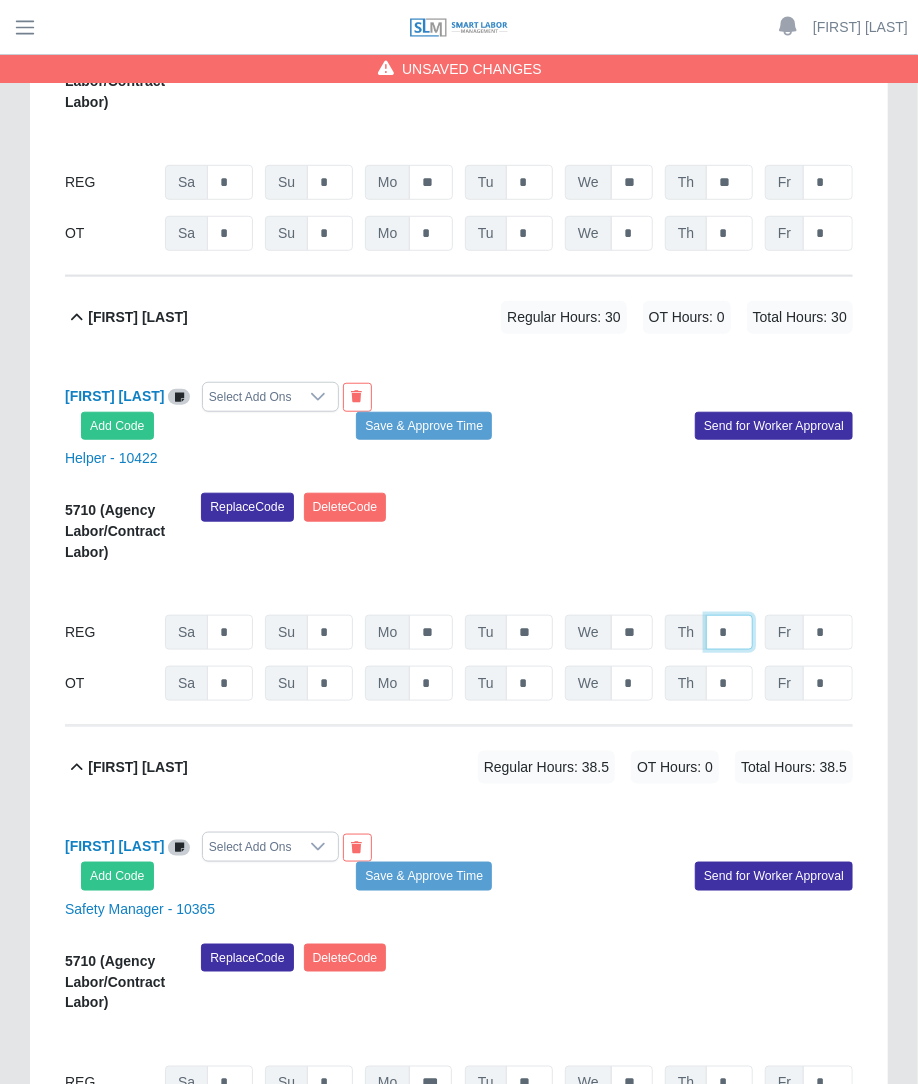 click on "*" at bounding box center [729, -2316] 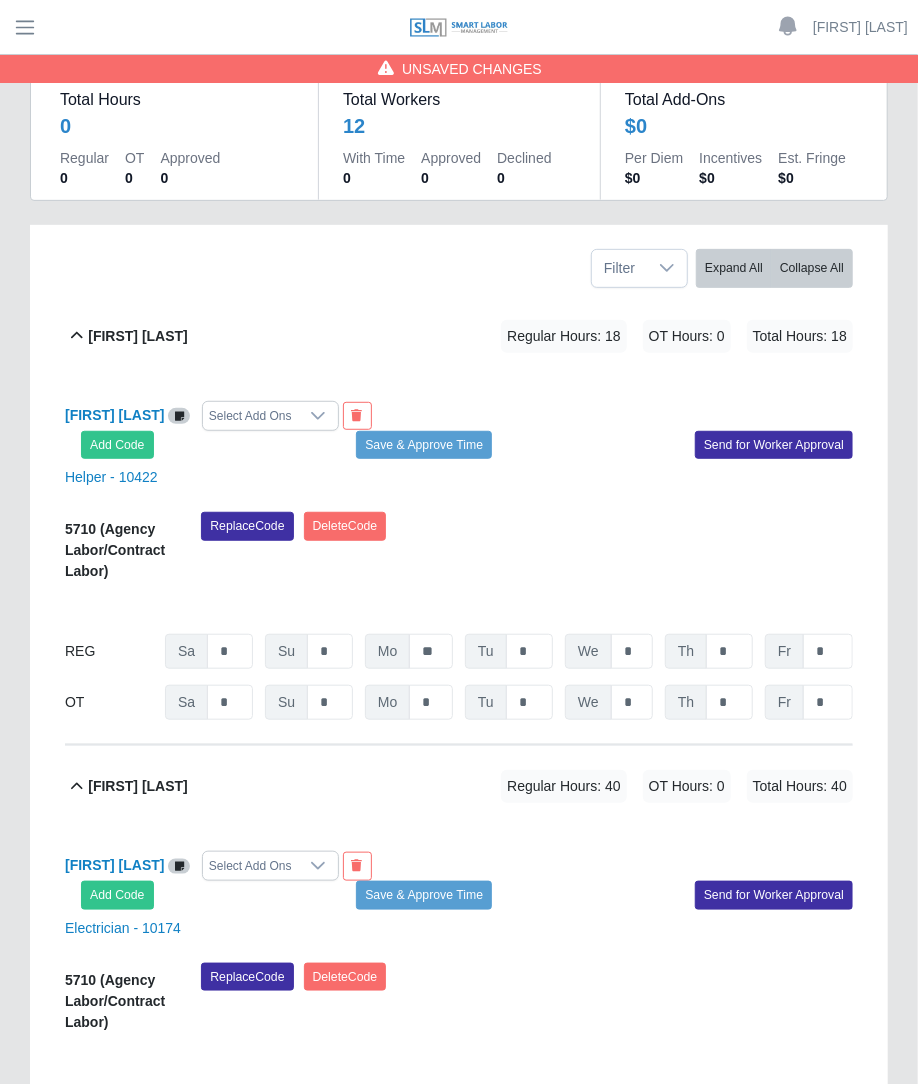scroll, scrollTop: 180, scrollLeft: 0, axis: vertical 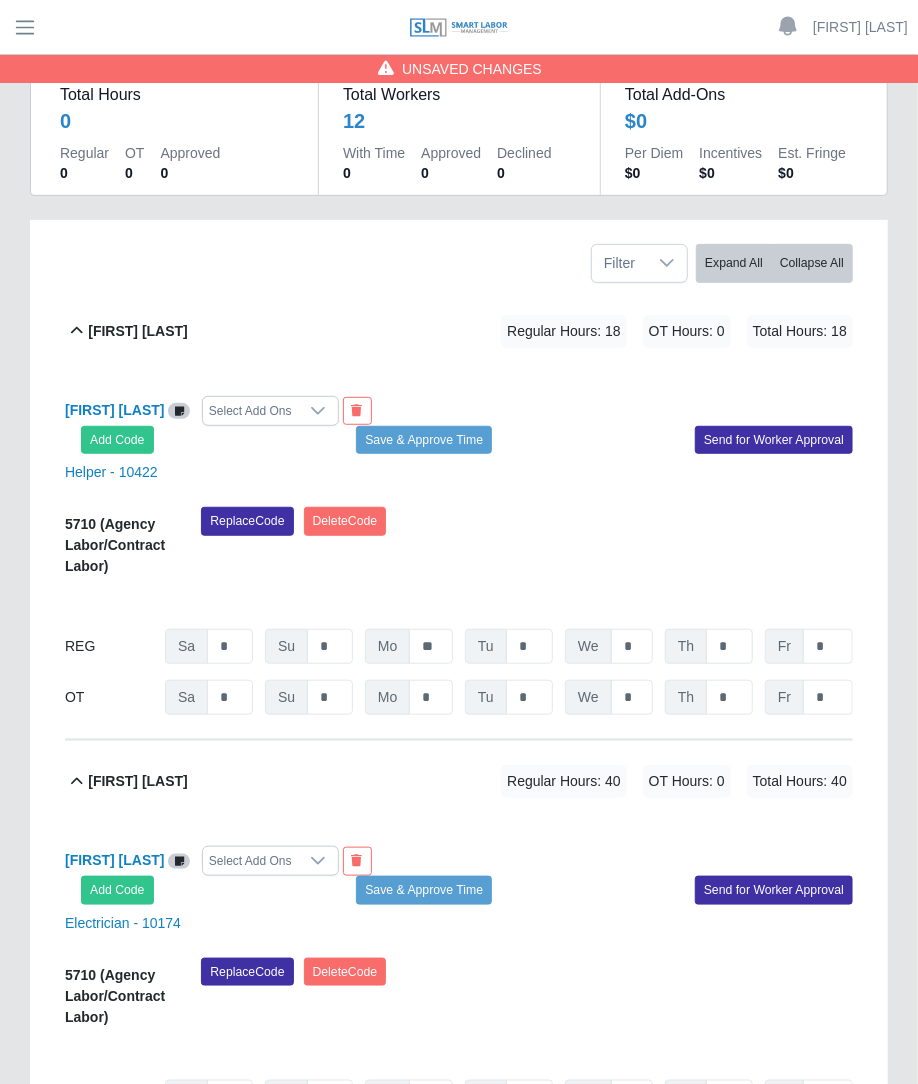 type on "**" 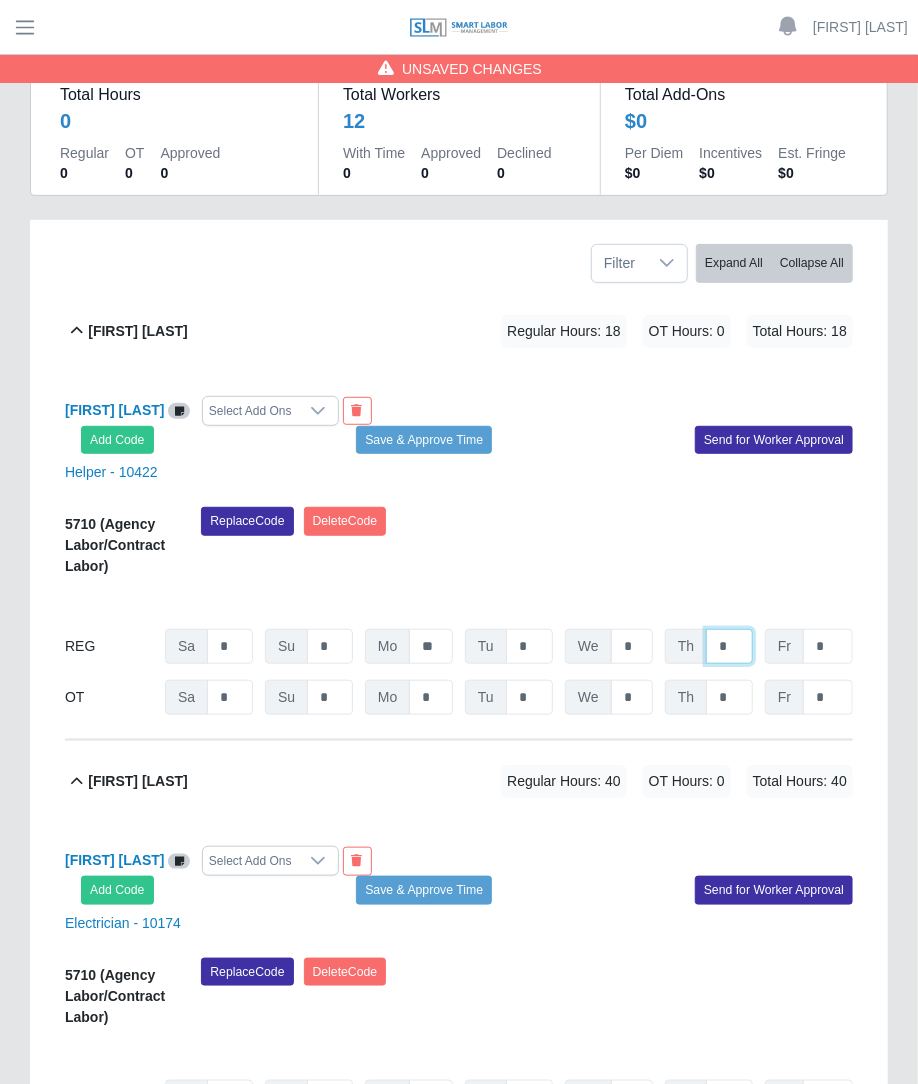 click on "*" at bounding box center [729, 646] 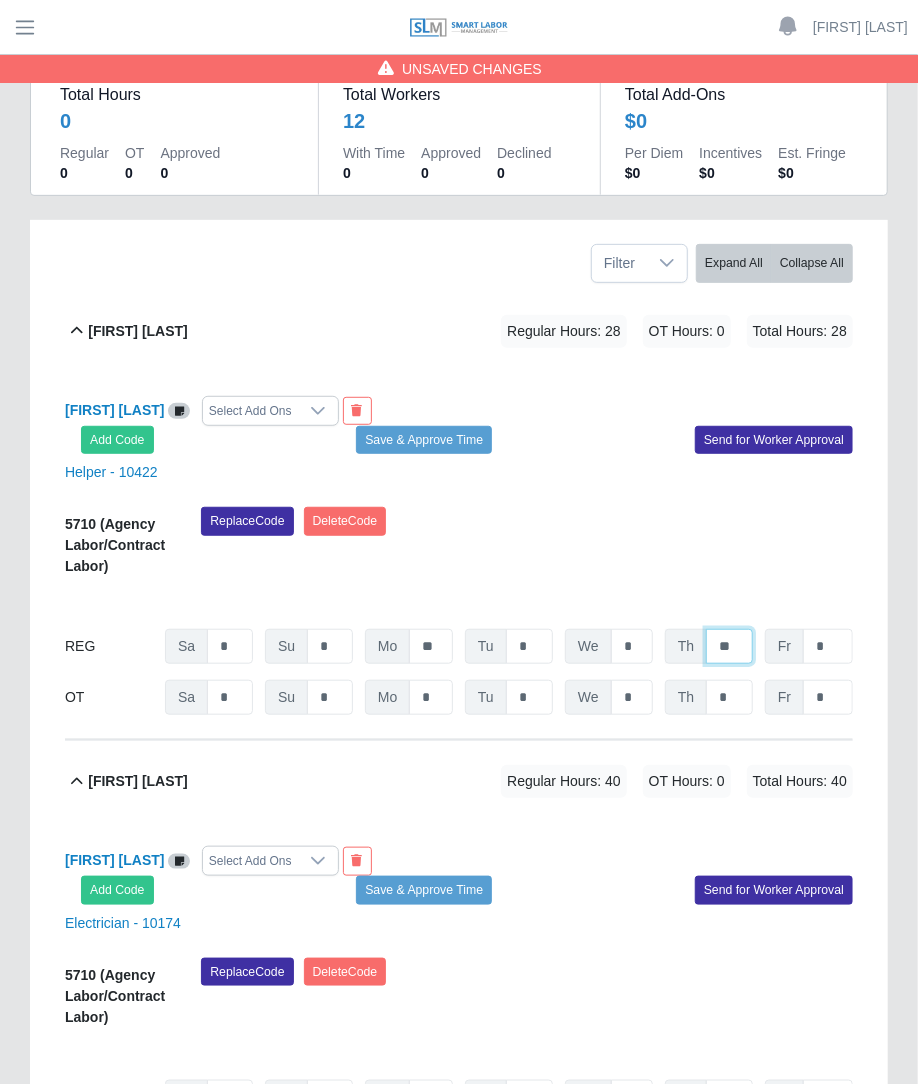type on "**" 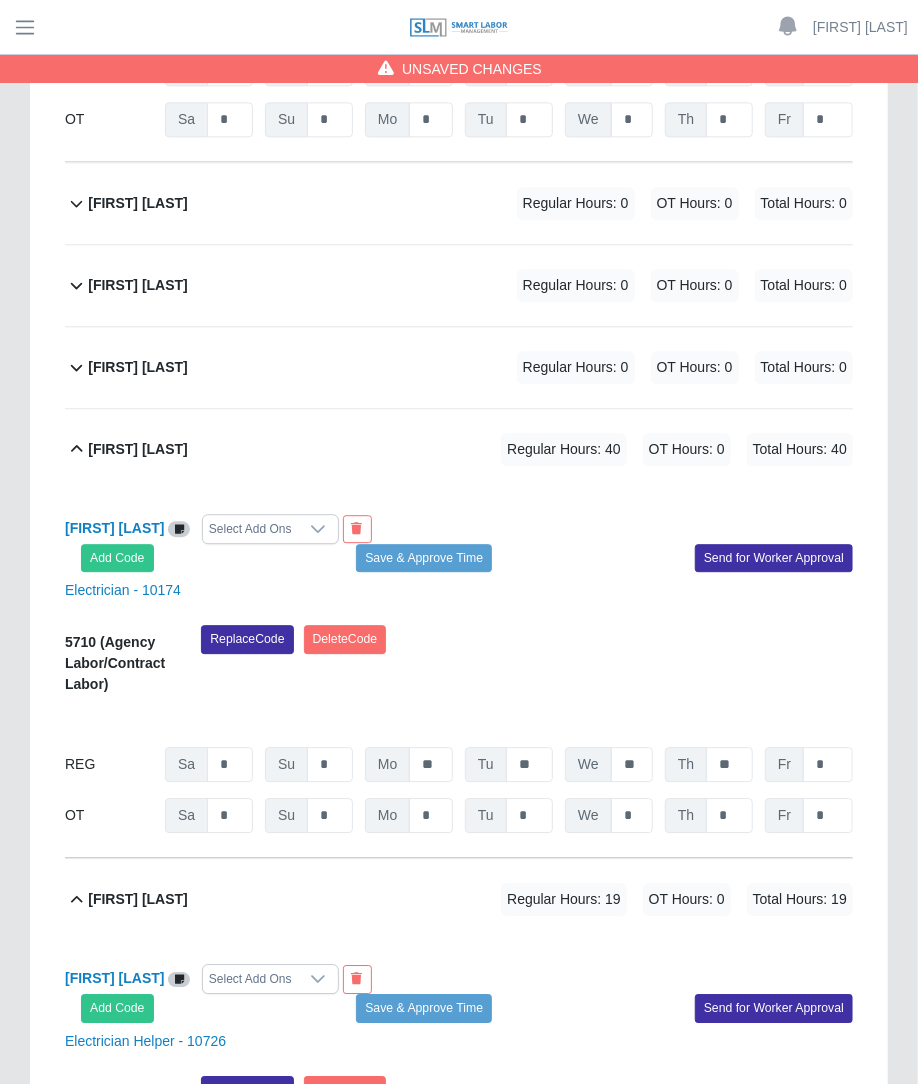 scroll, scrollTop: 1658, scrollLeft: 0, axis: vertical 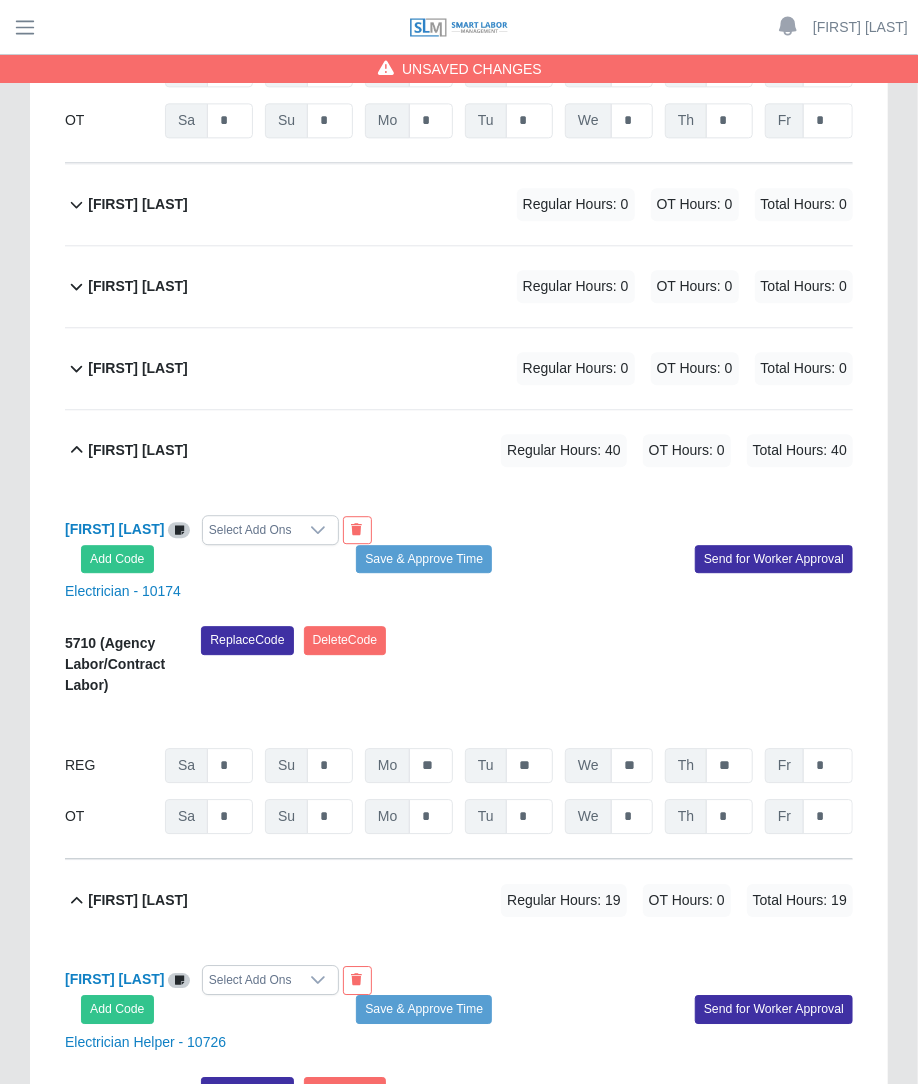 click on "Jesus Velaquez             Regular Hours: 0   OT Hours: 0   Total Hours: 0" 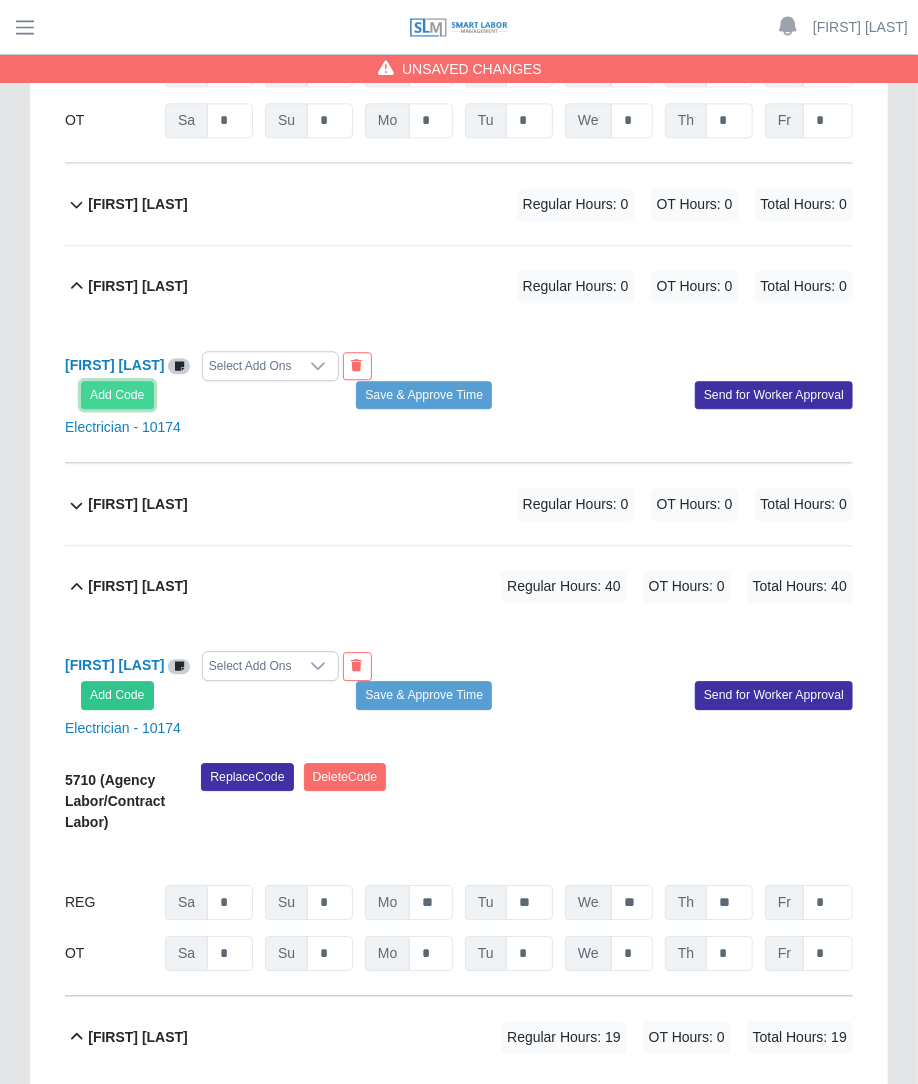 click on "Add Code" 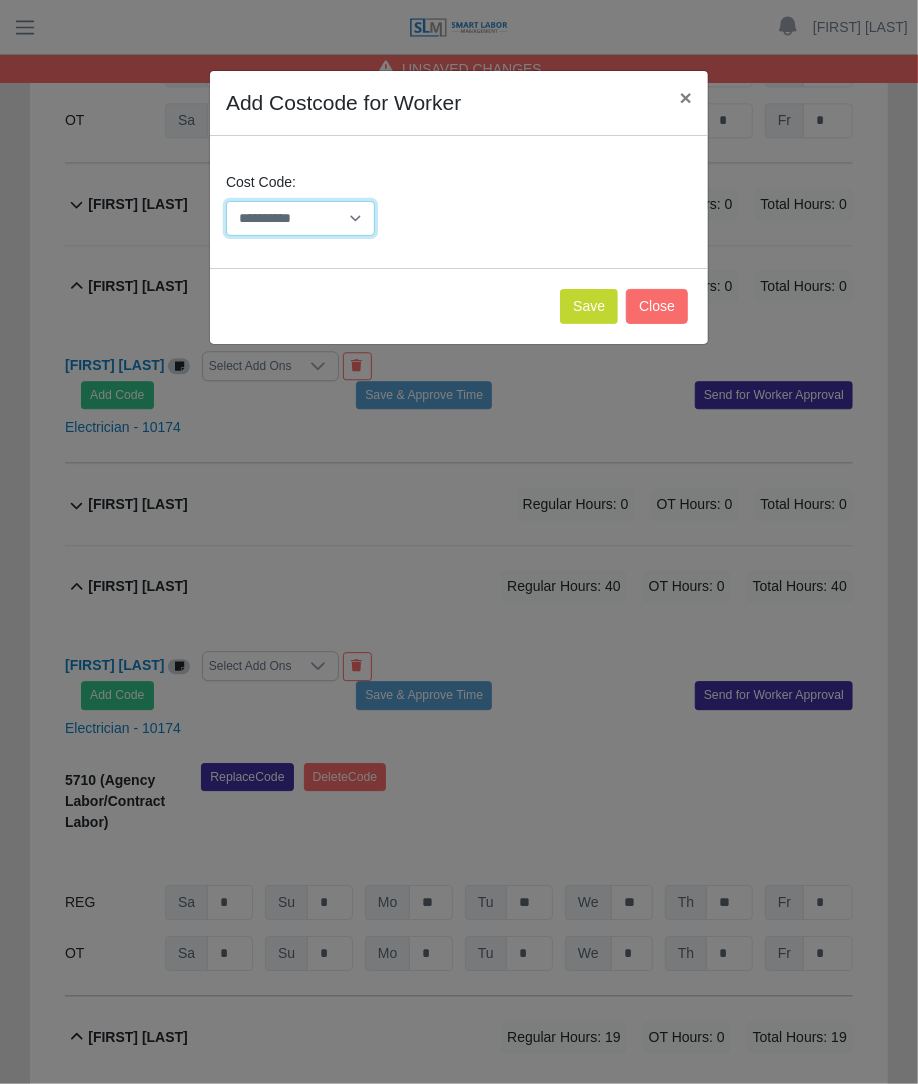 click on "**********" at bounding box center [300, 218] 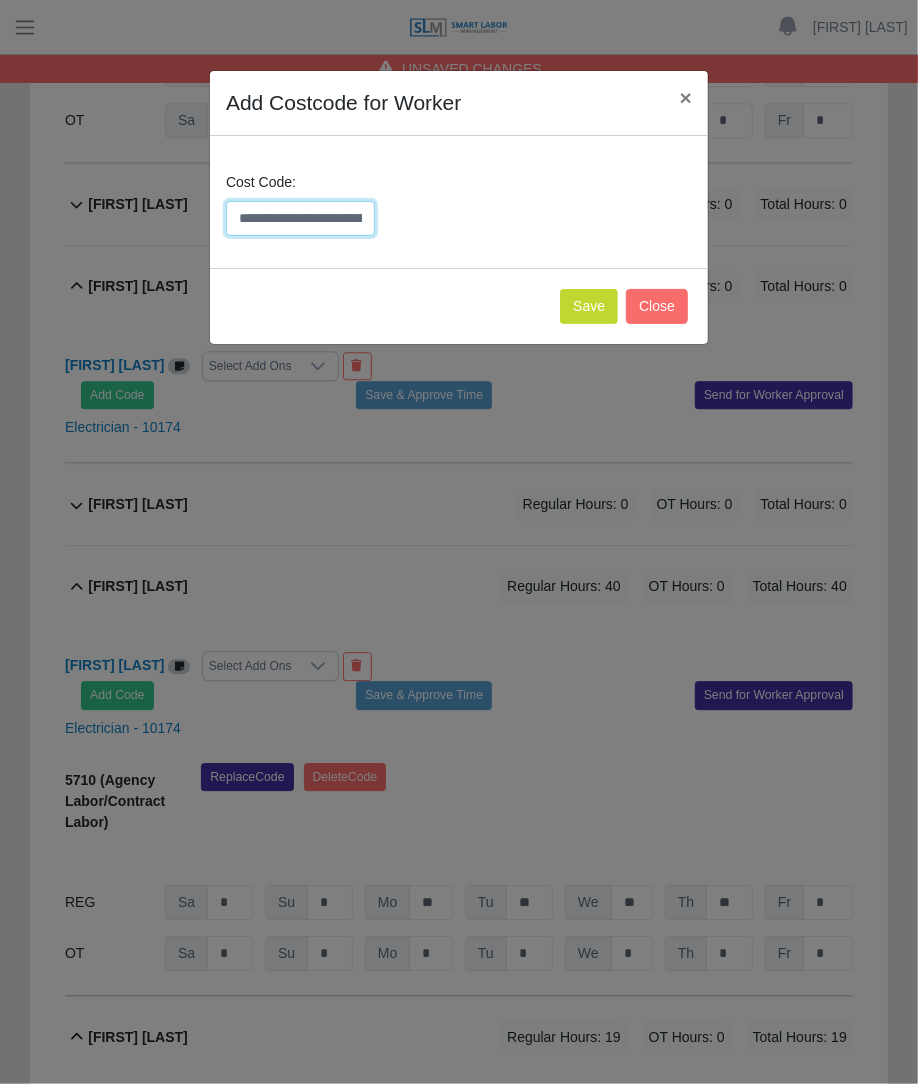 click on "**********" at bounding box center [300, 218] 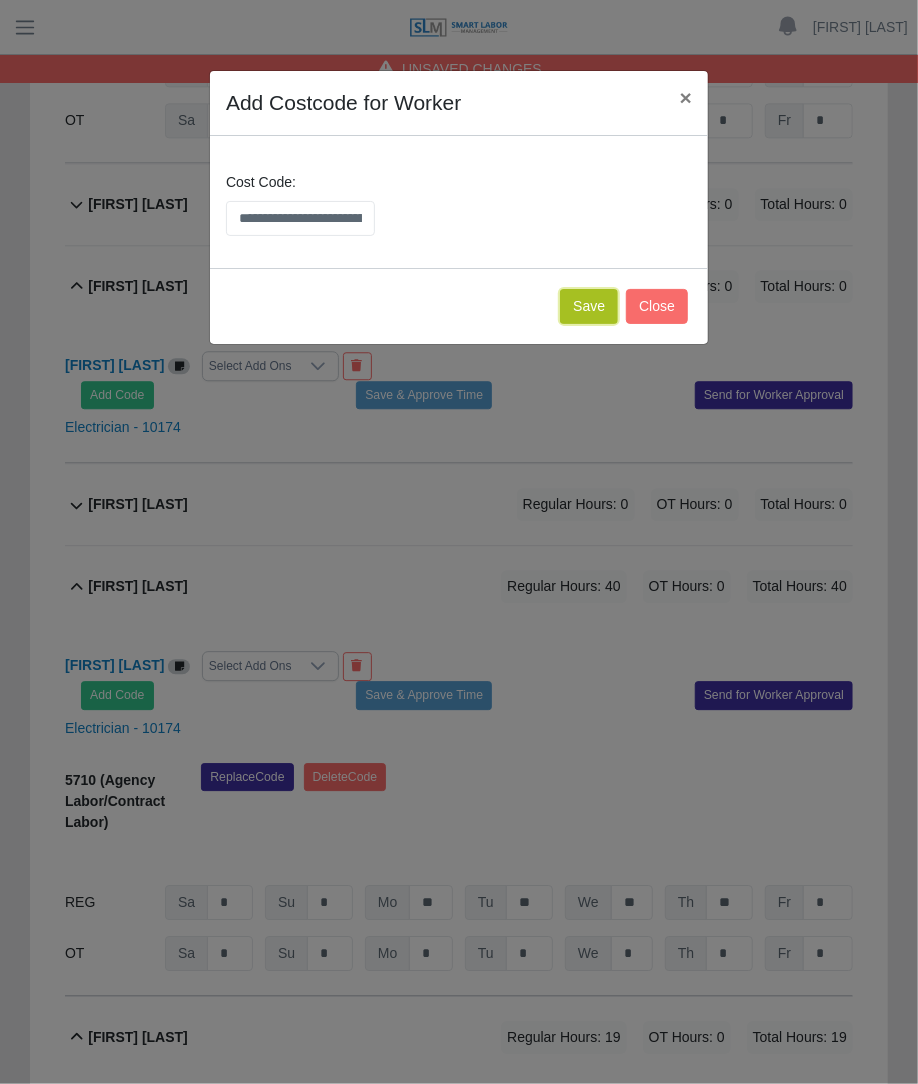click on "Save" 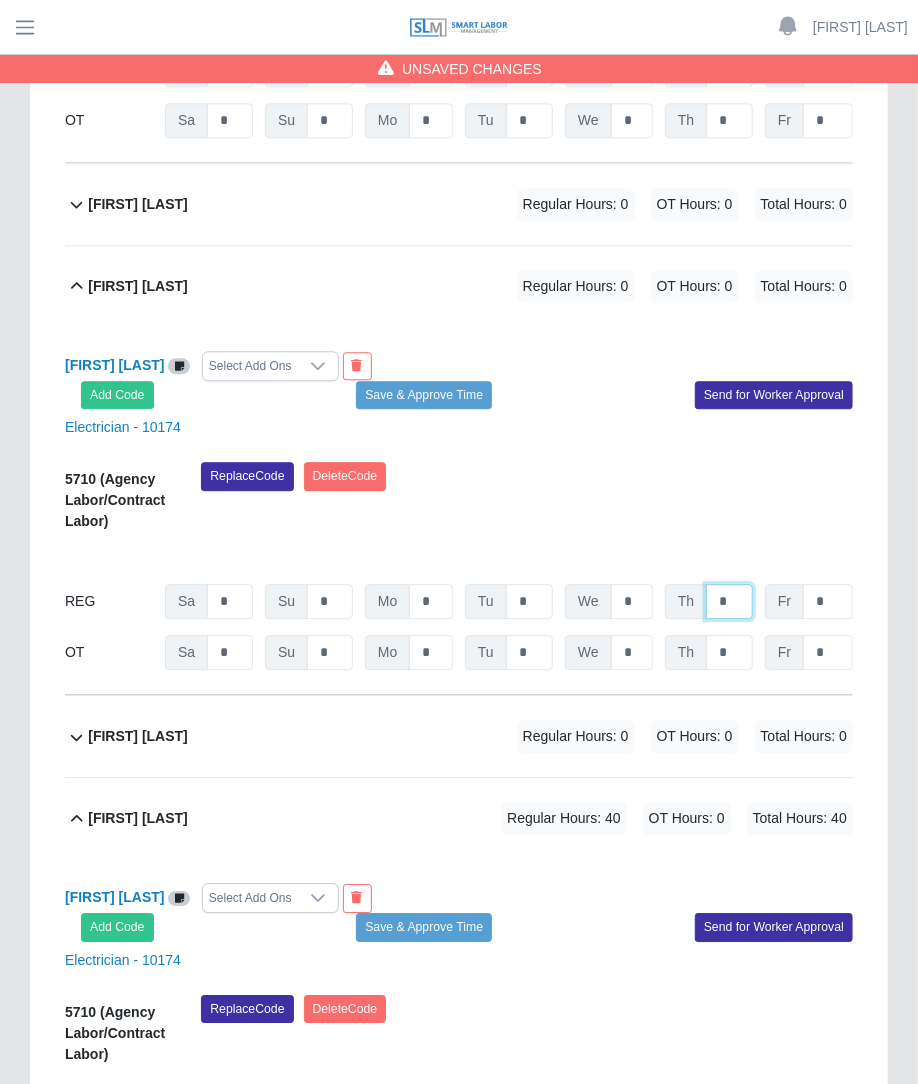 click on "*" at bounding box center (729, -832) 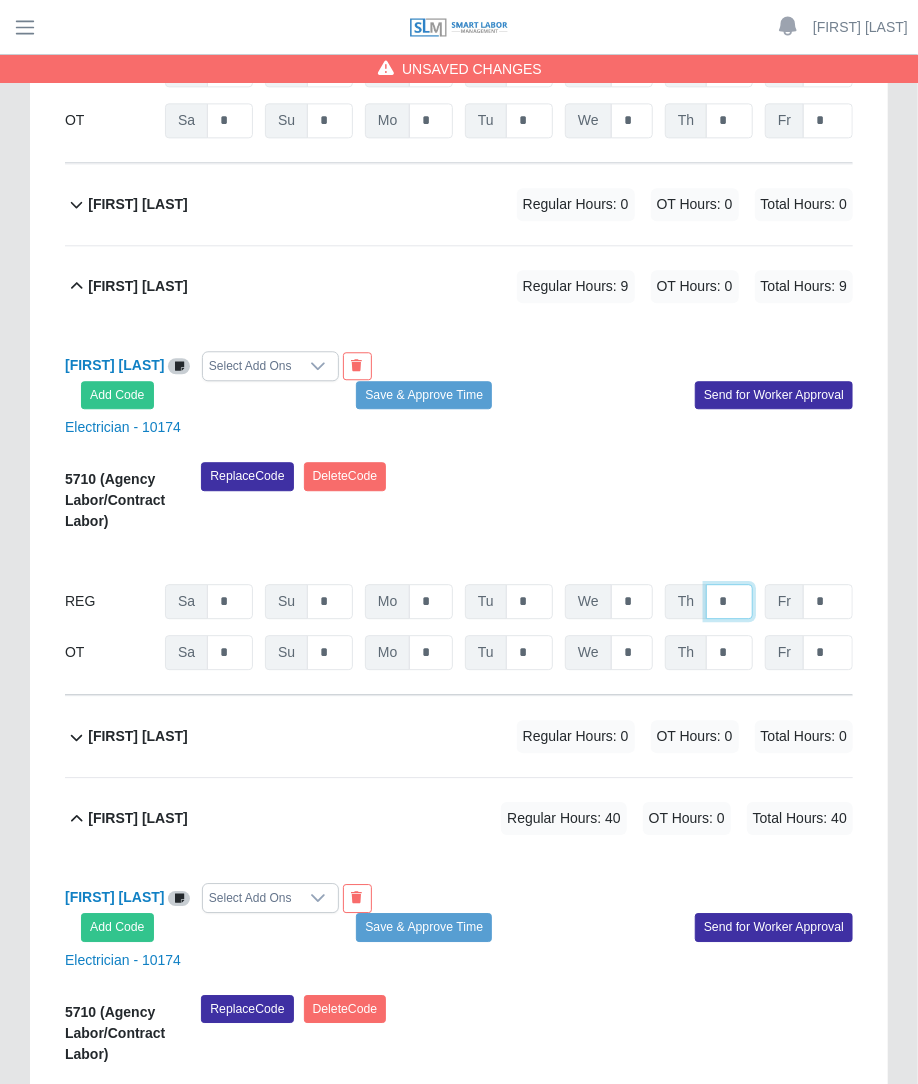 type on "*" 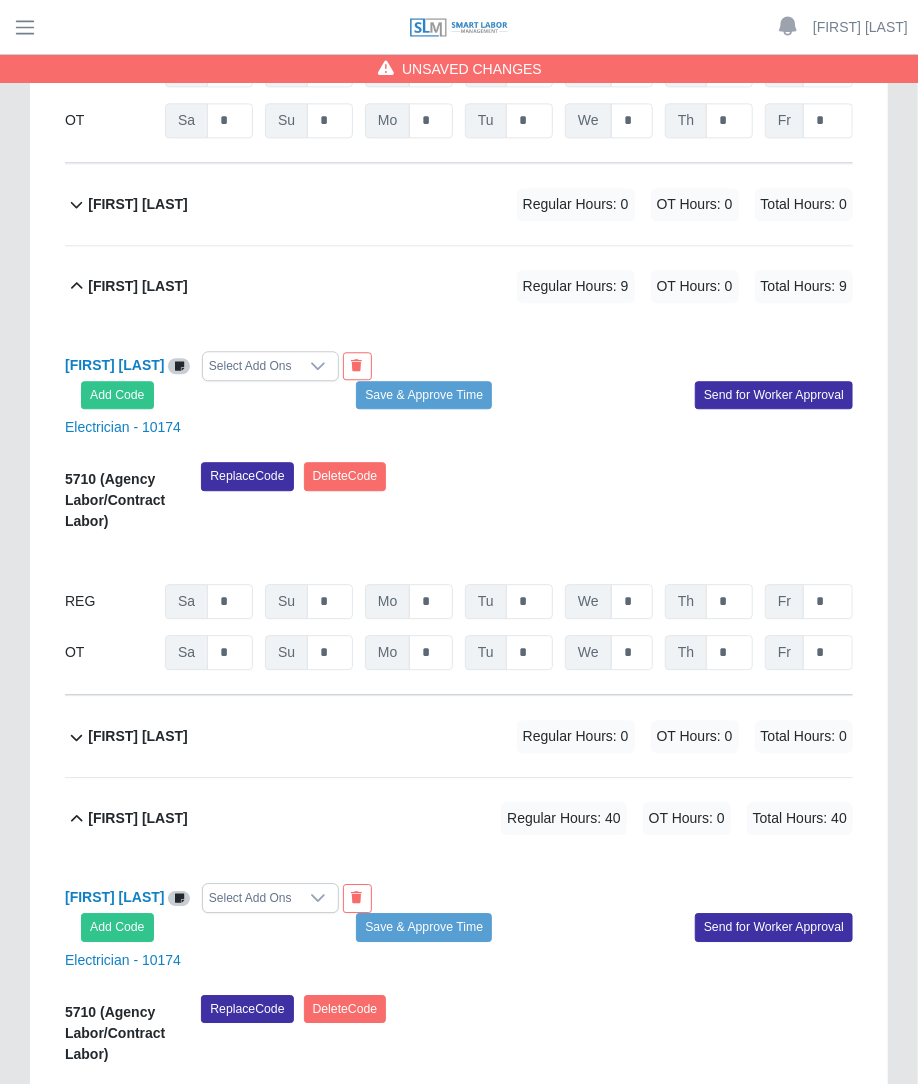 click on "Daniel Gonzalez             Regular Hours: 0   OT Hours: 0   Total Hours: 0" 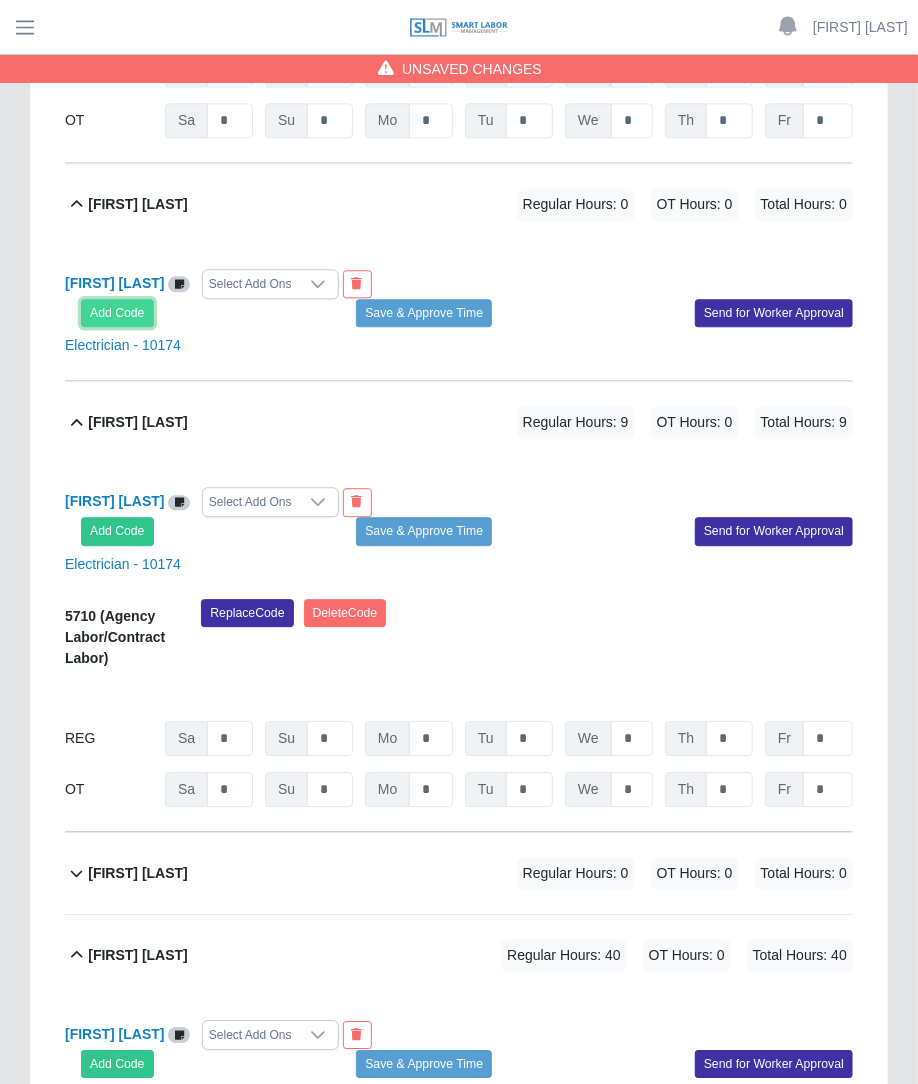click on "Add Code" 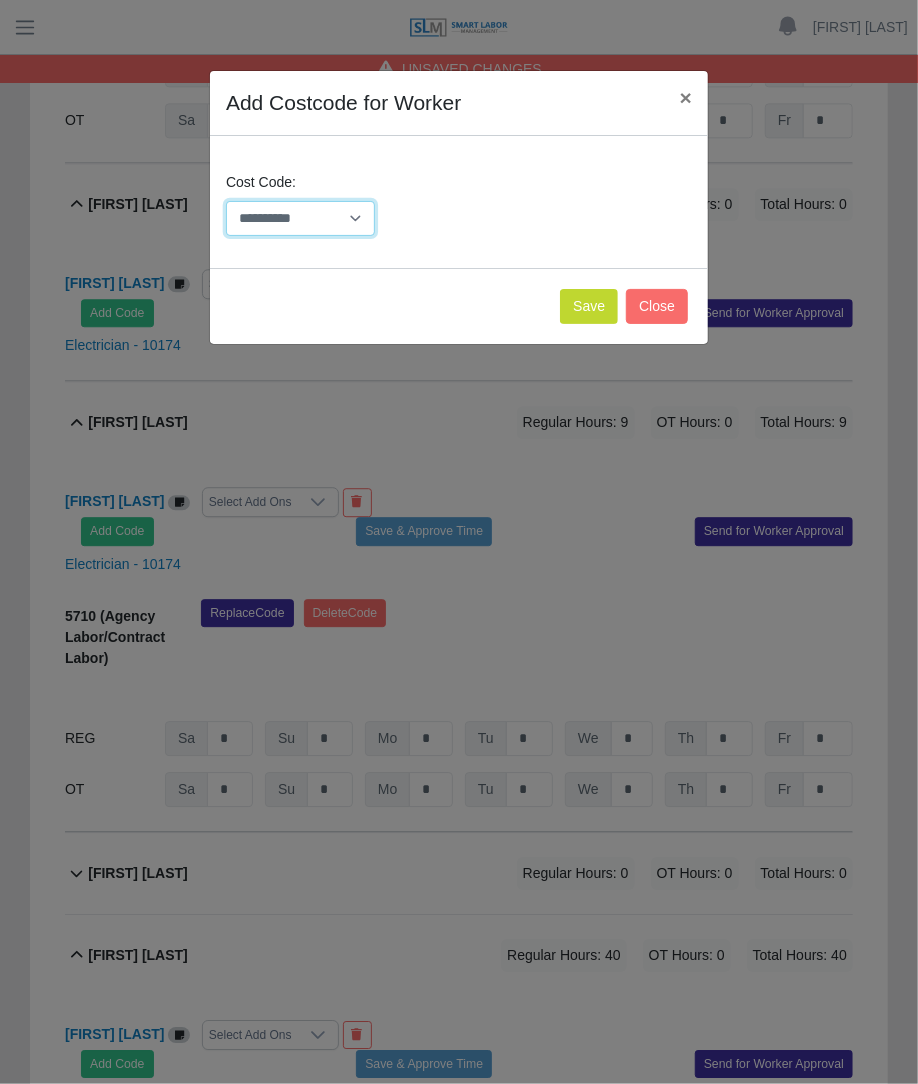 click on "**********" at bounding box center [300, 218] 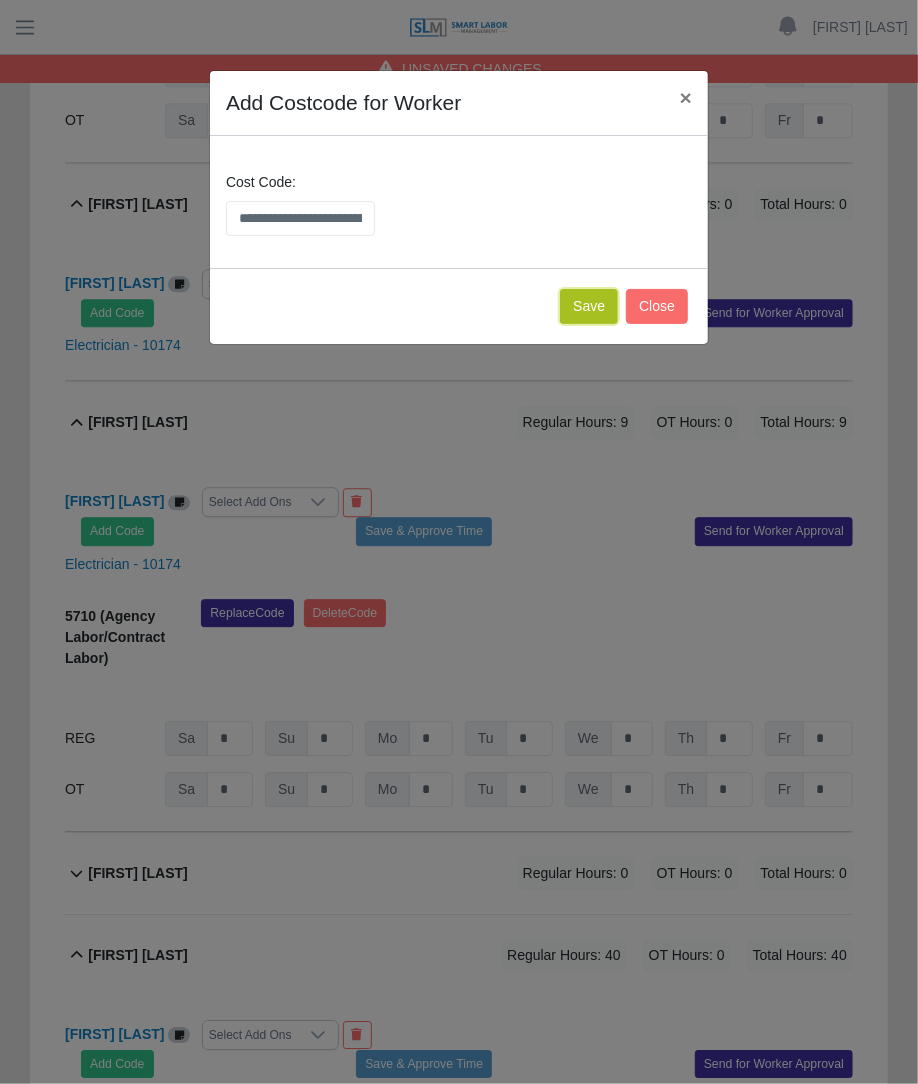 click on "Save" 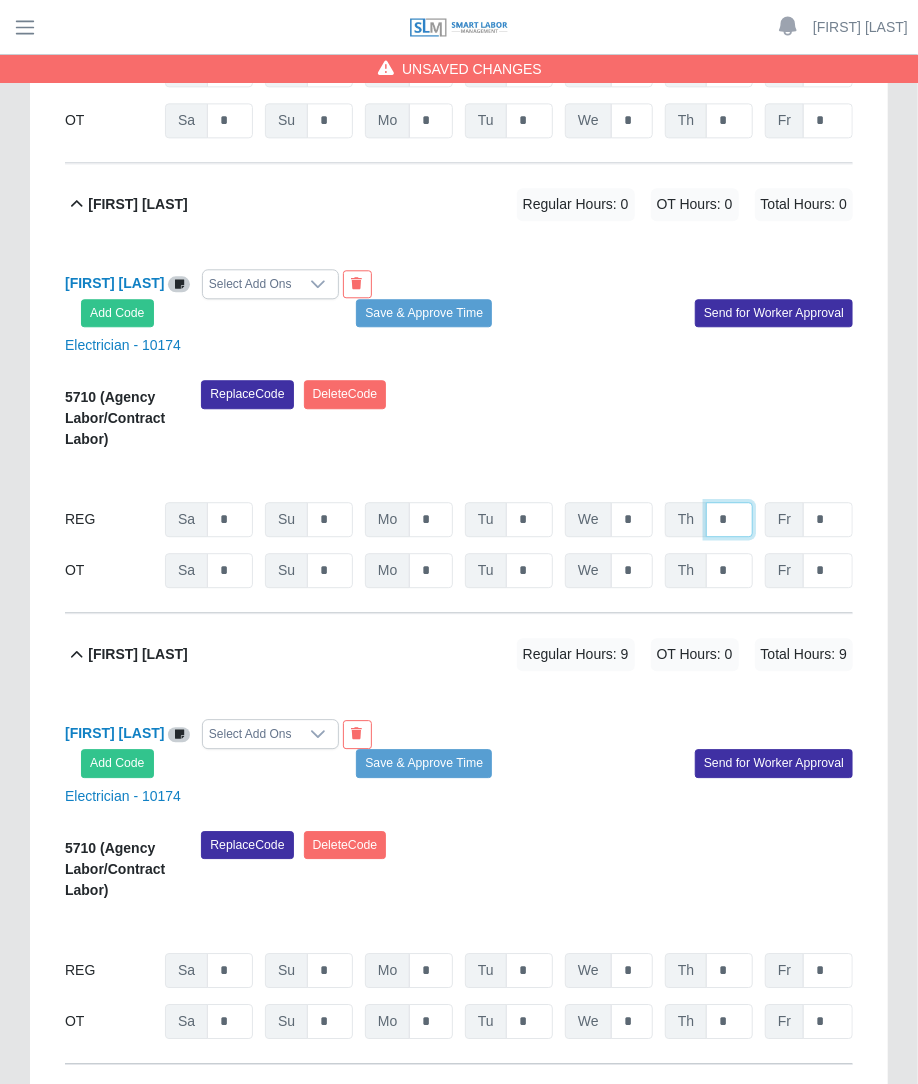 click on "*" at bounding box center (729, -832) 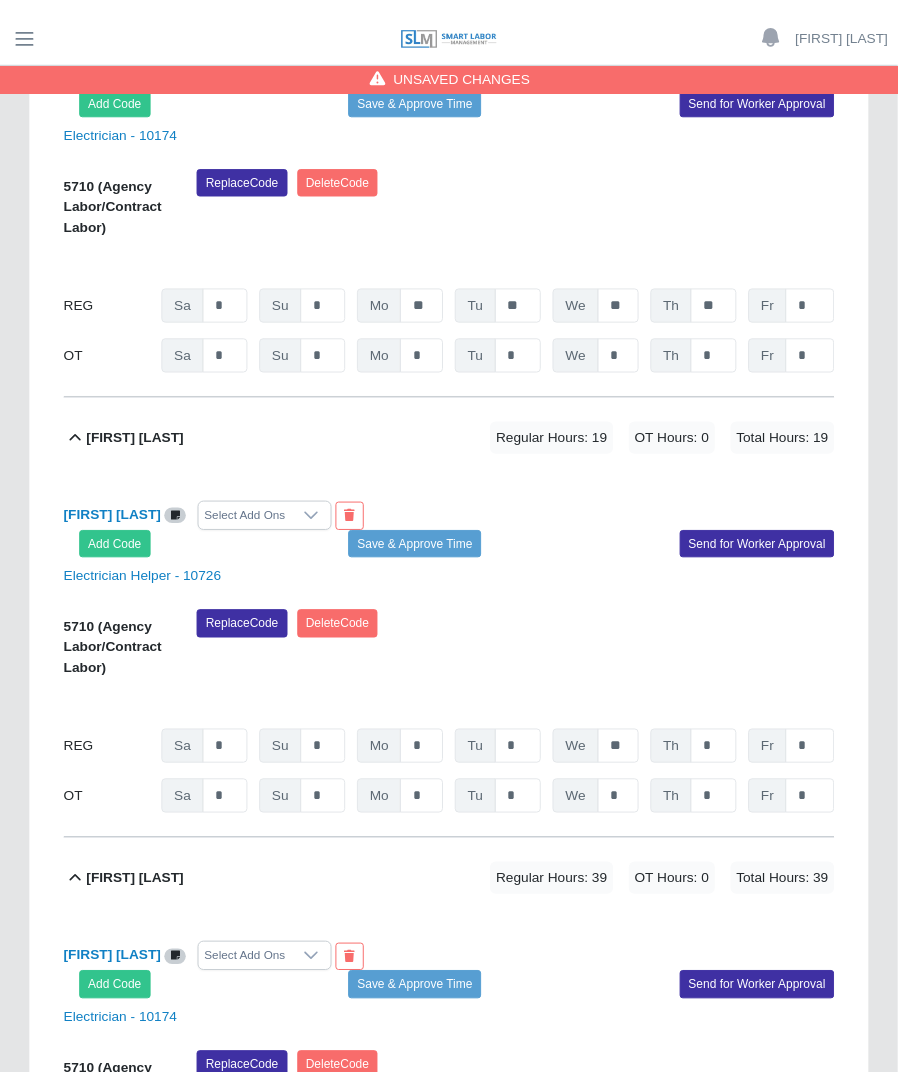 scroll, scrollTop: 3181, scrollLeft: 0, axis: vertical 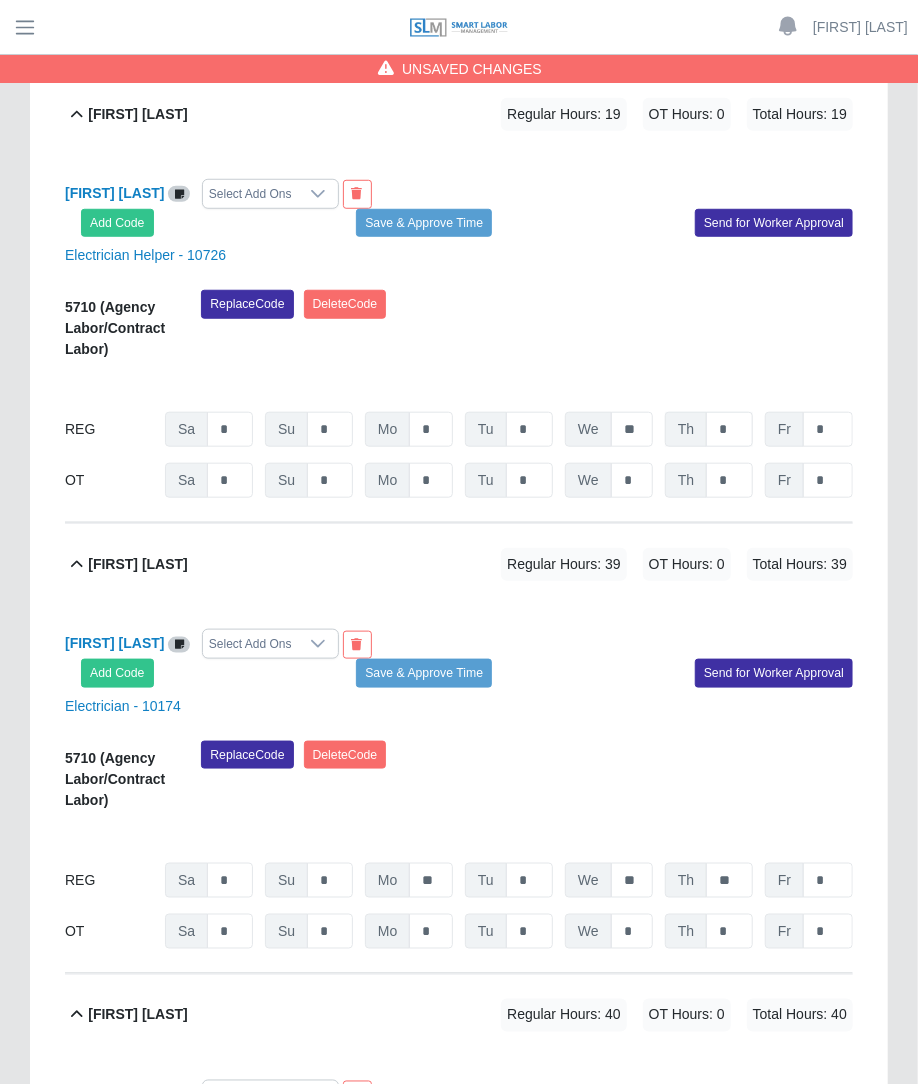 type on "*" 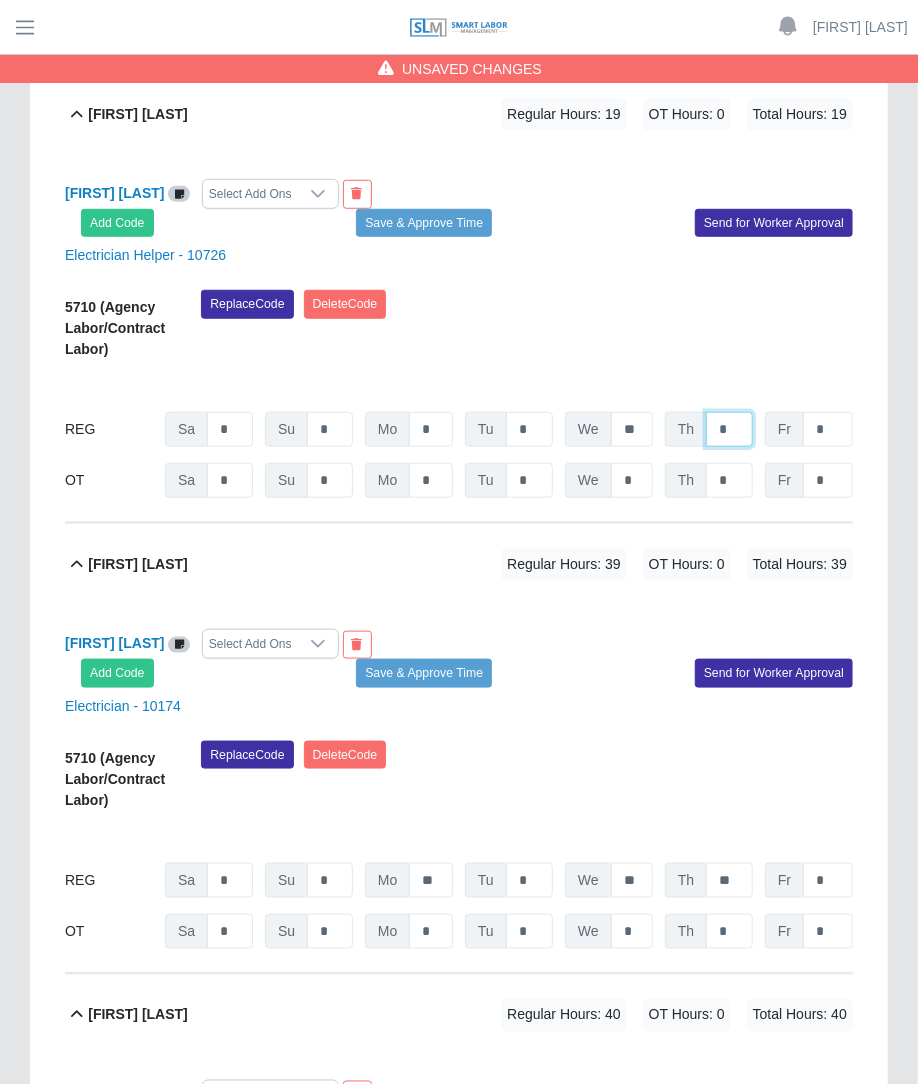 click on "*" at bounding box center [729, -2355] 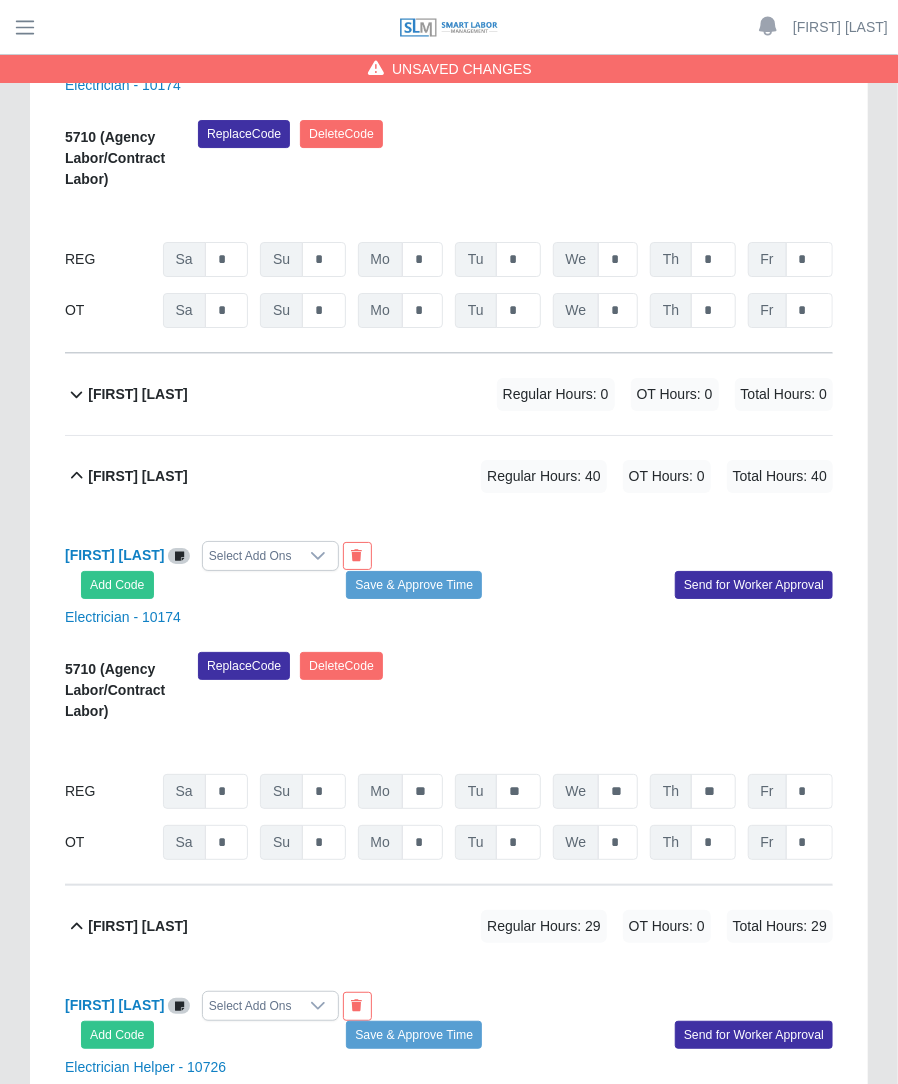 scroll, scrollTop: 2364, scrollLeft: 0, axis: vertical 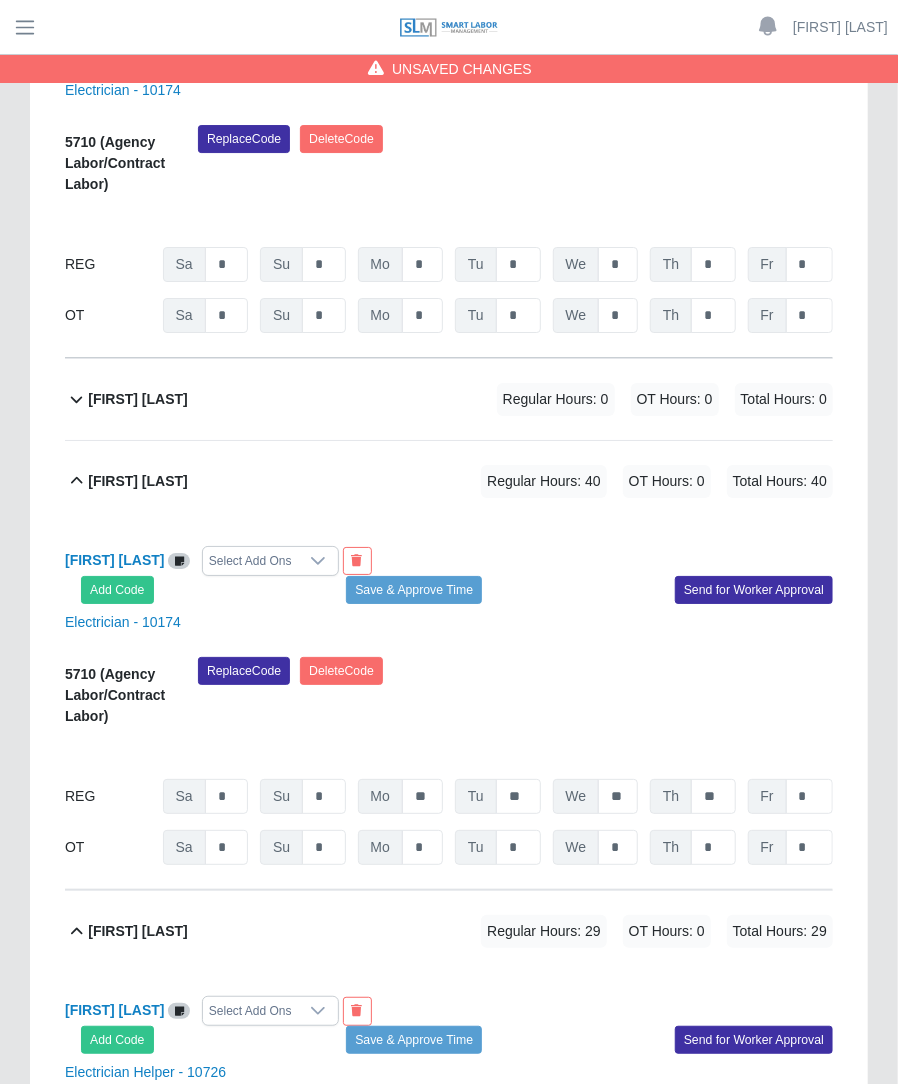 type on "**" 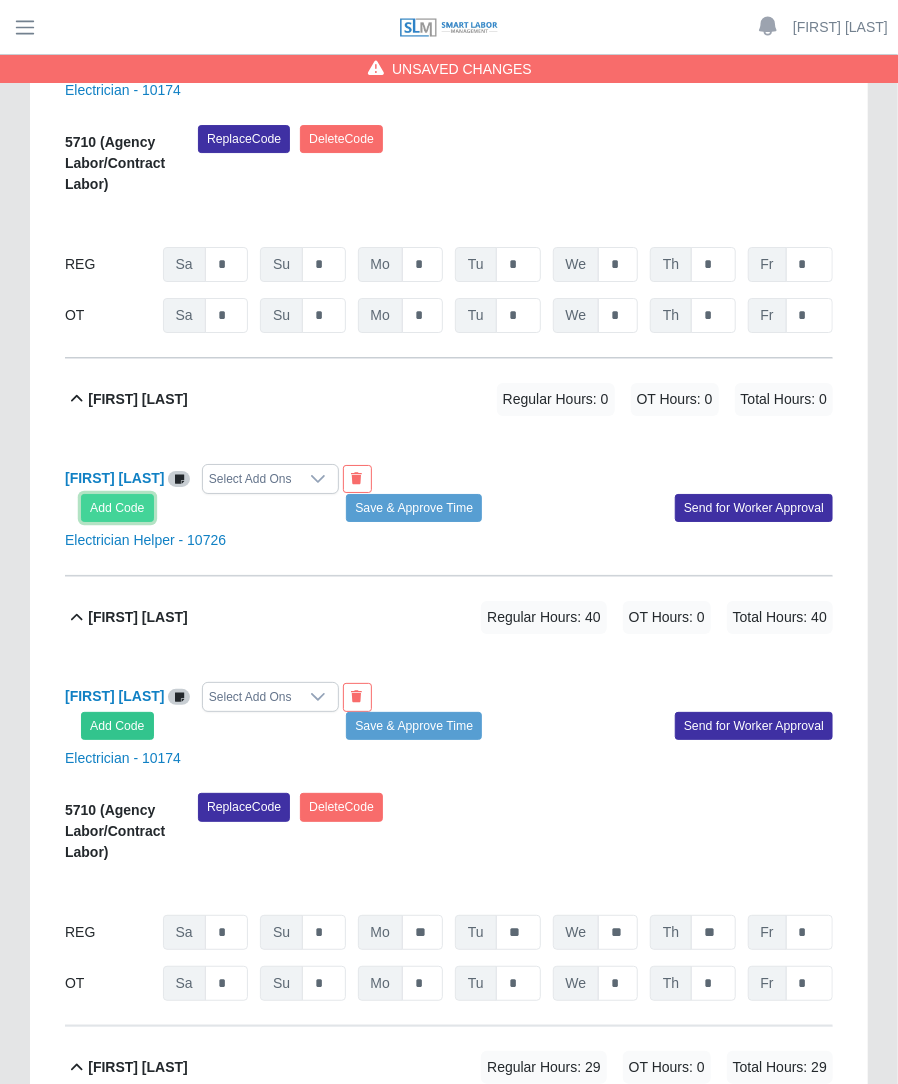 click on "Add Code" 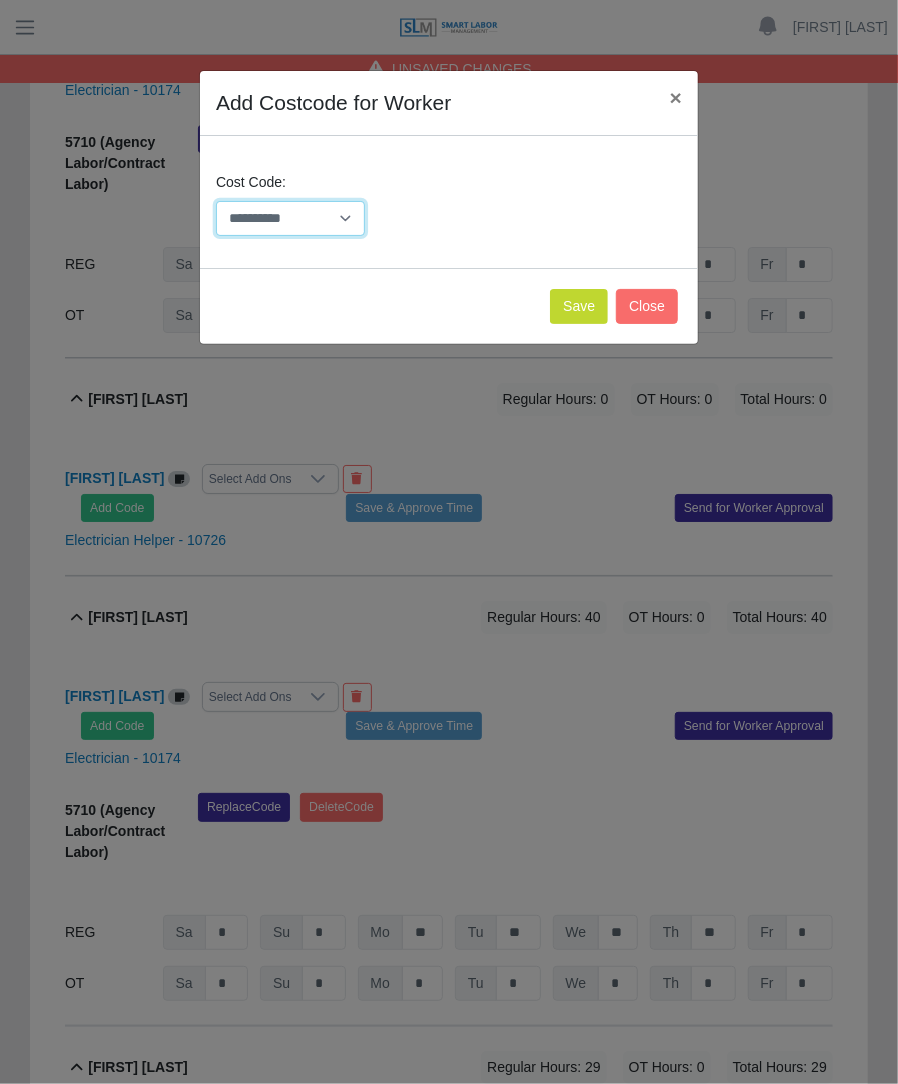 click on "**********" at bounding box center [290, 218] 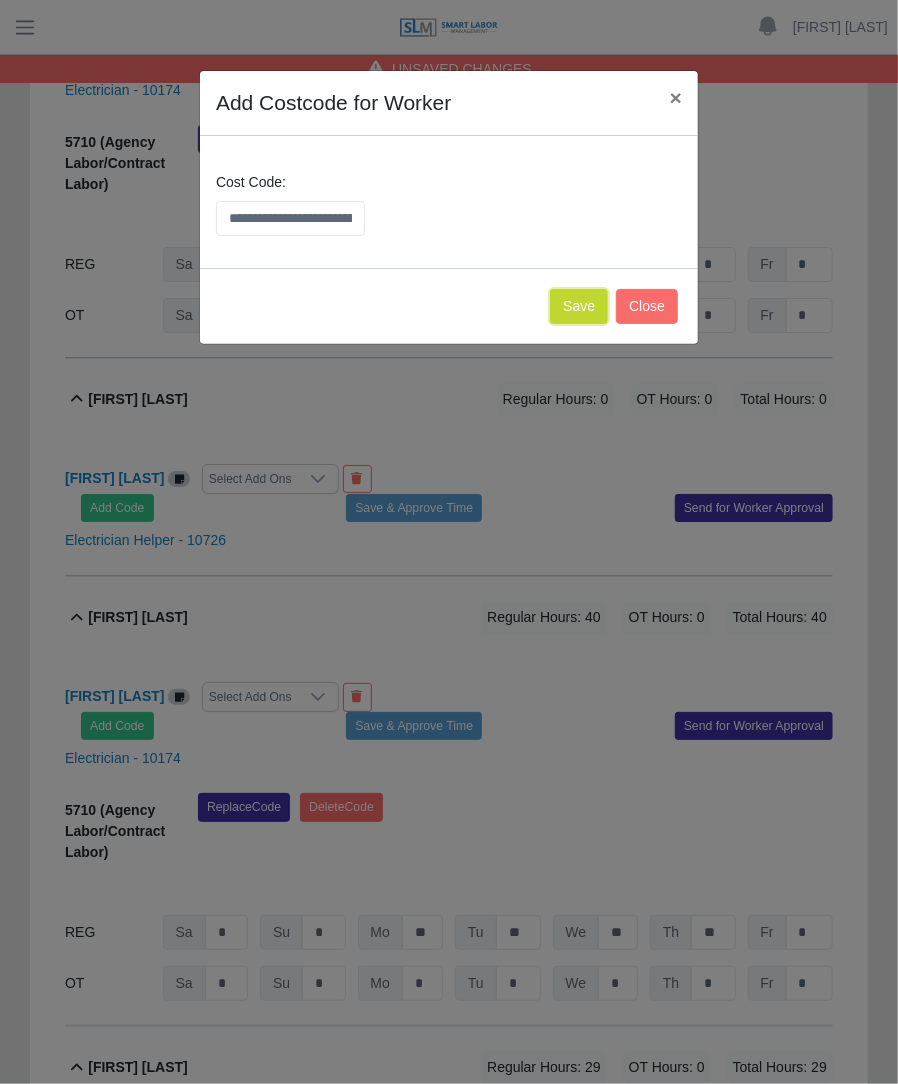 click on "Save" 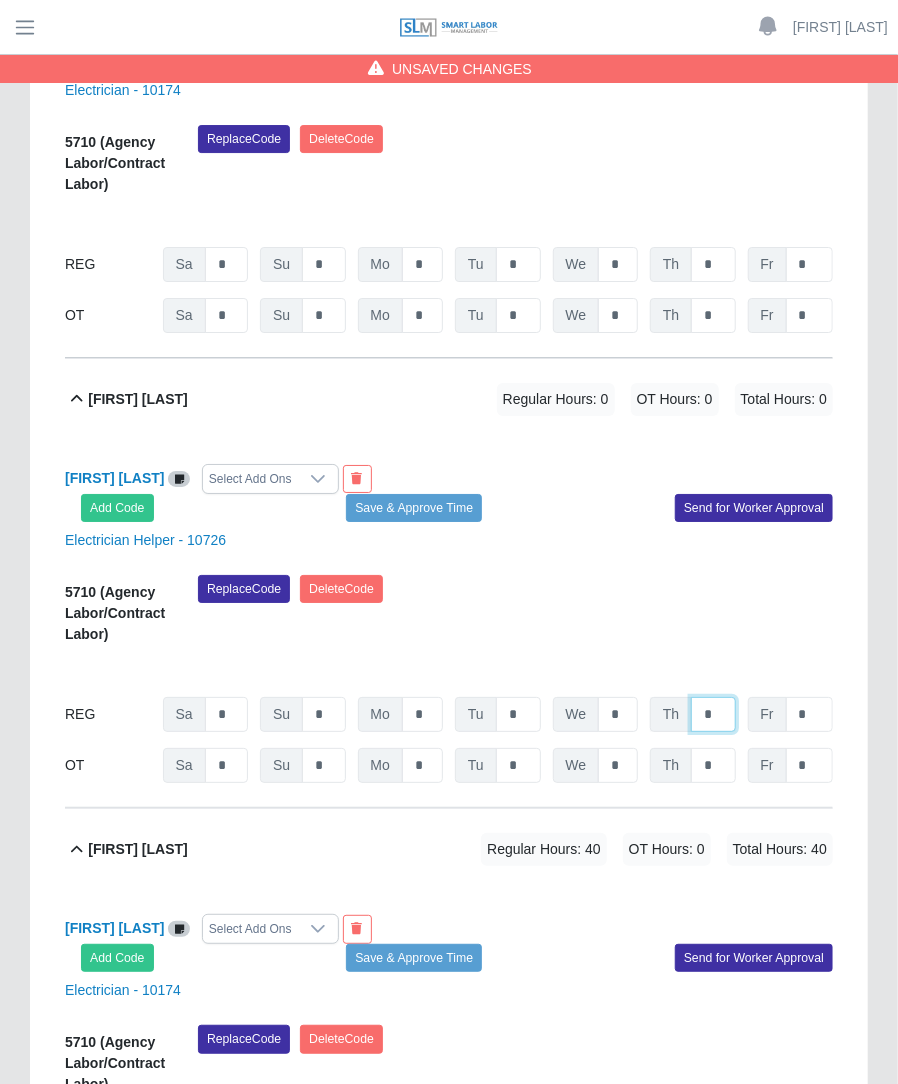click on "*" at bounding box center [713, -1538] 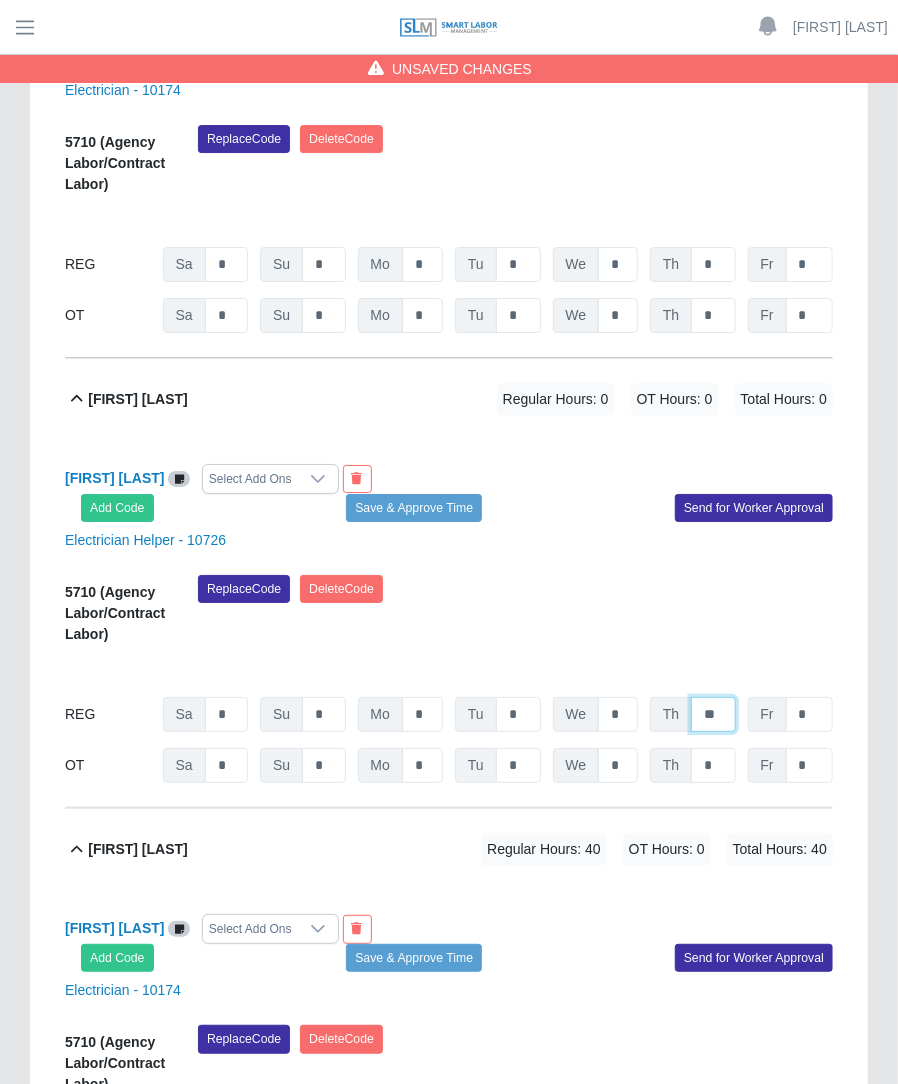 type on "*" 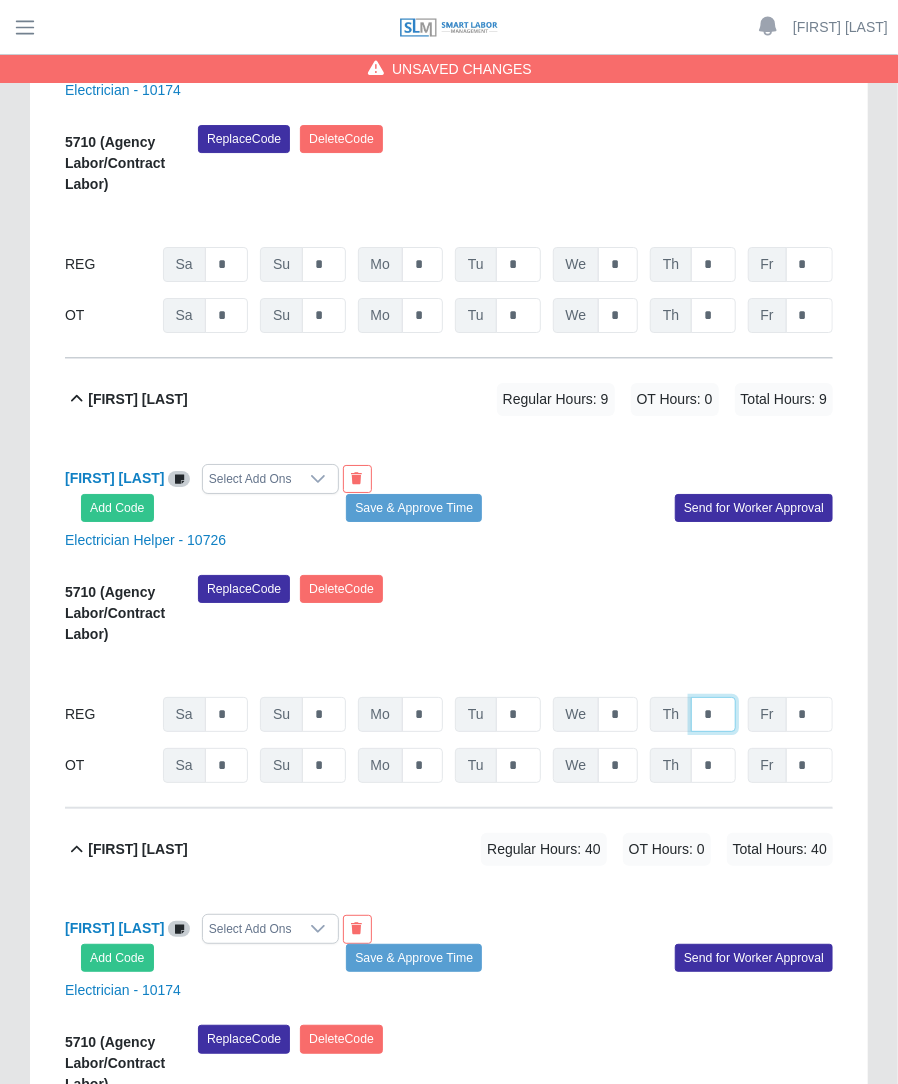 type on "*" 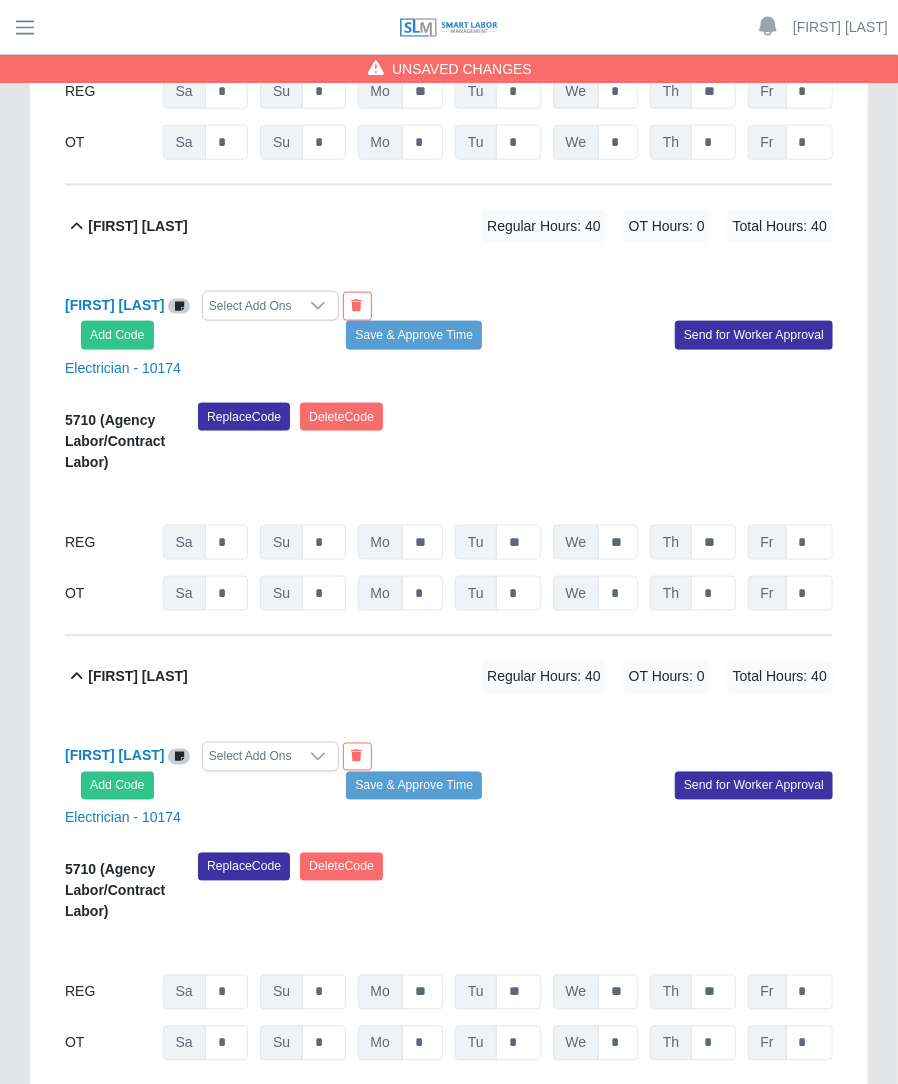 scroll, scrollTop: 774, scrollLeft: 0, axis: vertical 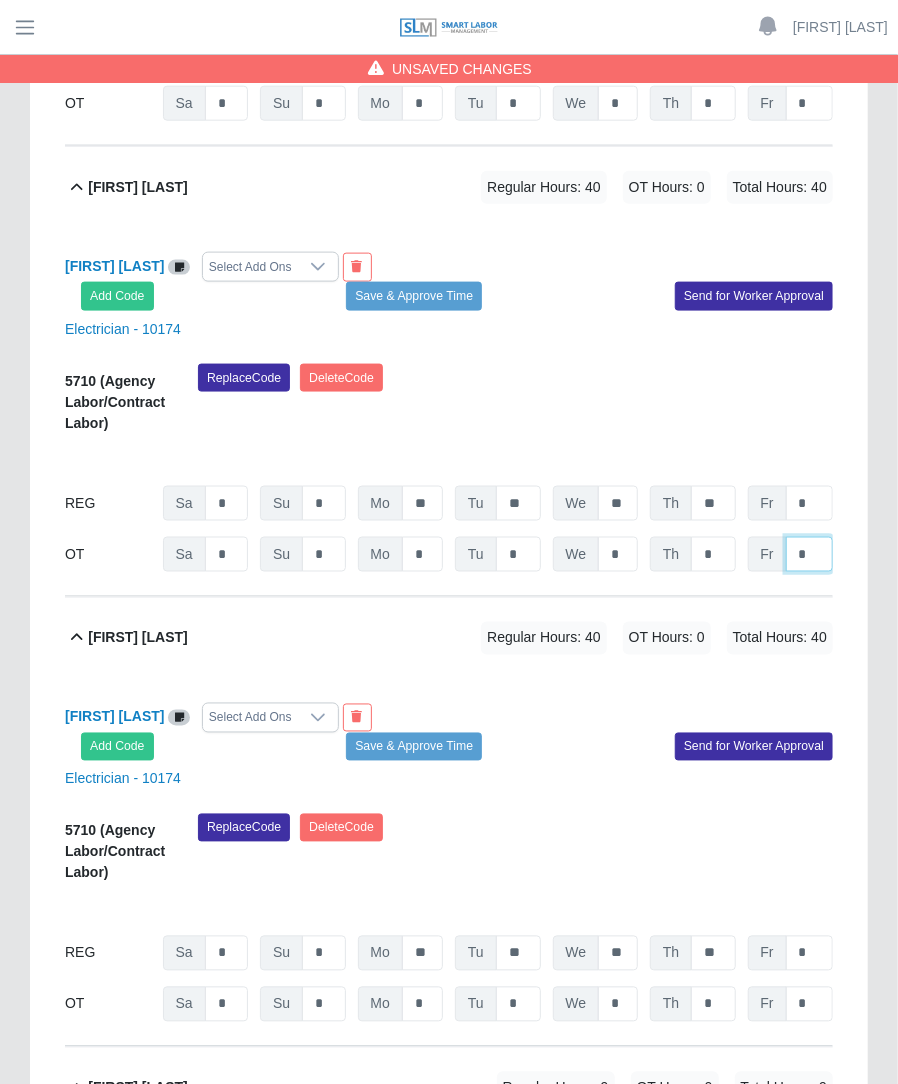 click on "*" at bounding box center (809, 103) 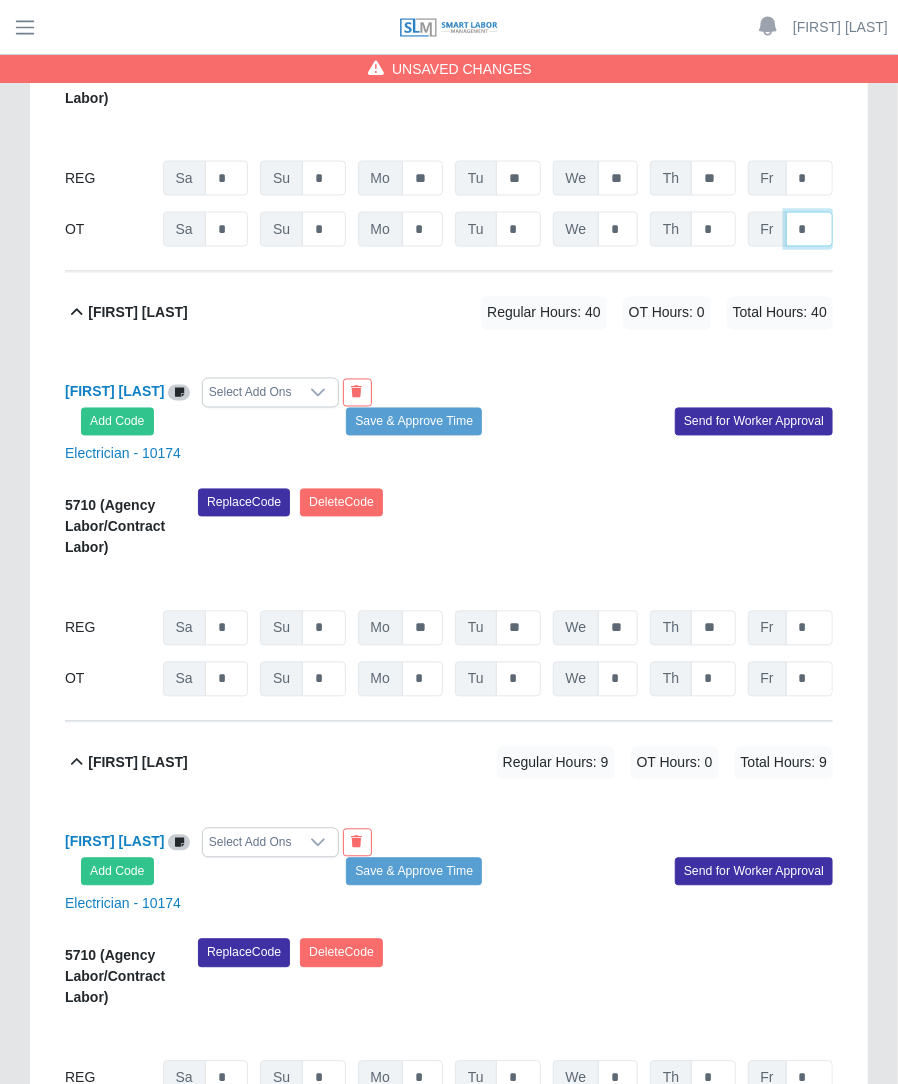 scroll, scrollTop: 1125, scrollLeft: 0, axis: vertical 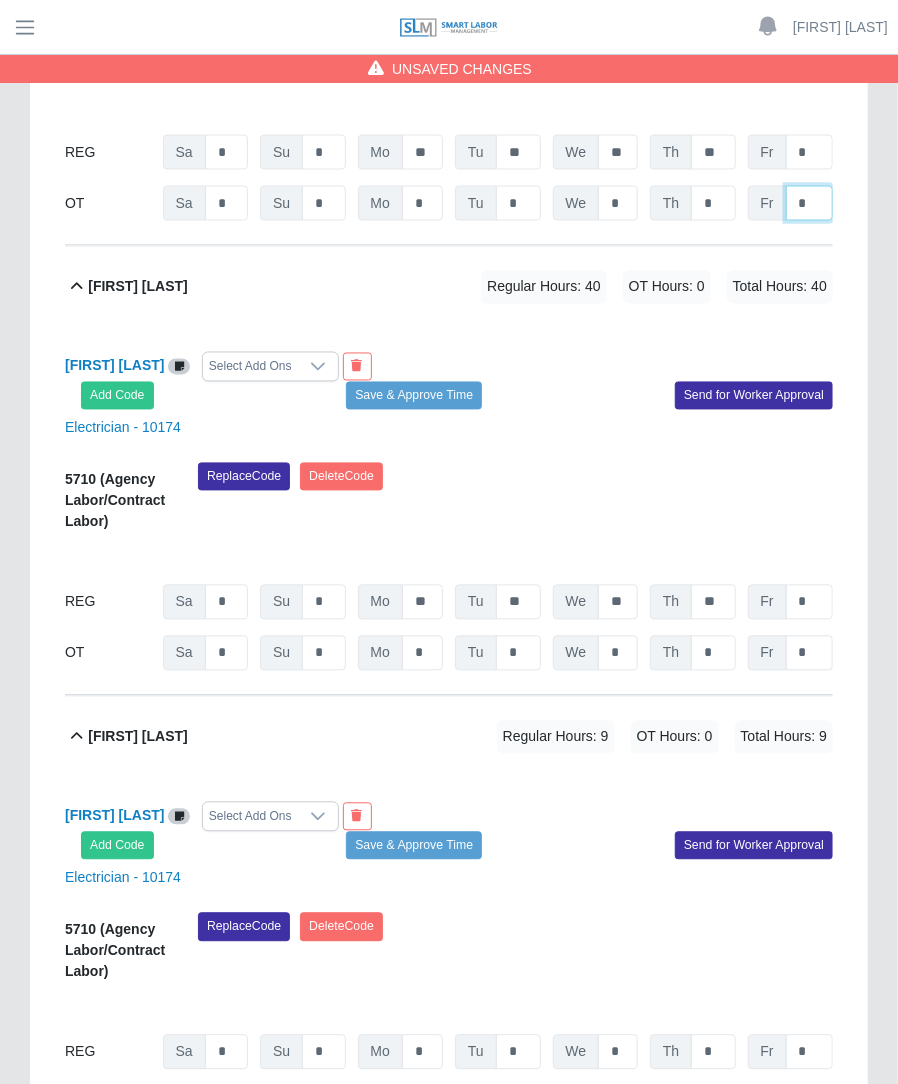 type on "*" 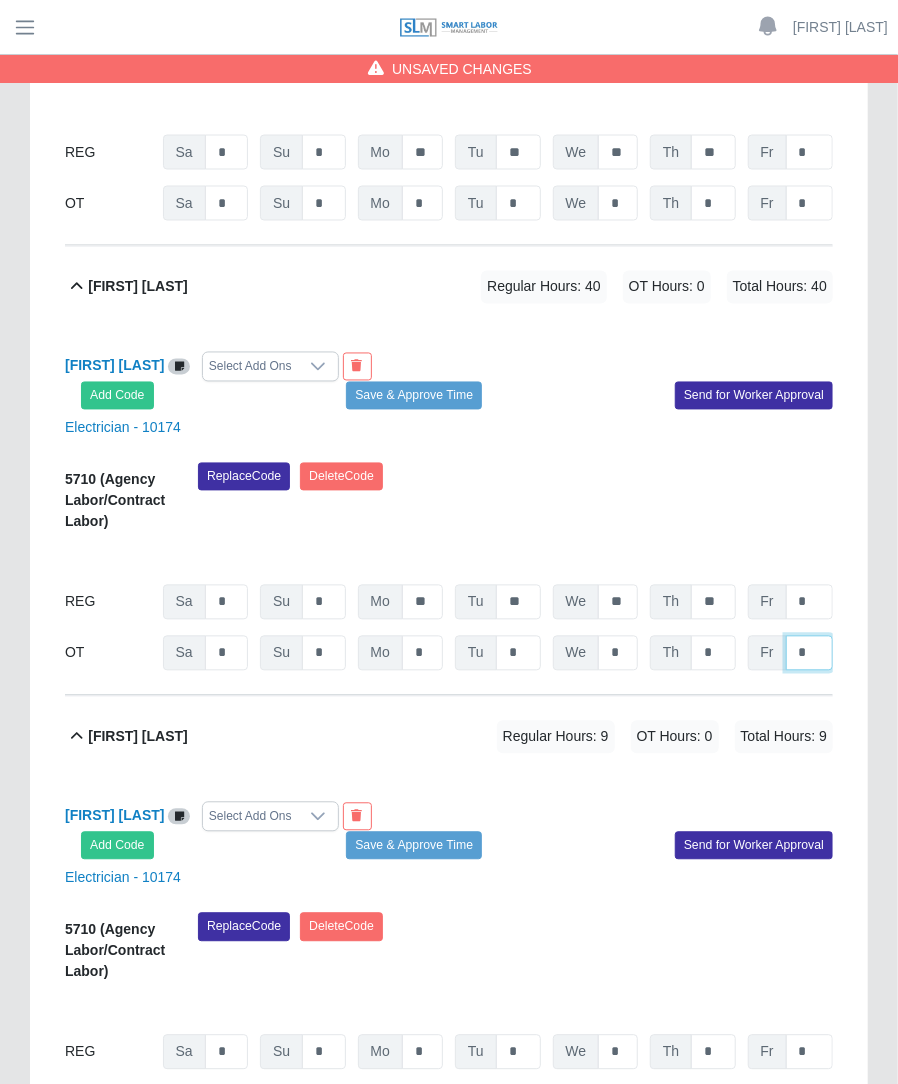 click on "*" at bounding box center (809, -248) 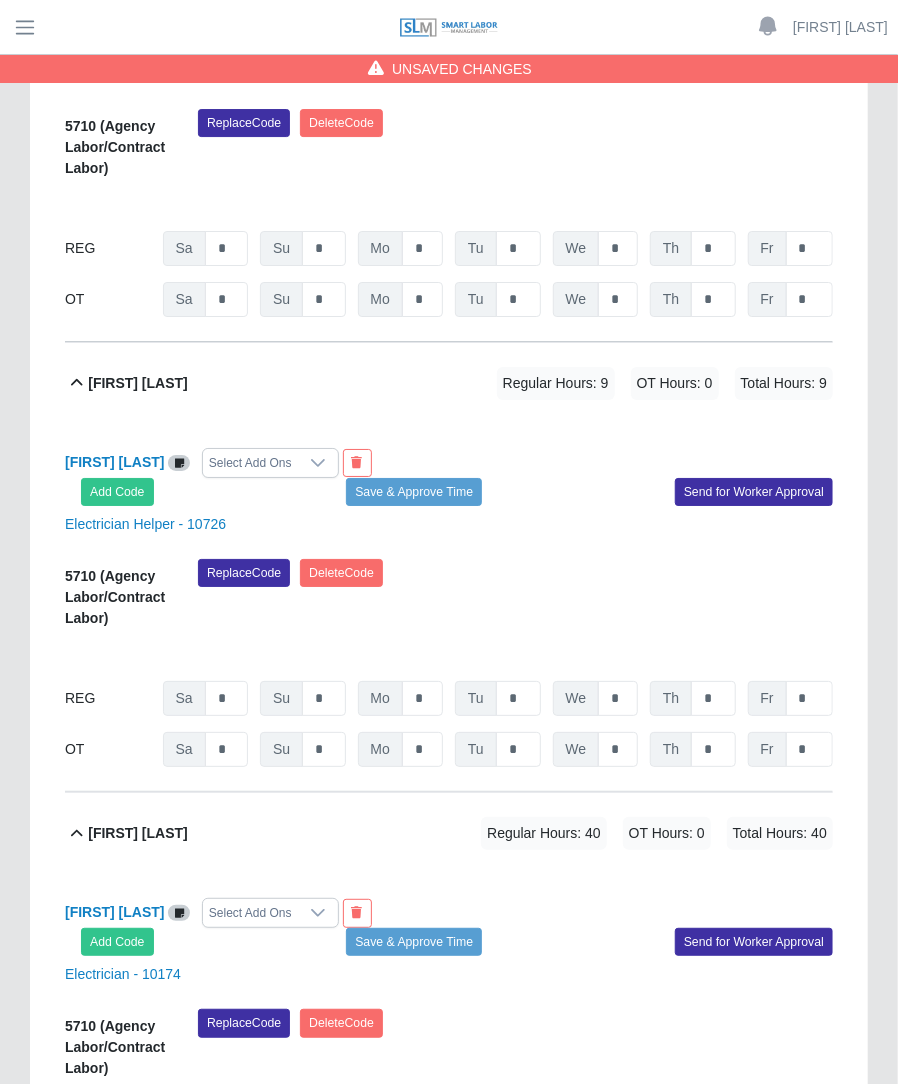 scroll, scrollTop: 3041, scrollLeft: 0, axis: vertical 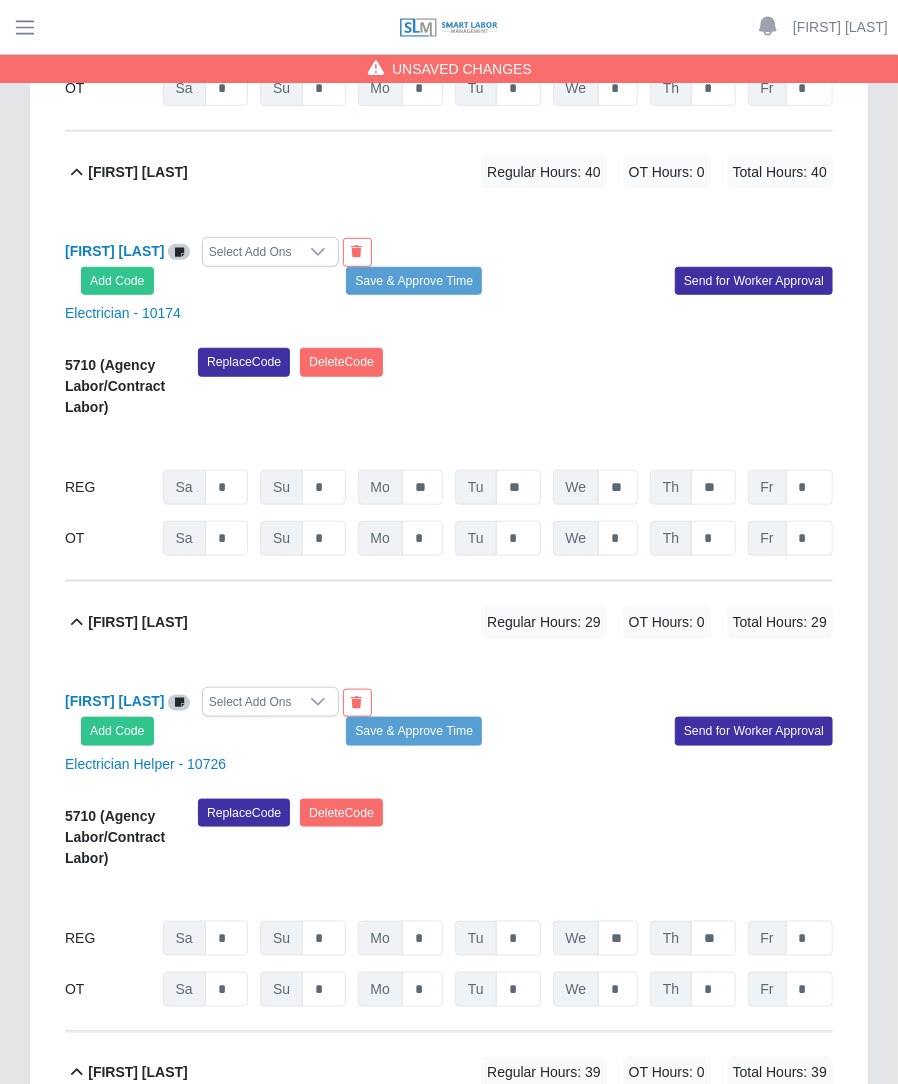 type on "*" 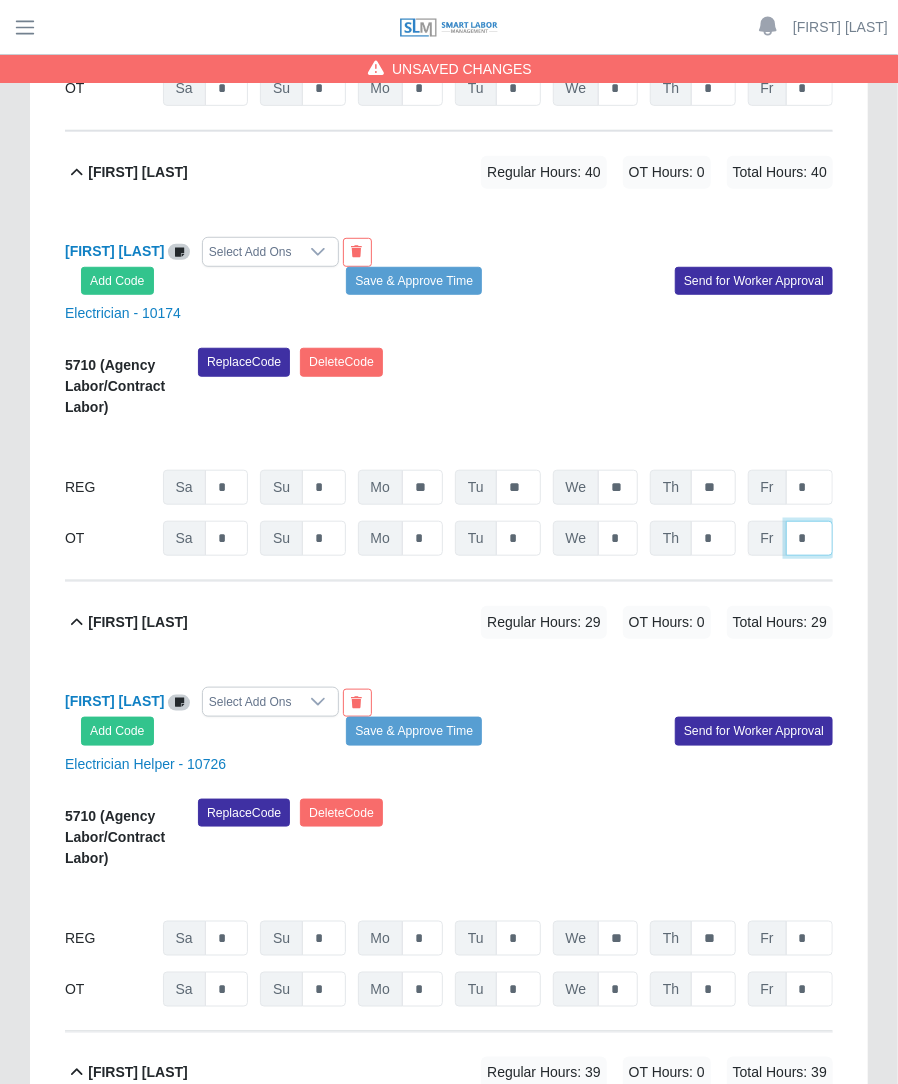 click on "*" at bounding box center [809, -2164] 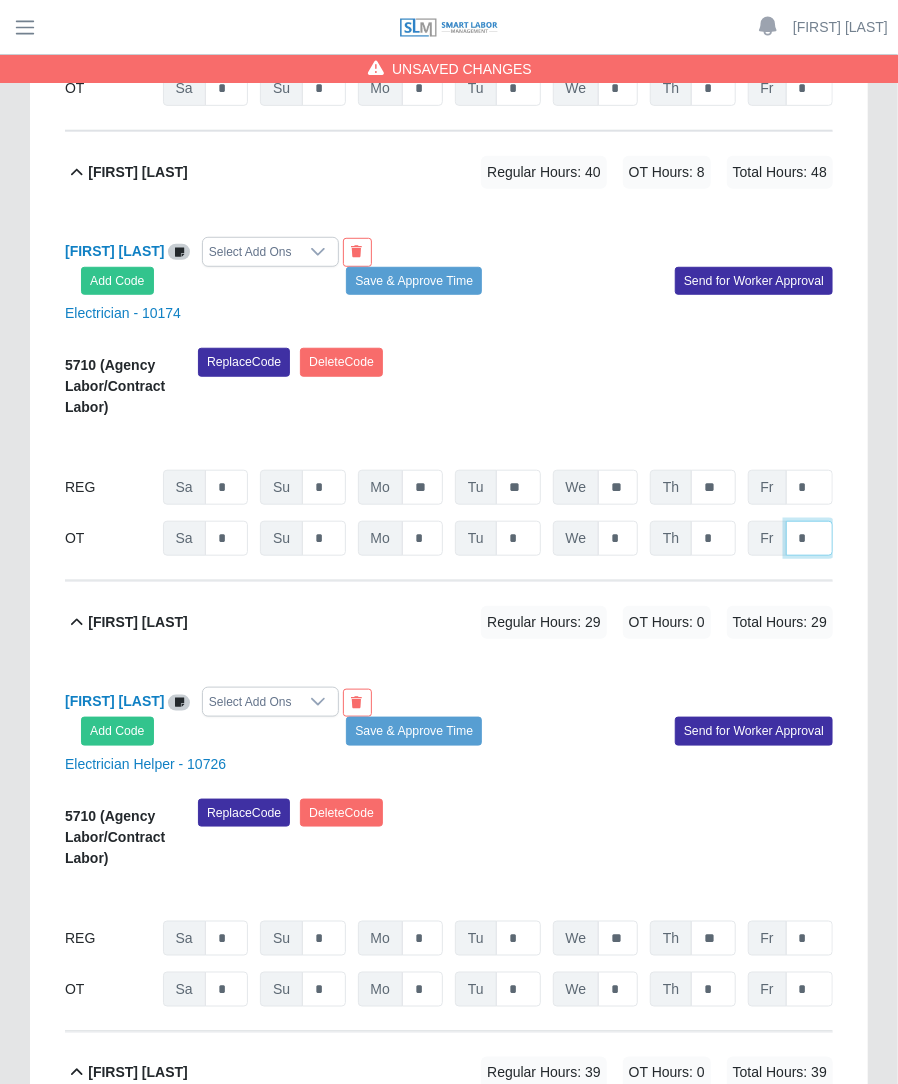 type on "*" 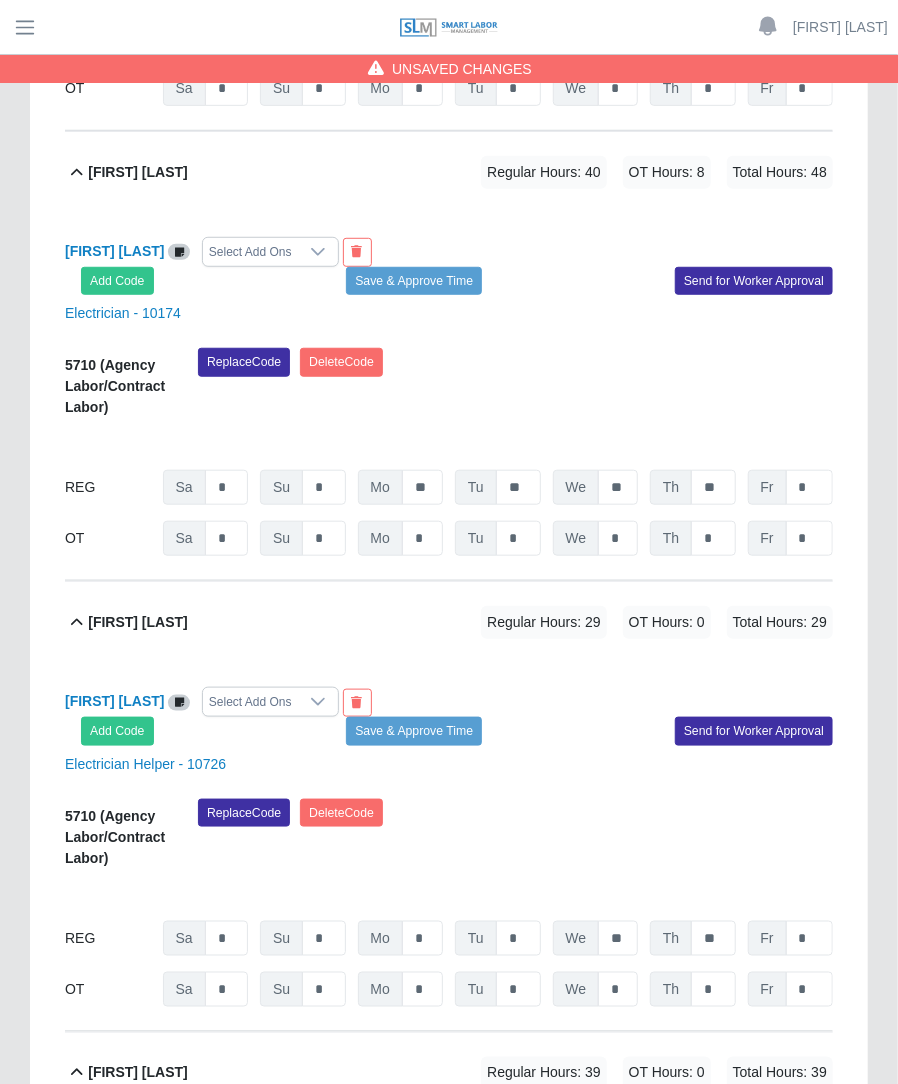 click on "07/26/2025
Timers    07/27/2025
Timers    07/28/2025
Timers    07/29/2025
Timers    07/30/2025
Timers    07/31/2025
Timers    08/01/2025
Timers" at bounding box center (449, 442) 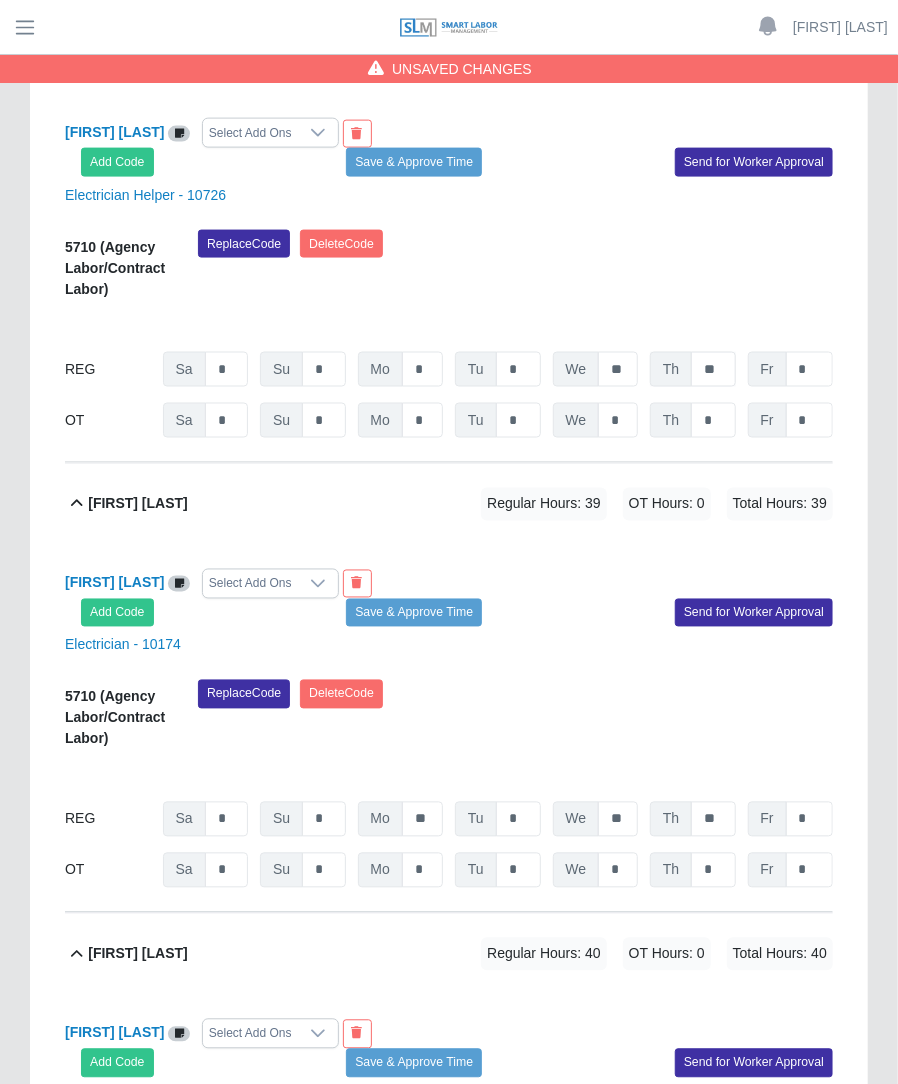 scroll, scrollTop: 3624, scrollLeft: 0, axis: vertical 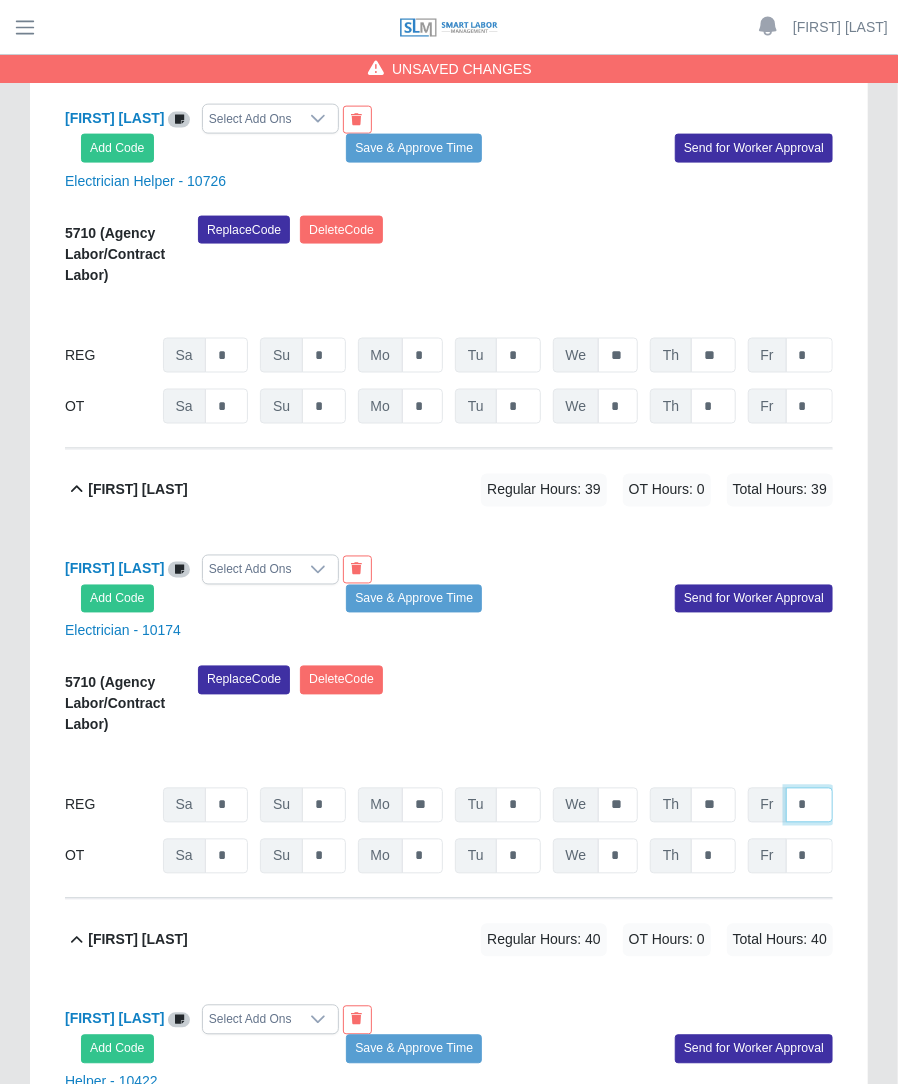 click on "*" at bounding box center [809, -2798] 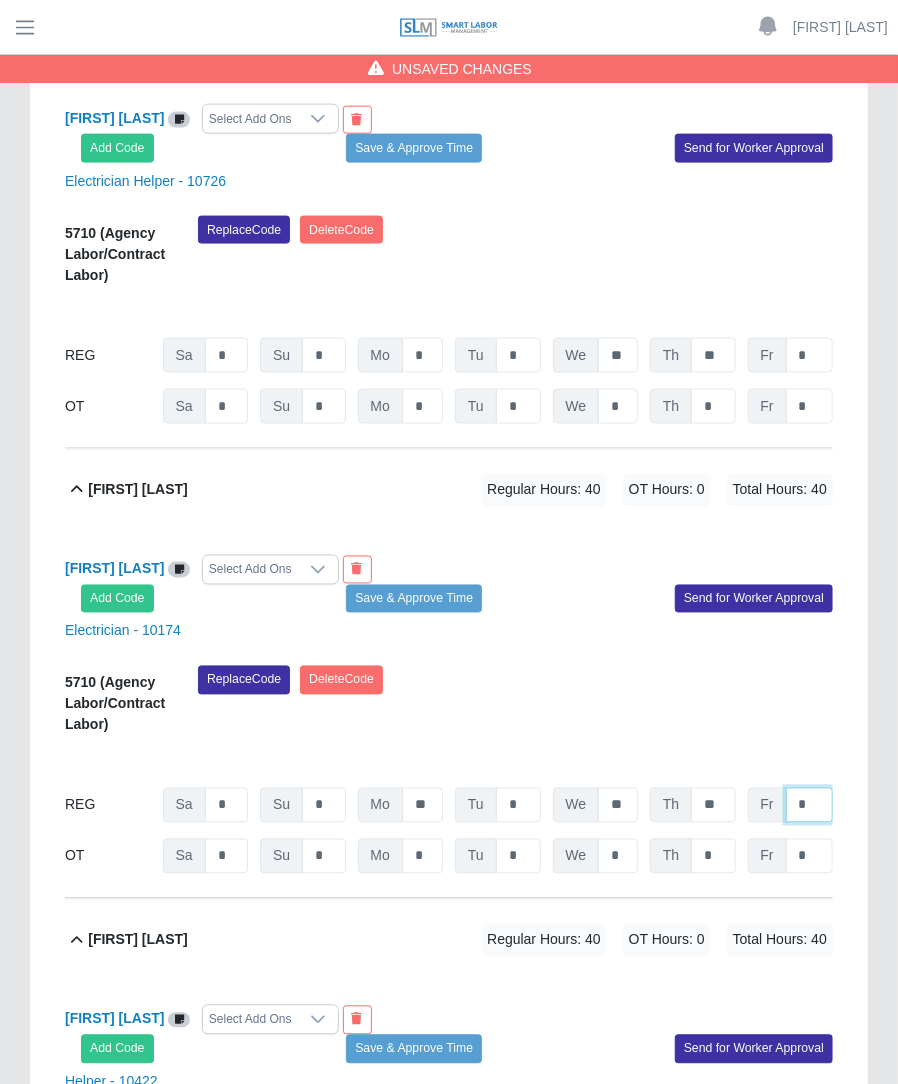 type on "*" 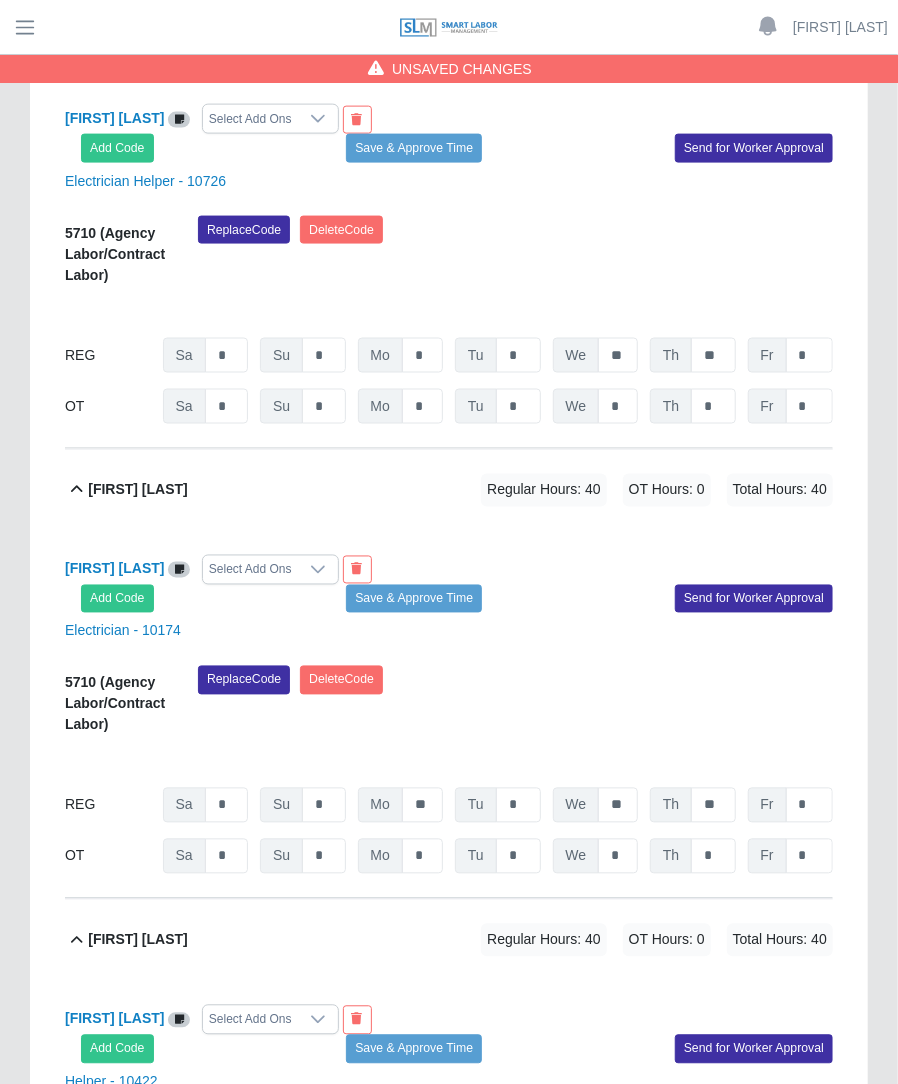 click on "07/26/2025
Timers    07/27/2025
Timers    07/28/2025
Timers    07/29/2025
Timers    07/30/2025
Timers    07/31/2025
Timers    08/01/2025
Timers" at bounding box center [449, 760] 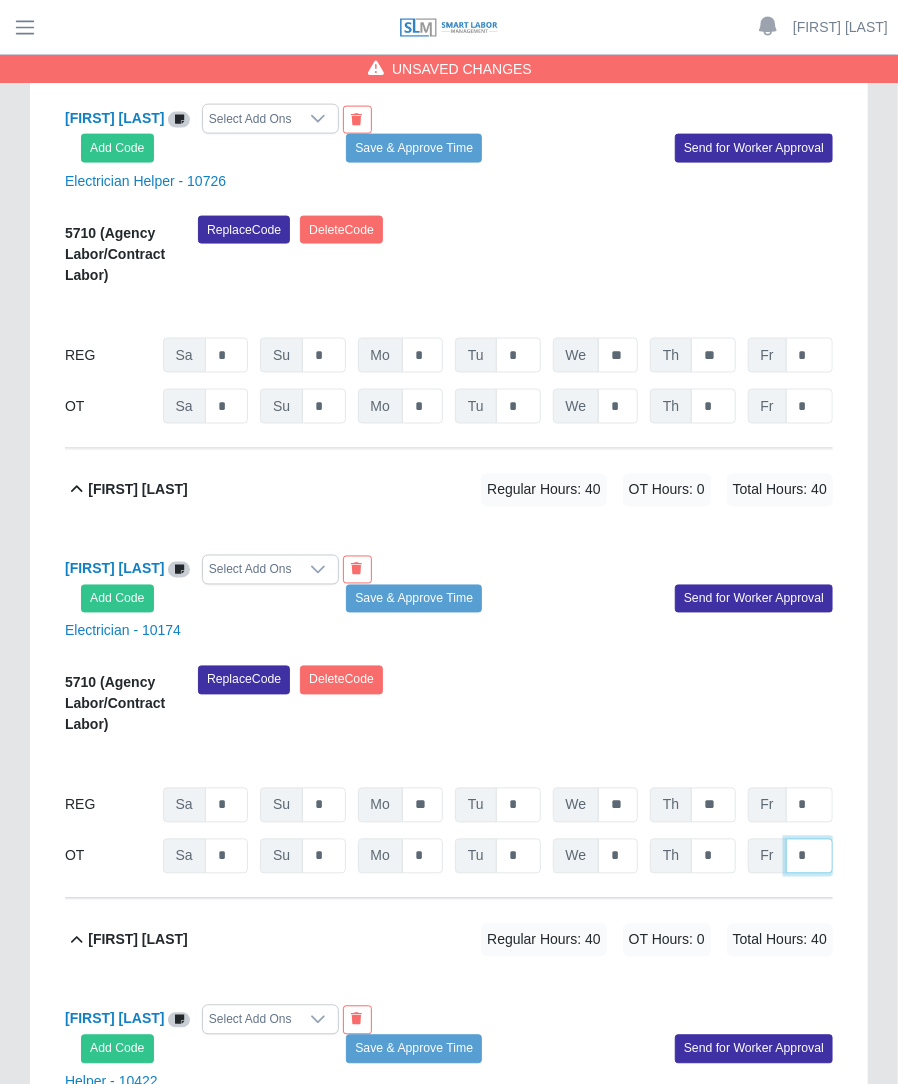 click on "*" at bounding box center (809, -2747) 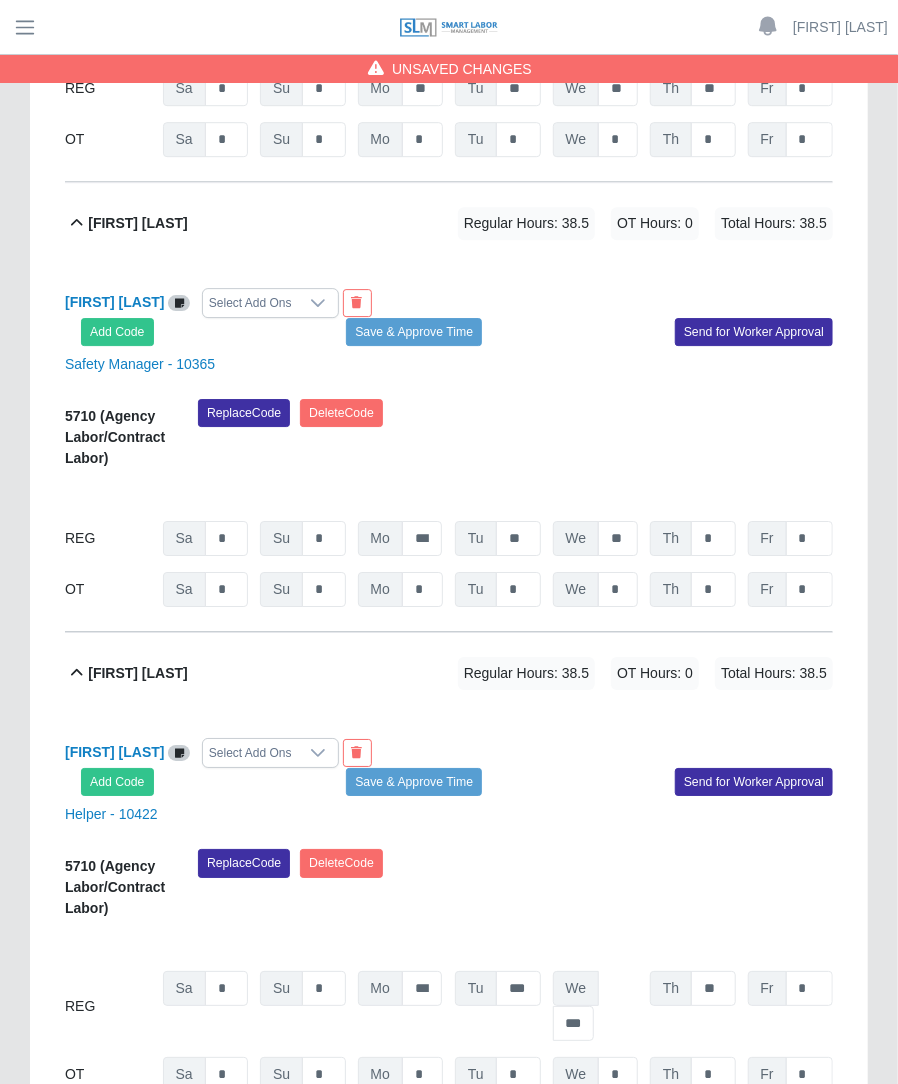 scroll, scrollTop: 4799, scrollLeft: 0, axis: vertical 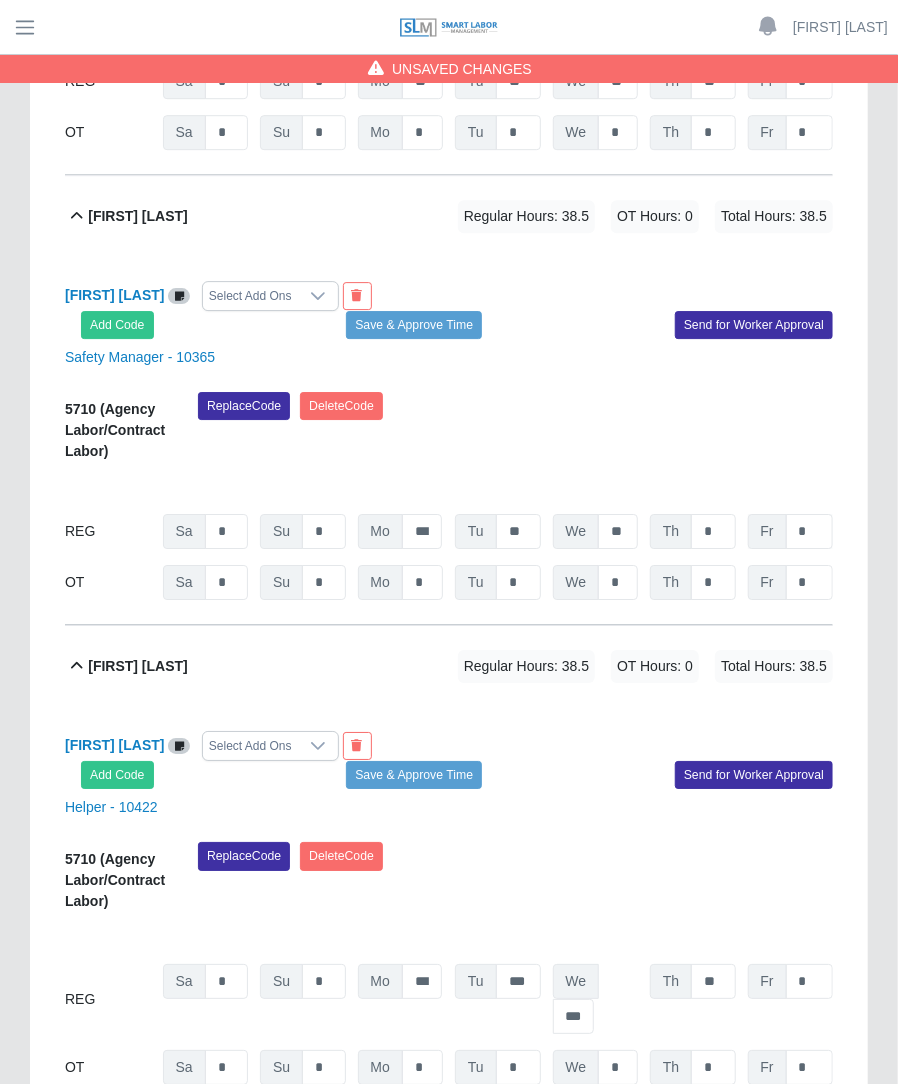 type on "*" 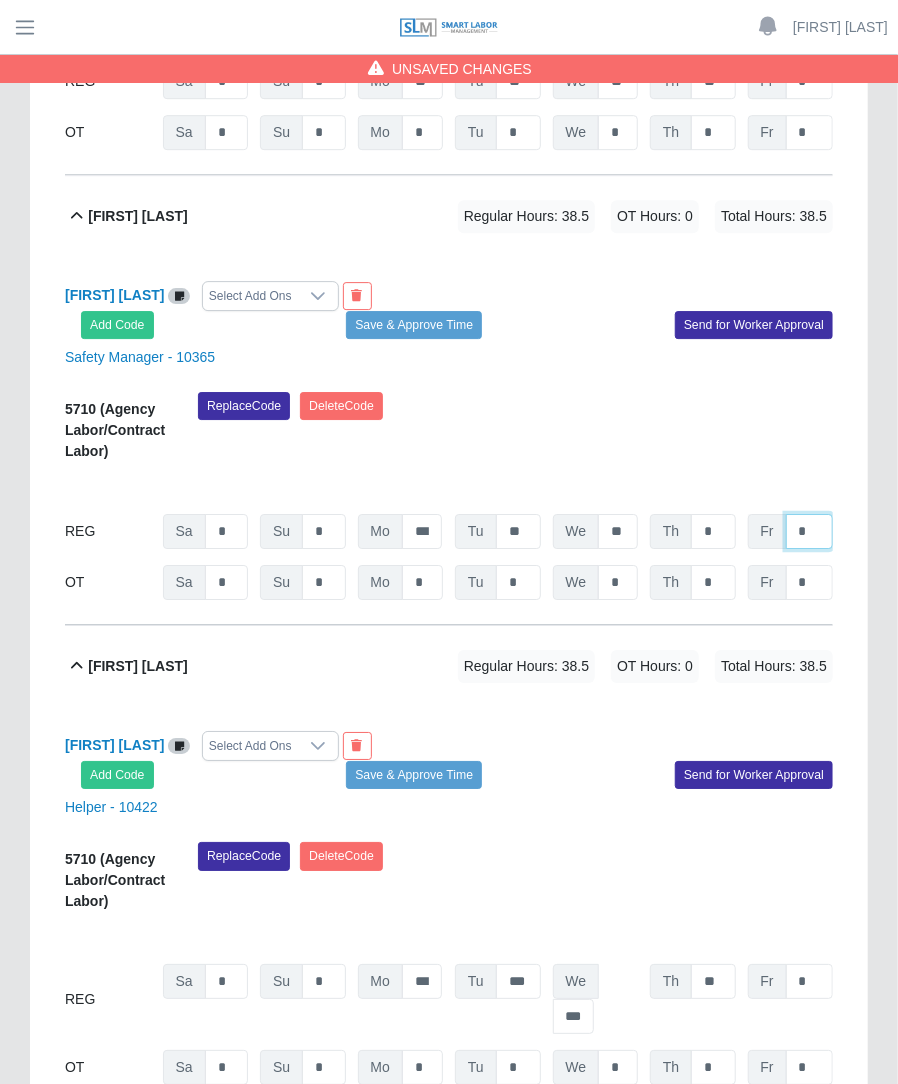 click on "*" at bounding box center [809, -3973] 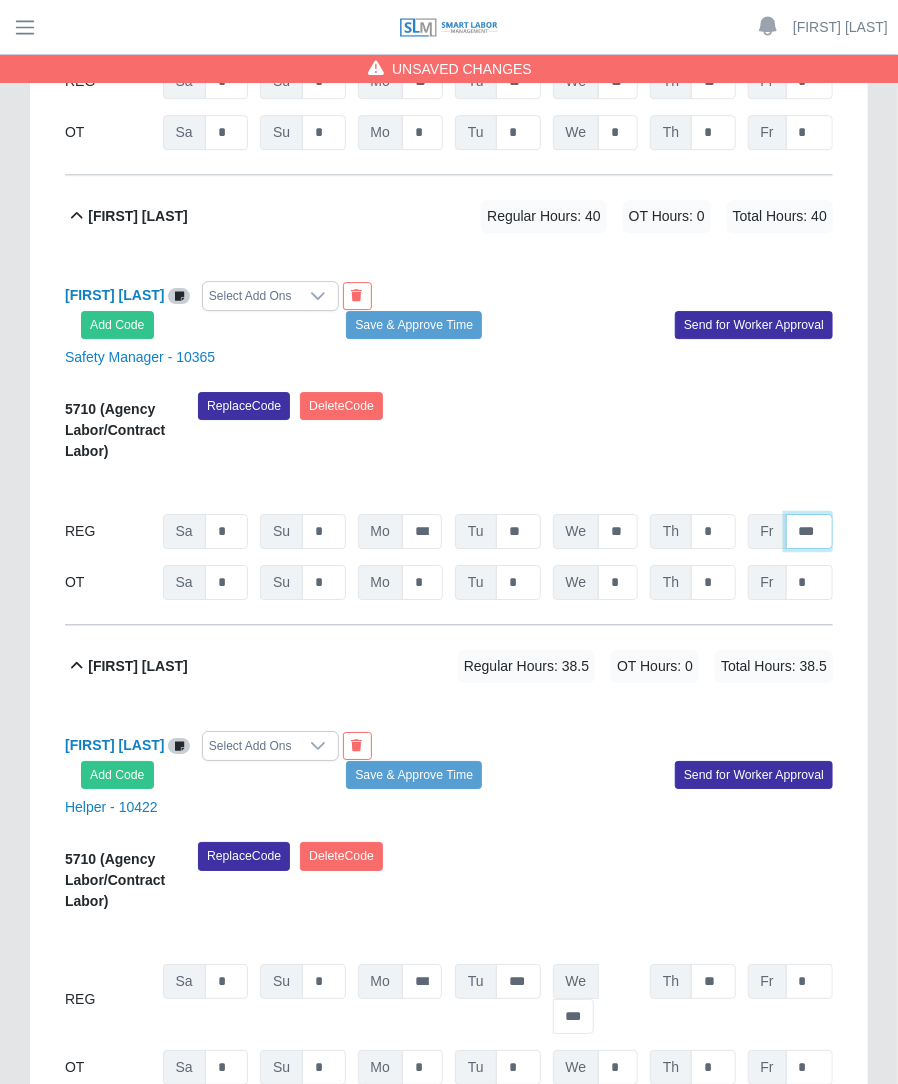 type on "***" 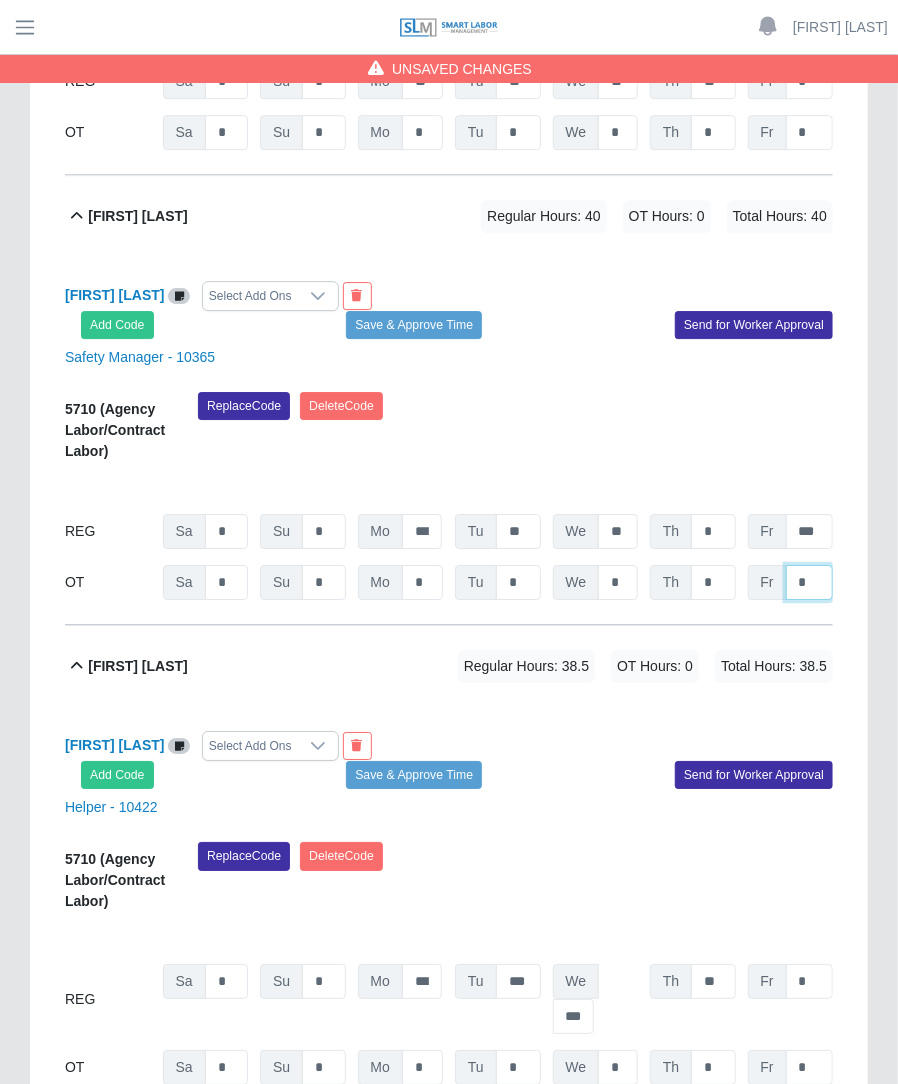 click on "*" at bounding box center (809, -3922) 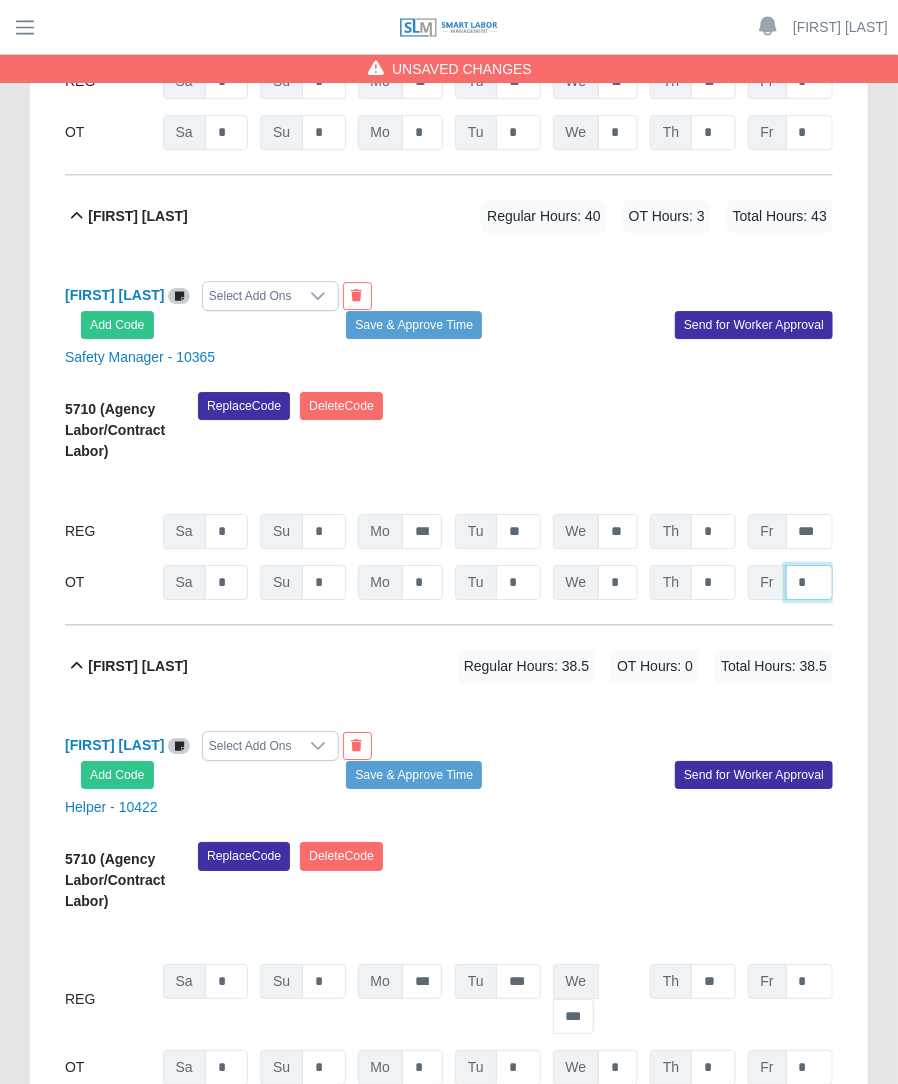 type on "*" 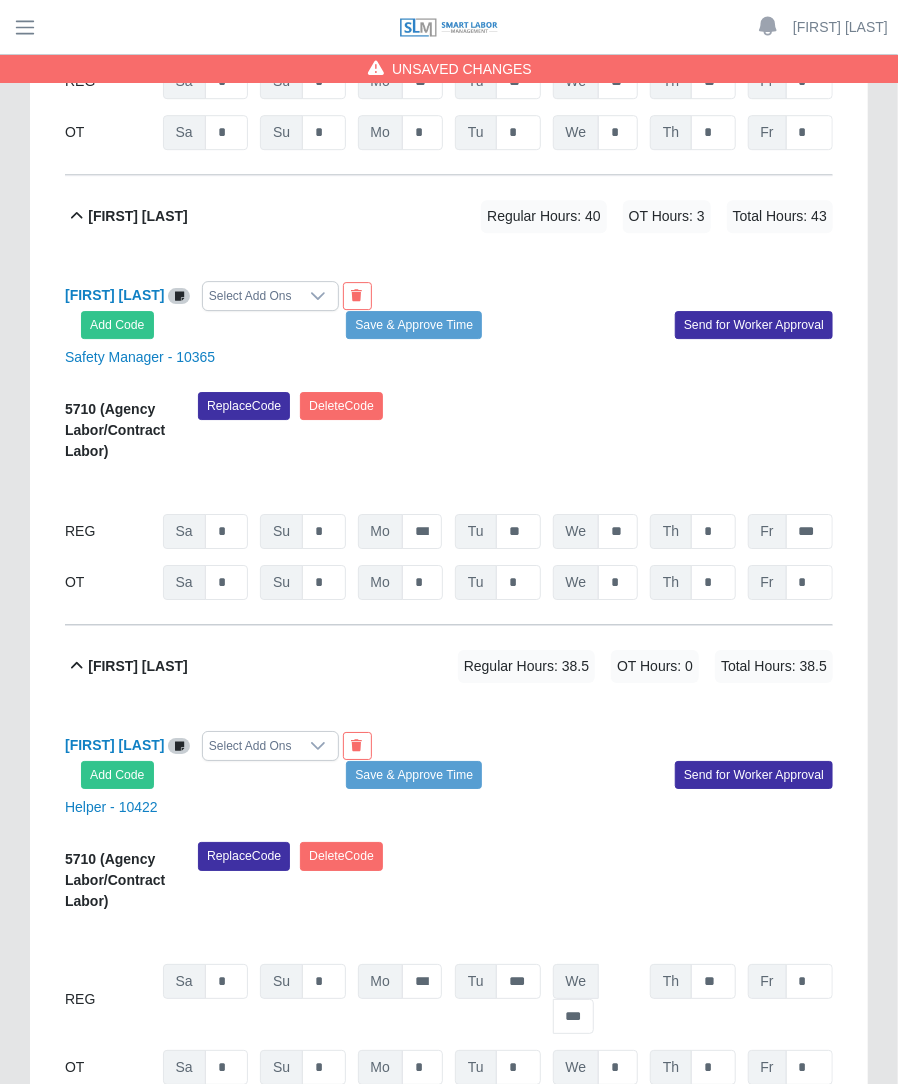 click on "Replace
Code
Delete
Code" at bounding box center (515, 433) 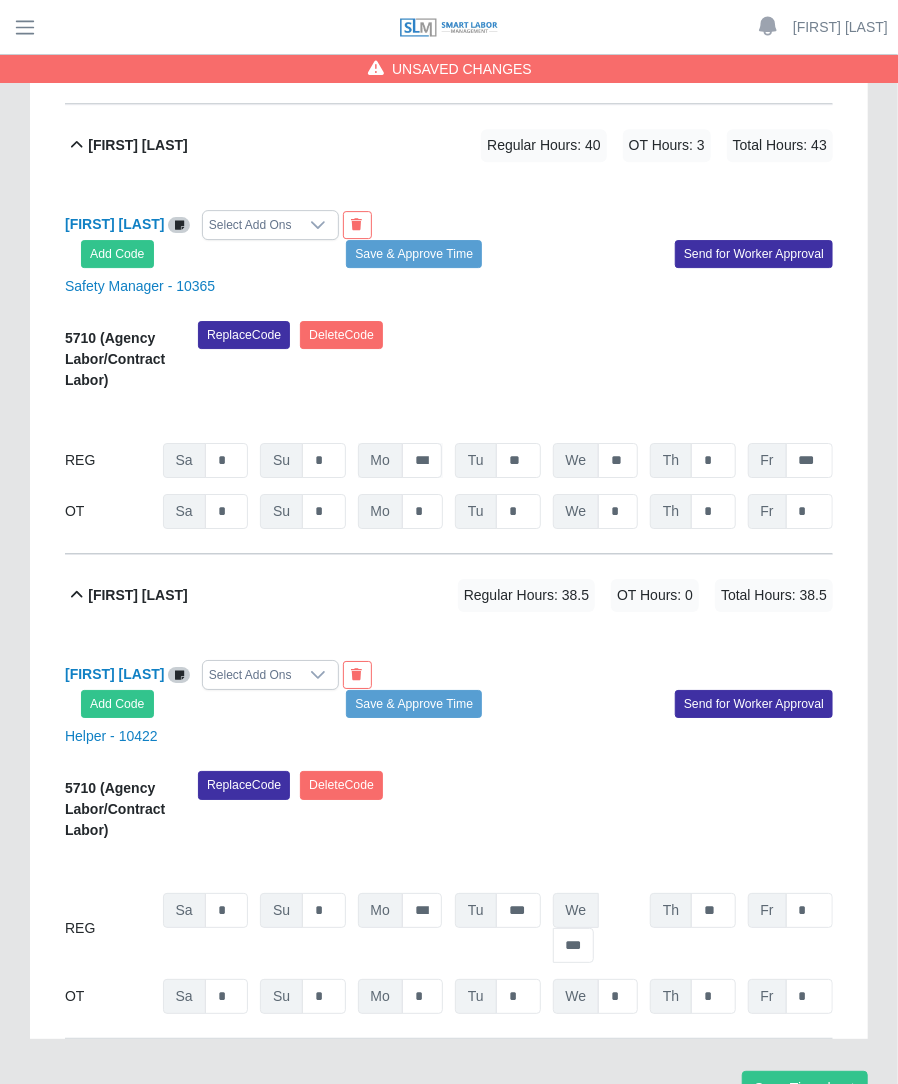 scroll, scrollTop: 4925, scrollLeft: 0, axis: vertical 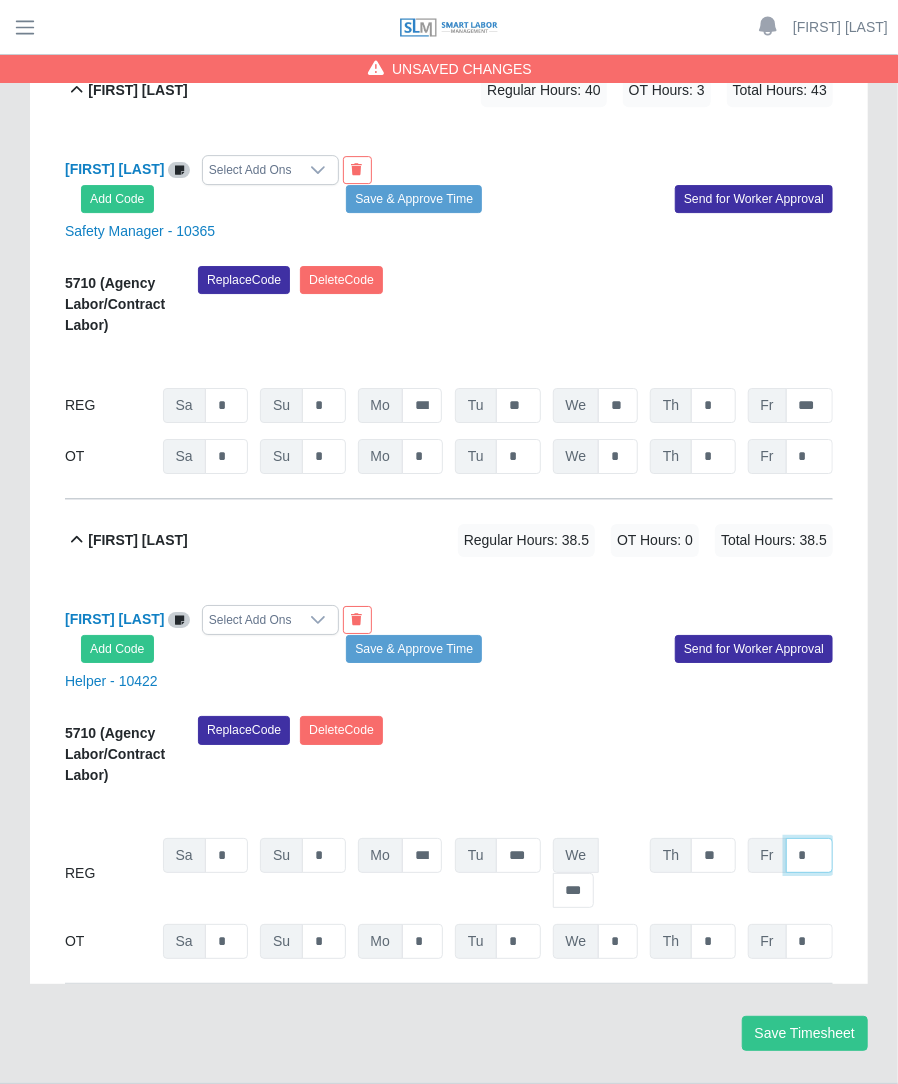 click on "*" at bounding box center [809, -4099] 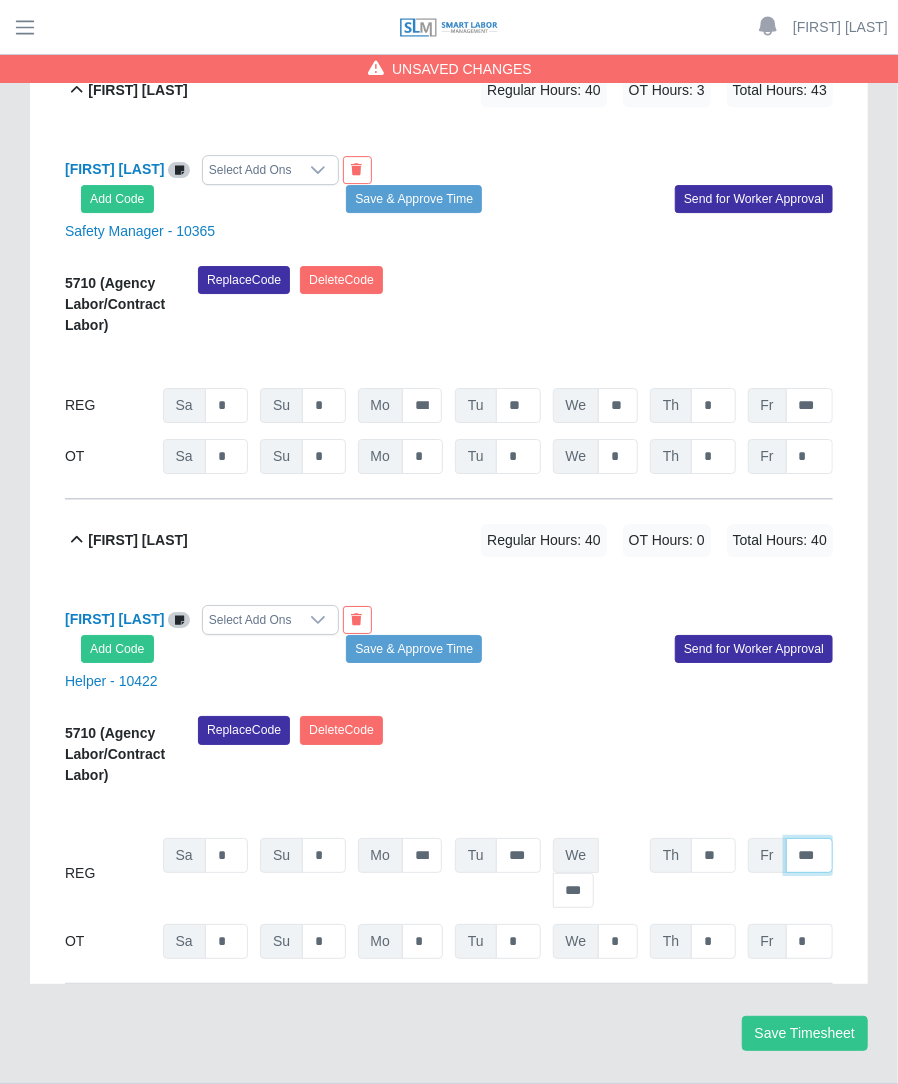 type on "***" 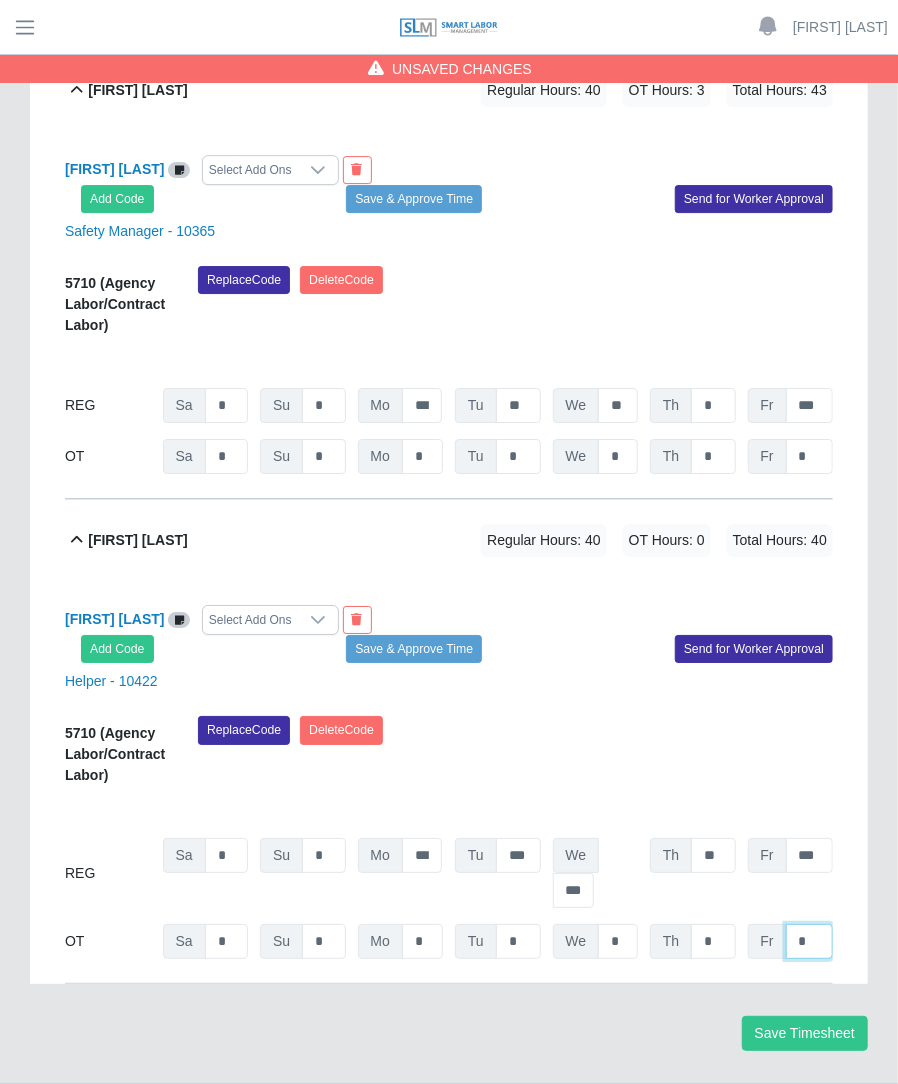click on "*" at bounding box center (809, -4048) 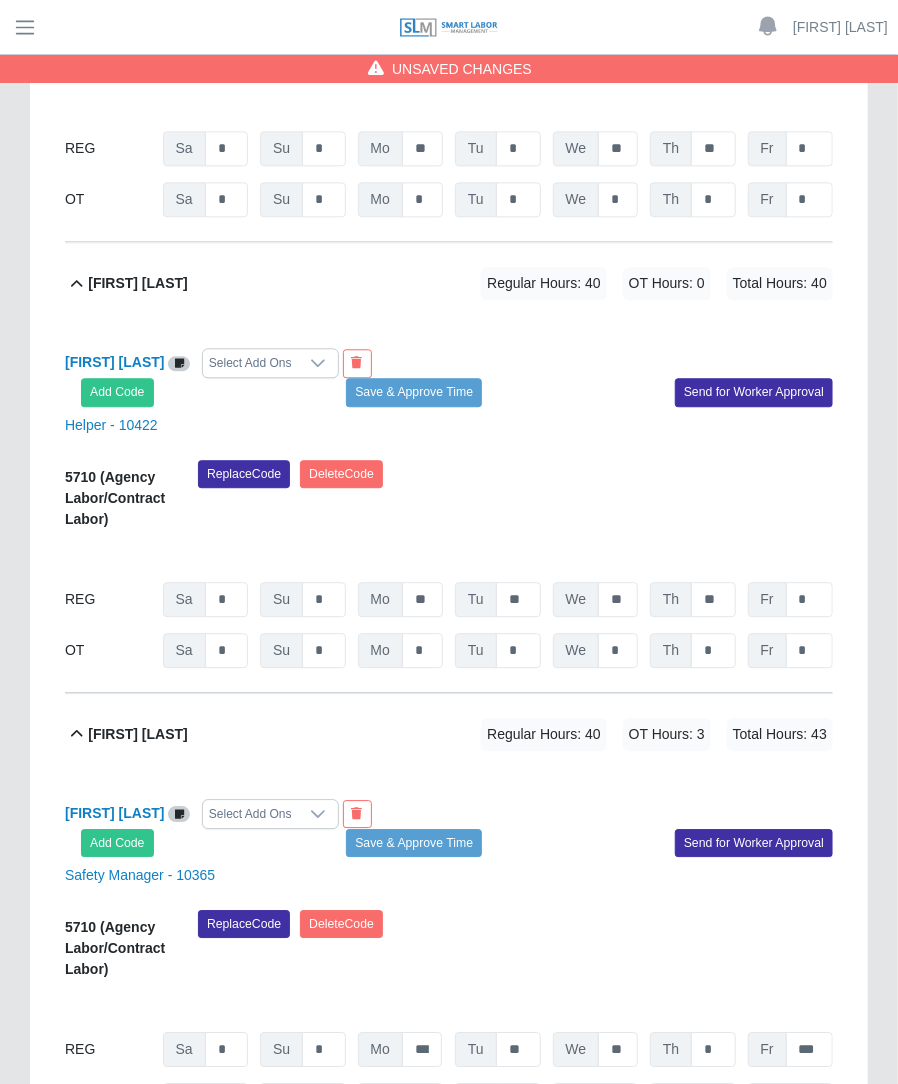 scroll, scrollTop: 4253, scrollLeft: 0, axis: vertical 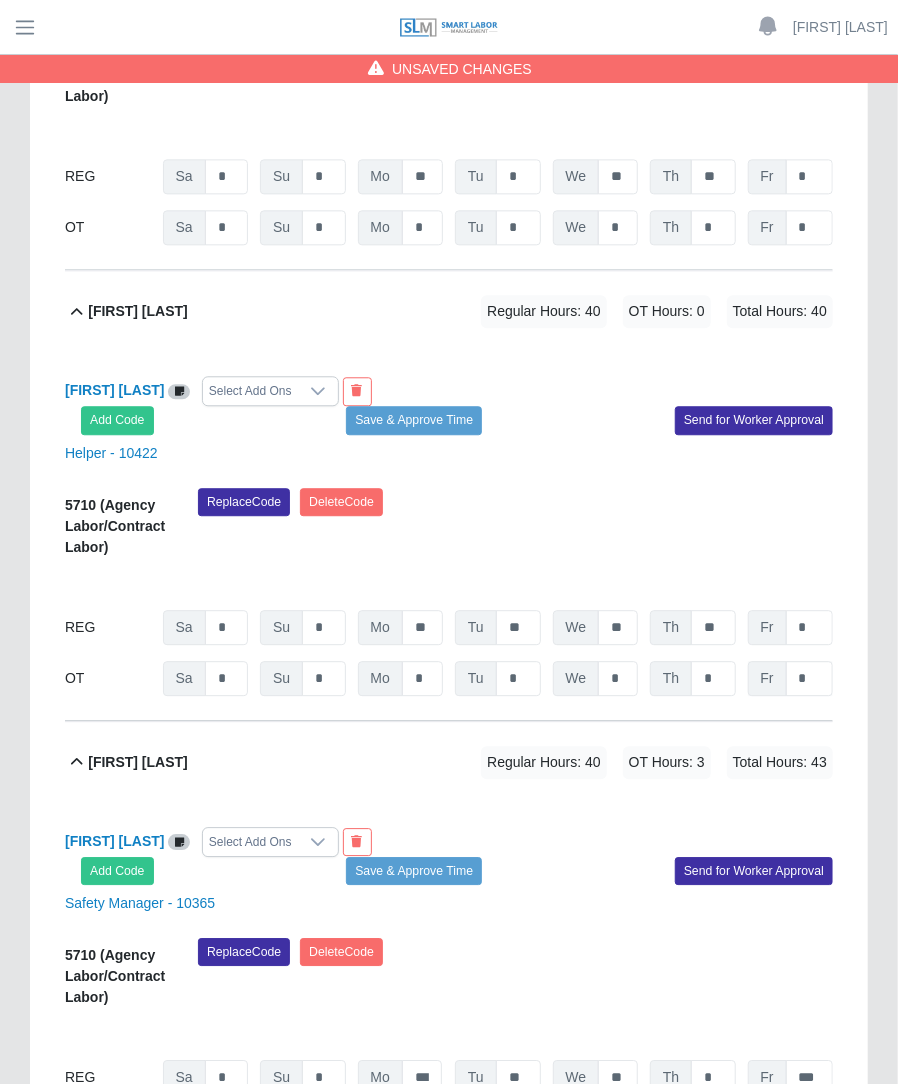 type on "***" 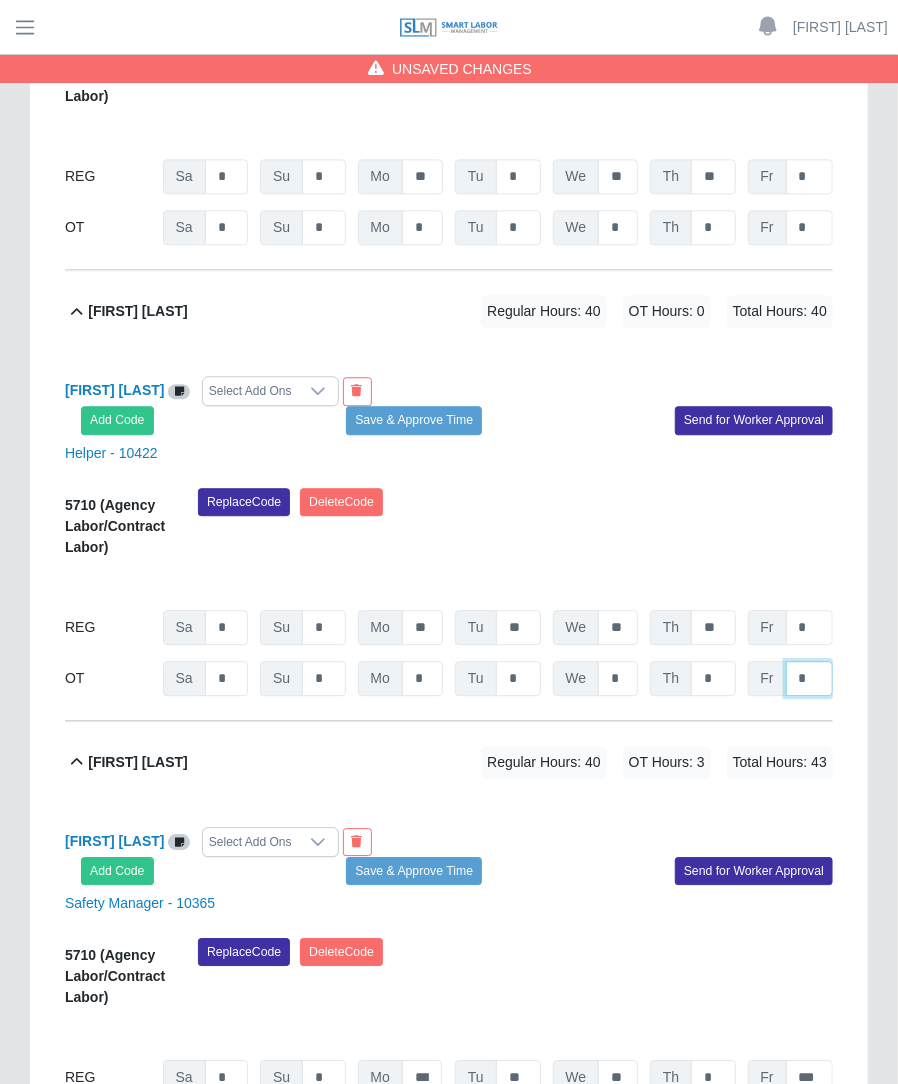 click on "*" at bounding box center (809, -3376) 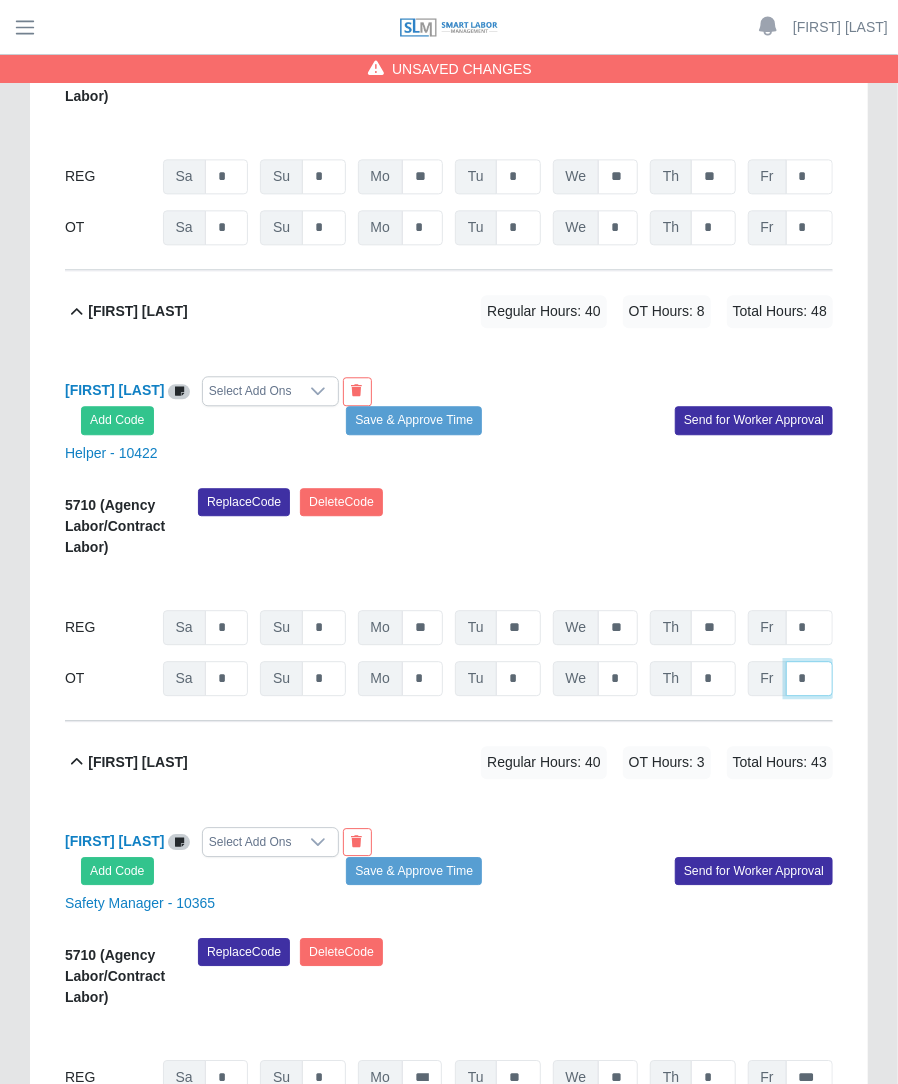 scroll, scrollTop: 3304, scrollLeft: 0, axis: vertical 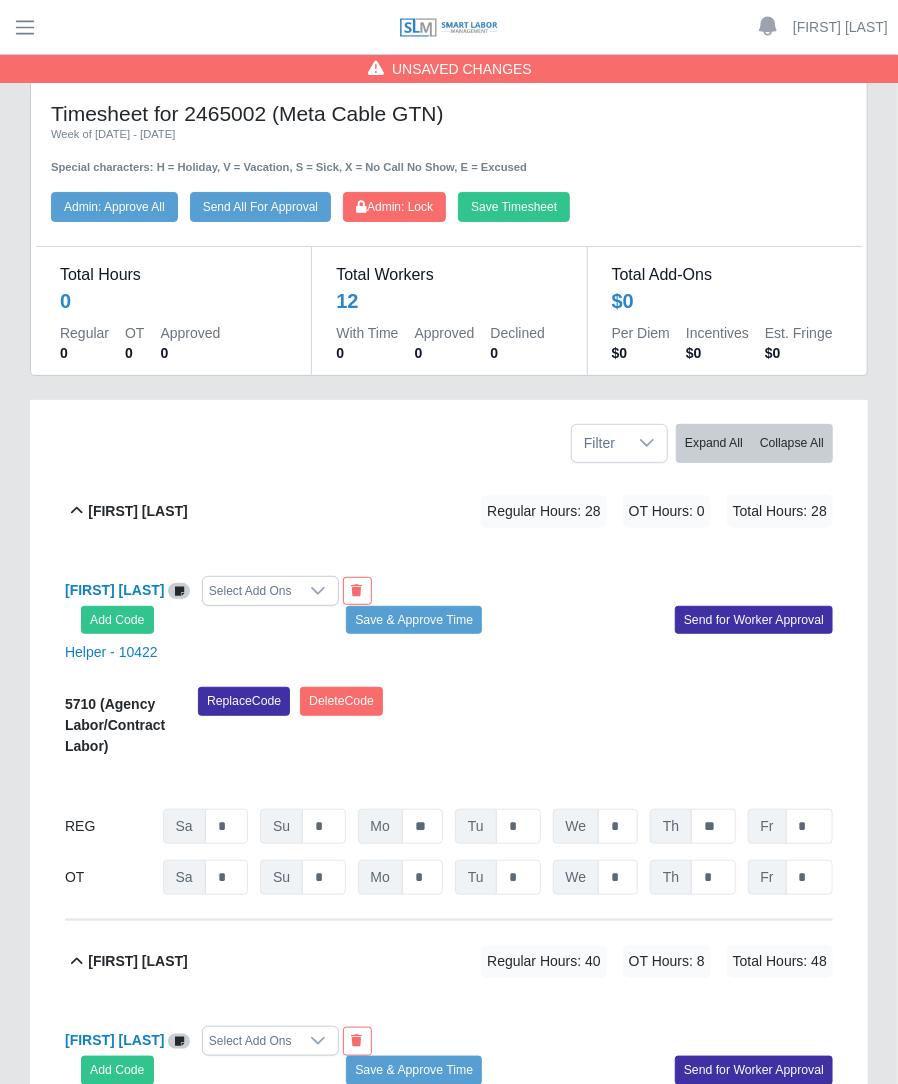 type on "*" 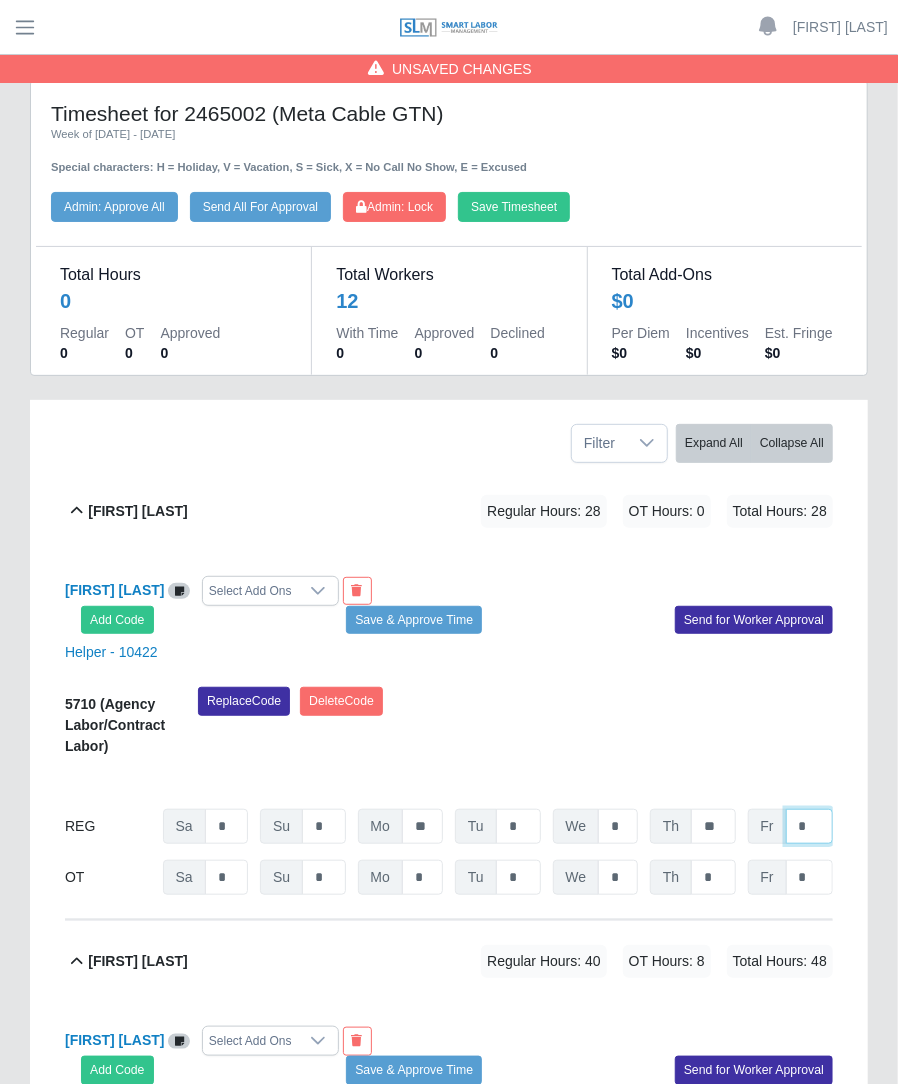 click on "*" at bounding box center (809, 826) 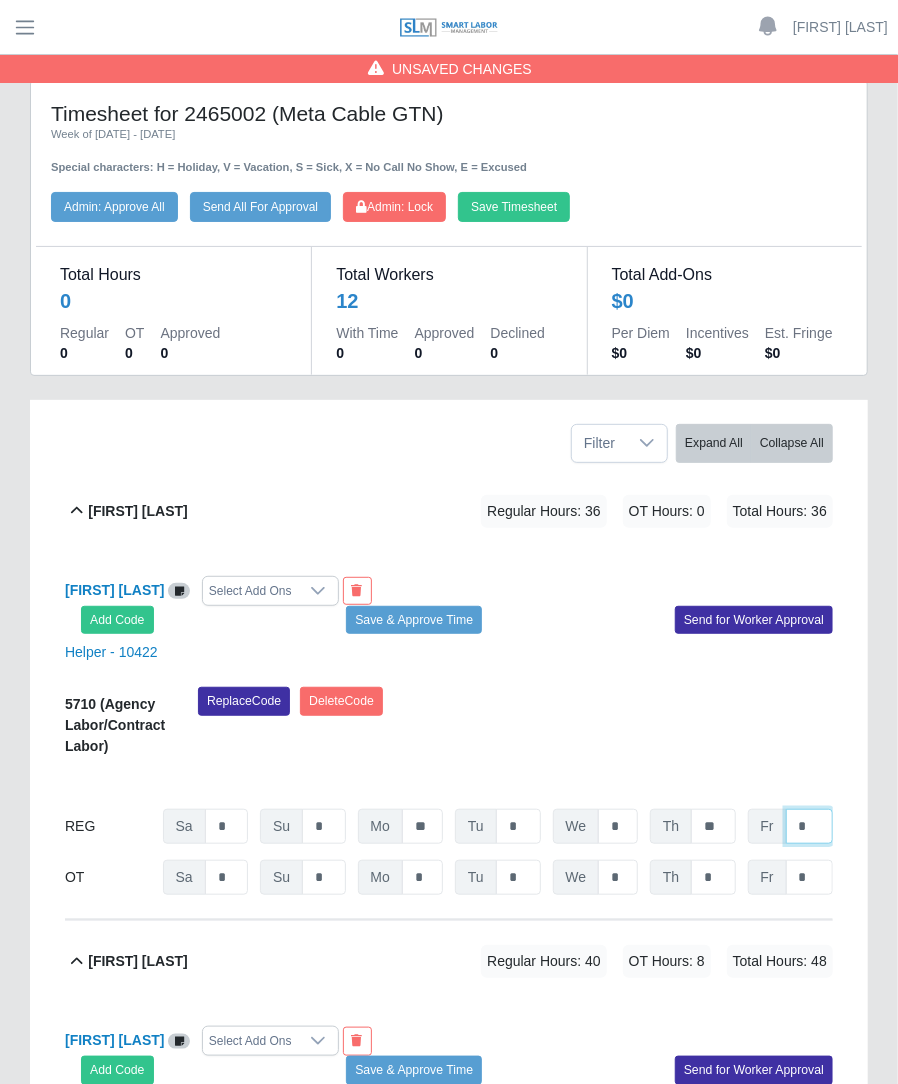 type on "*" 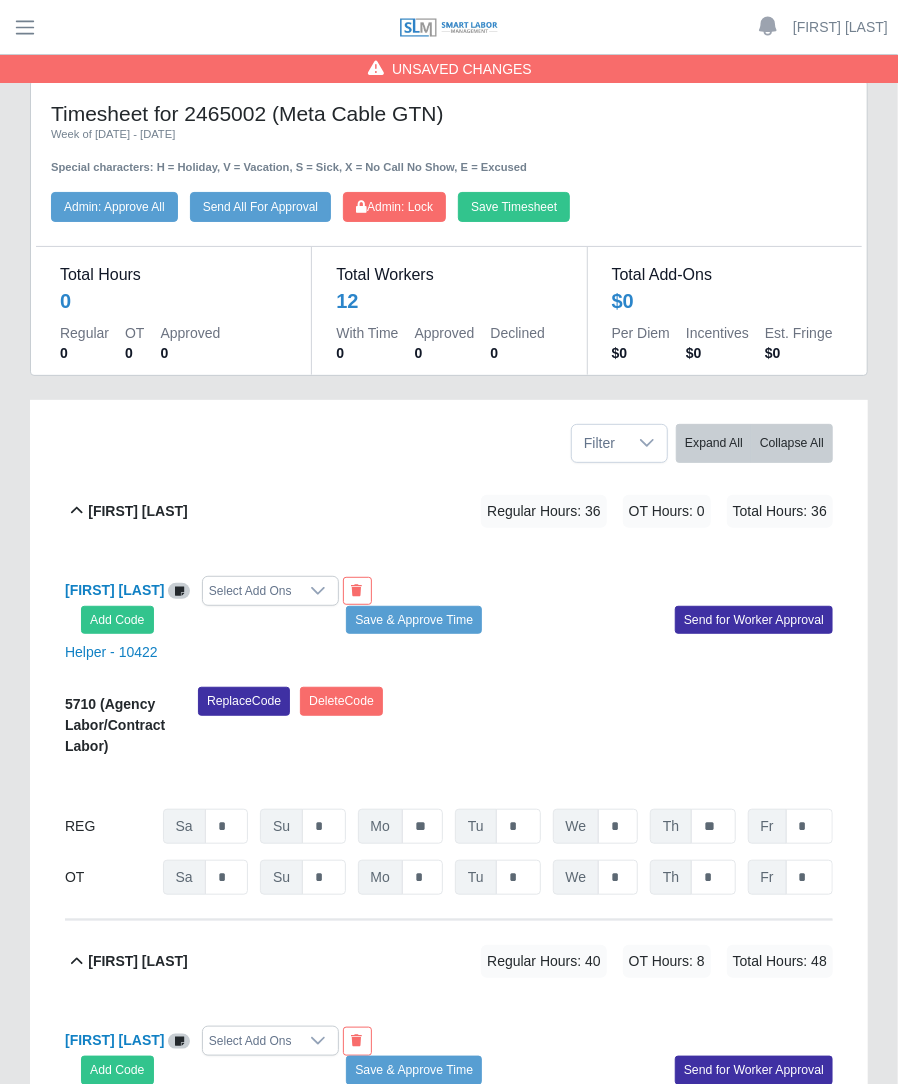 click on "Replace
Code
Delete
Code" at bounding box center [515, 728] 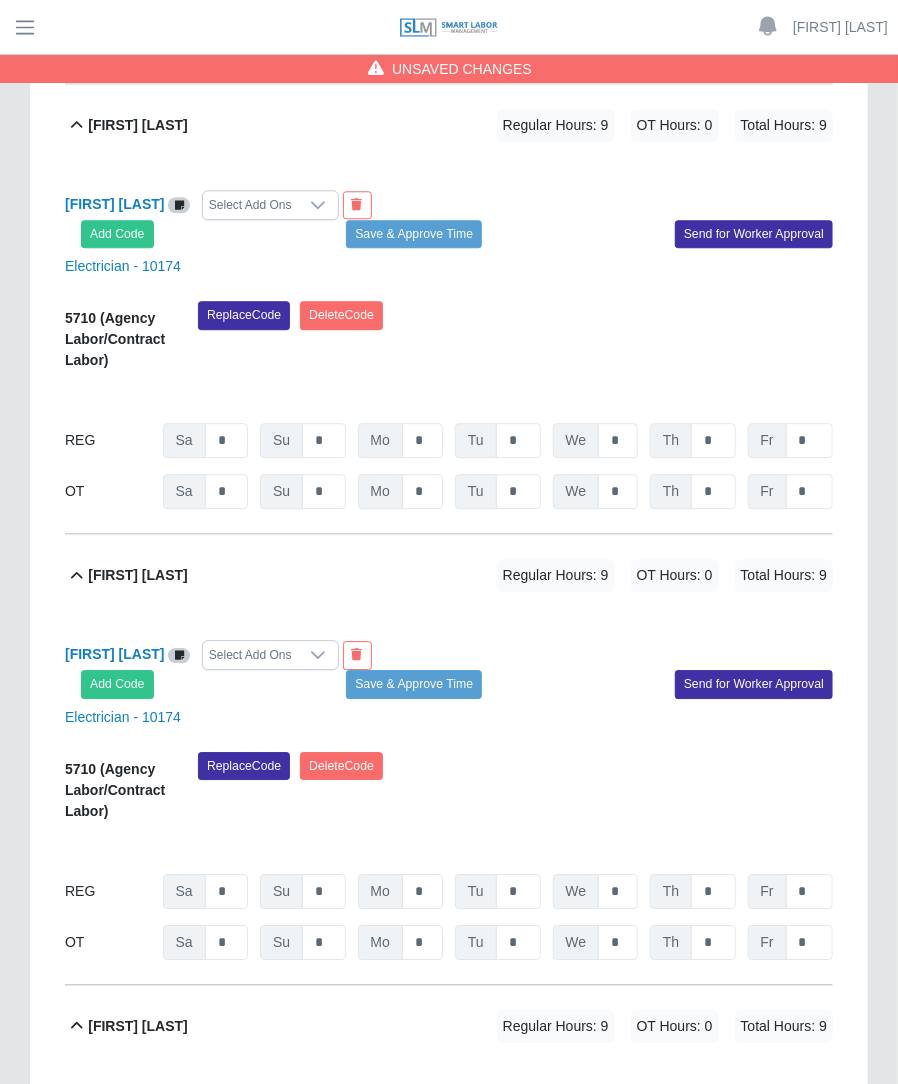 scroll, scrollTop: 1874, scrollLeft: 0, axis: vertical 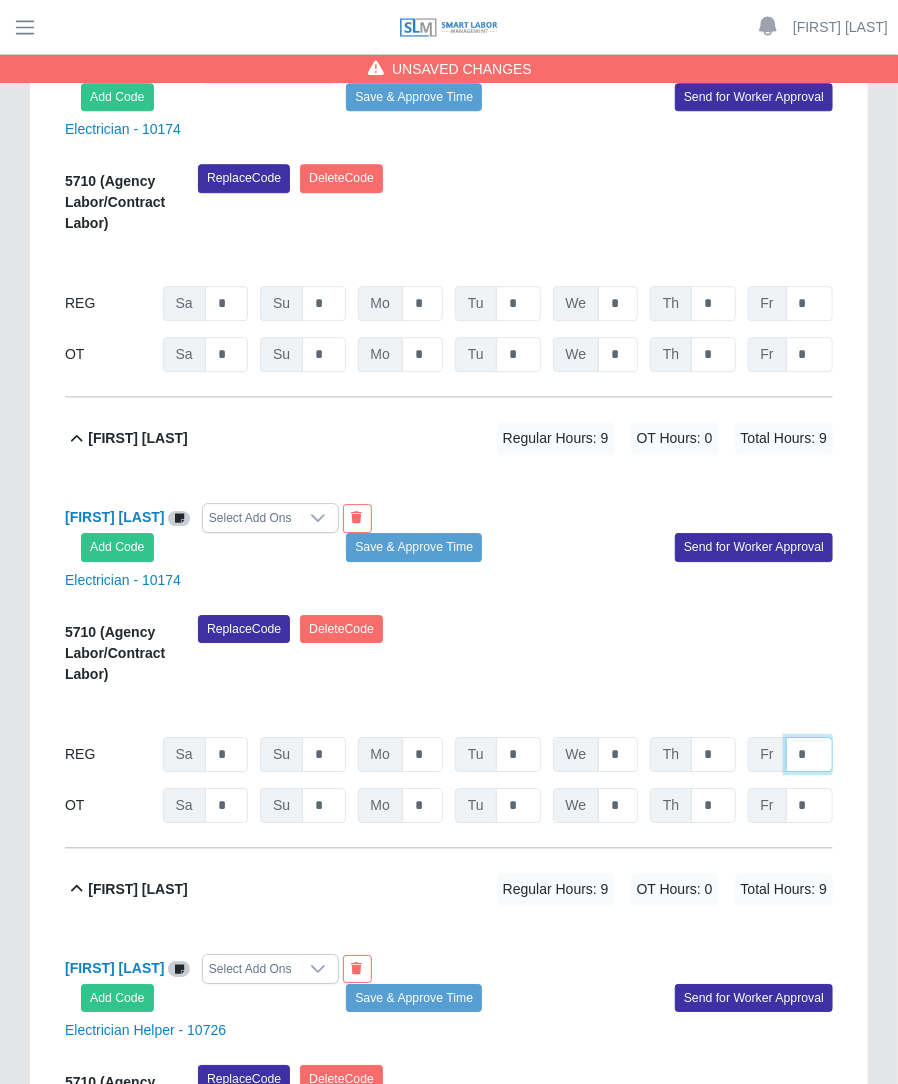 click on "*" at bounding box center [809, -1048] 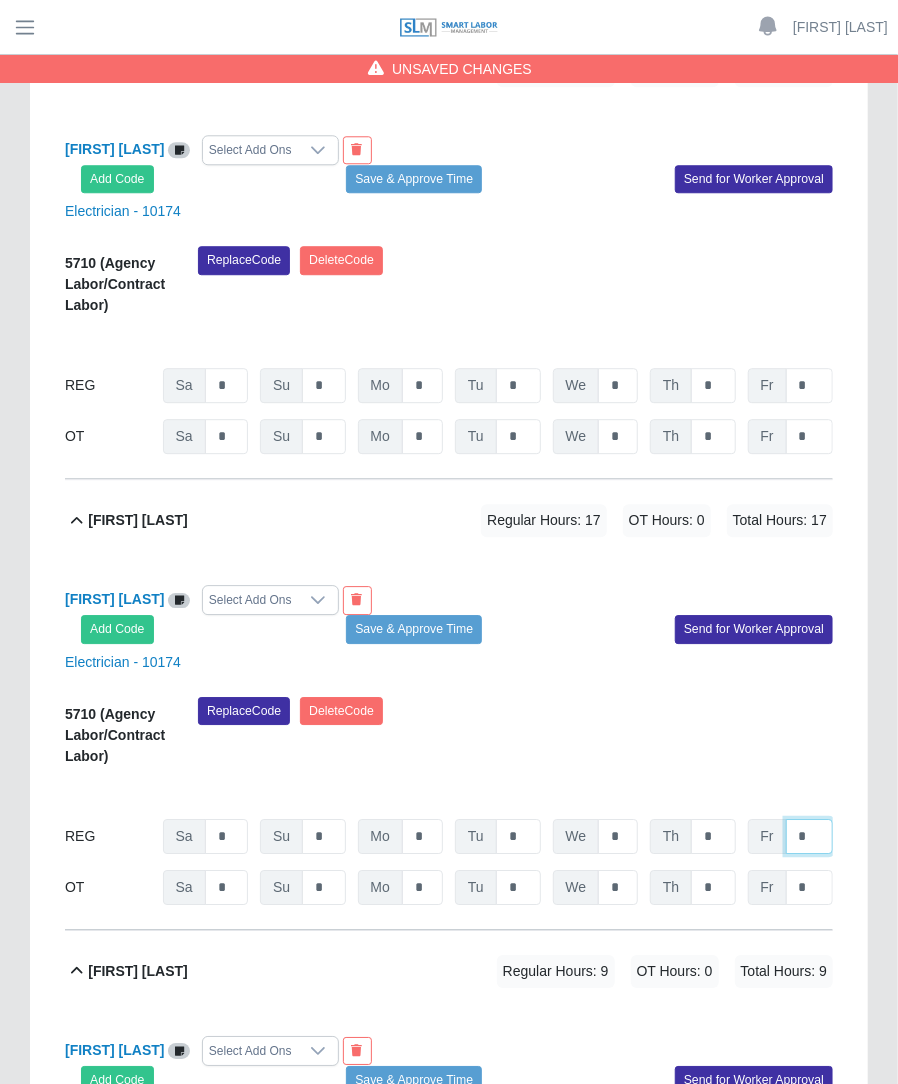 scroll, scrollTop: 1696, scrollLeft: 0, axis: vertical 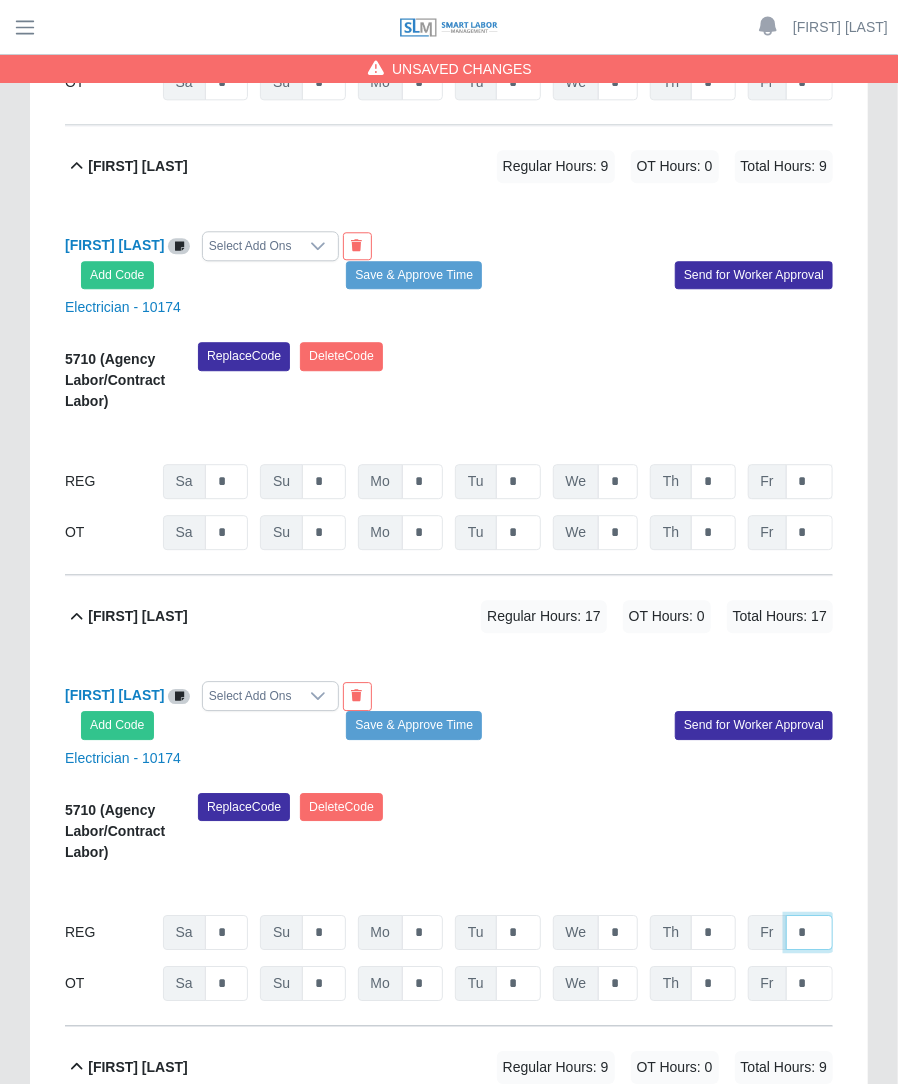 type on "*" 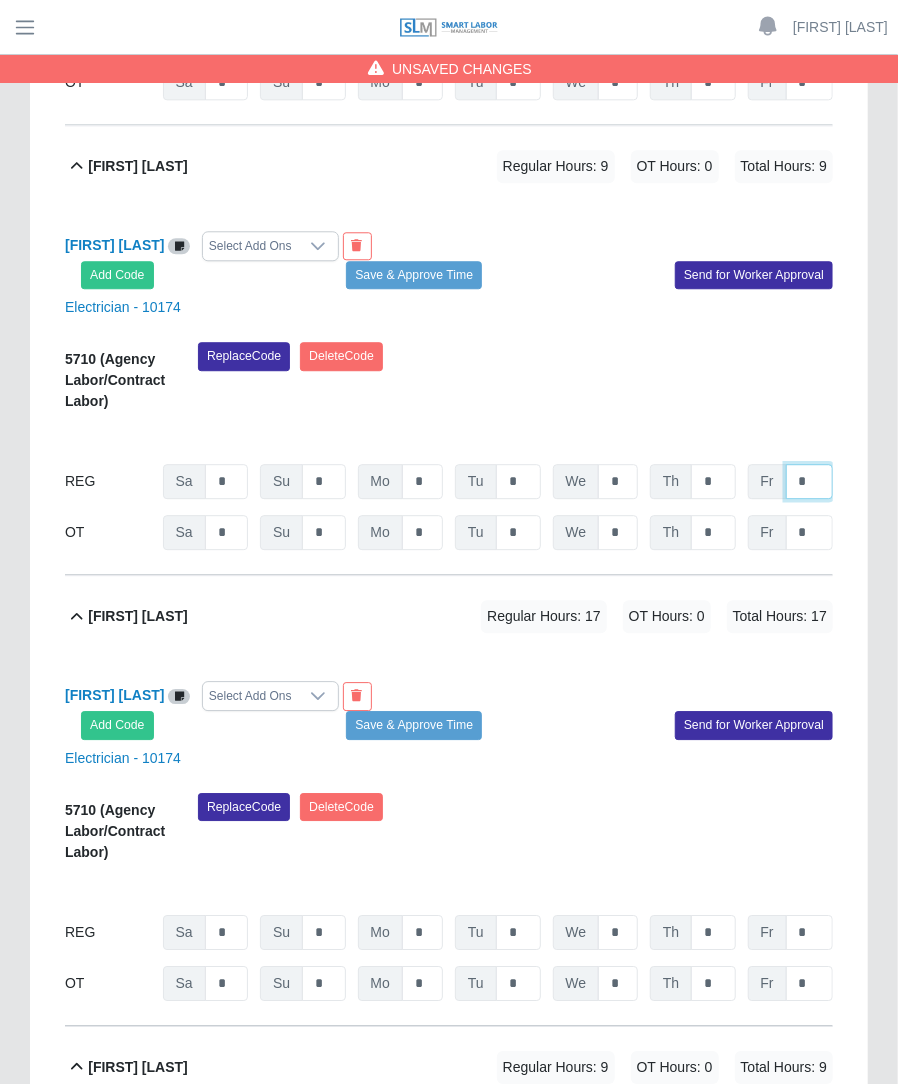 click on "*" at bounding box center [809, -870] 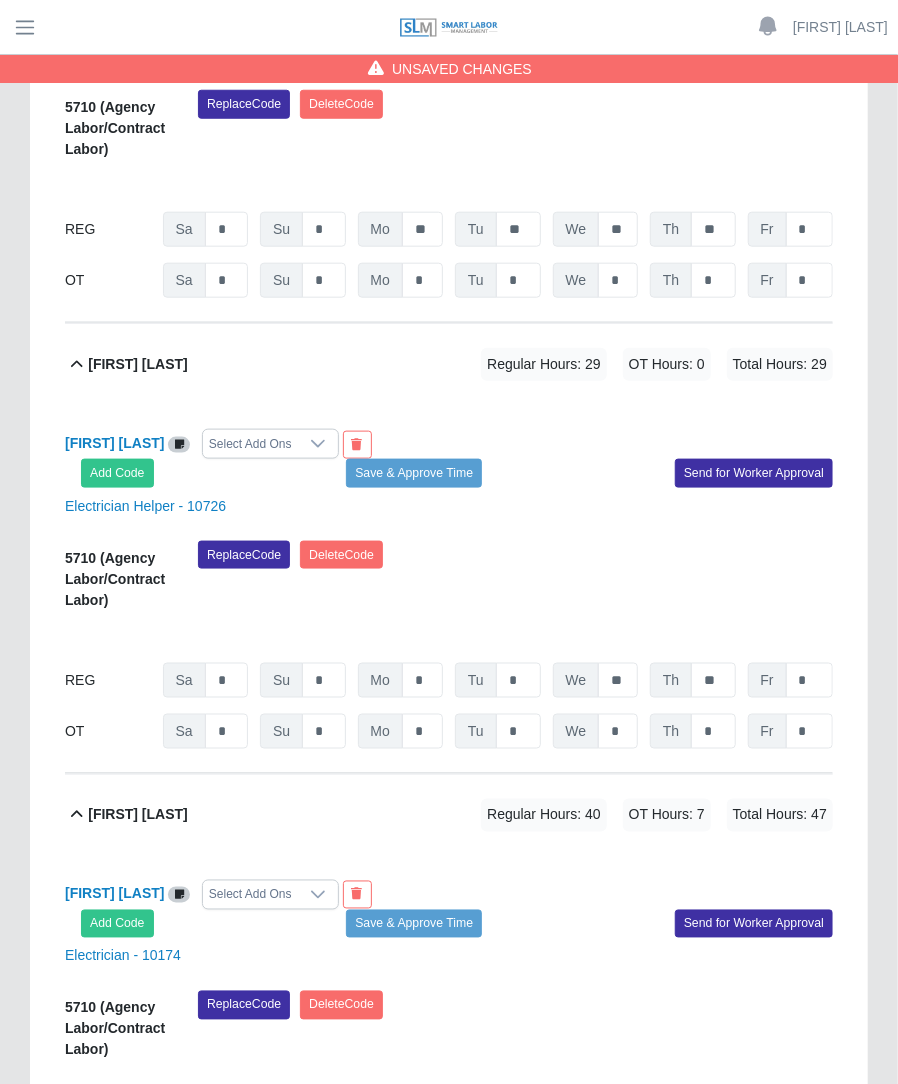 scroll, scrollTop: 3307, scrollLeft: 0, axis: vertical 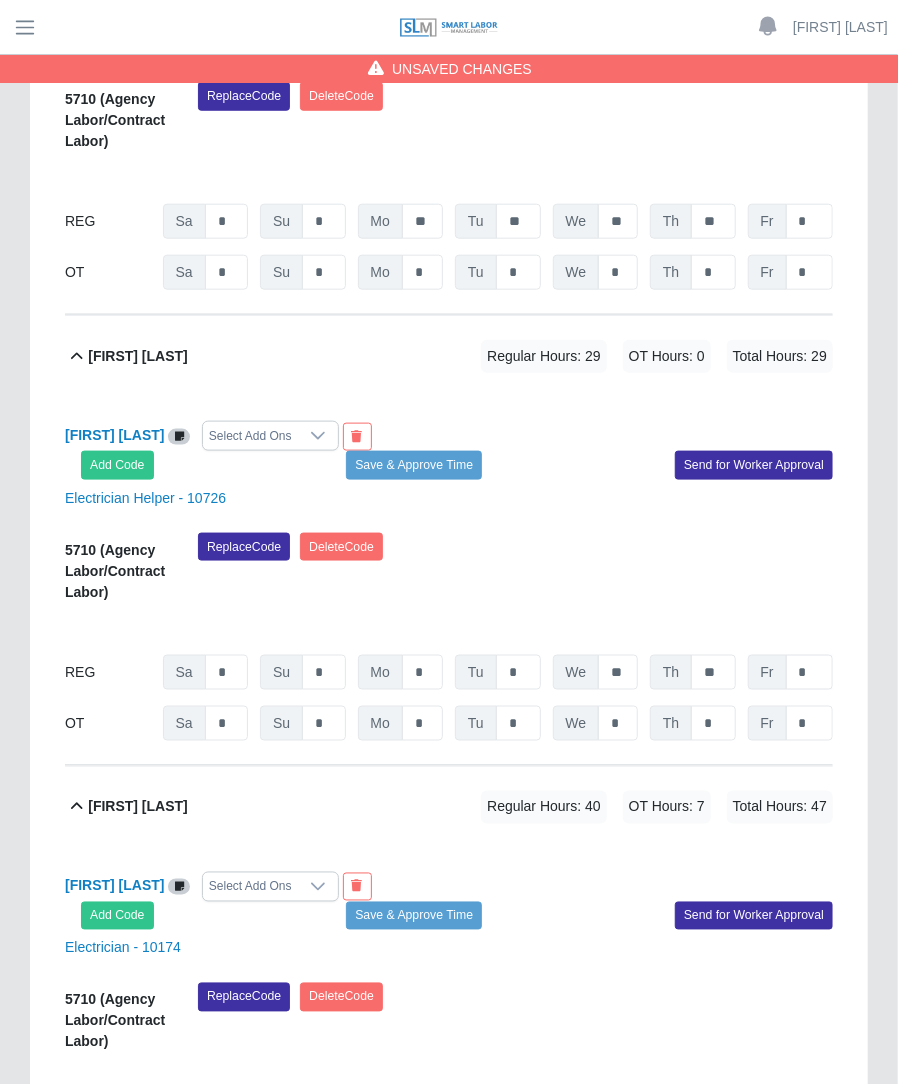 type on "*" 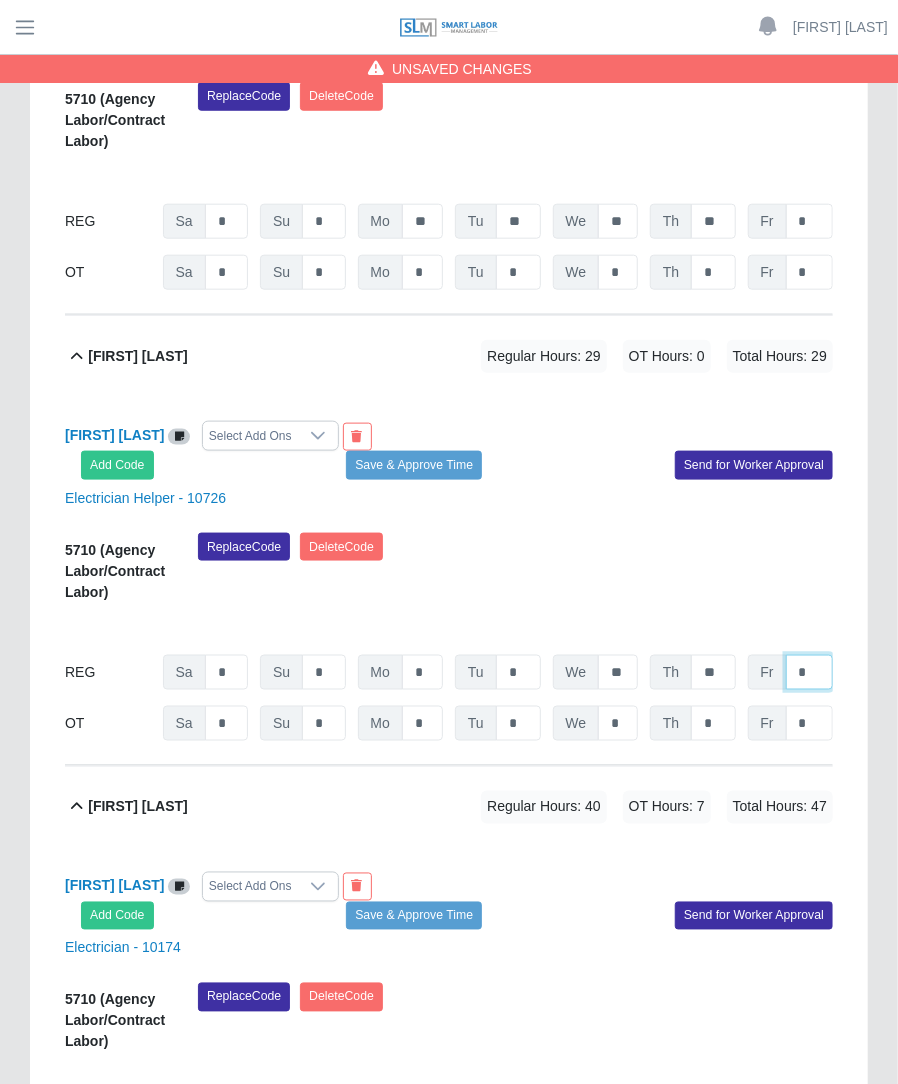 click on "*" at bounding box center [809, -2481] 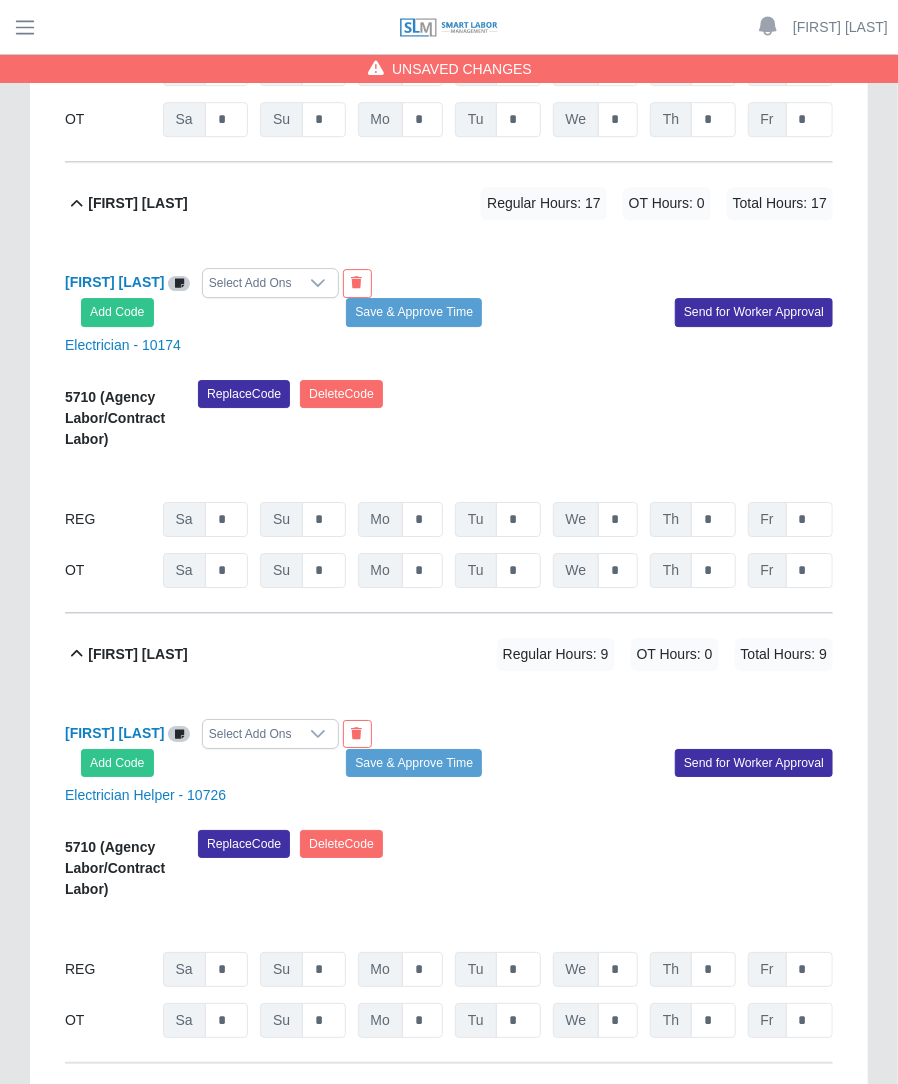 scroll, scrollTop: 2255, scrollLeft: 0, axis: vertical 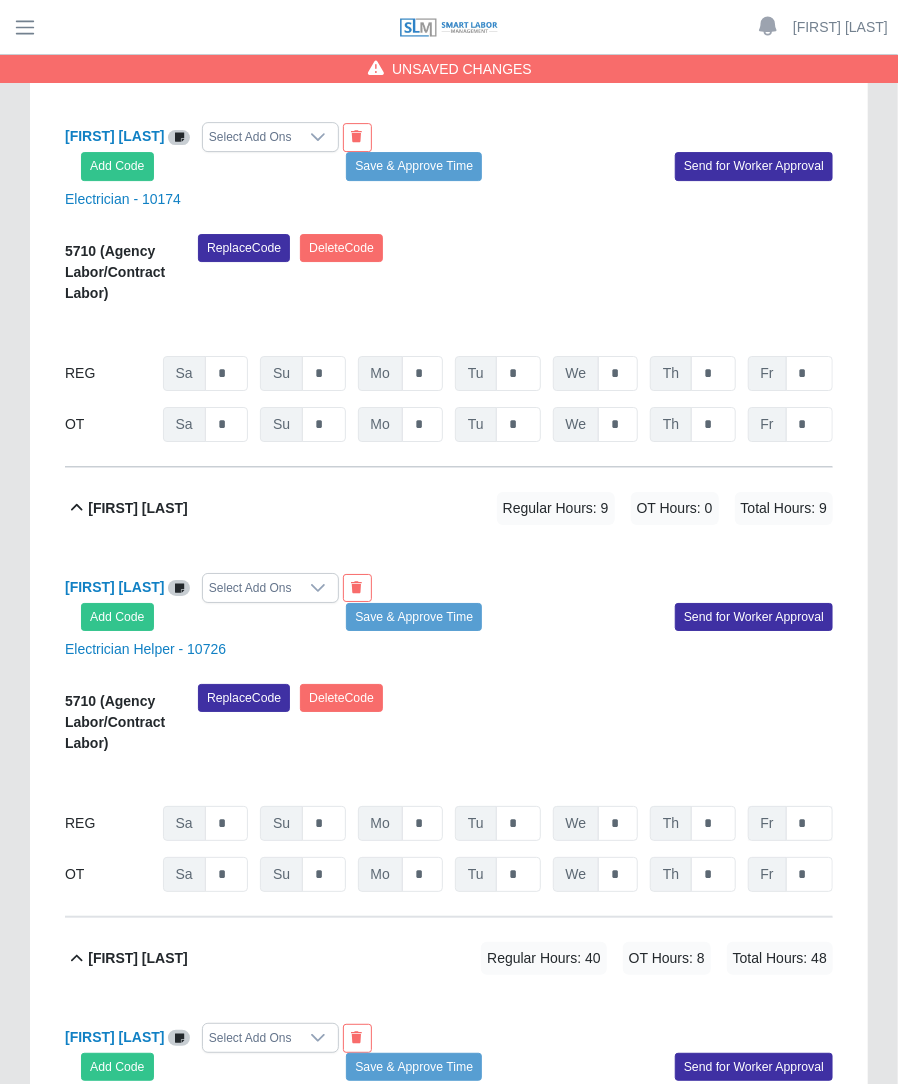 type on "*" 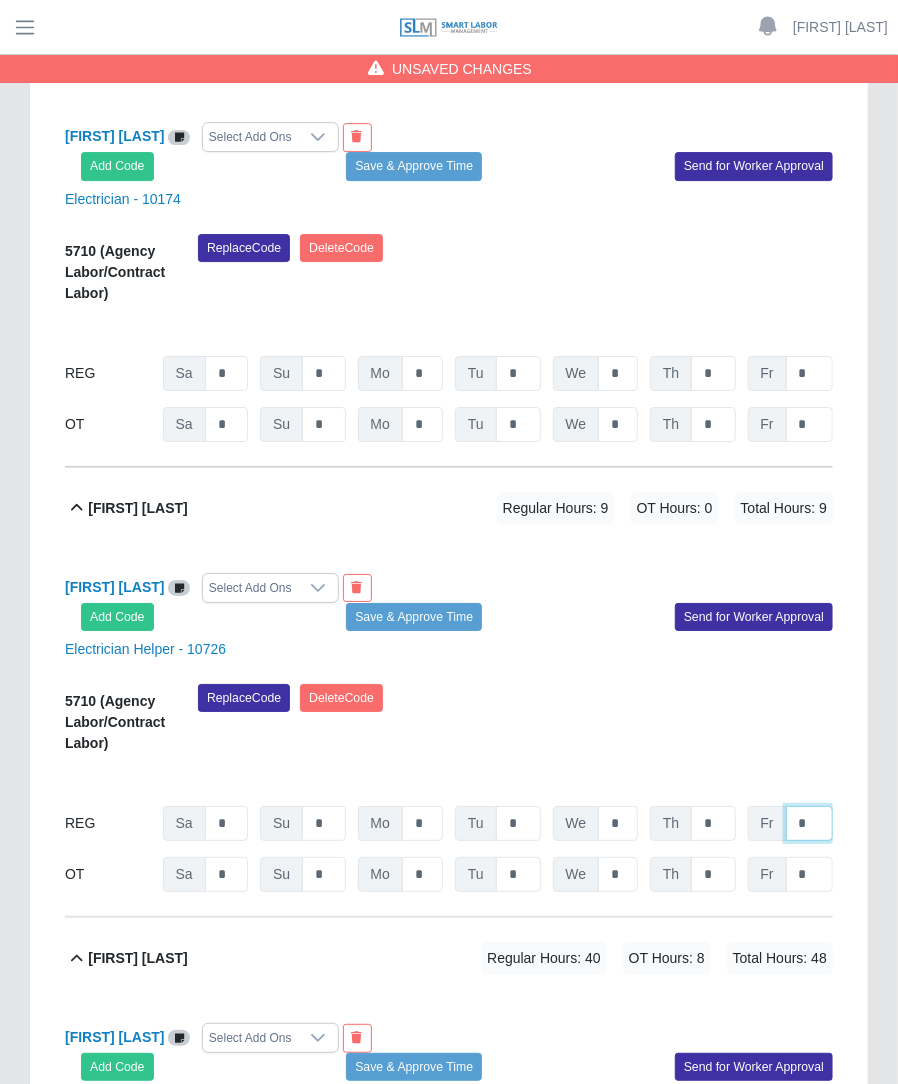click on "*" at bounding box center (809, -1429) 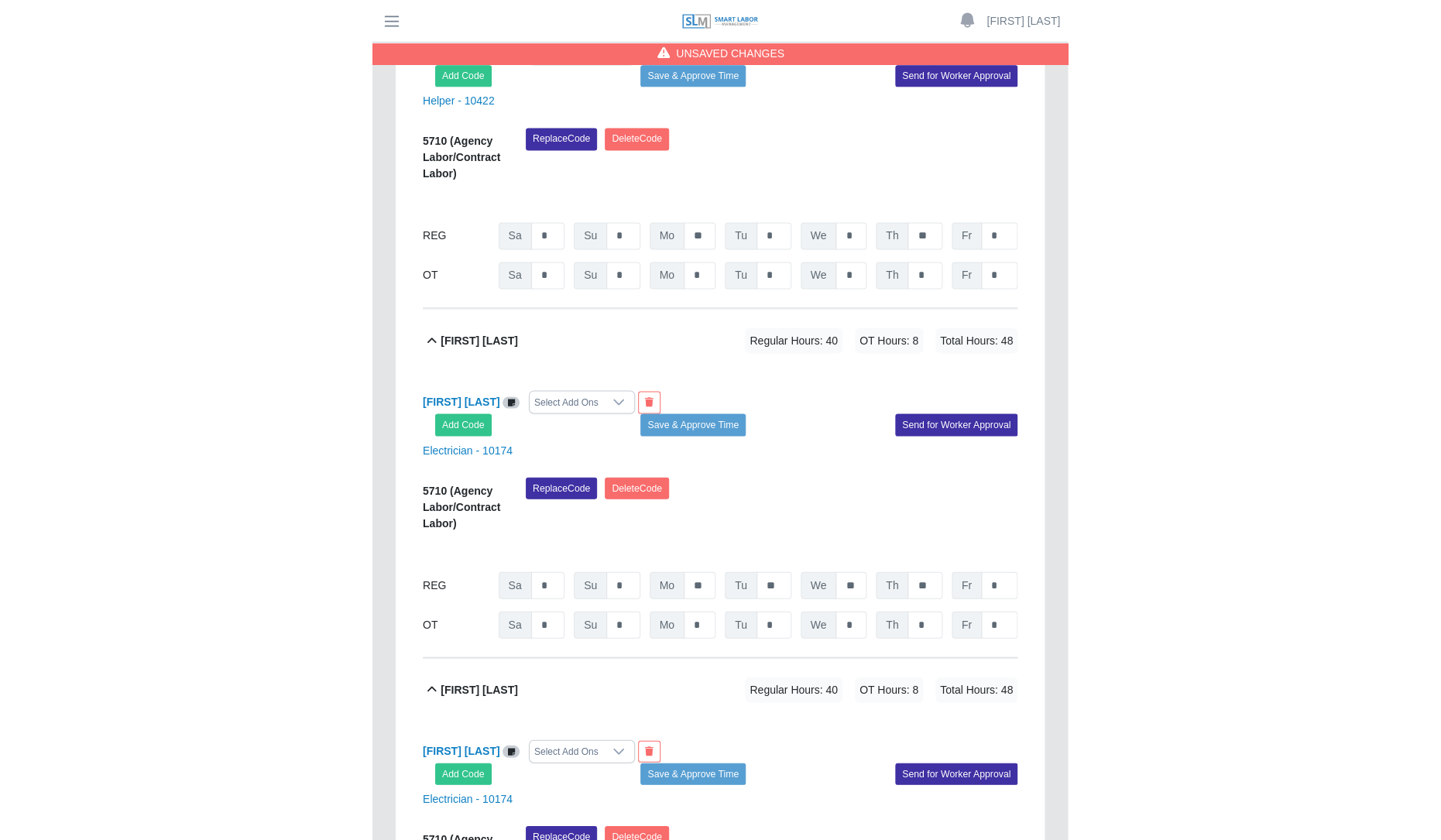 scroll, scrollTop: 0, scrollLeft: 0, axis: both 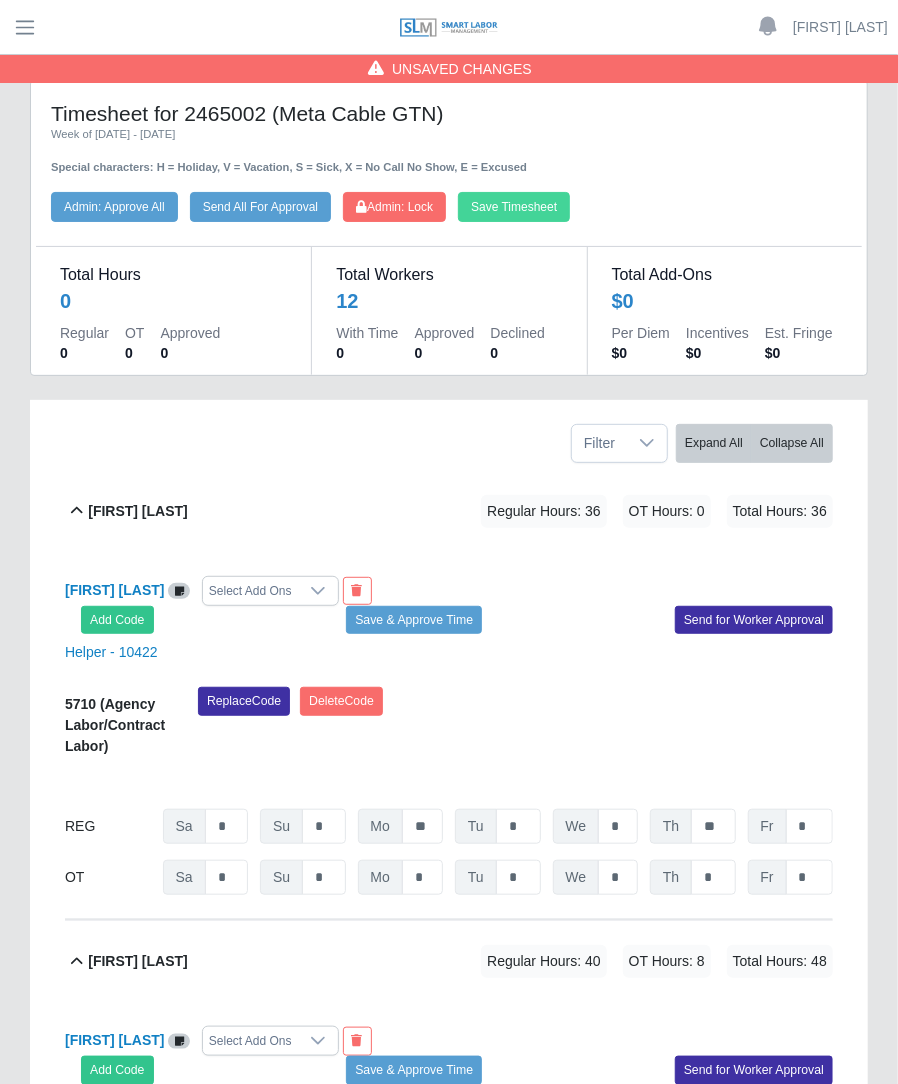 type on "*" 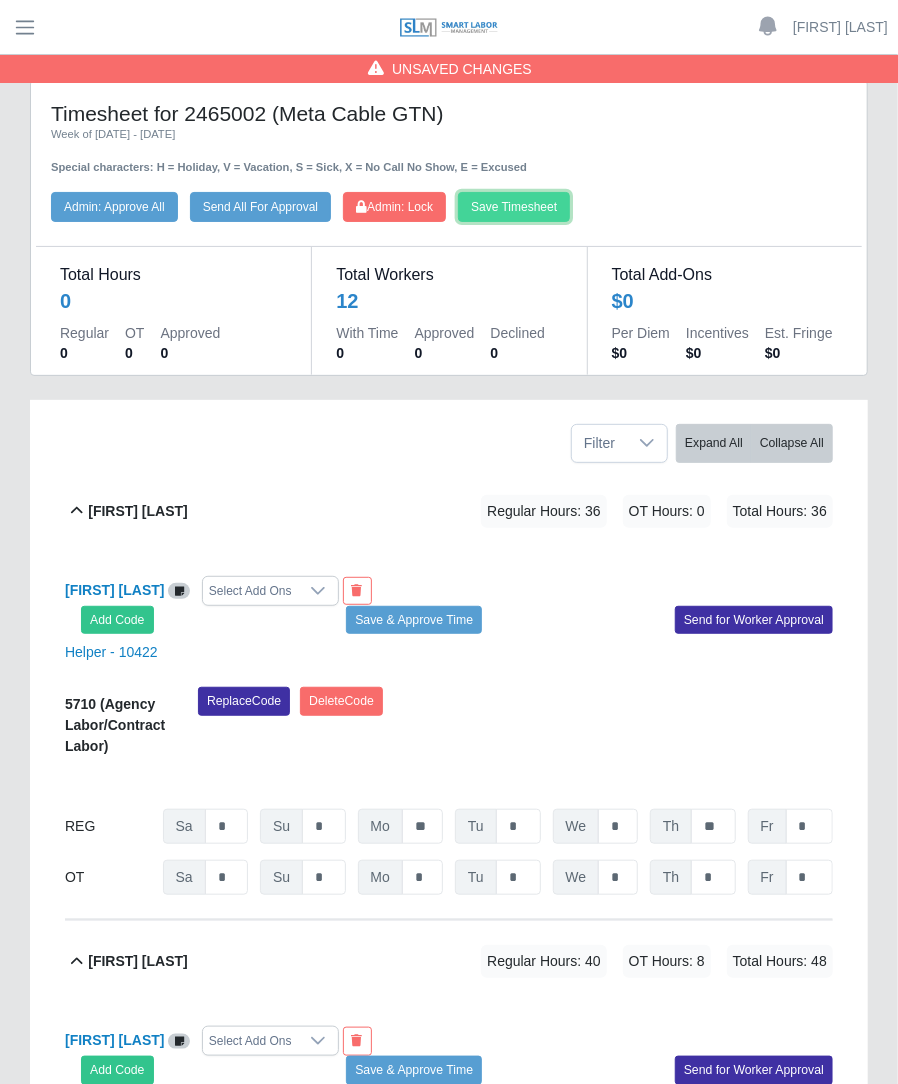 click on "Save Timesheet" at bounding box center (514, 207) 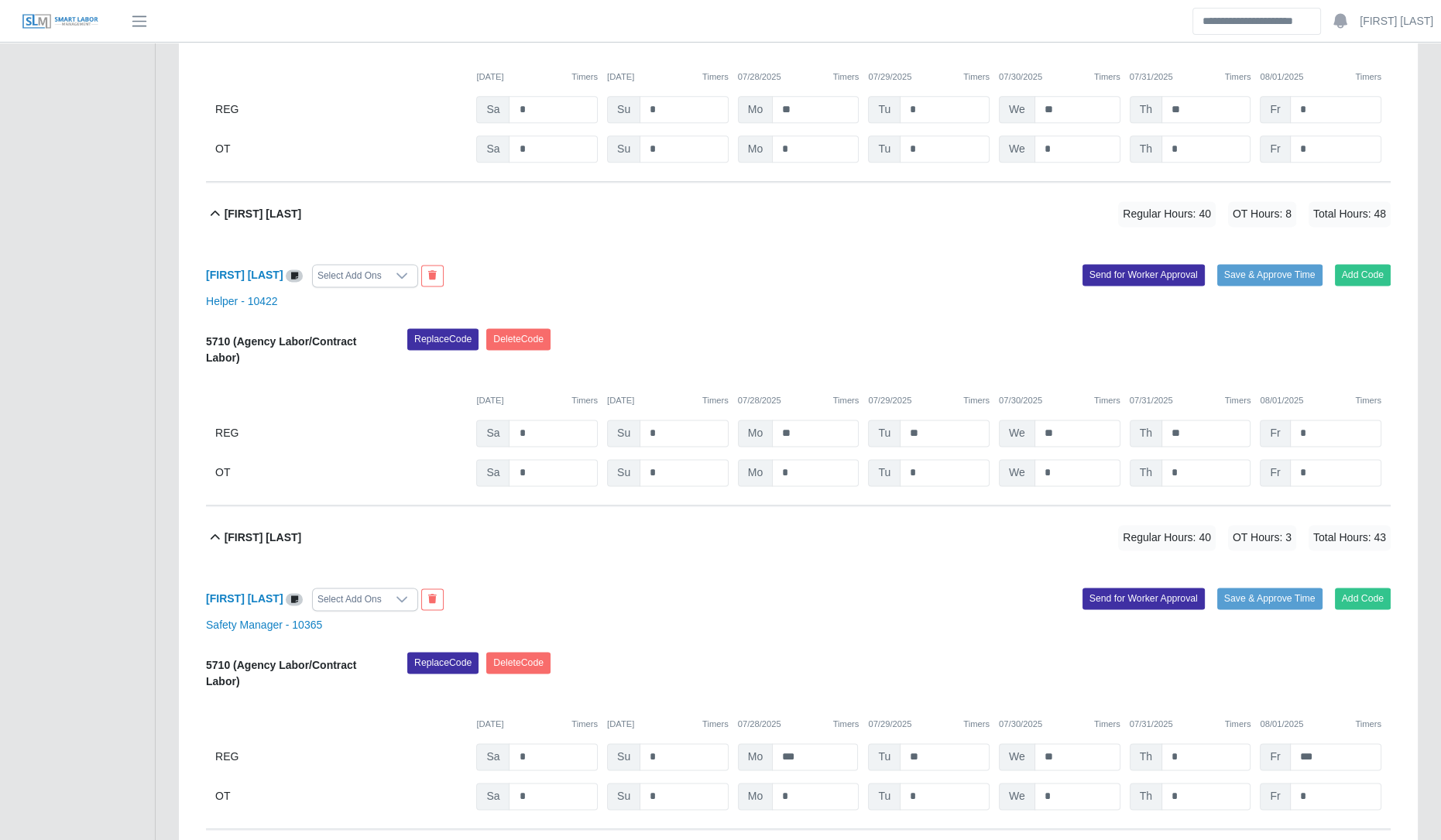 scroll, scrollTop: 3279, scrollLeft: 0, axis: vertical 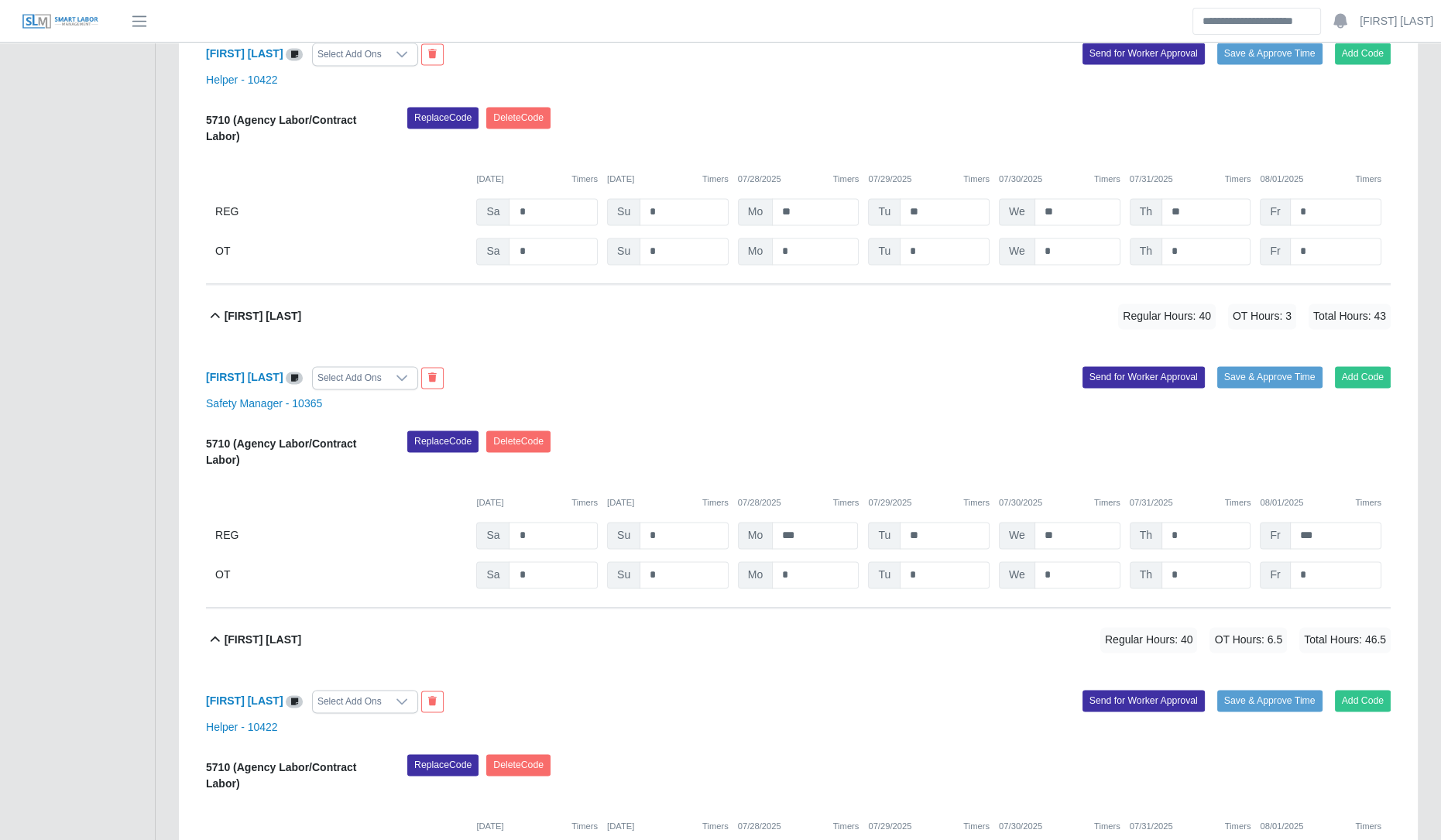 click on "Select Add Ons" at bounding box center (349, 378) 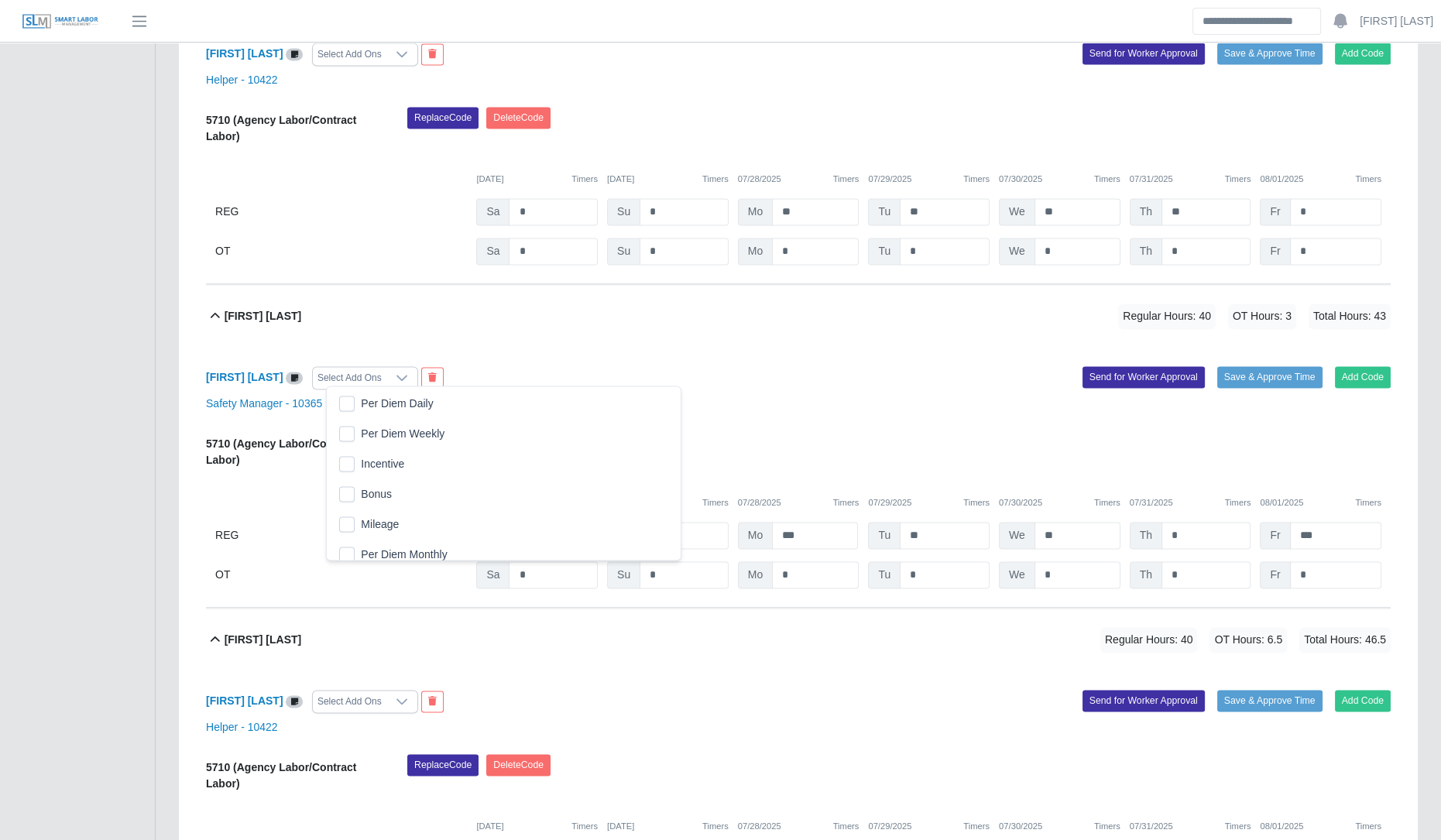 scroll, scrollTop: 15, scrollLeft: 10, axis: both 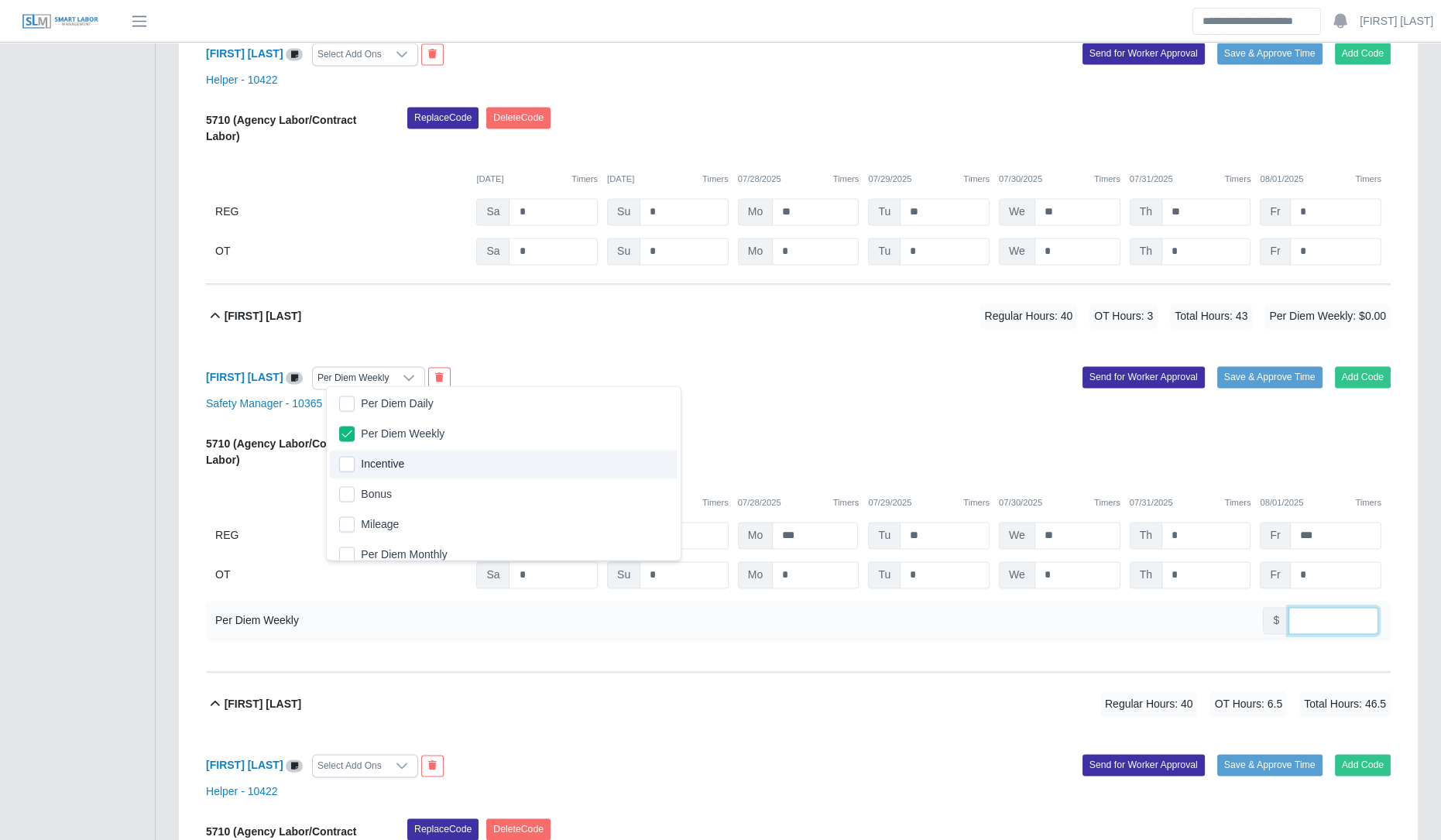 click at bounding box center [1333, 620] 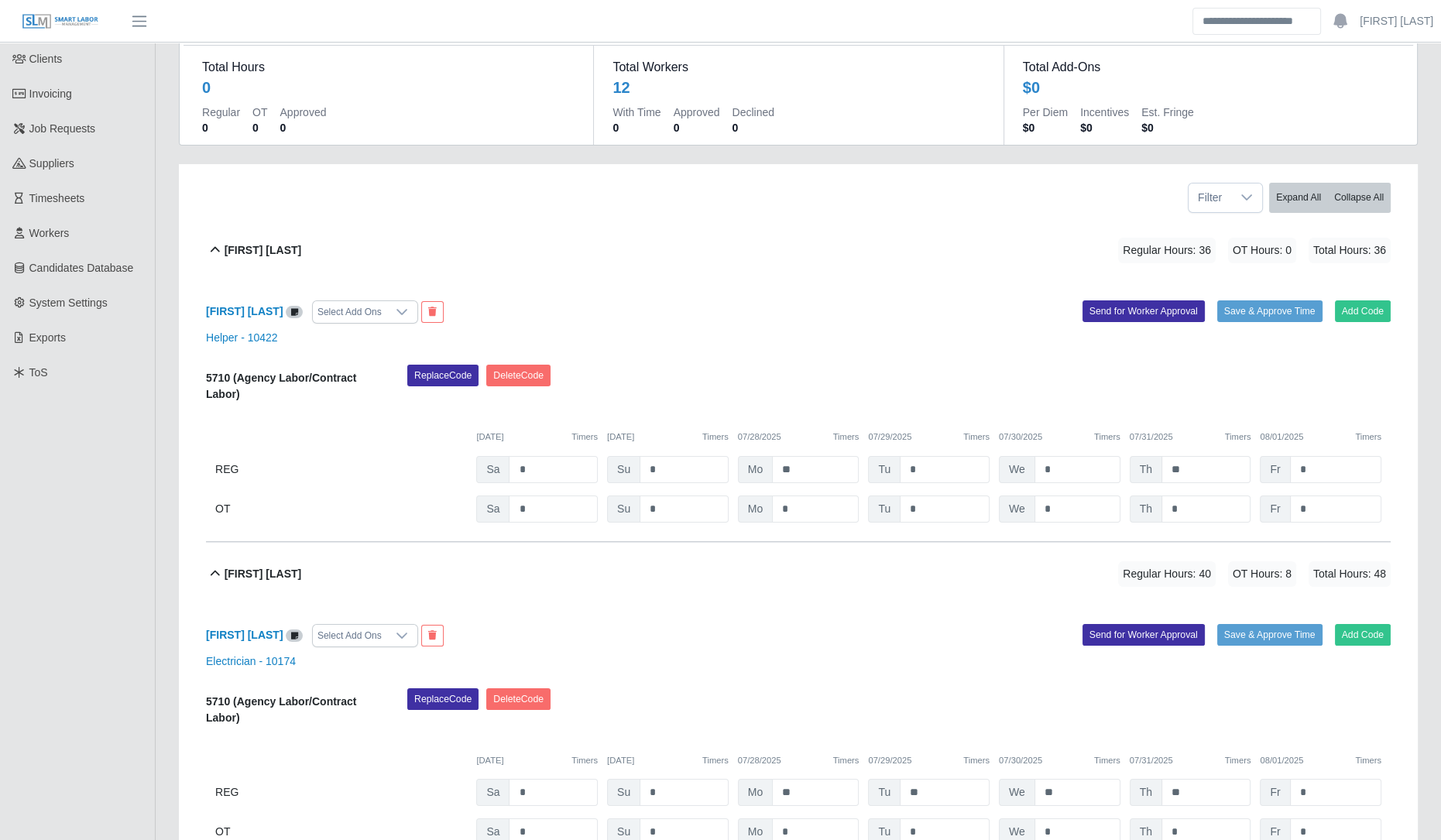 scroll, scrollTop: 0, scrollLeft: 0, axis: both 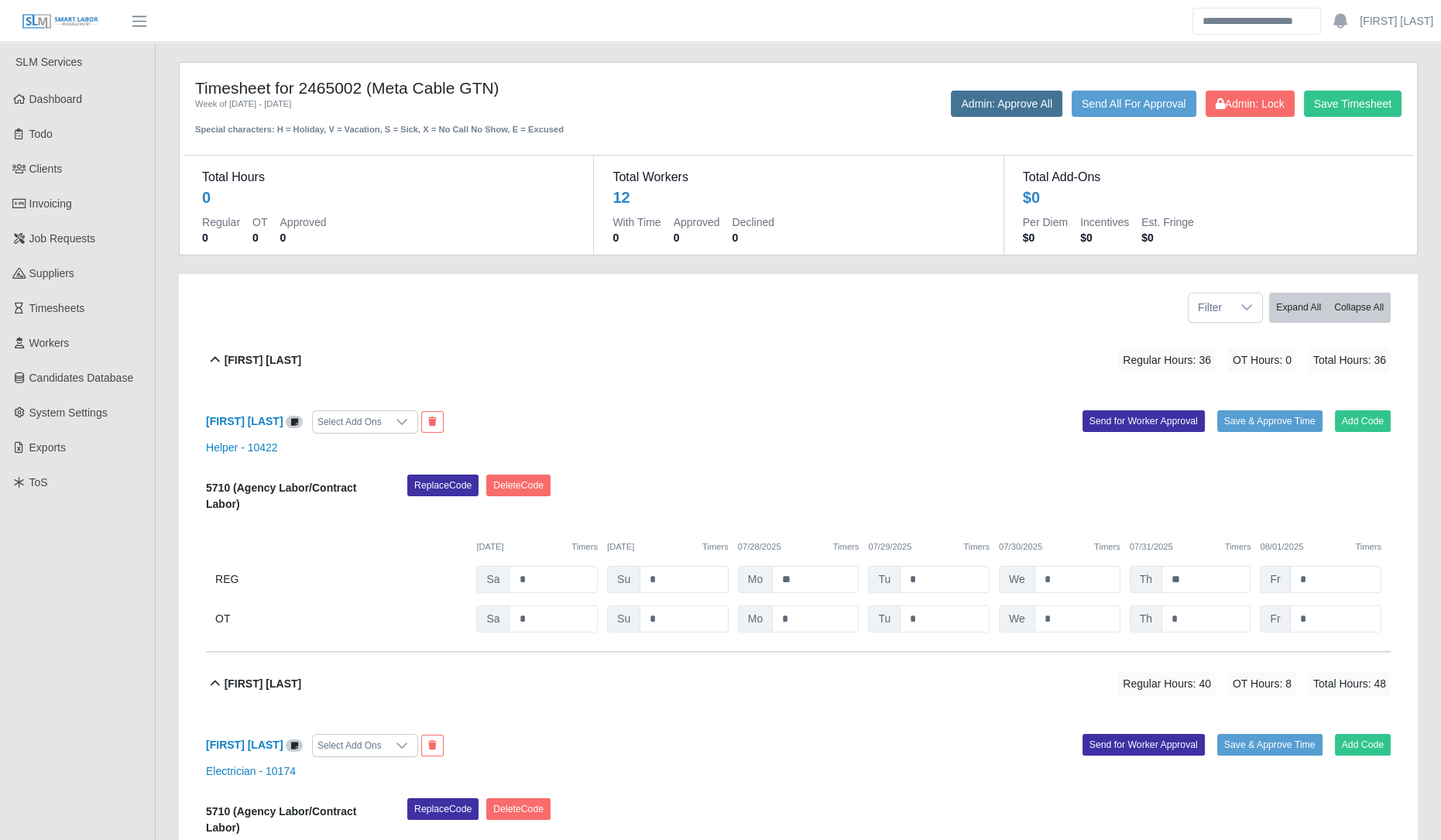 type on "***" 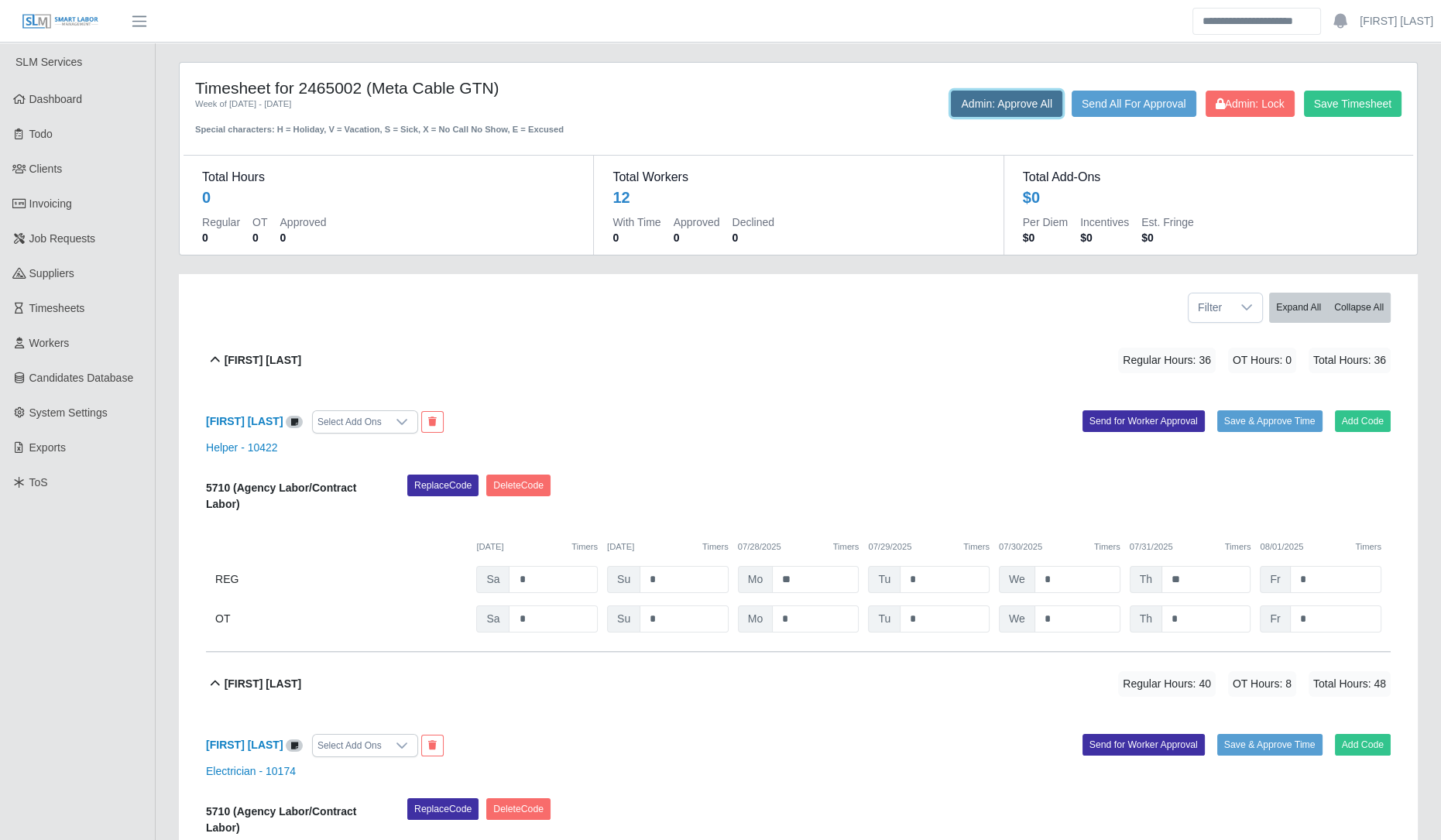 click on "Admin: Approve All" at bounding box center (1007, 104) 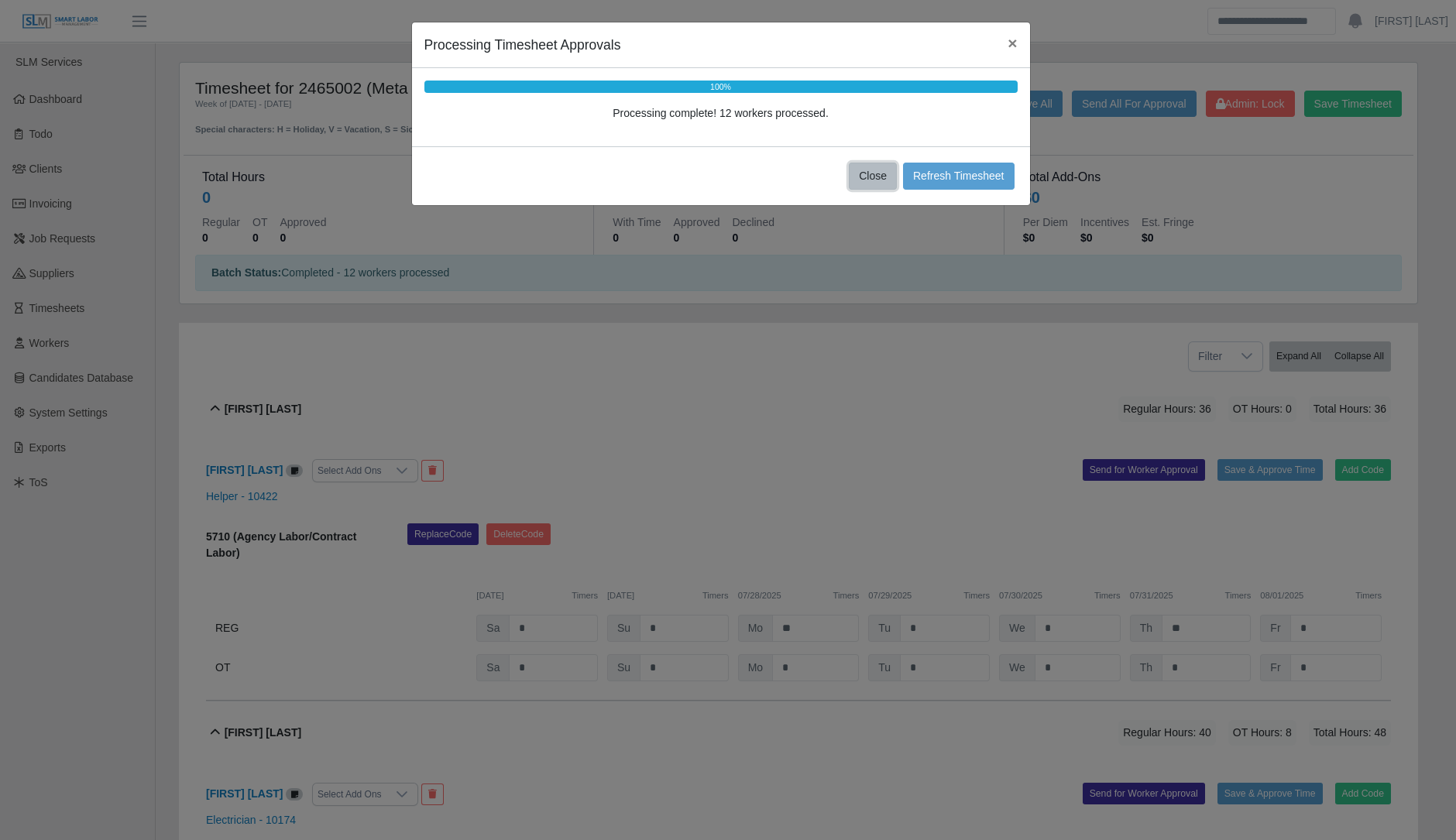 click on "Close" at bounding box center [873, 176] 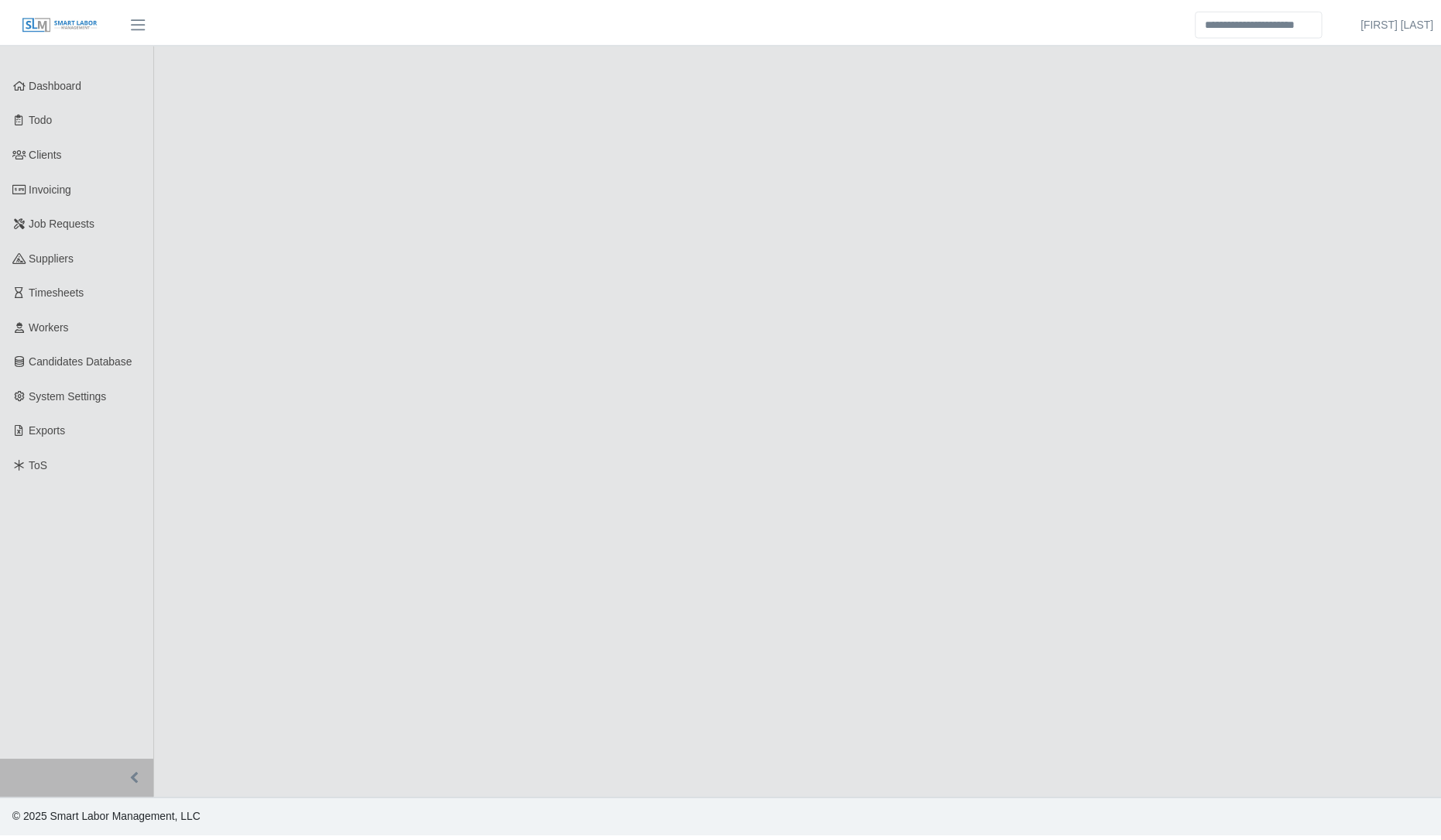 scroll, scrollTop: 0, scrollLeft: 0, axis: both 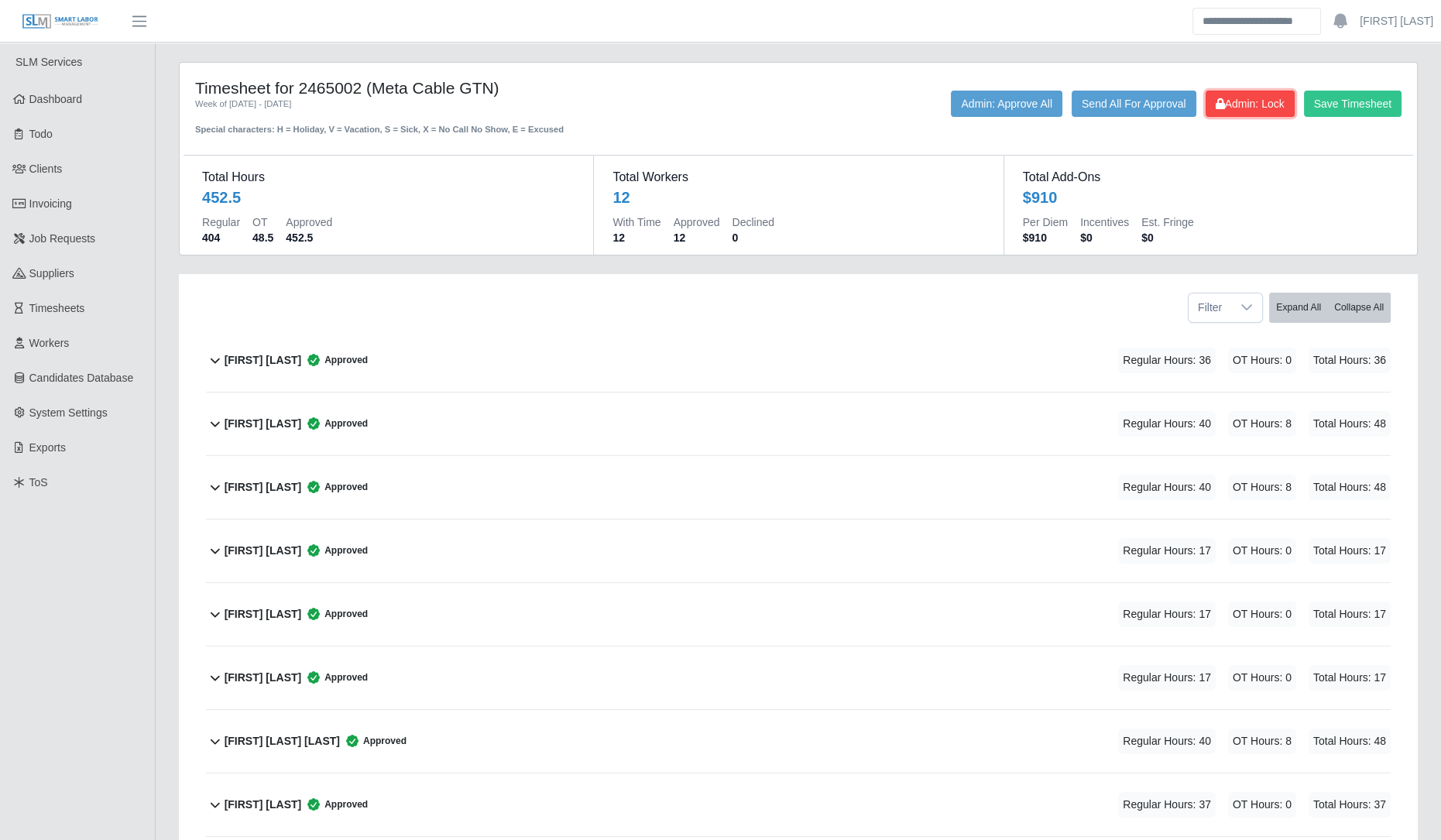click on "Admin: Lock" 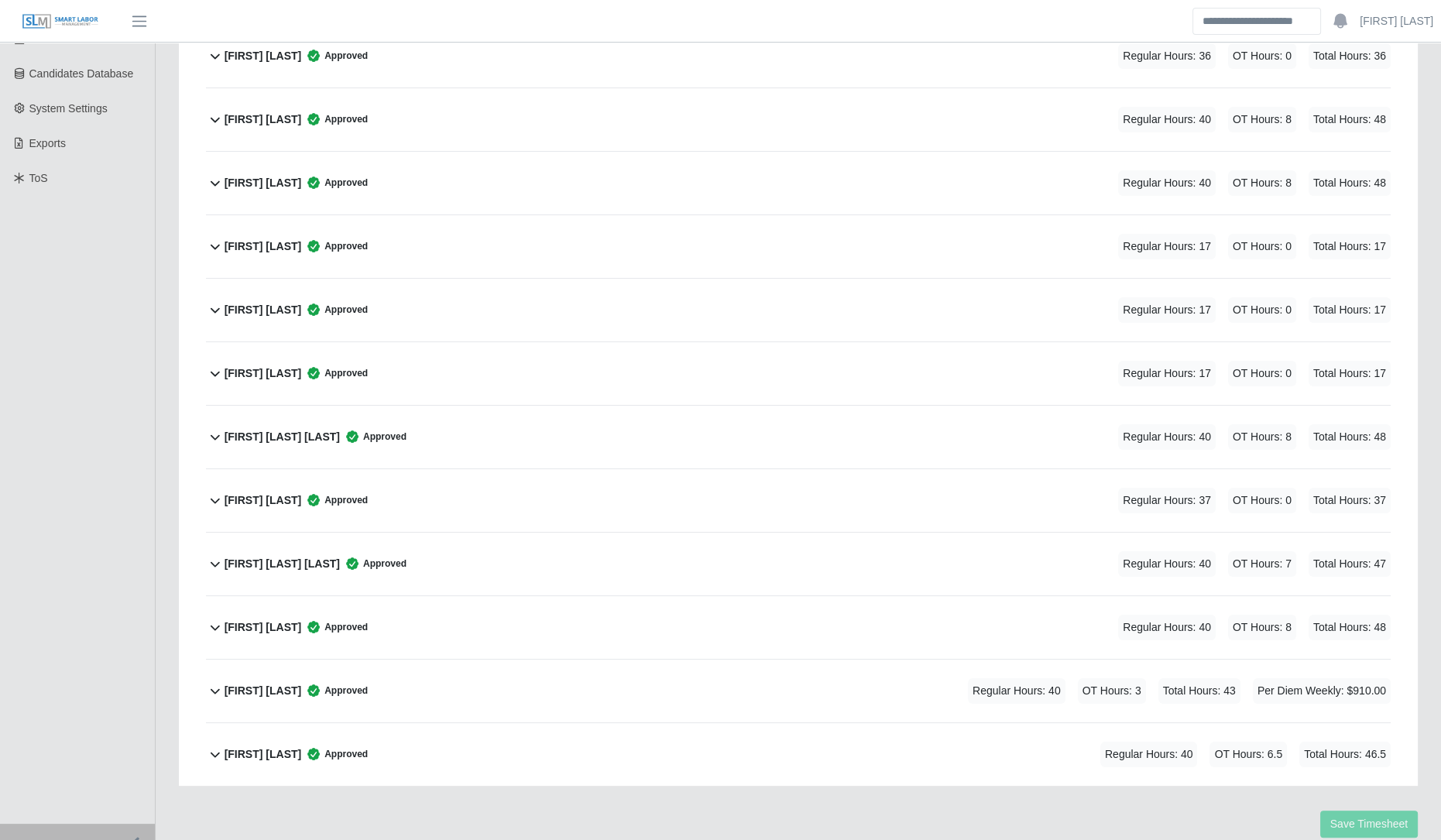 scroll, scrollTop: 0, scrollLeft: 0, axis: both 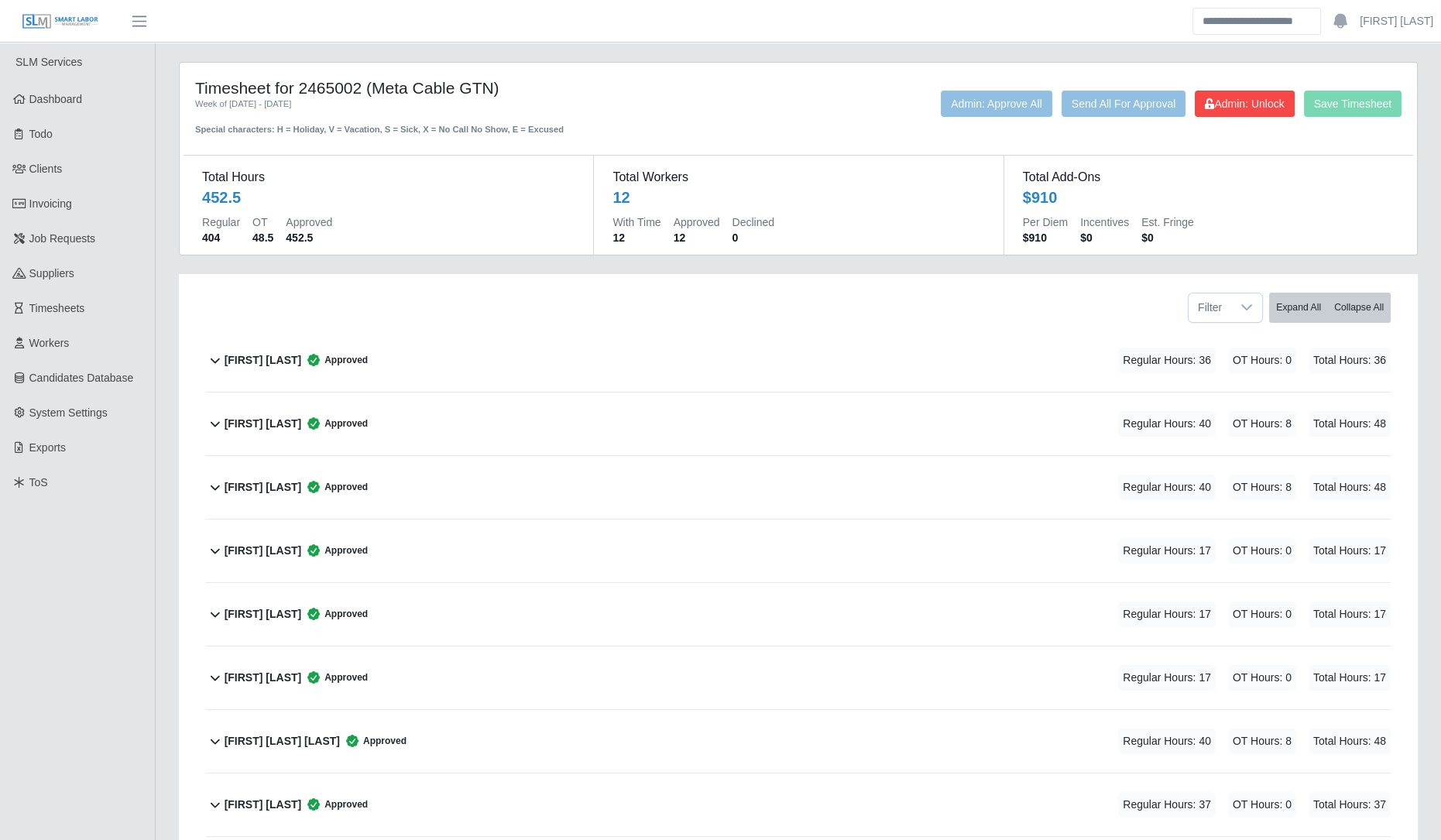 click on "SLM Services Dashboard Todo Clients Invoicing Job Requests Suppliers Timesheets Workers Candidates Database System Settings Exports ToS" at bounding box center [77, 585] 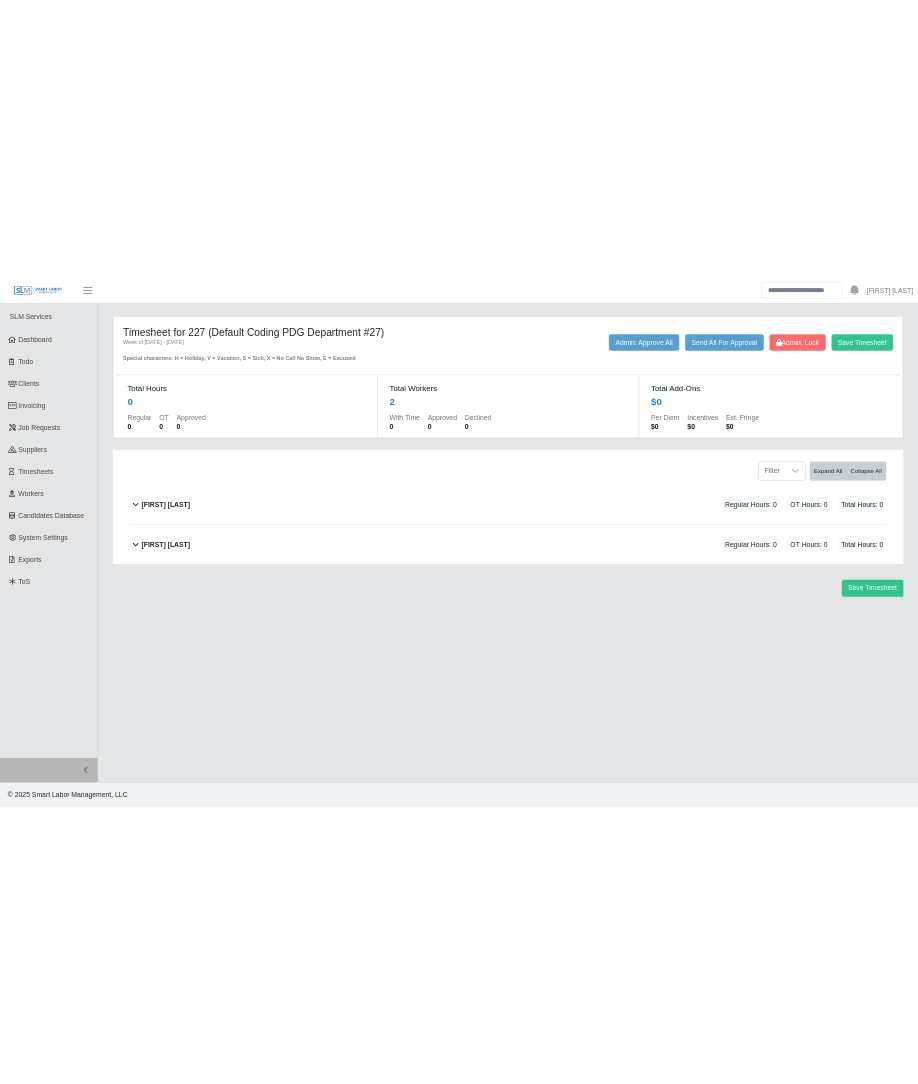 scroll, scrollTop: 0, scrollLeft: 0, axis: both 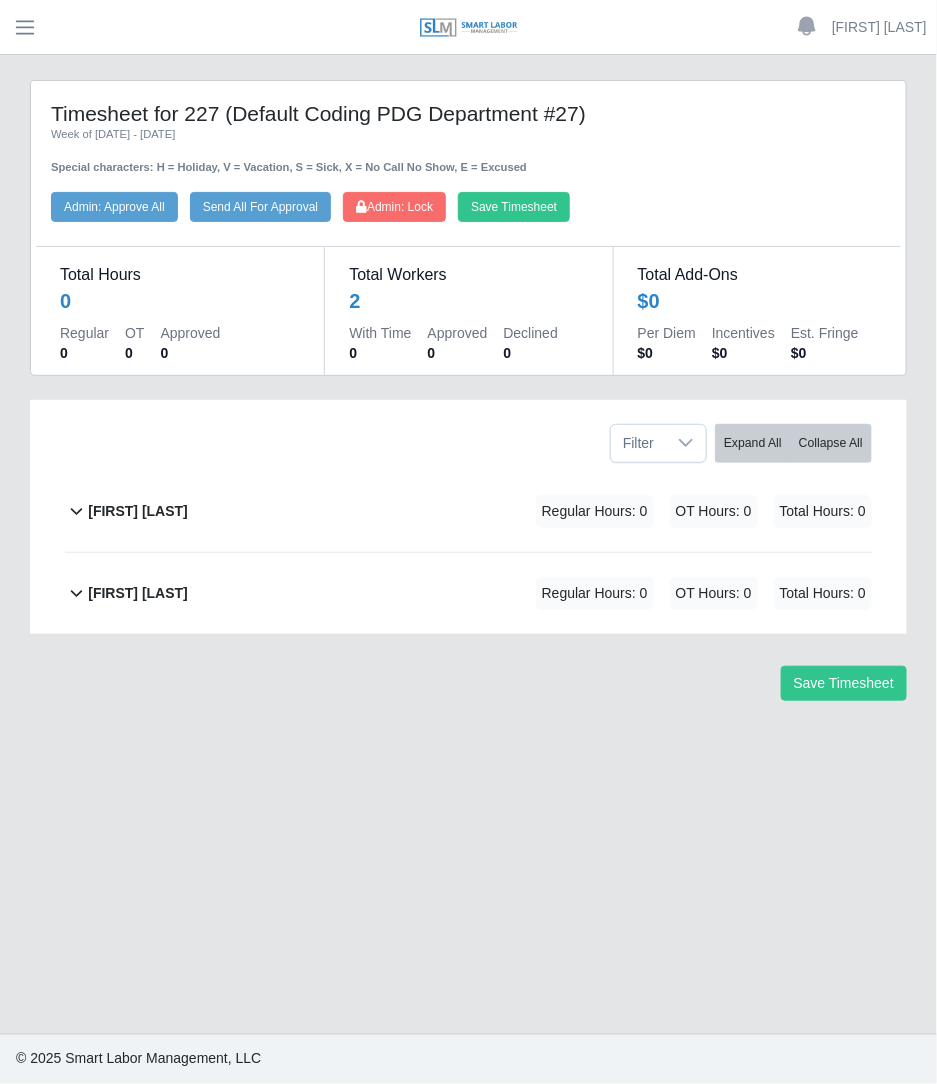 click on "Coleman Wagner             Regular Hours: 0   OT Hours: 0   Total Hours: 0" 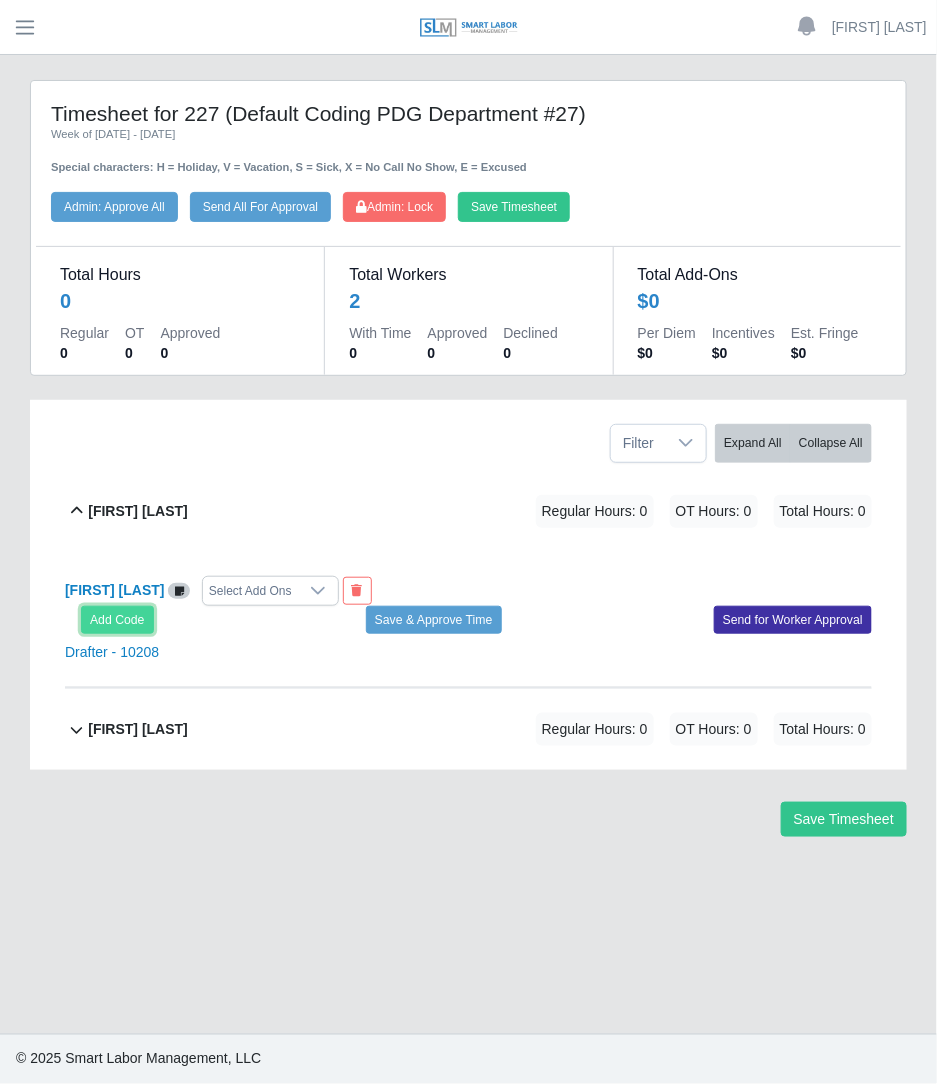 click on "Add Code" 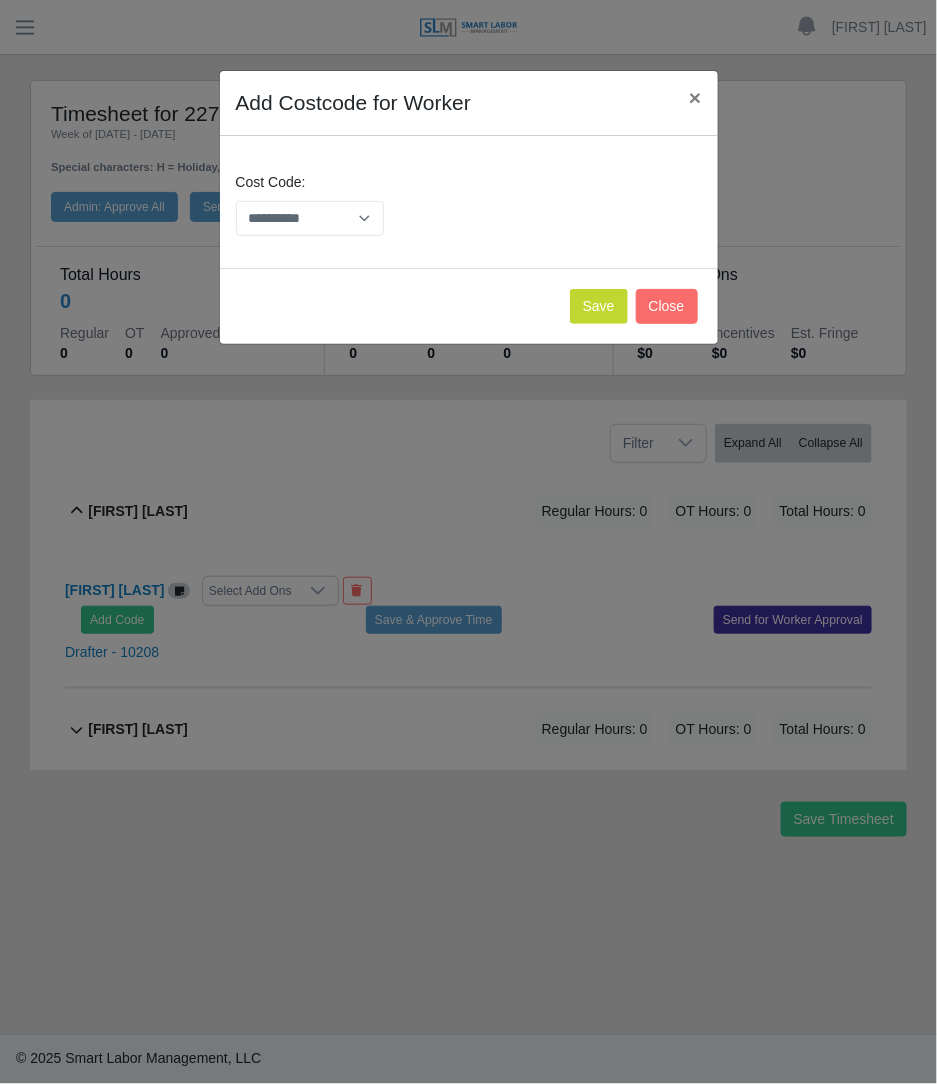 click on "**********" at bounding box center [469, 212] 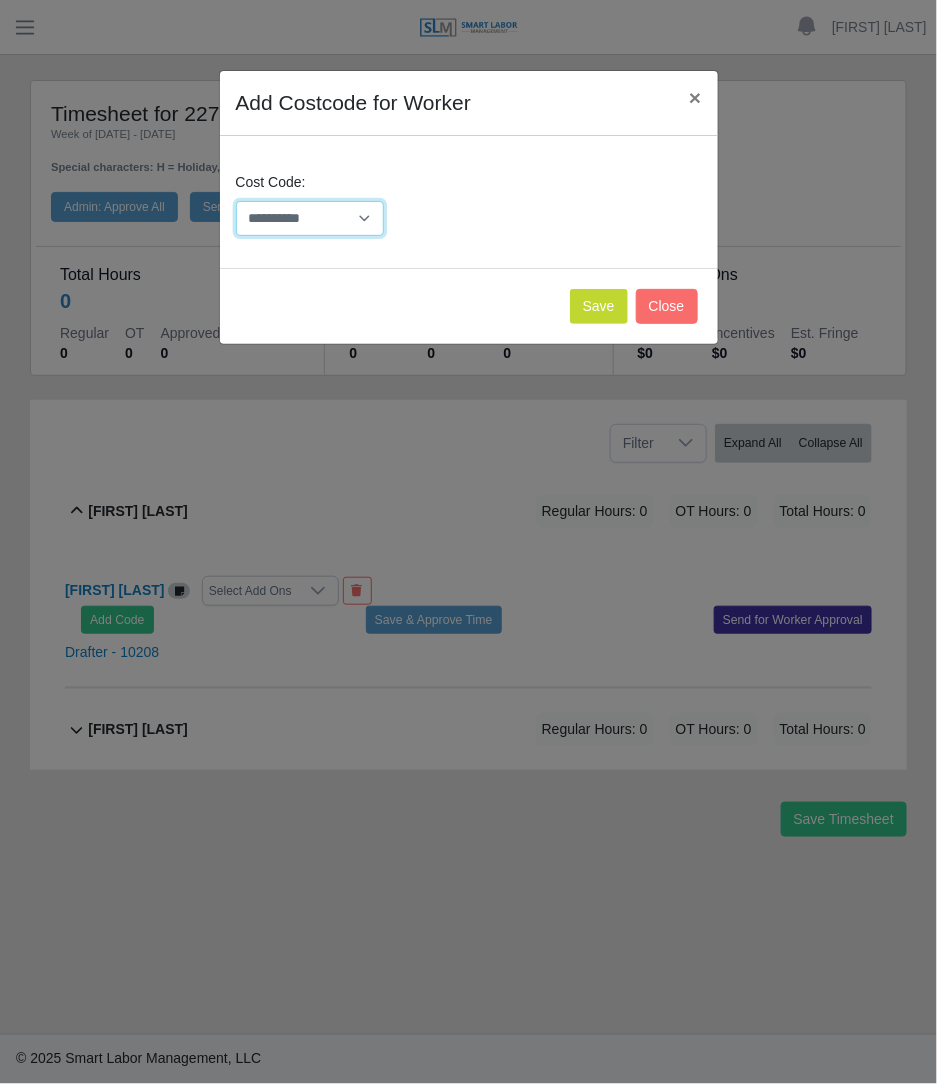 click on "**********" at bounding box center (310, 218) 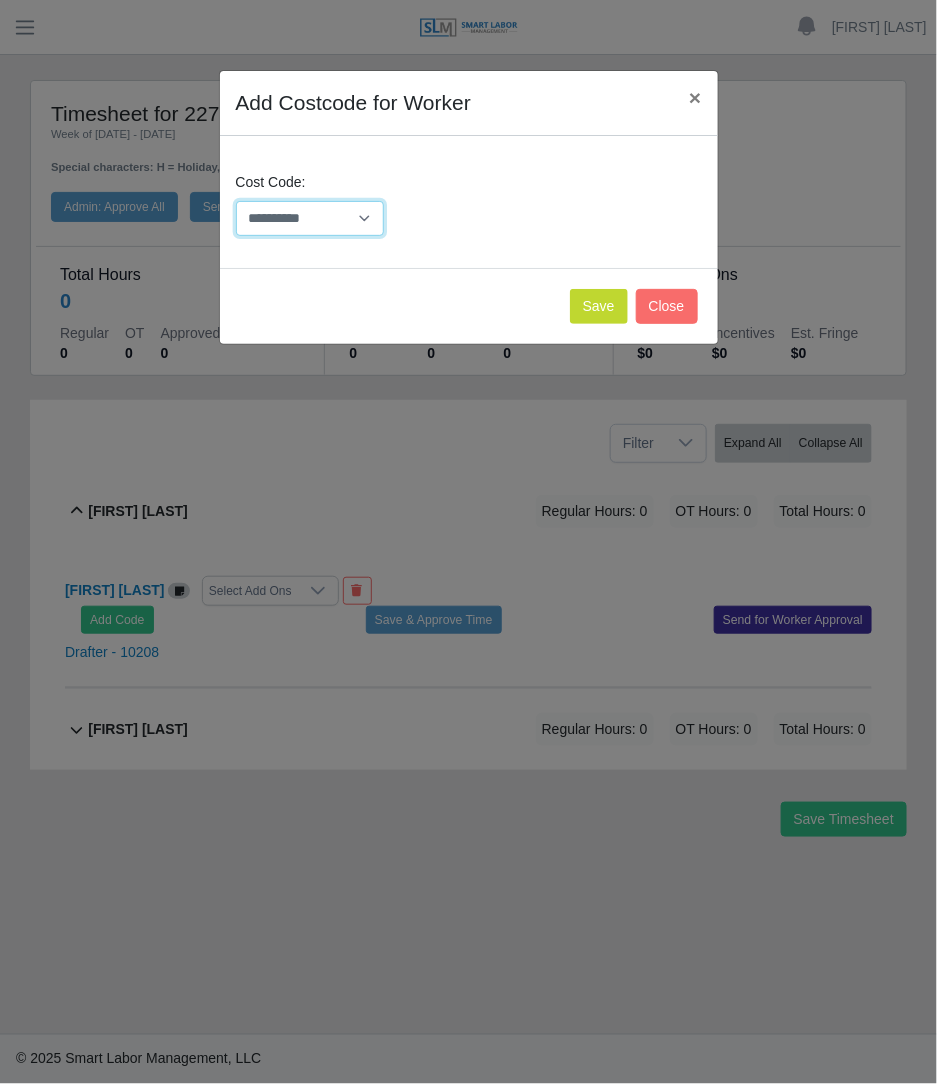 select on "**********" 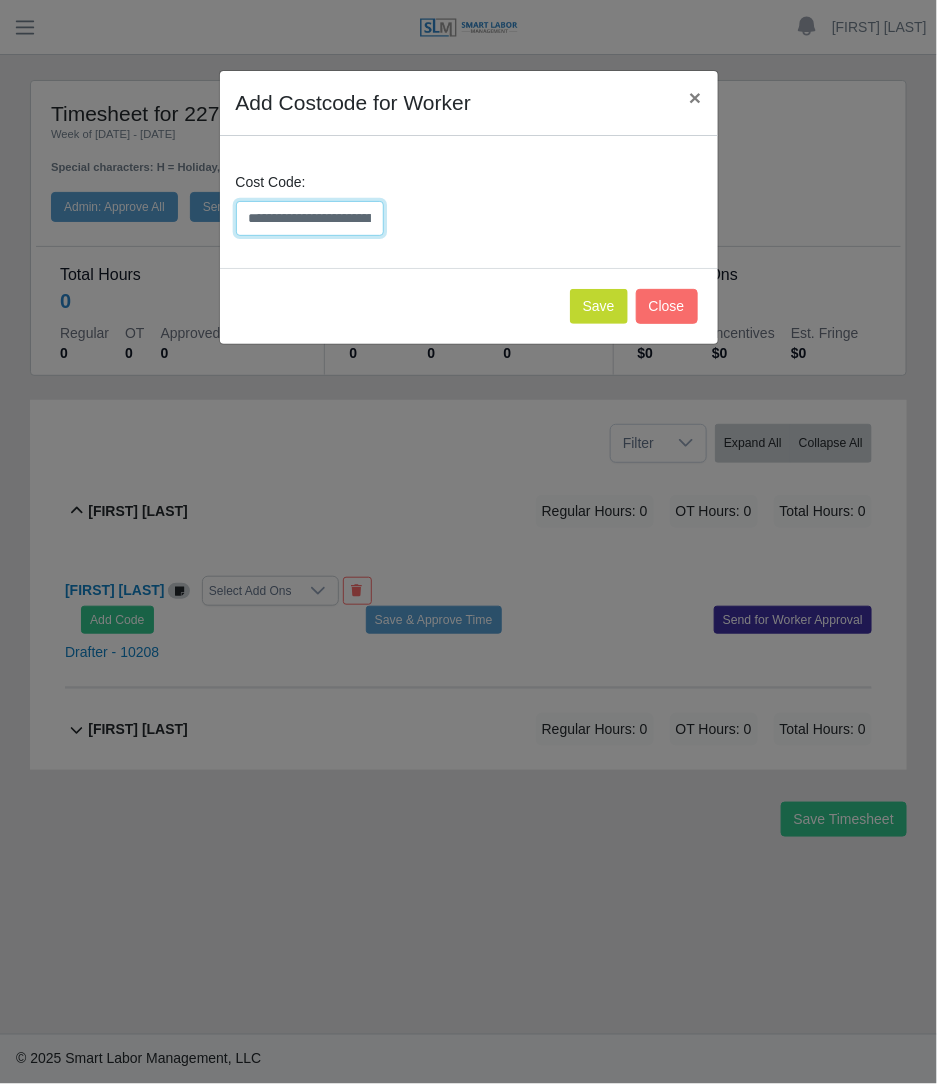 click on "**********" at bounding box center (310, 218) 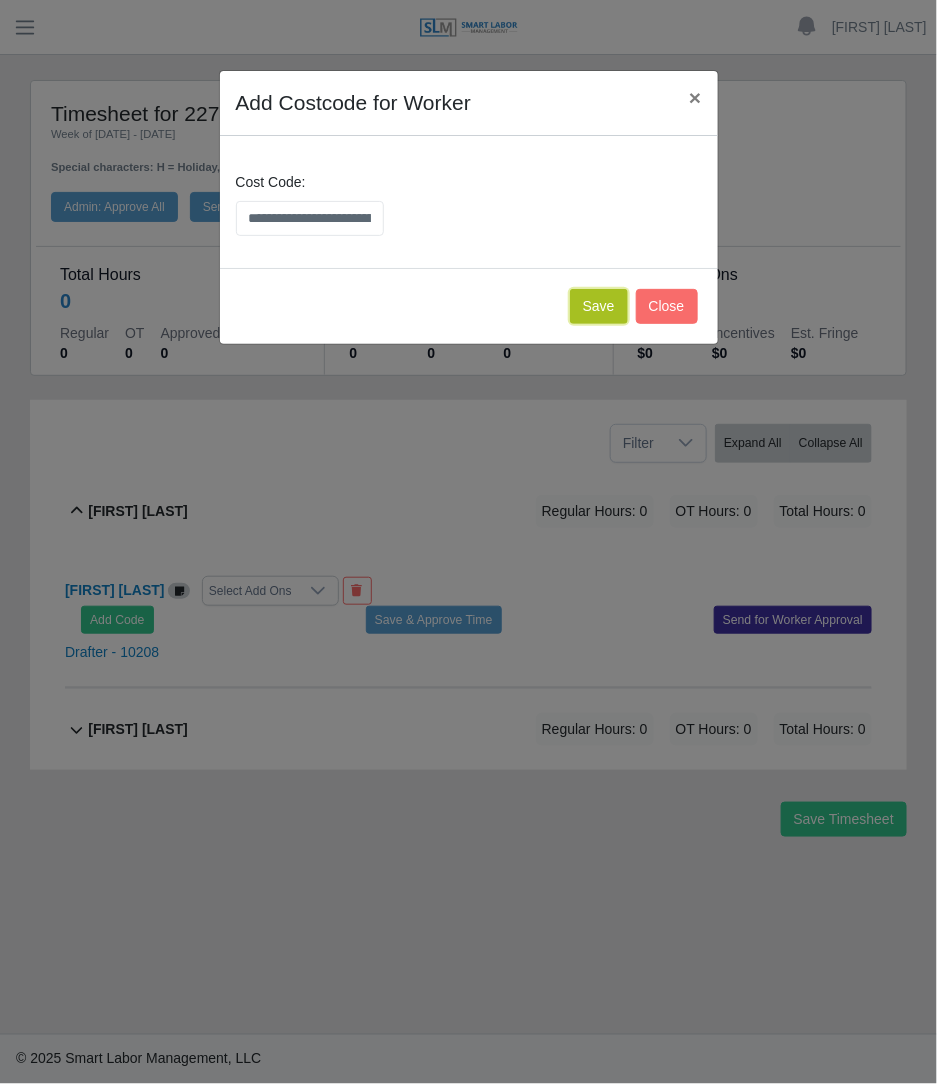 click on "Save" 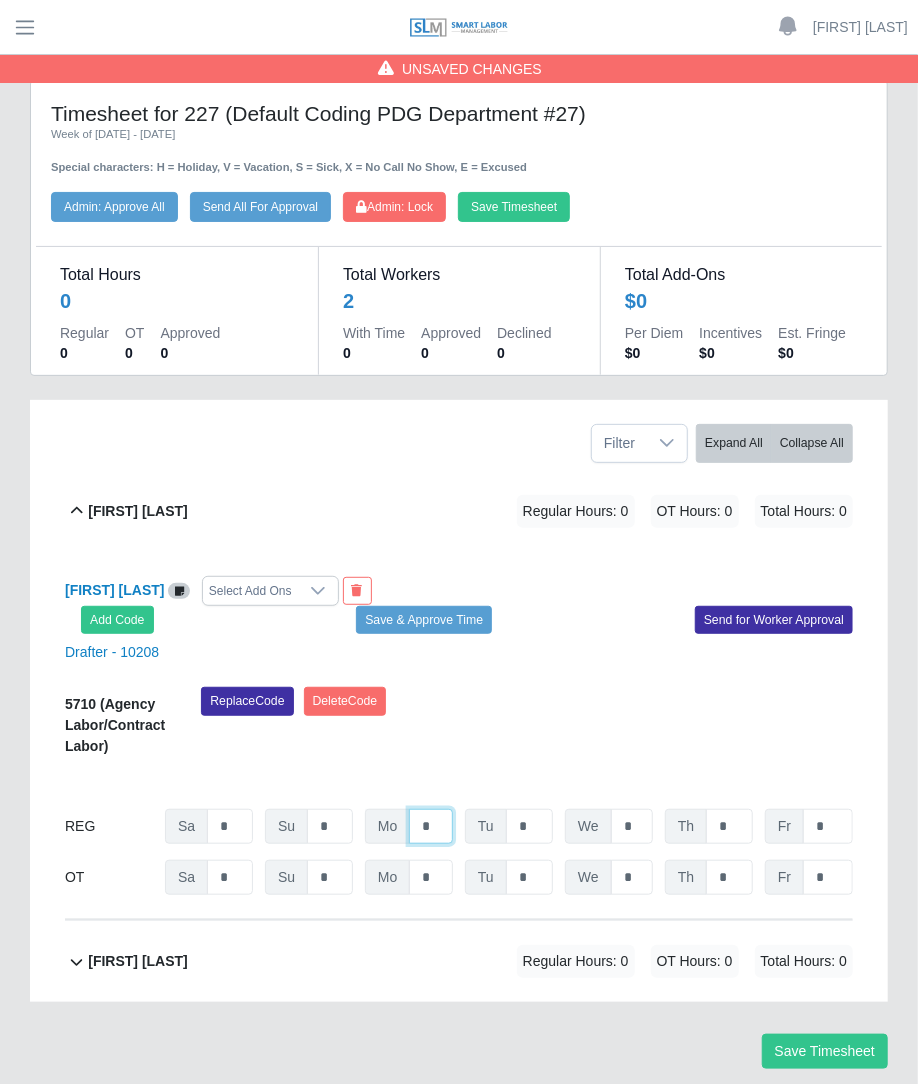 click on "*" at bounding box center [431, 826] 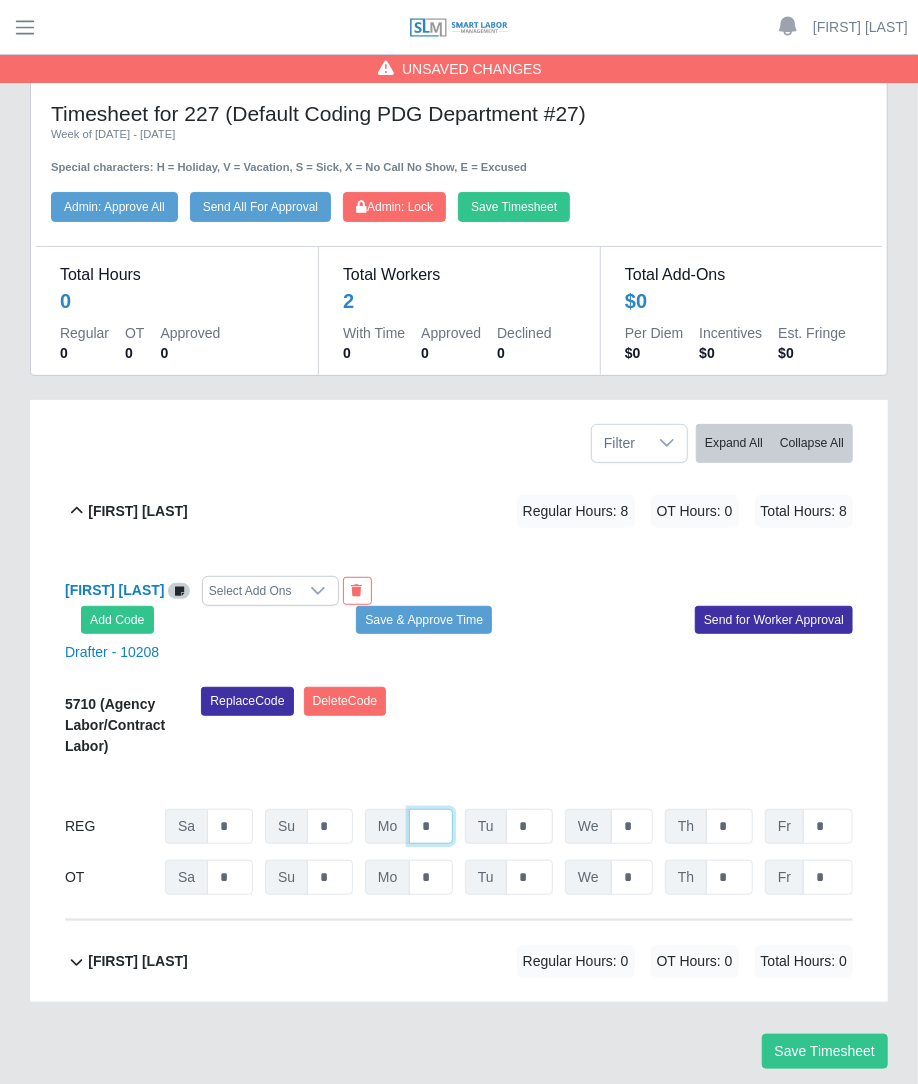 type on "*" 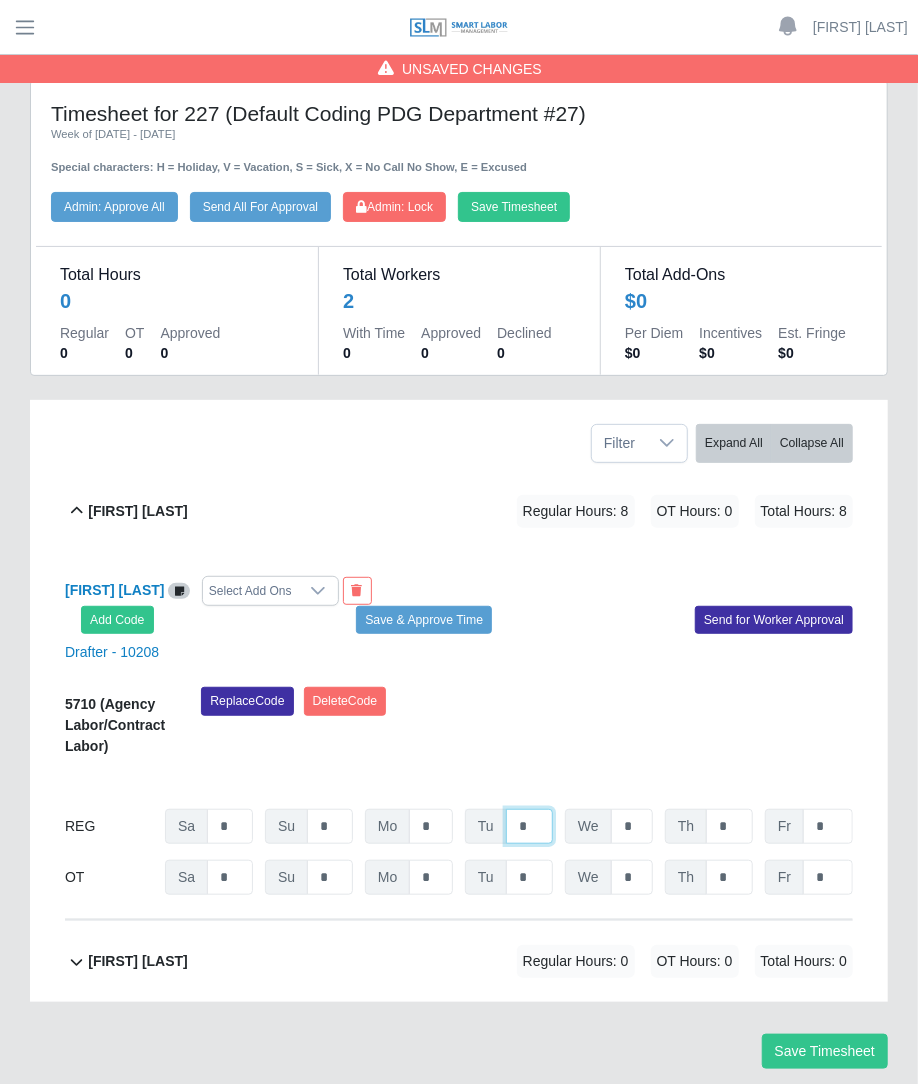 click on "*" at bounding box center [529, 826] 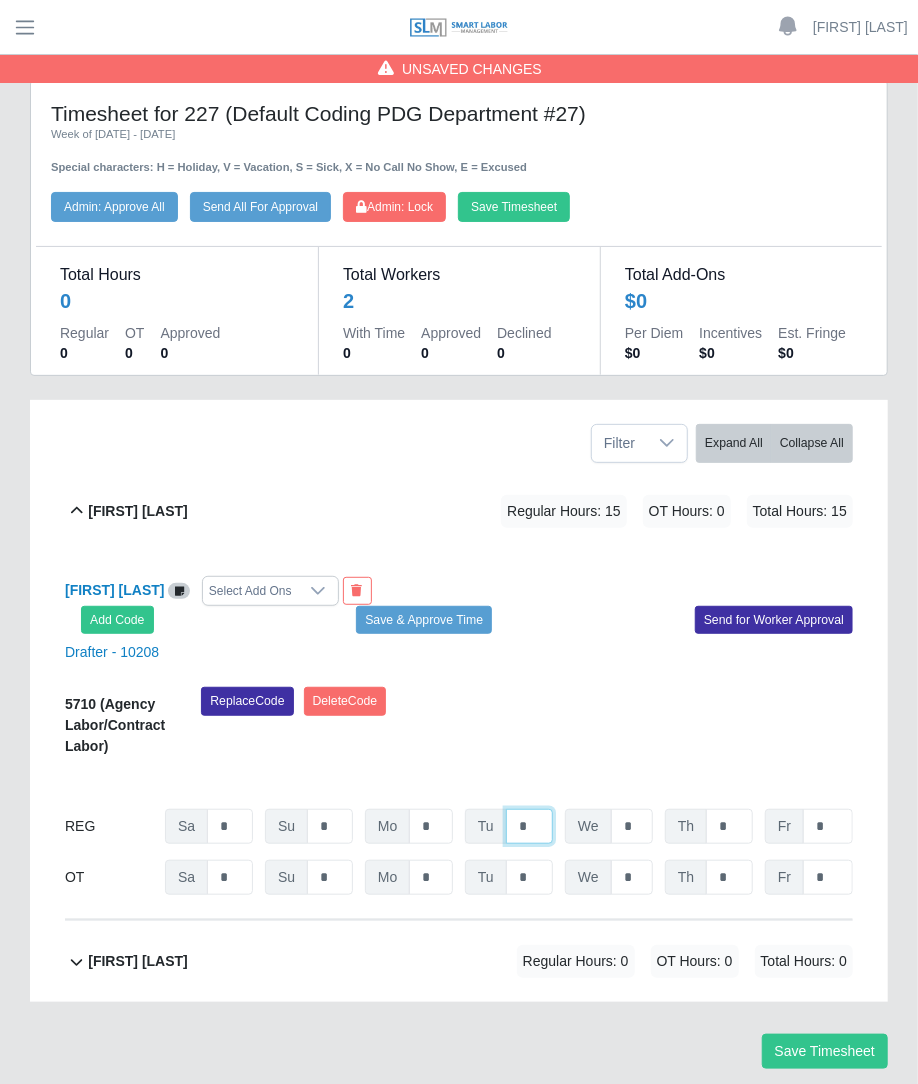 type on "*" 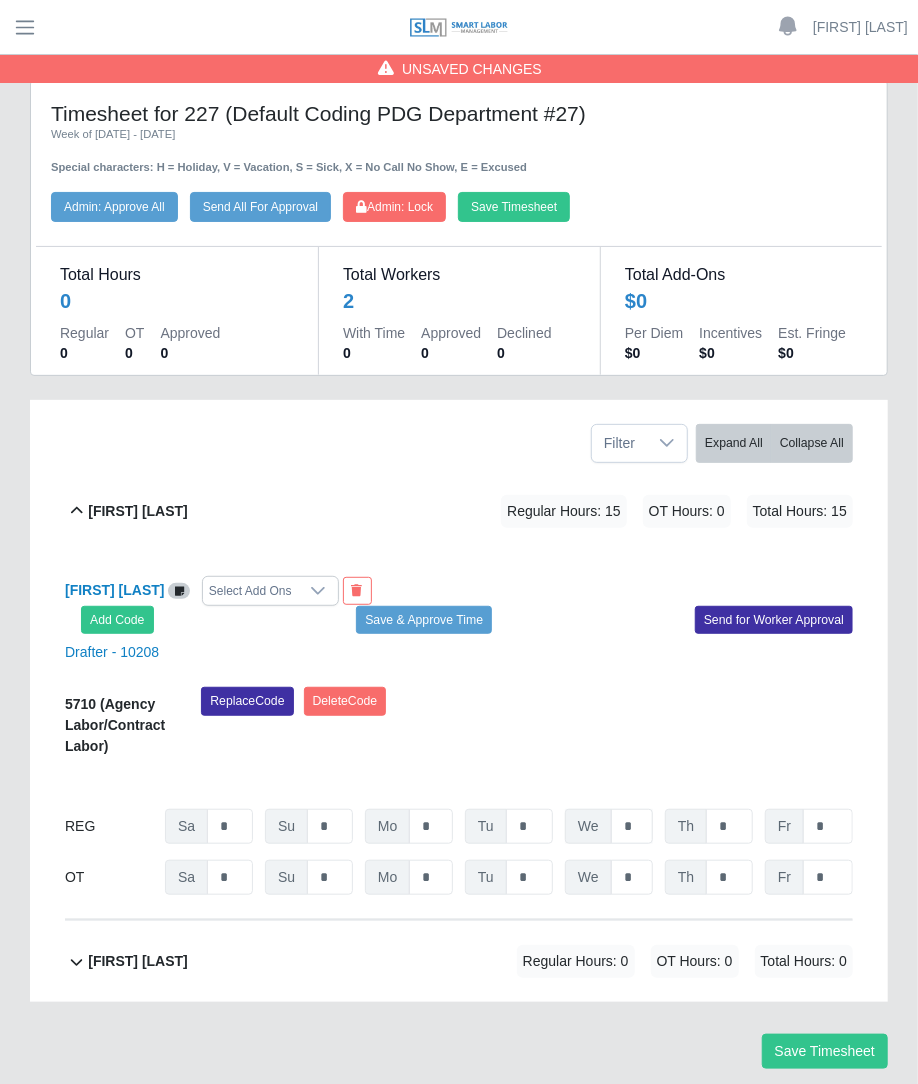 click on "We" at bounding box center [588, 826] 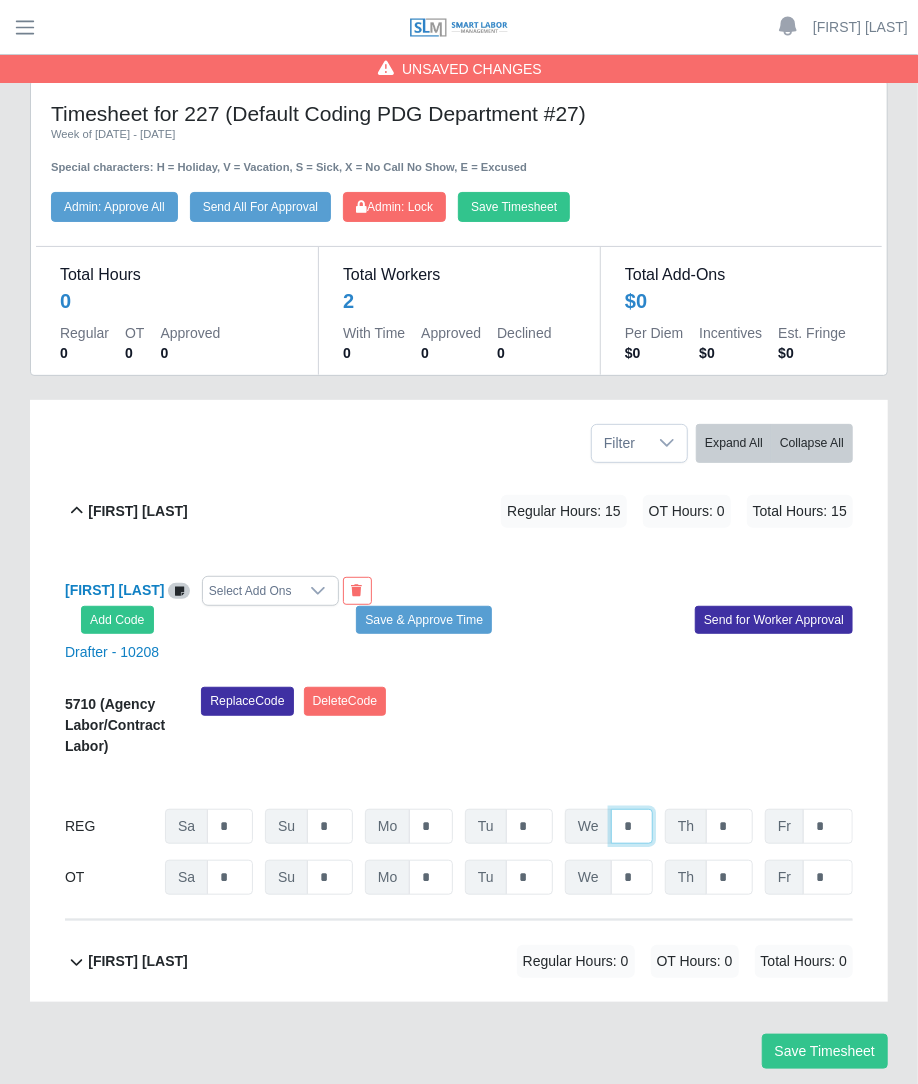 click on "*" at bounding box center (632, 826) 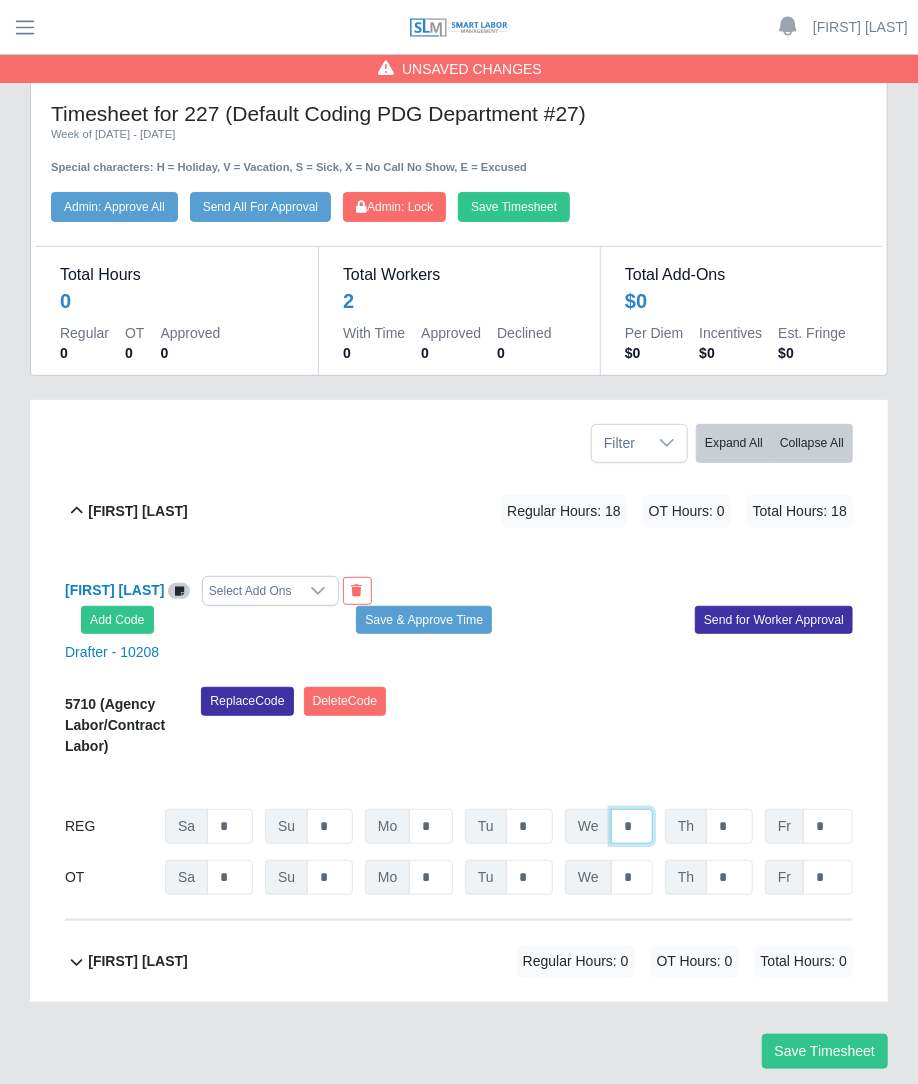 type on "*" 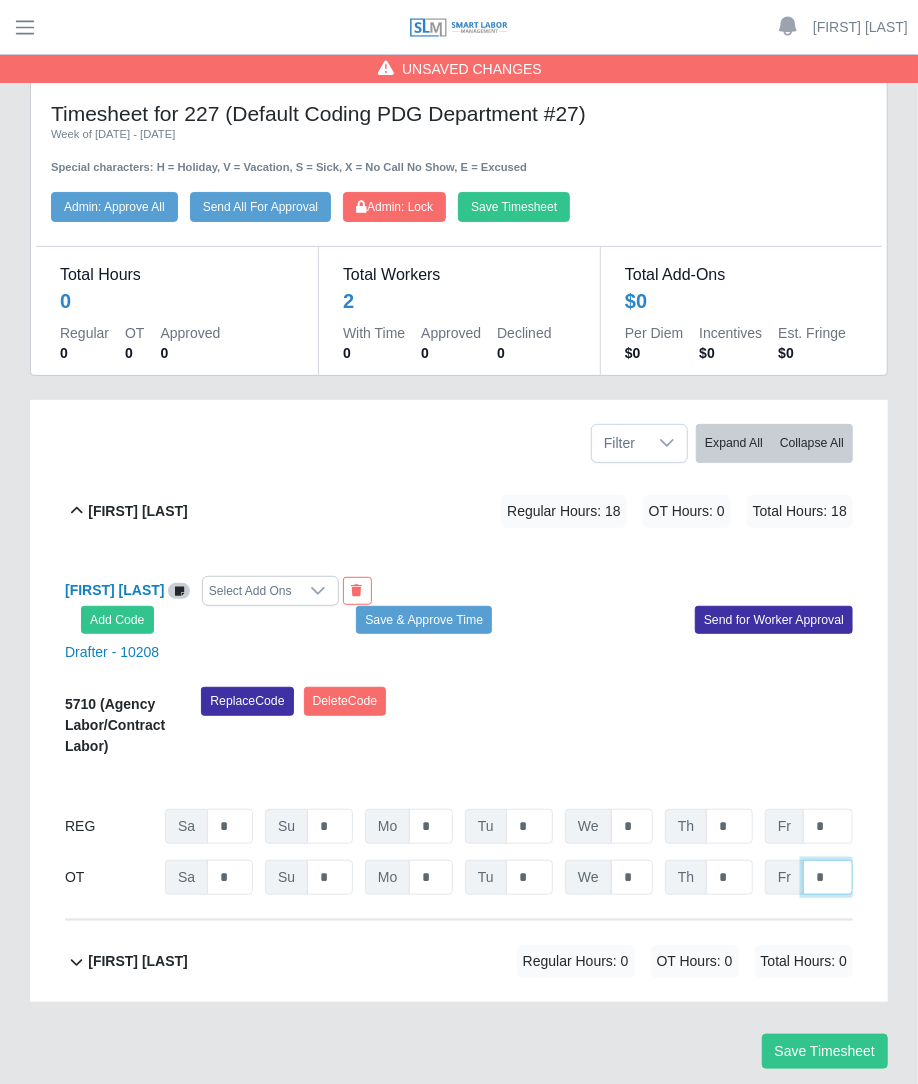 click on "*" at bounding box center (828, 877) 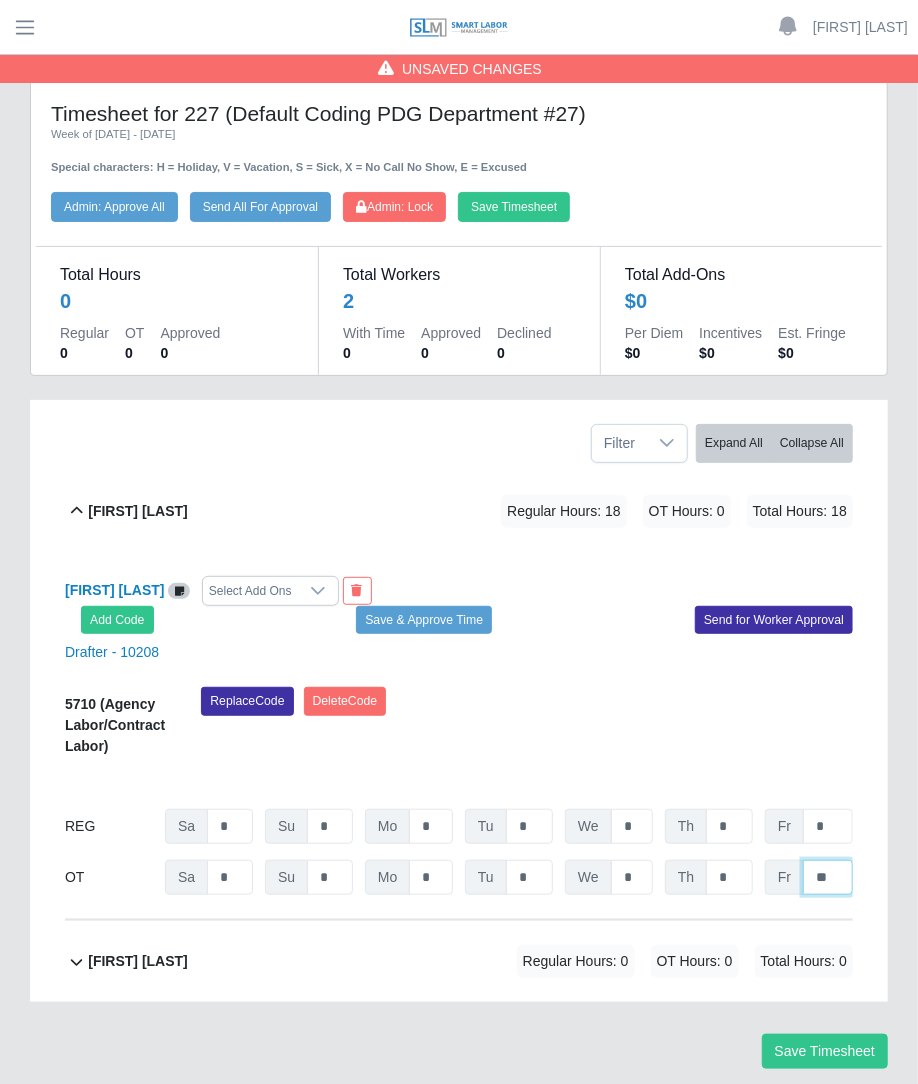 type on "*" 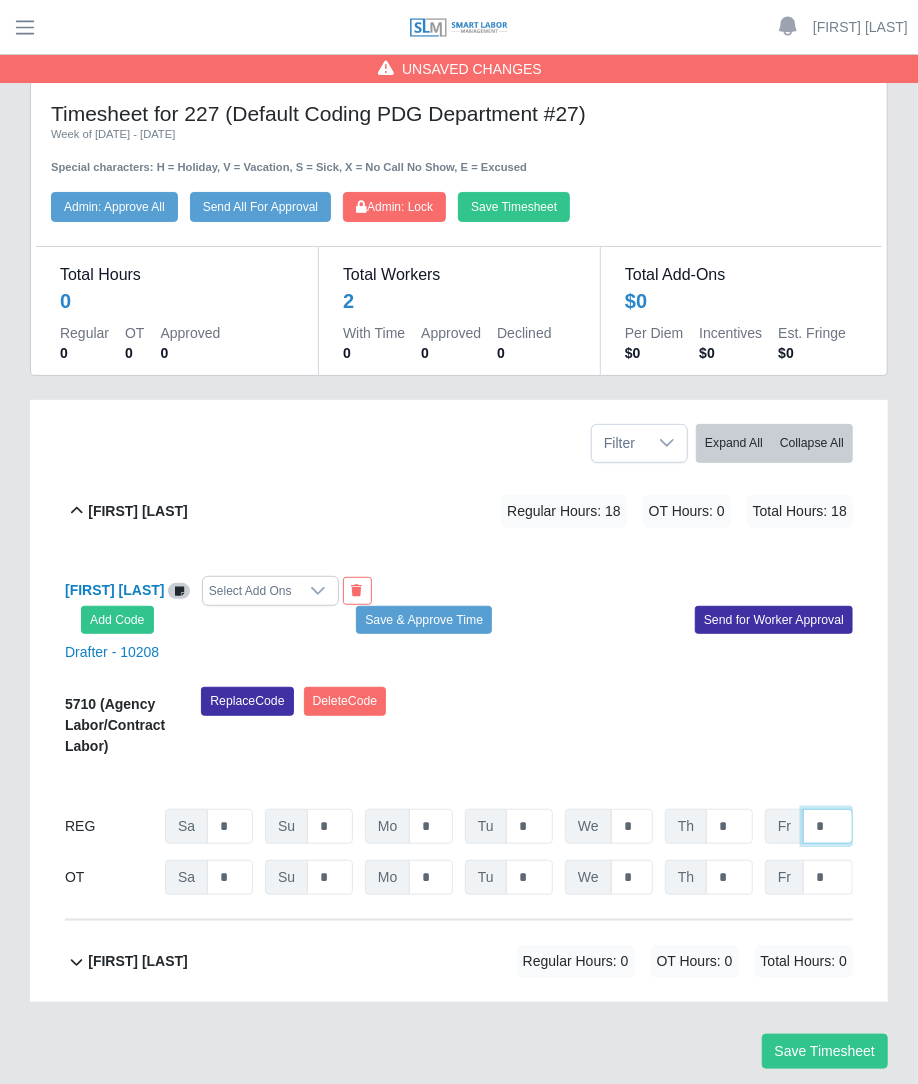 click on "*" at bounding box center [828, 826] 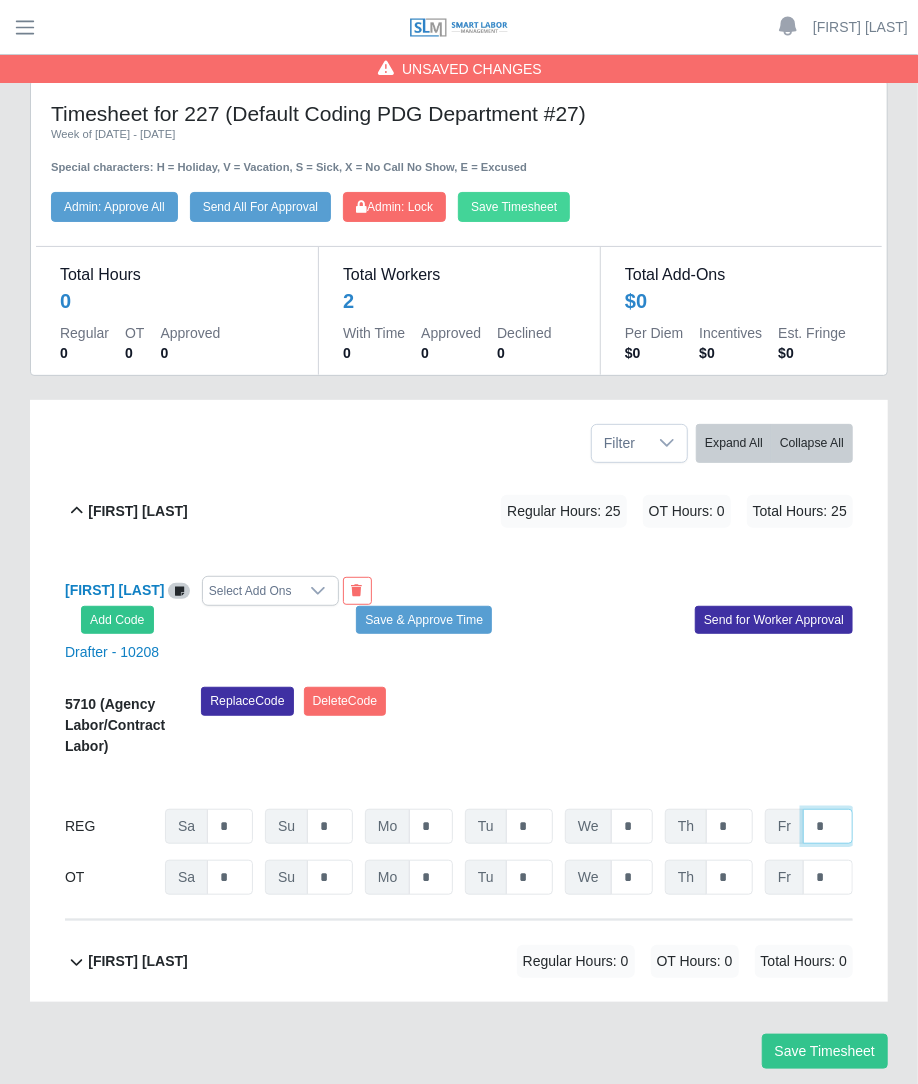 type on "*" 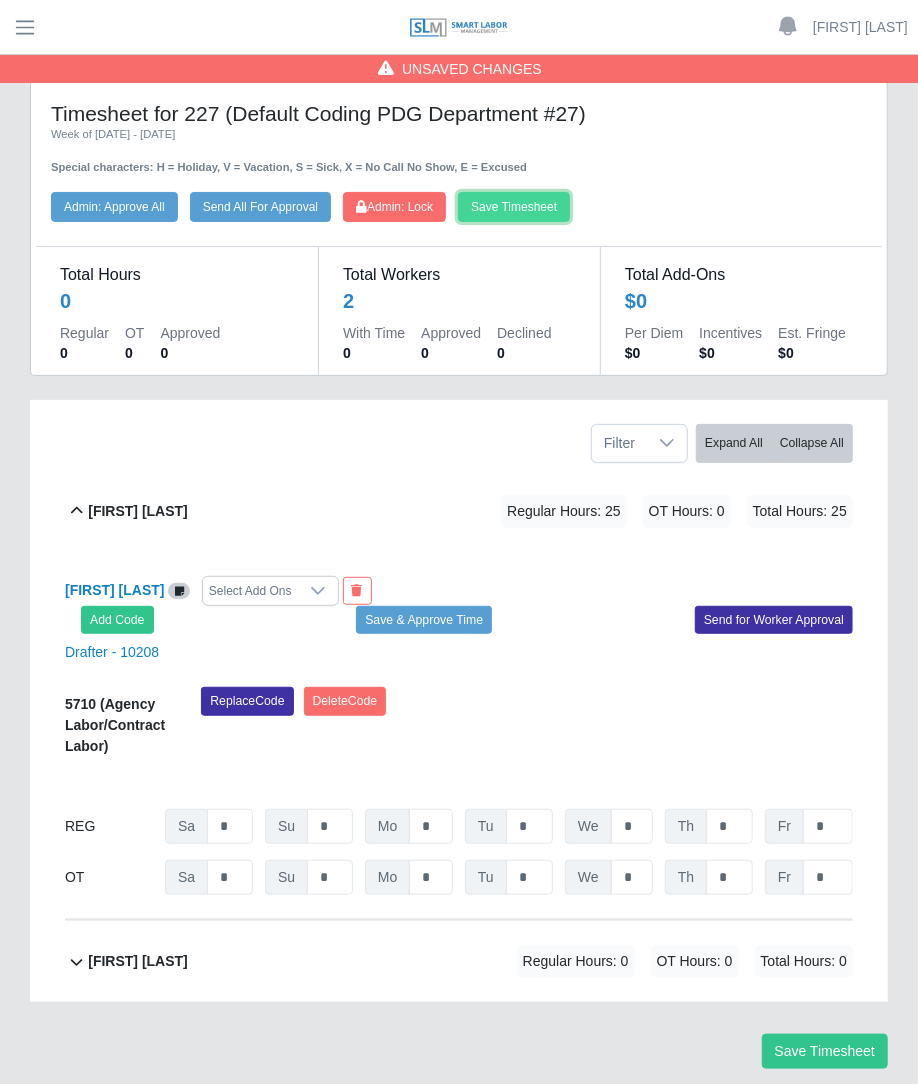 click on "Save Timesheet" at bounding box center (514, 207) 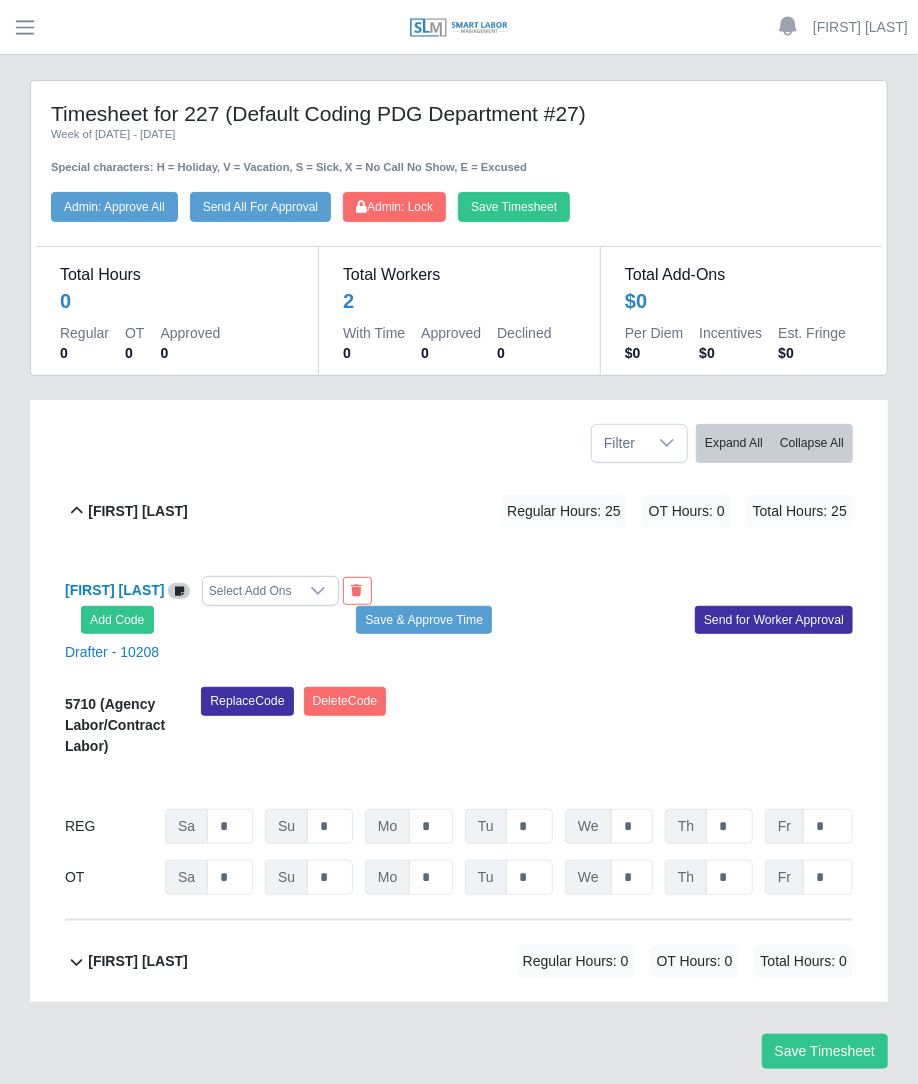 click on "Timesheet for 227
(Default Coding PDG Department #27)
Week of 07/26/2025 -
08/01/2025
Special characters: H = Holiday,  V = Vacation, S = Sick, X = No Call No Show,  E = Excused
Save Timesheet
Admin: Lock
Send All For Approval
Admin: Approve All
Total Hours   0   Regular   0 OT   0 Approved   0 Total Workers   2   With Time   0 Approved   0 Declined   0 Total Add-Ons   $0   Per Diem   $0 Incentives   $0 Est. Fringe   $0         Filter
Expand All
Collapse All
Coleman Wagner             Regular Hours: 25   OT Hours: 0   Total Hours: 25       Coleman Wagner     Select Add Ons" at bounding box center (459, 590) 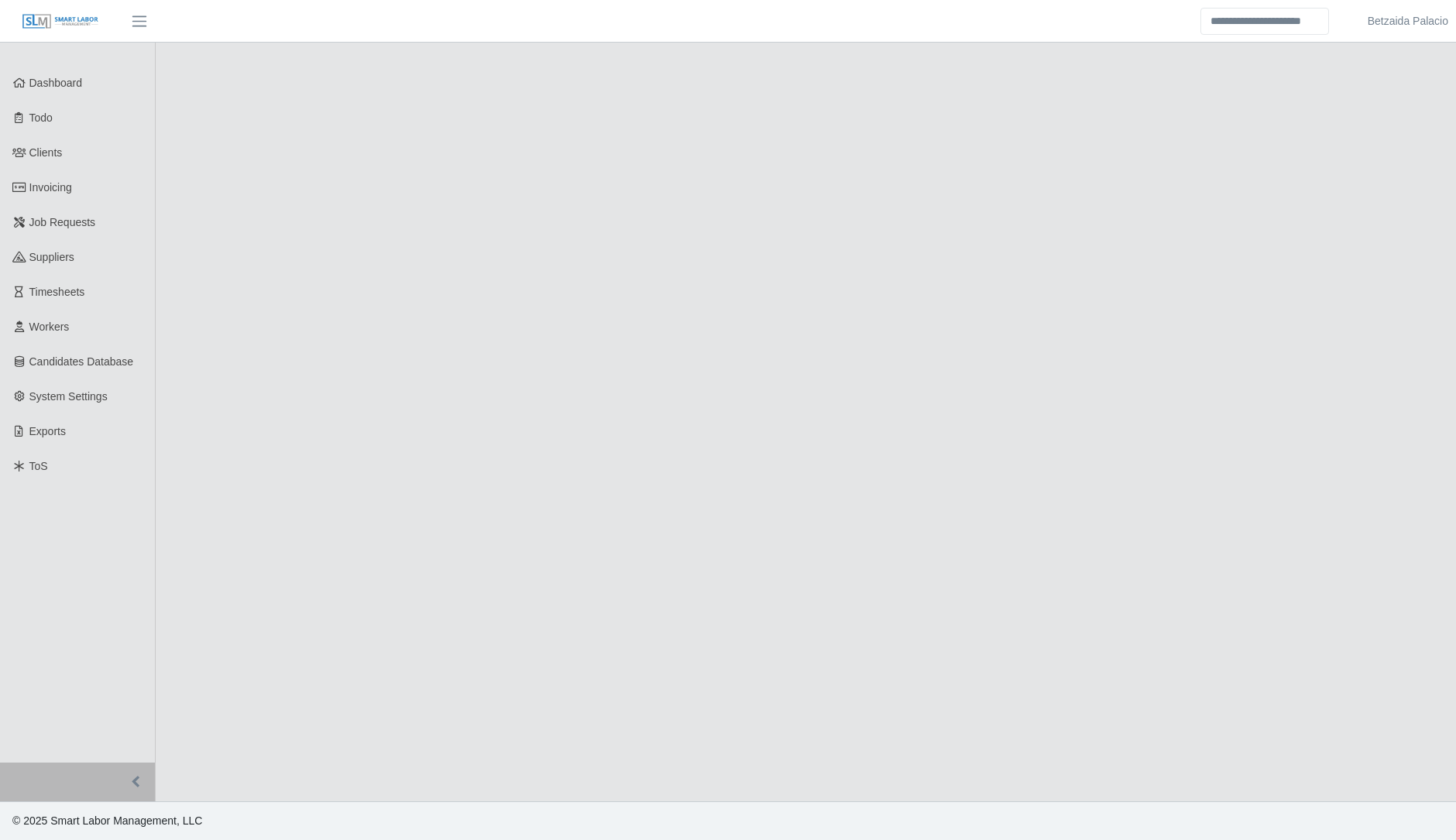 scroll, scrollTop: 0, scrollLeft: 0, axis: both 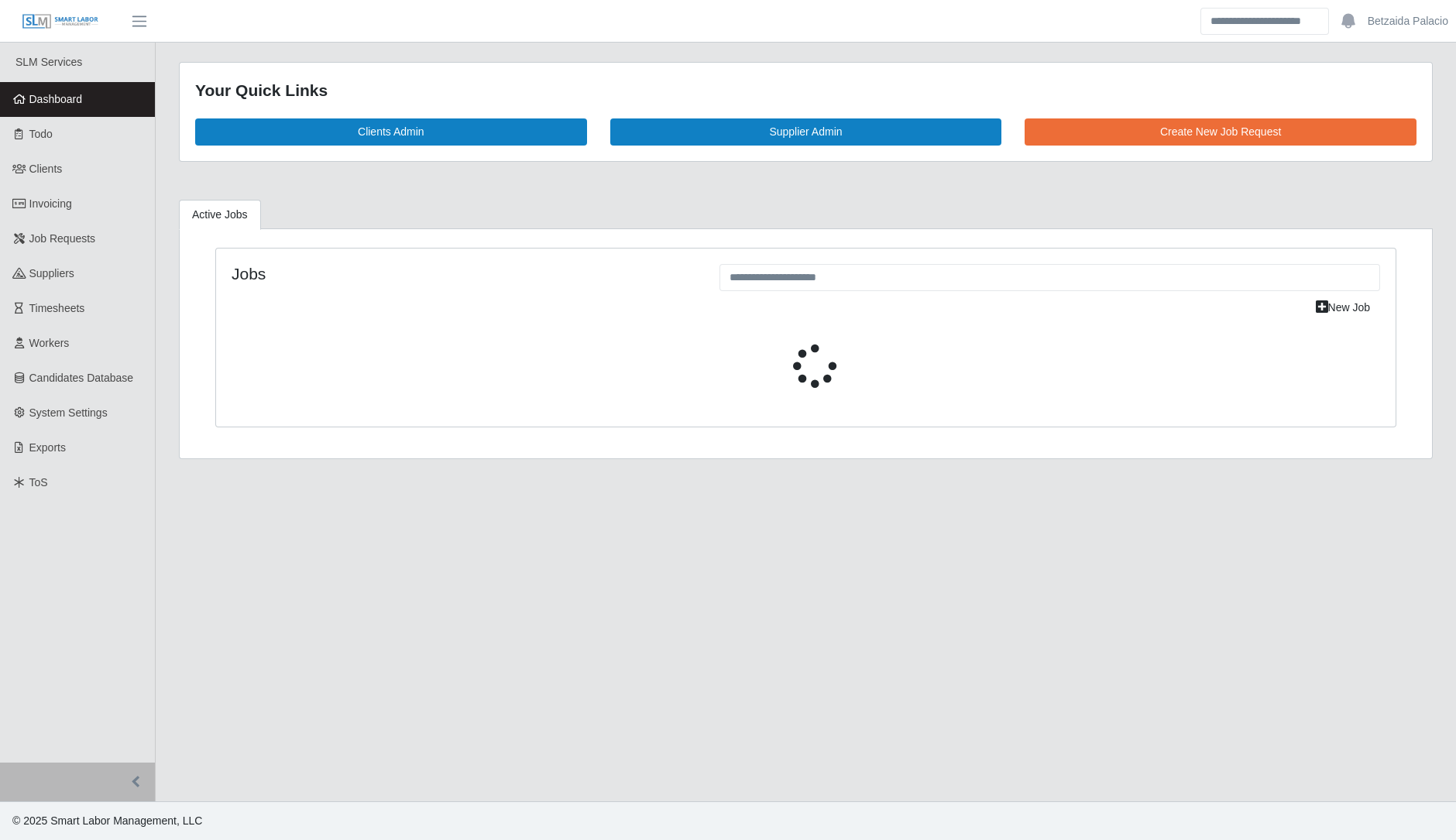 select on "****" 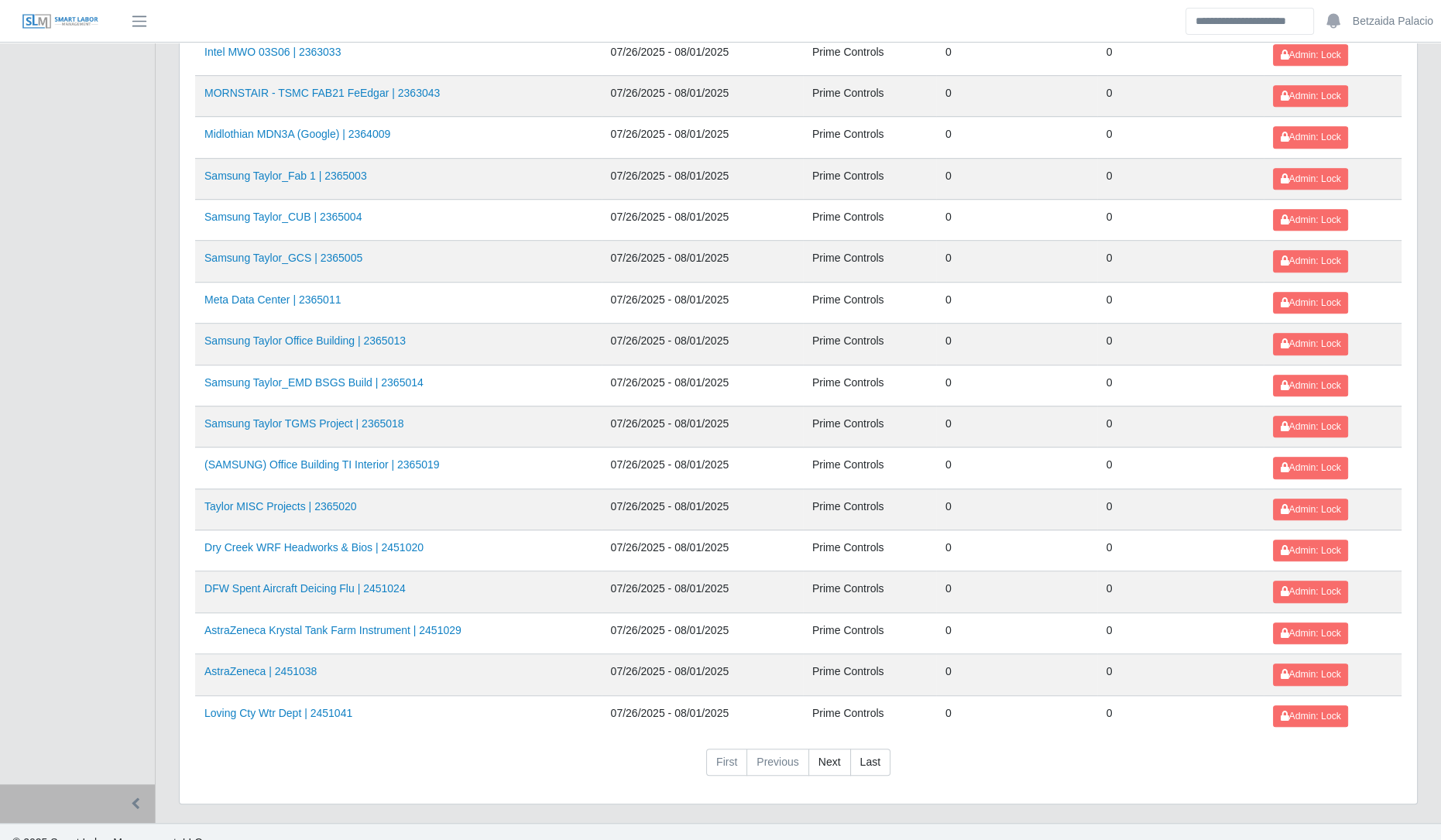 scroll, scrollTop: 1513, scrollLeft: 0, axis: vertical 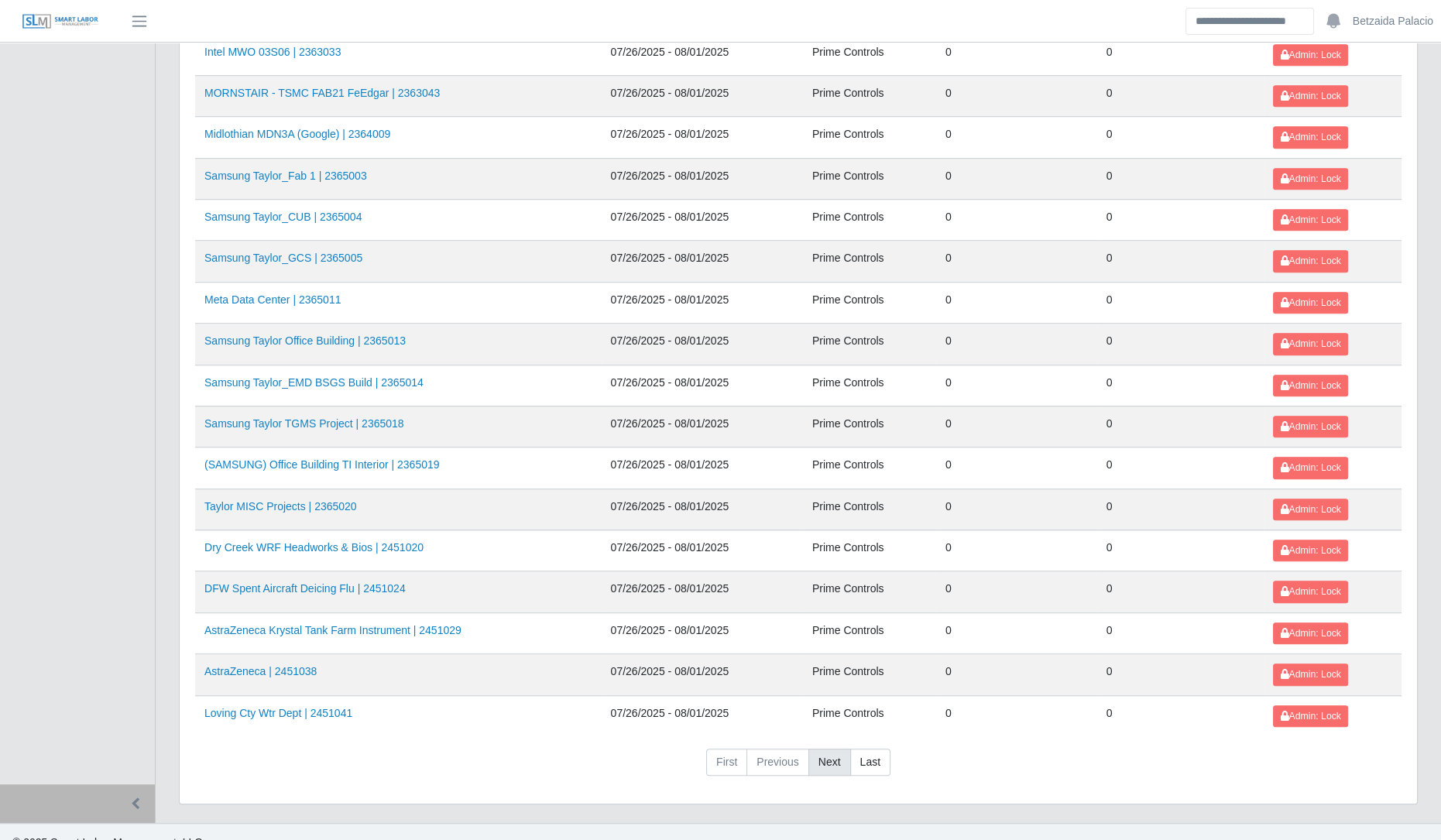 click on "Next" at bounding box center [829, 763] 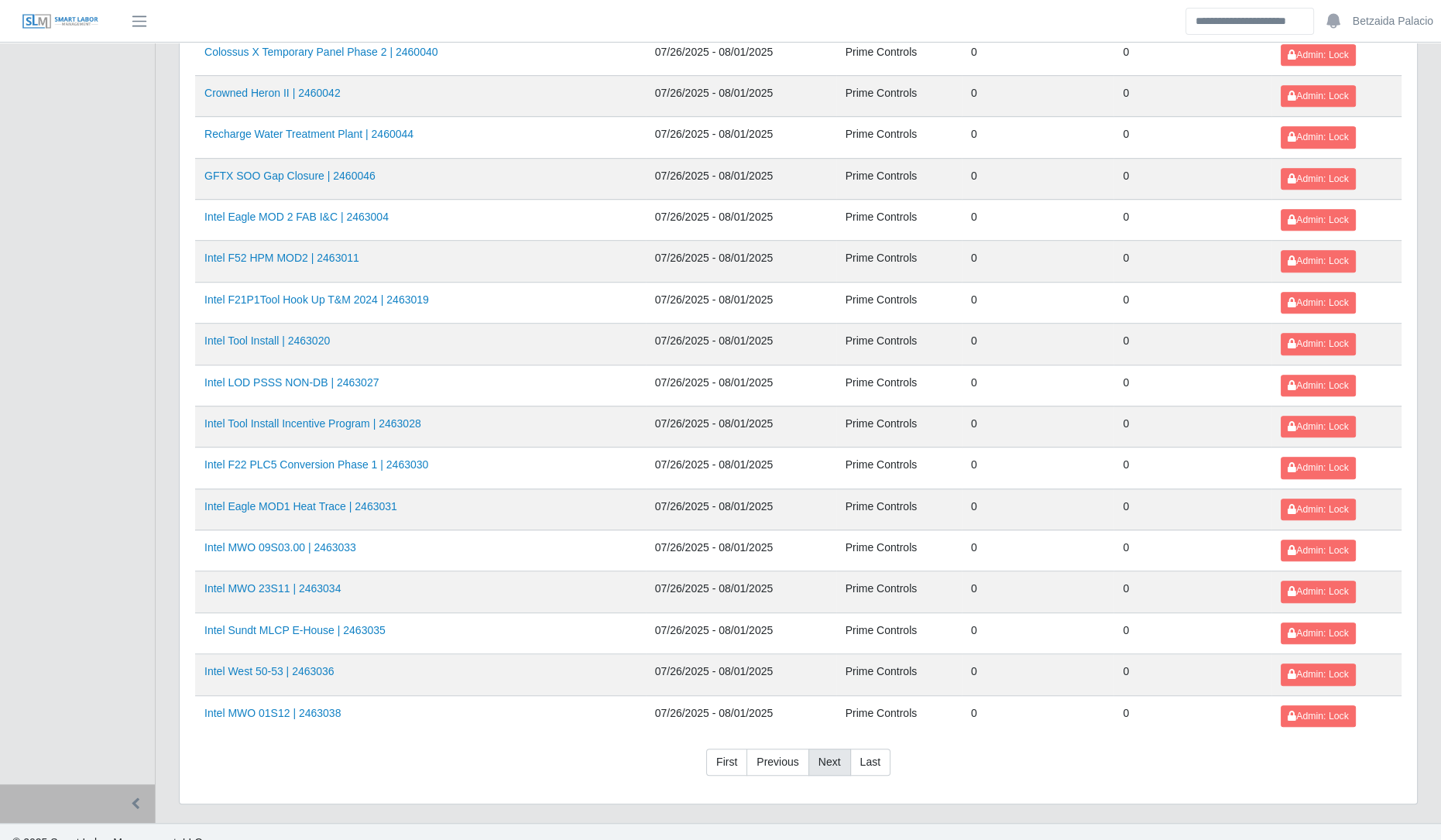 click on "Next" at bounding box center (829, 763) 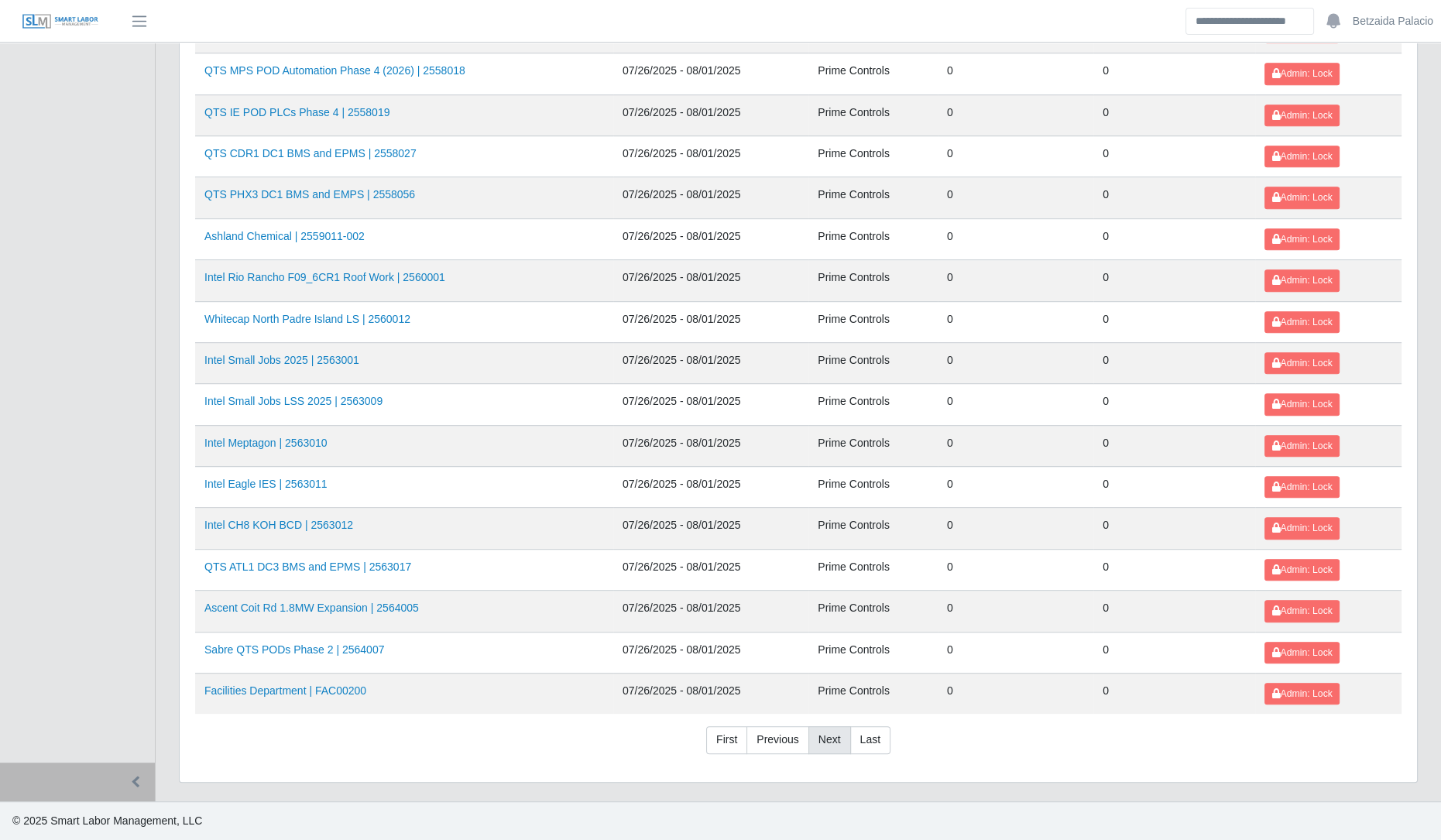 scroll, scrollTop: 1226, scrollLeft: 0, axis: vertical 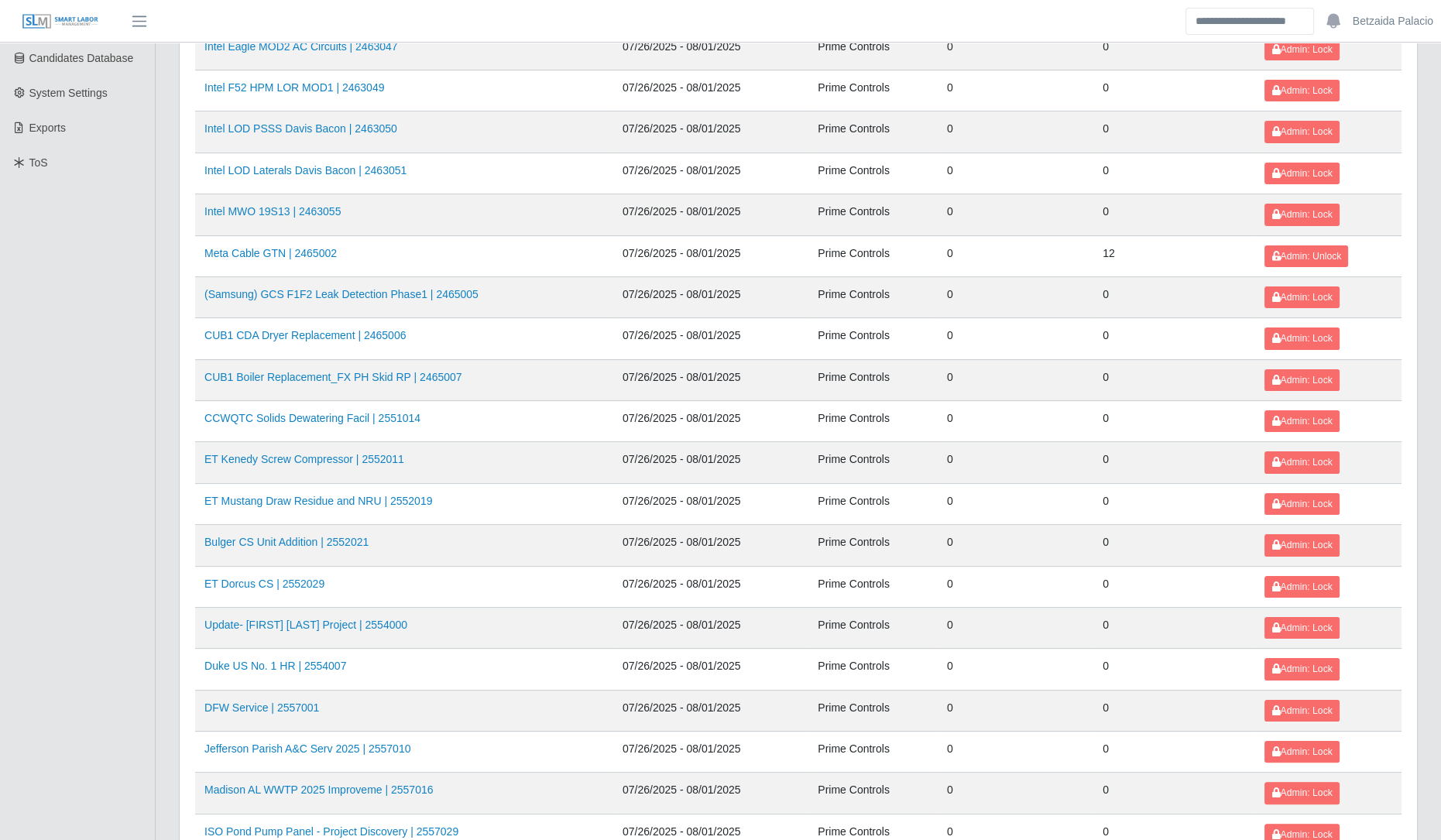 click on "Timesheets    Client:    Select a Client   Job Site:   Select a Jobsite   Start Date:   [DATE]
Please provide a valid start date.
End Date:   [DATE]
Please provide a valid end date.
Filter
Jobsite   Week   Client   Sent for Approval   Current Approvals
Action
Intel MWO 01S13 | 2463039   [DATE] - [DATE]   Prime Controls   0   0    Admin: Lock   Intel Eagle MOD2 Power Circuits | 2463042   [DATE] - [DATE]   Prime Controls   0   0    Admin: Lock   Intel F22 PLC 5 Conversion Phase 2 | 2463043   [DATE] - [DATE]   Prime Controls   0   0    Admin: Lock   Intel Tool Install- Non DB | 2463044   [DATE] - [DATE]   Prime Controls   0   0    Admin: Lock   Intel Eagle MOD2 AC Circuits | 2463047   [DATE] - [DATE]   Prime Controls   0   0    Admin: Lock" at bounding box center (798, 718) 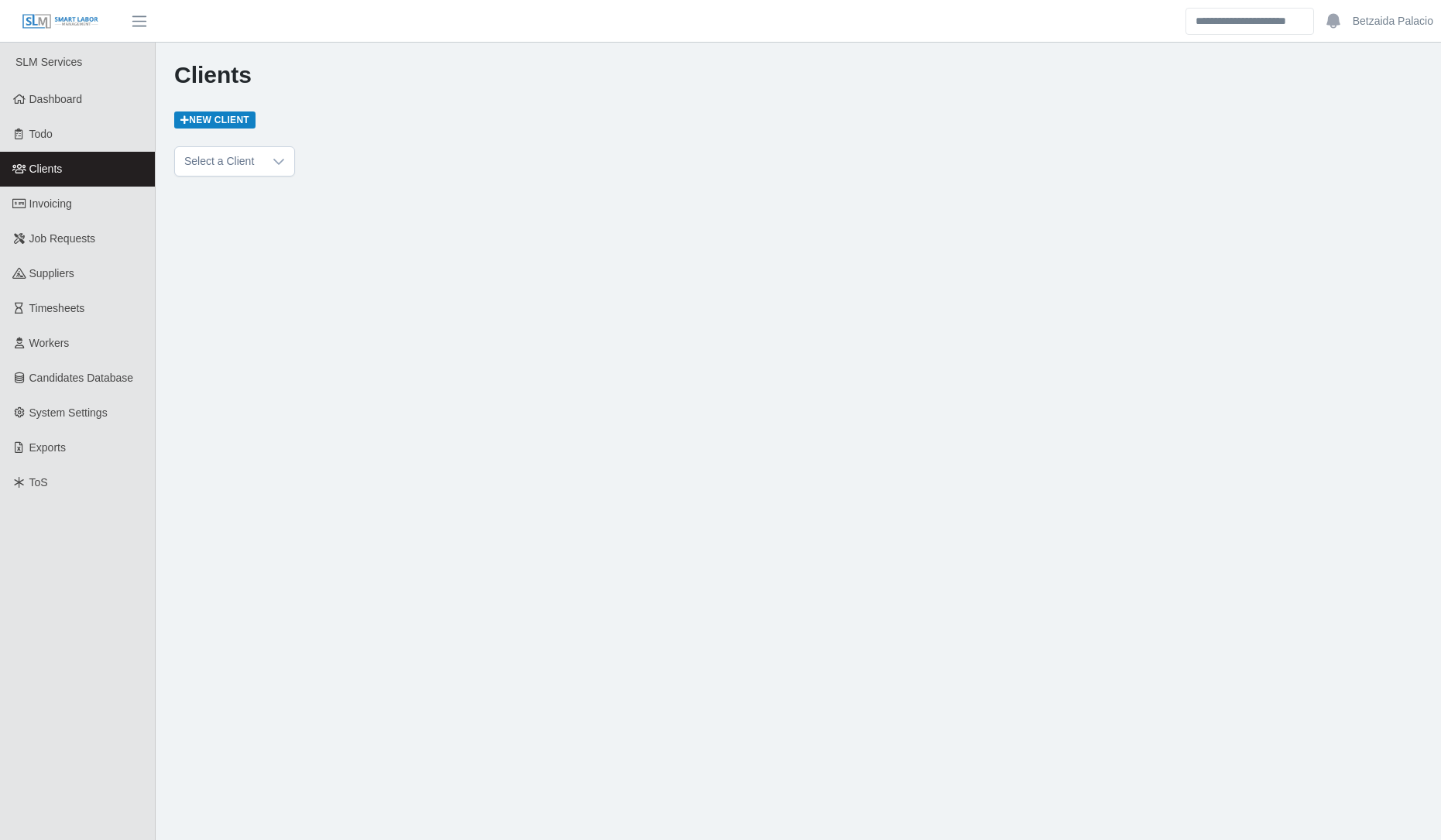 scroll, scrollTop: 0, scrollLeft: 0, axis: both 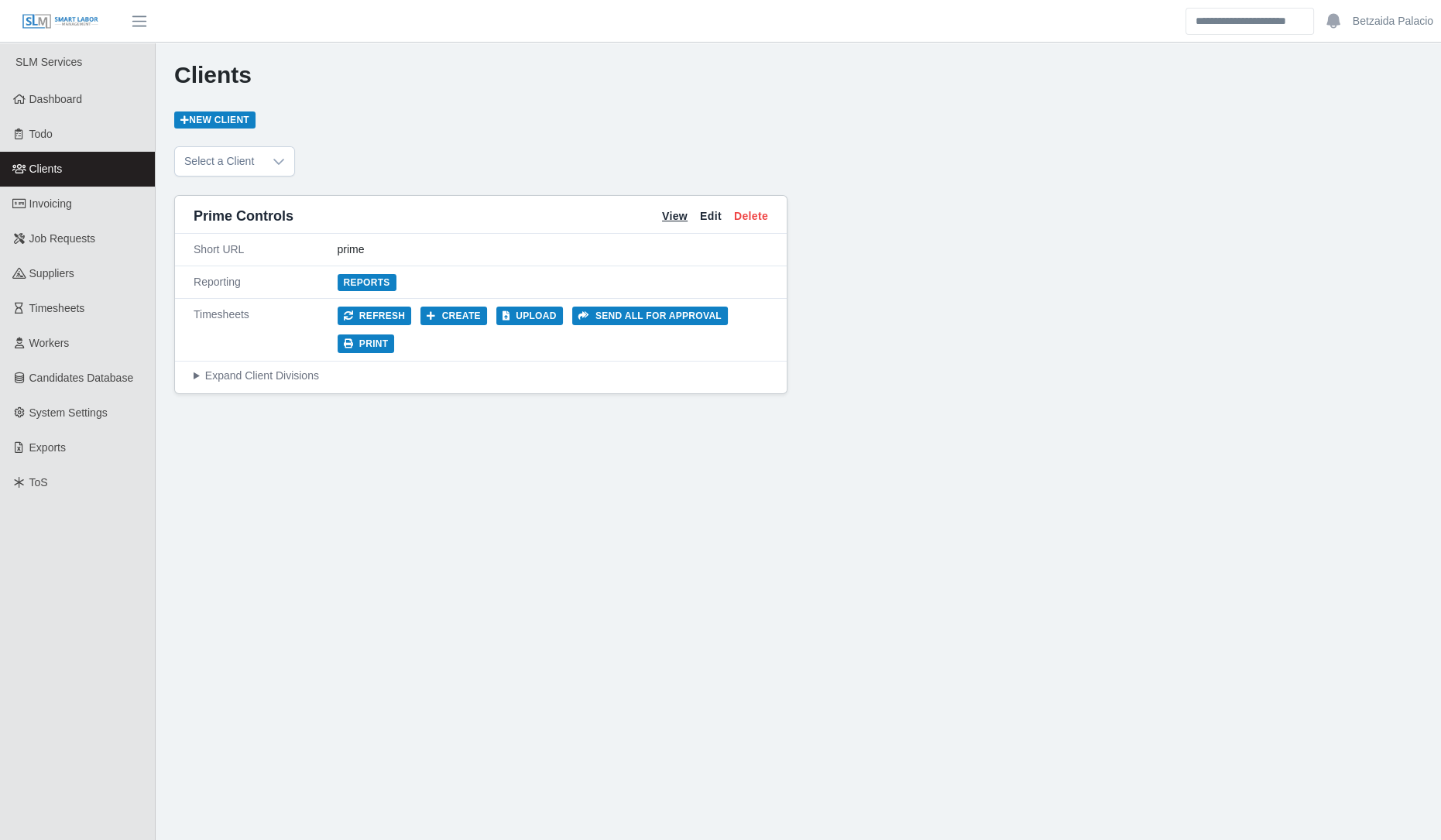 click on "View" at bounding box center [674, 216] 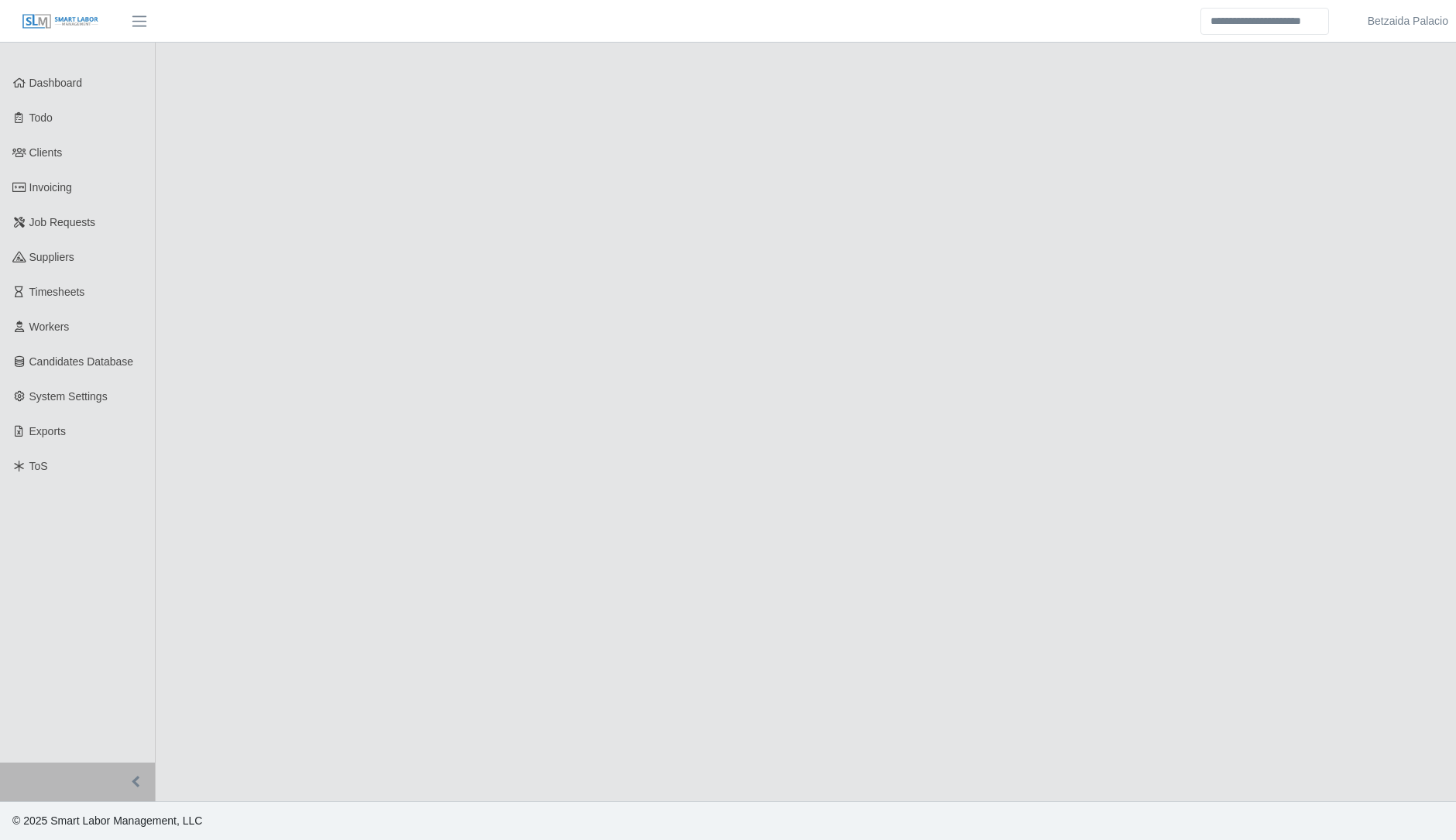scroll, scrollTop: 0, scrollLeft: 0, axis: both 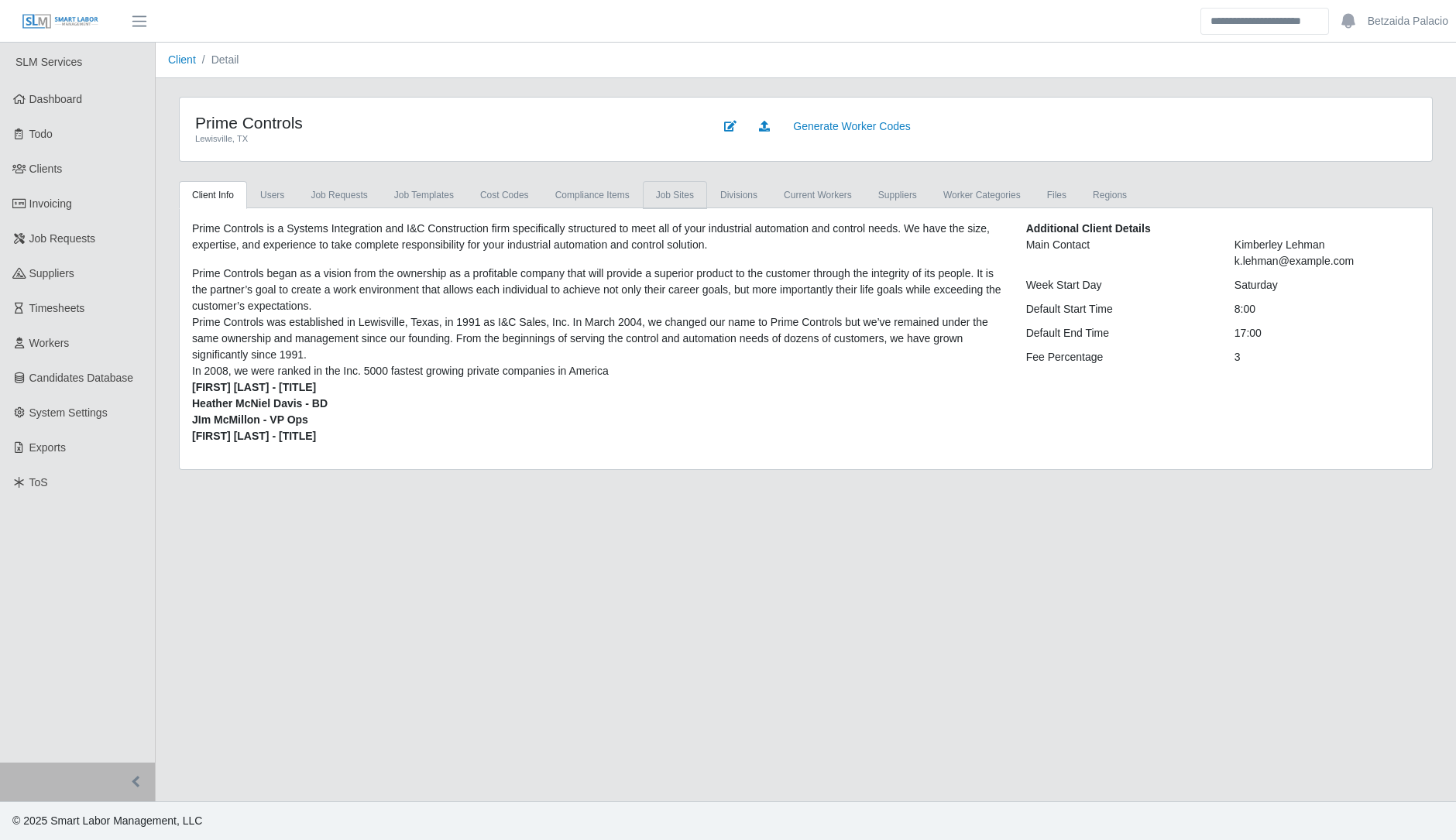 click on "job sites" at bounding box center [675, 195] 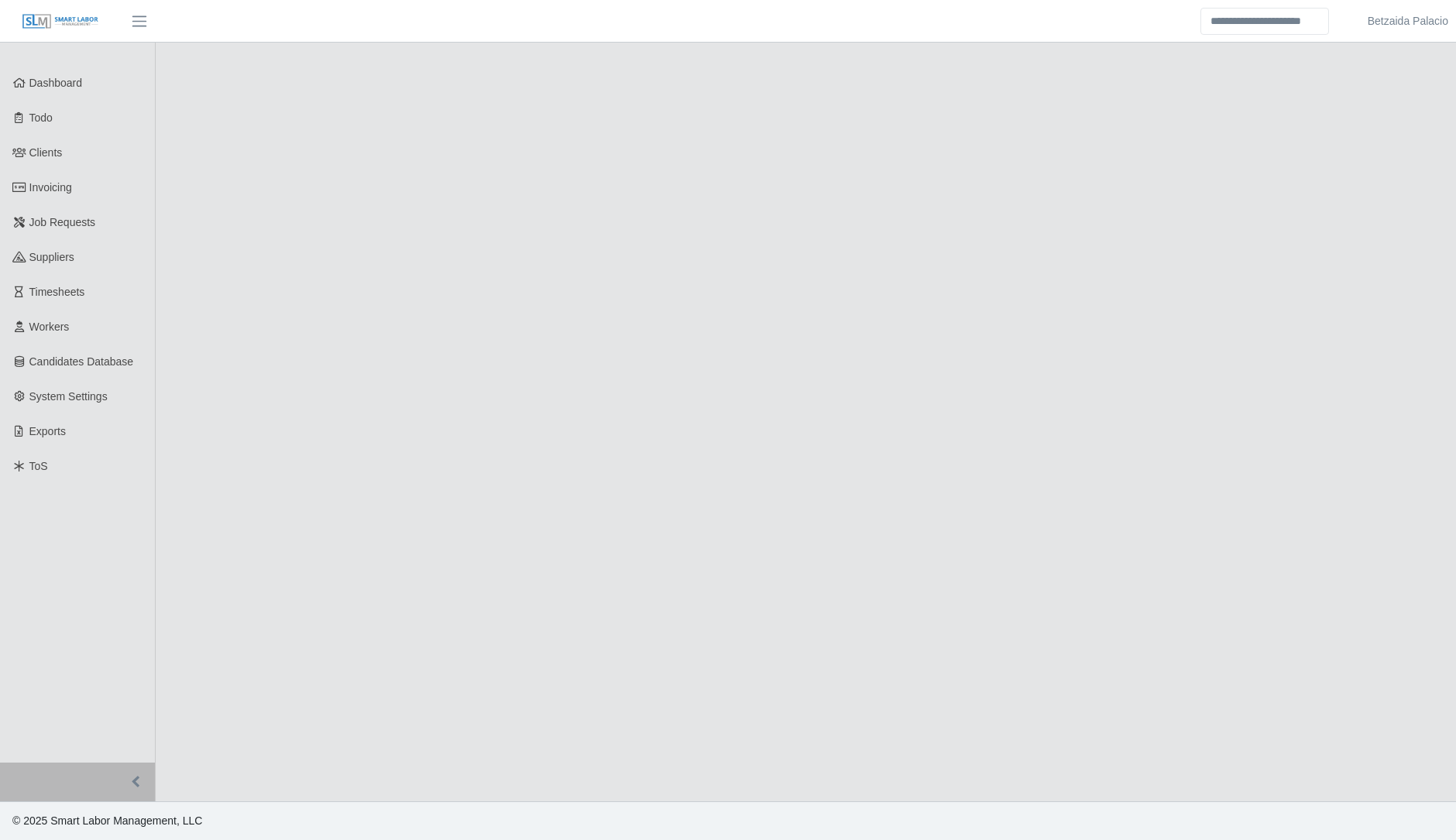 scroll, scrollTop: 0, scrollLeft: 0, axis: both 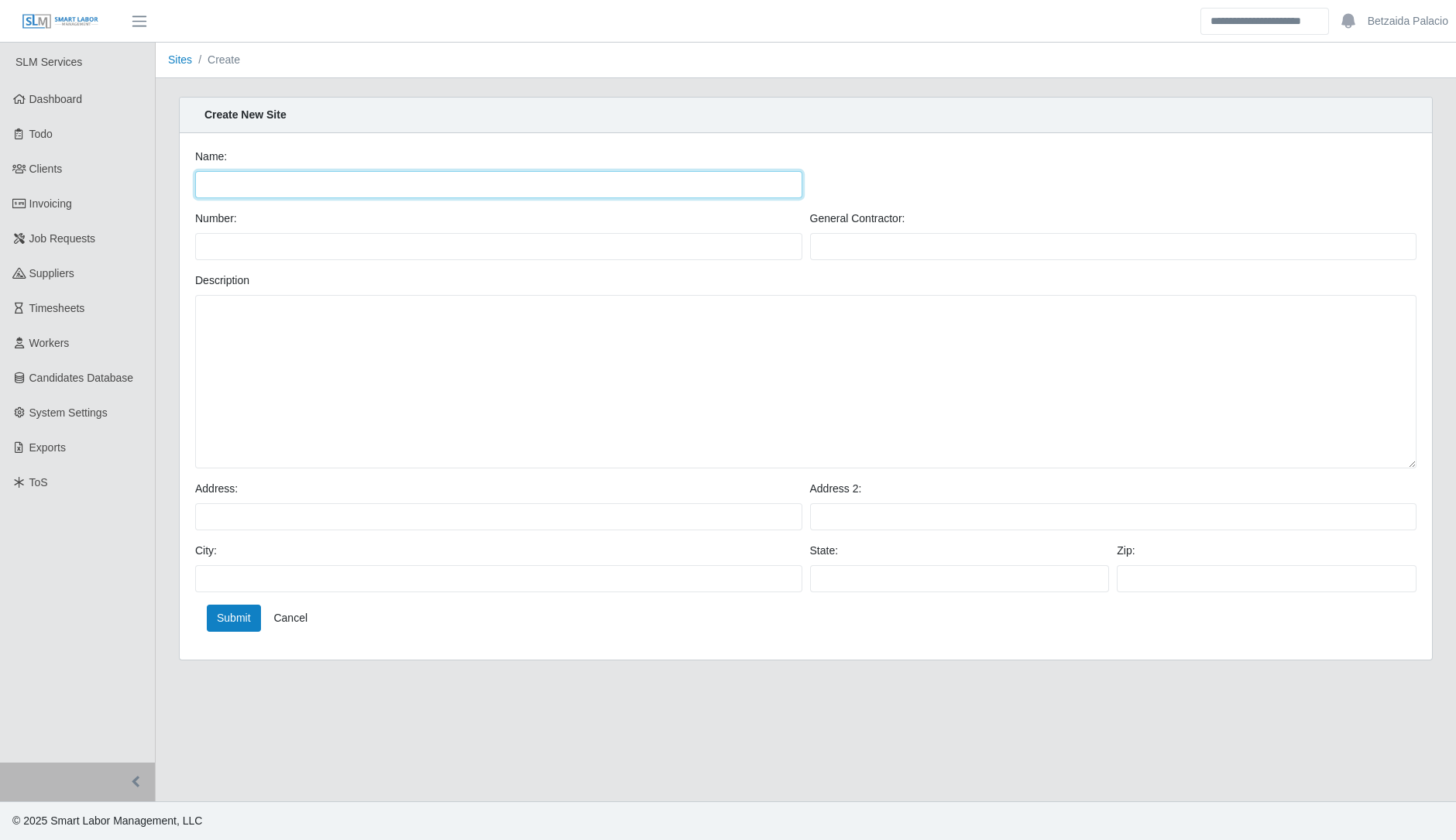 click at bounding box center (499, 184) 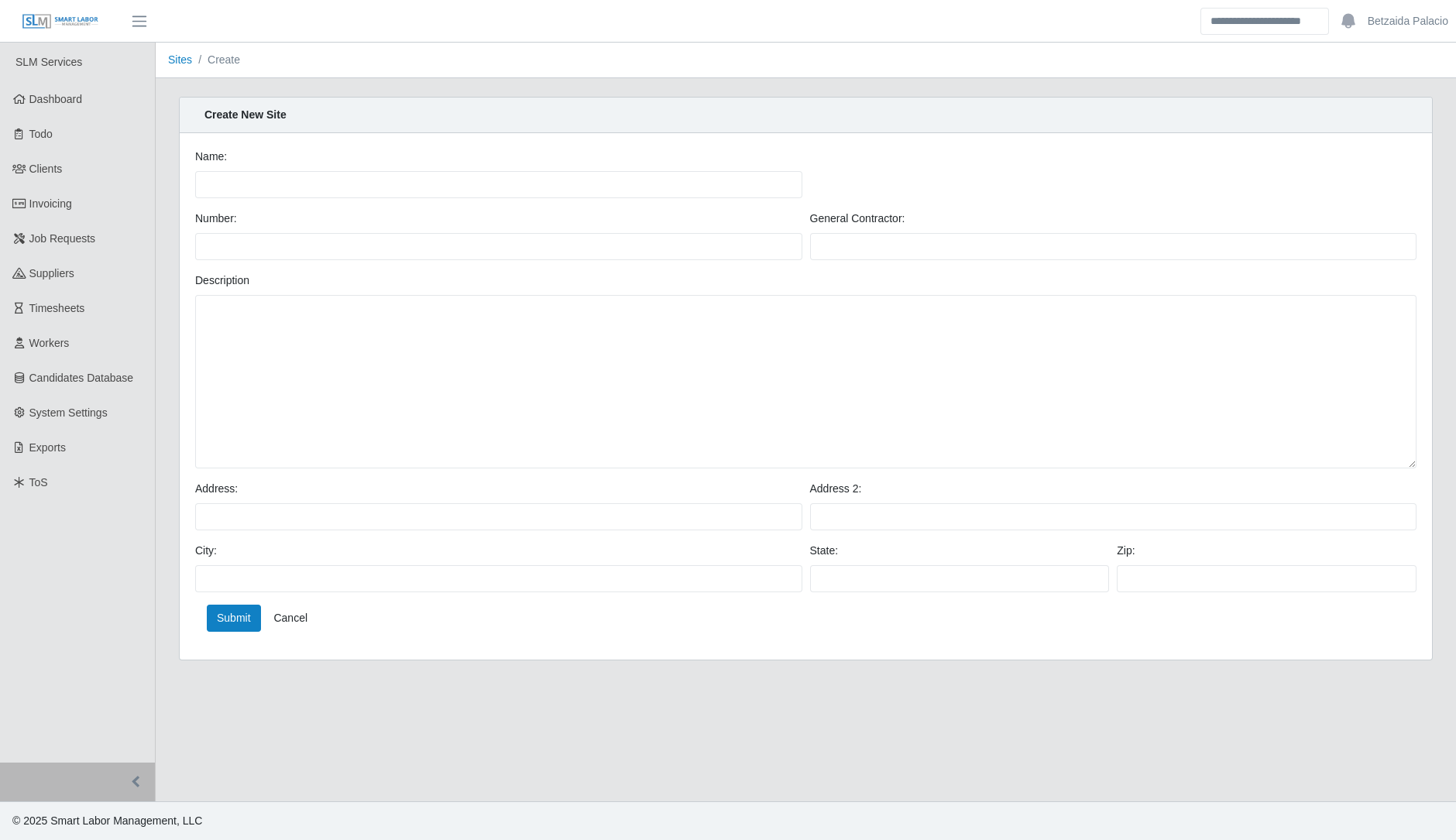click on "Name:" at bounding box center (805, 180) 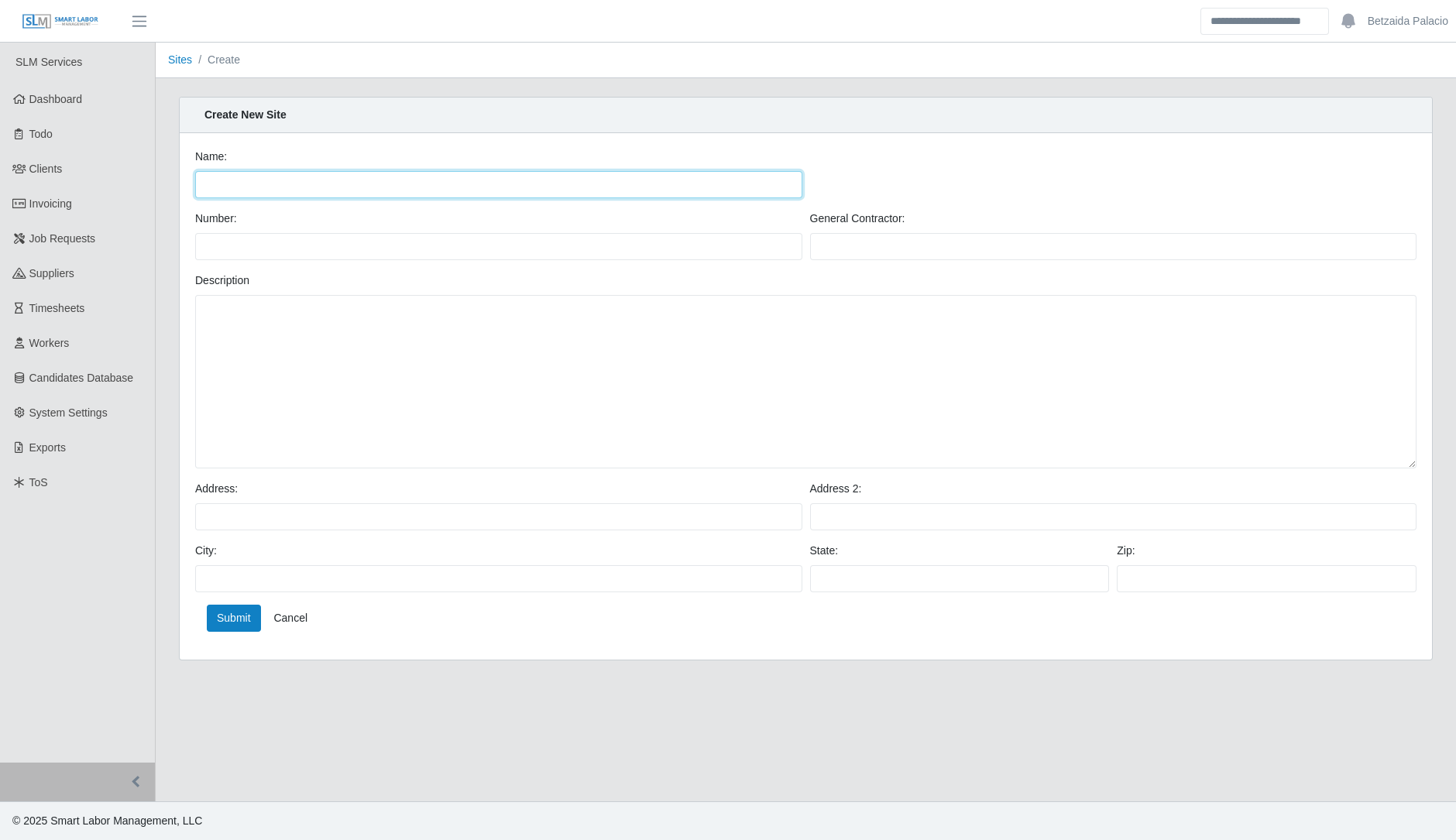 click at bounding box center [499, 184] 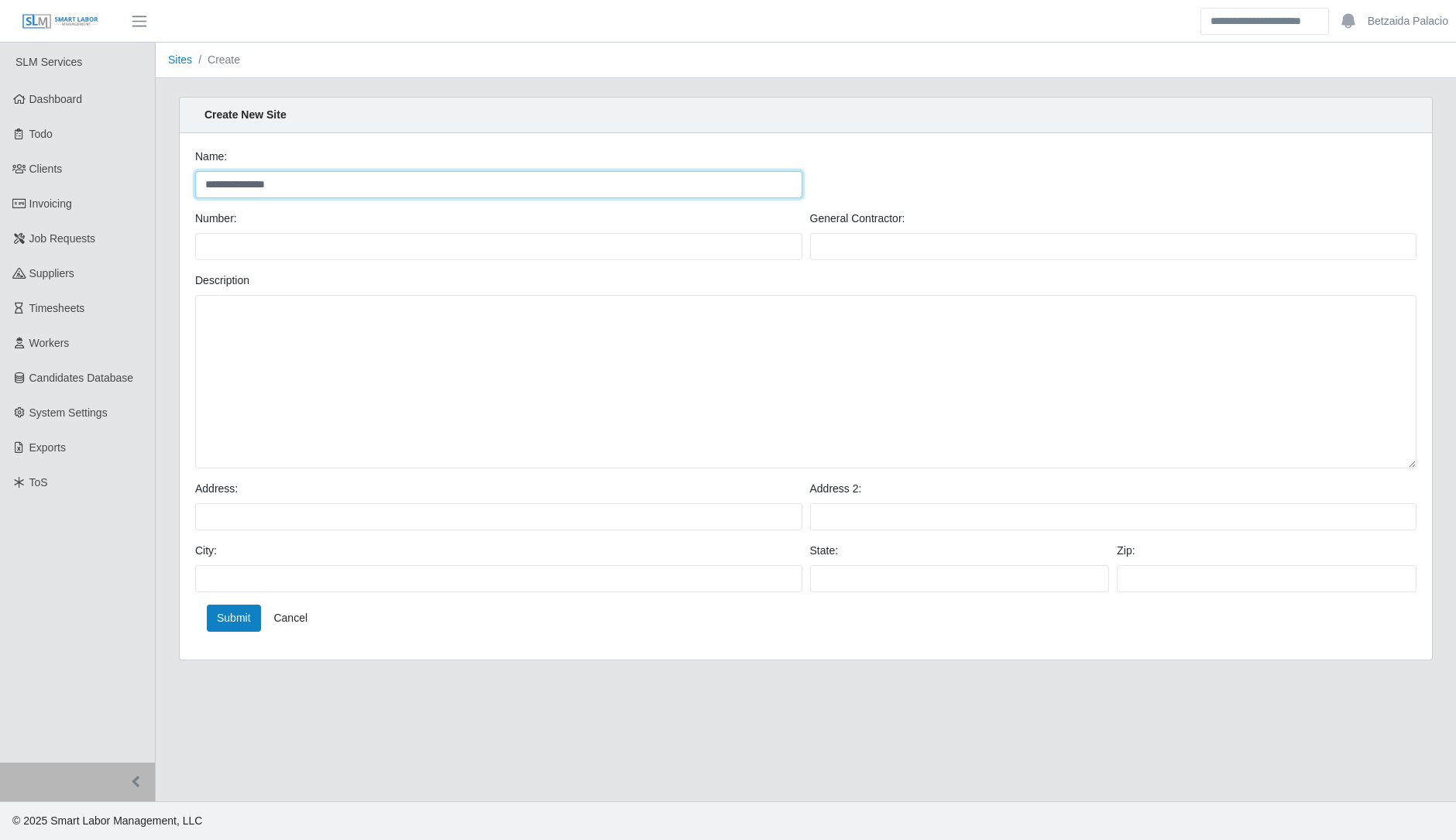 type on "**********" 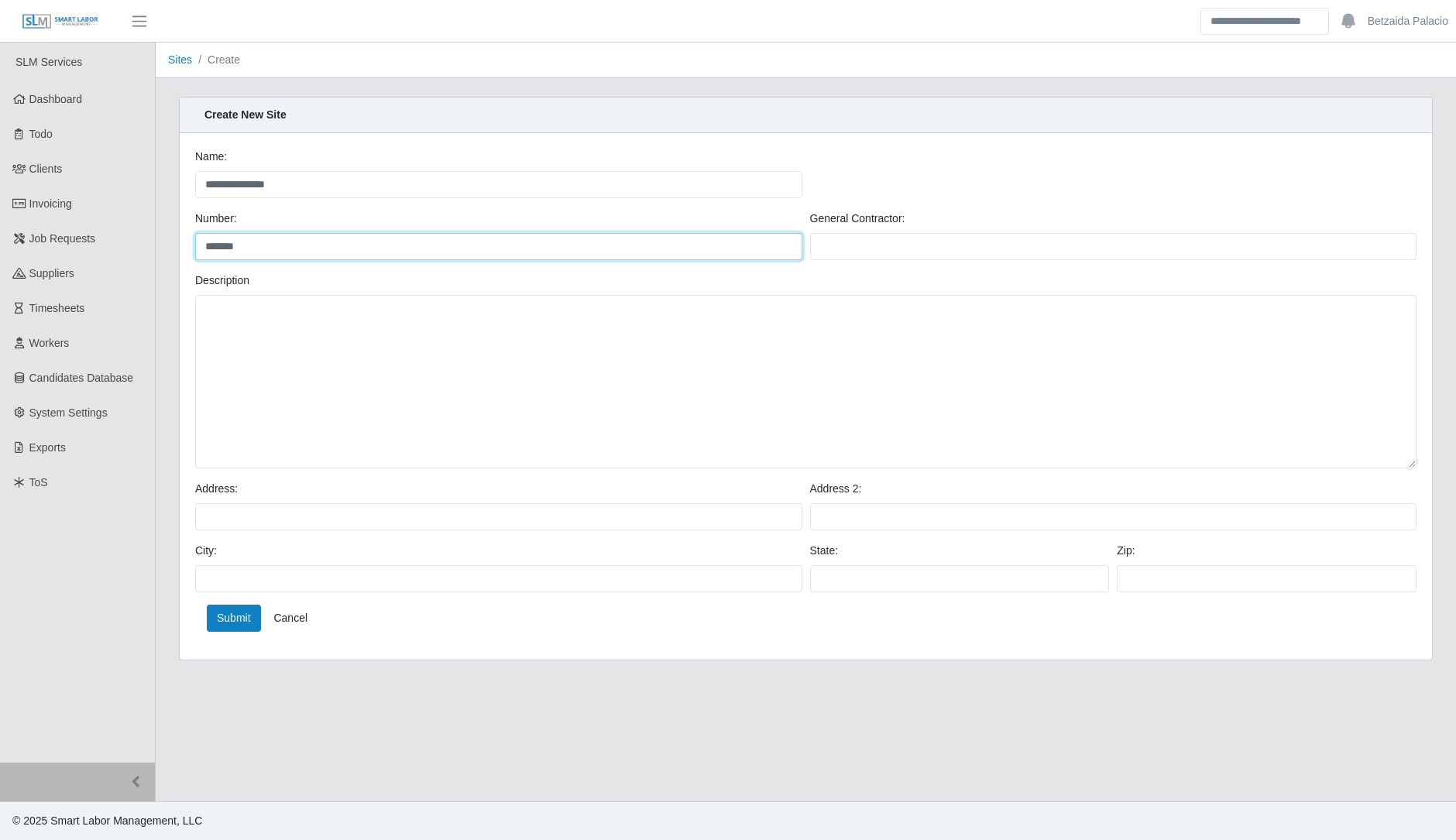 type on "*******" 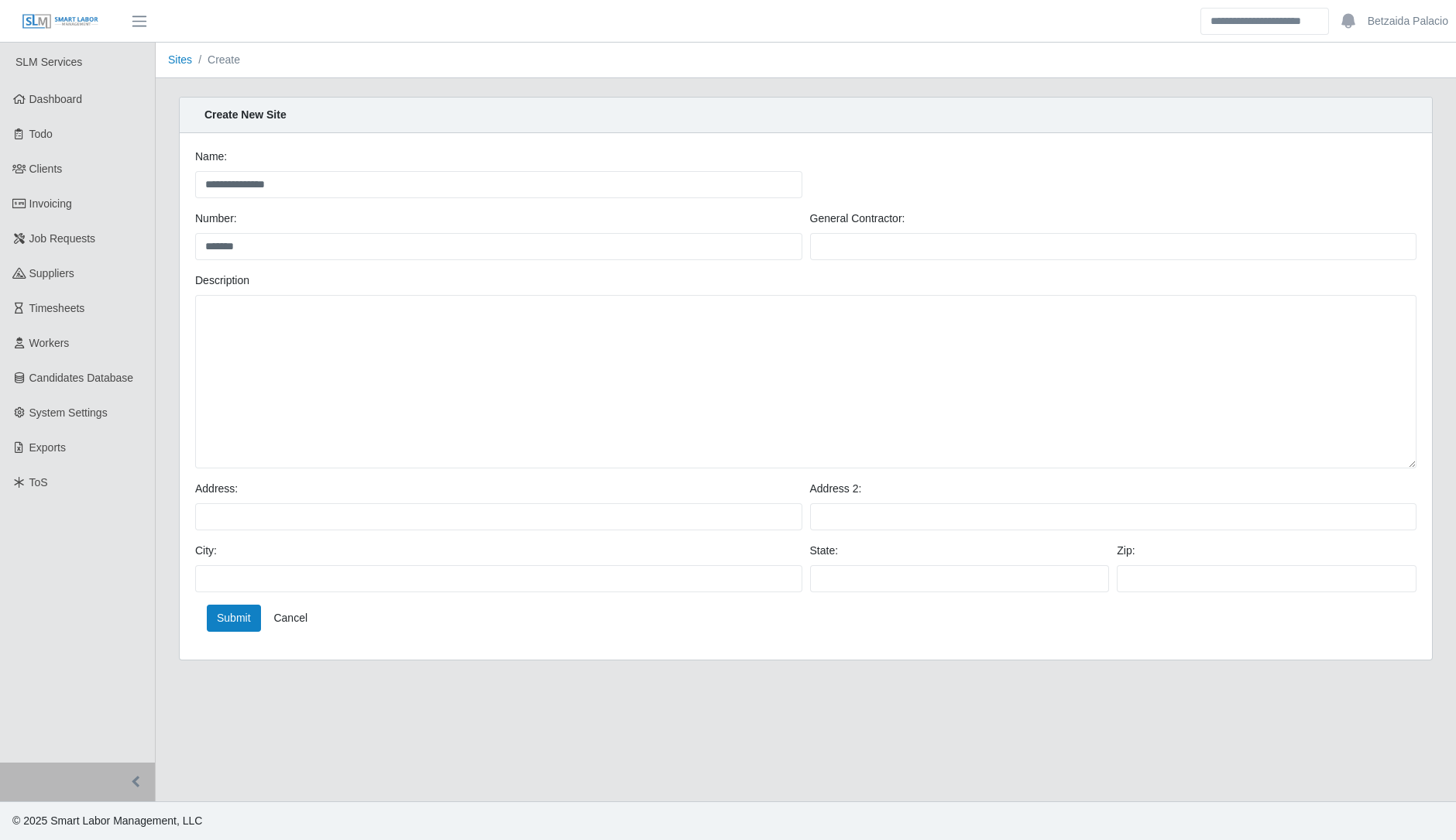 click on "City:" at bounding box center [499, 567] 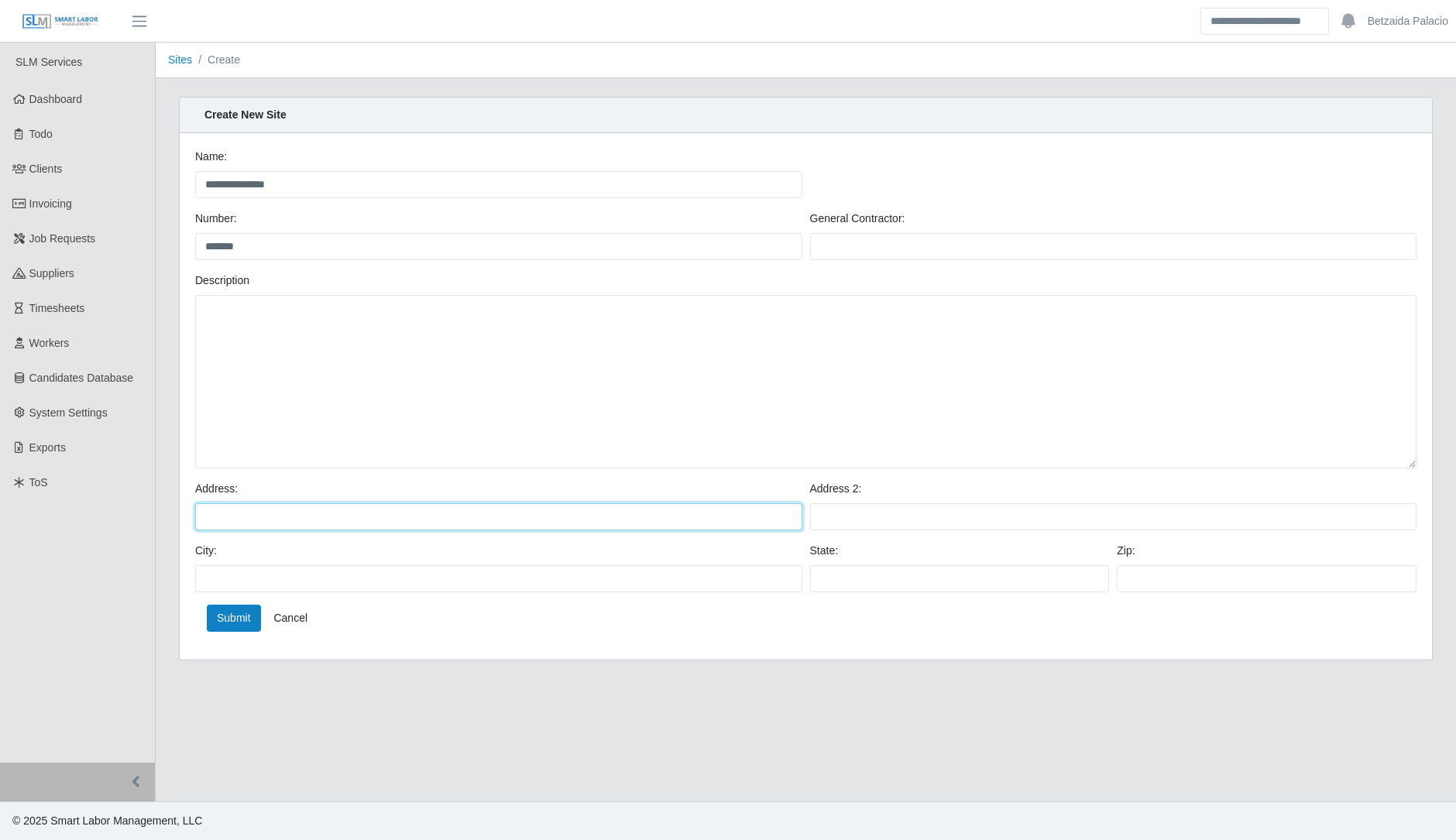 click on "Address:" at bounding box center (499, 516) 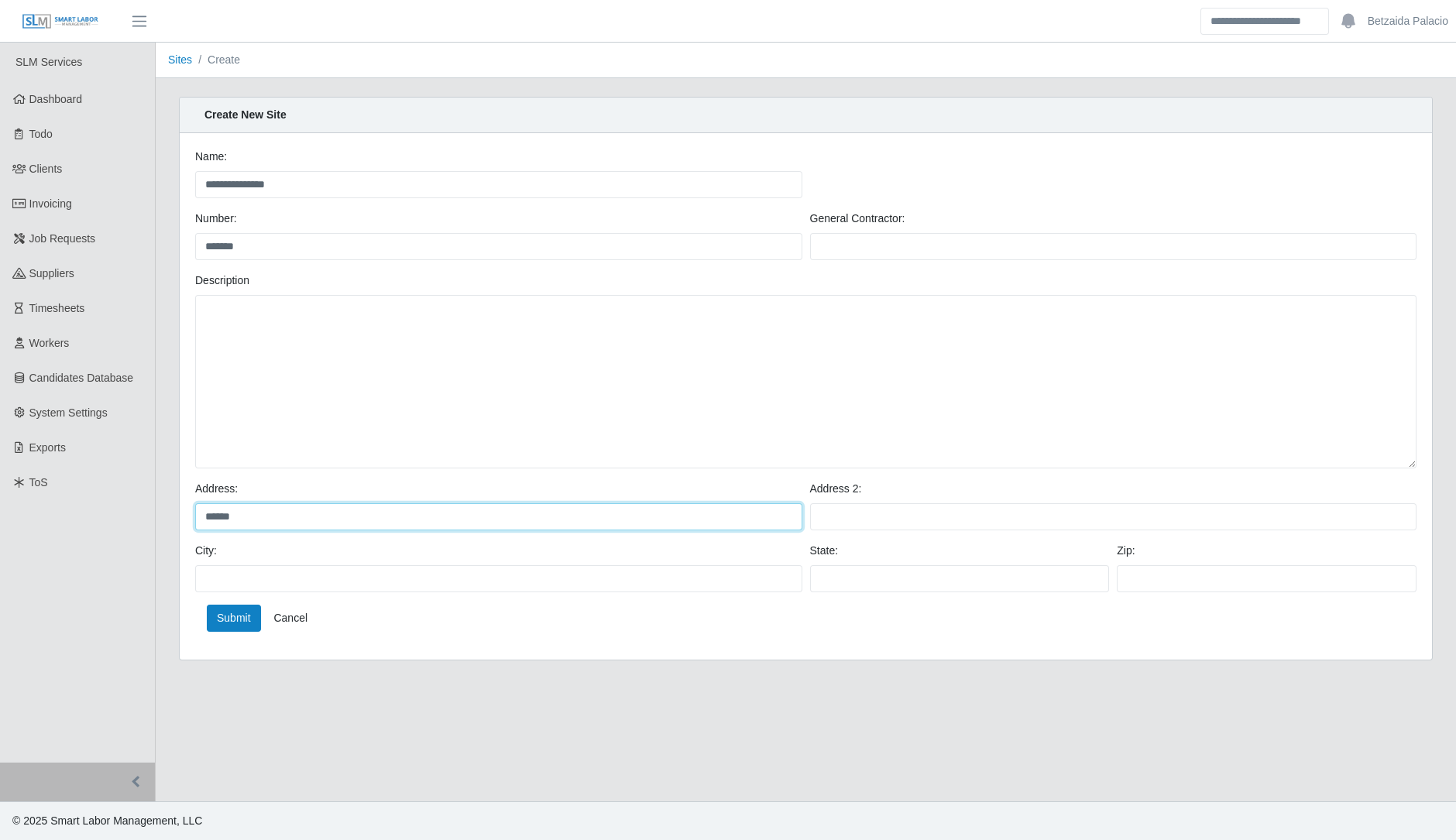 type on "******" 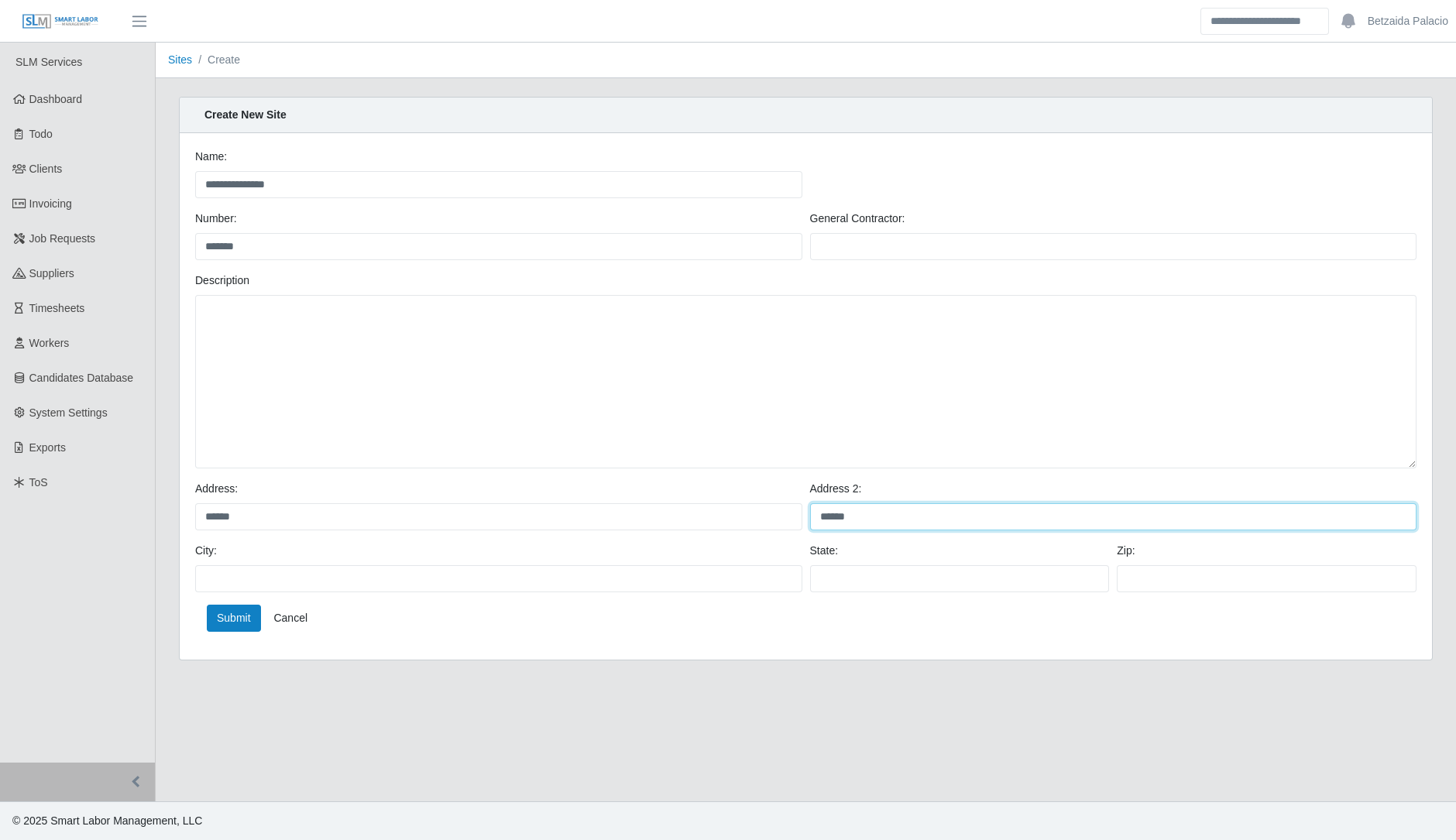 type on "******" 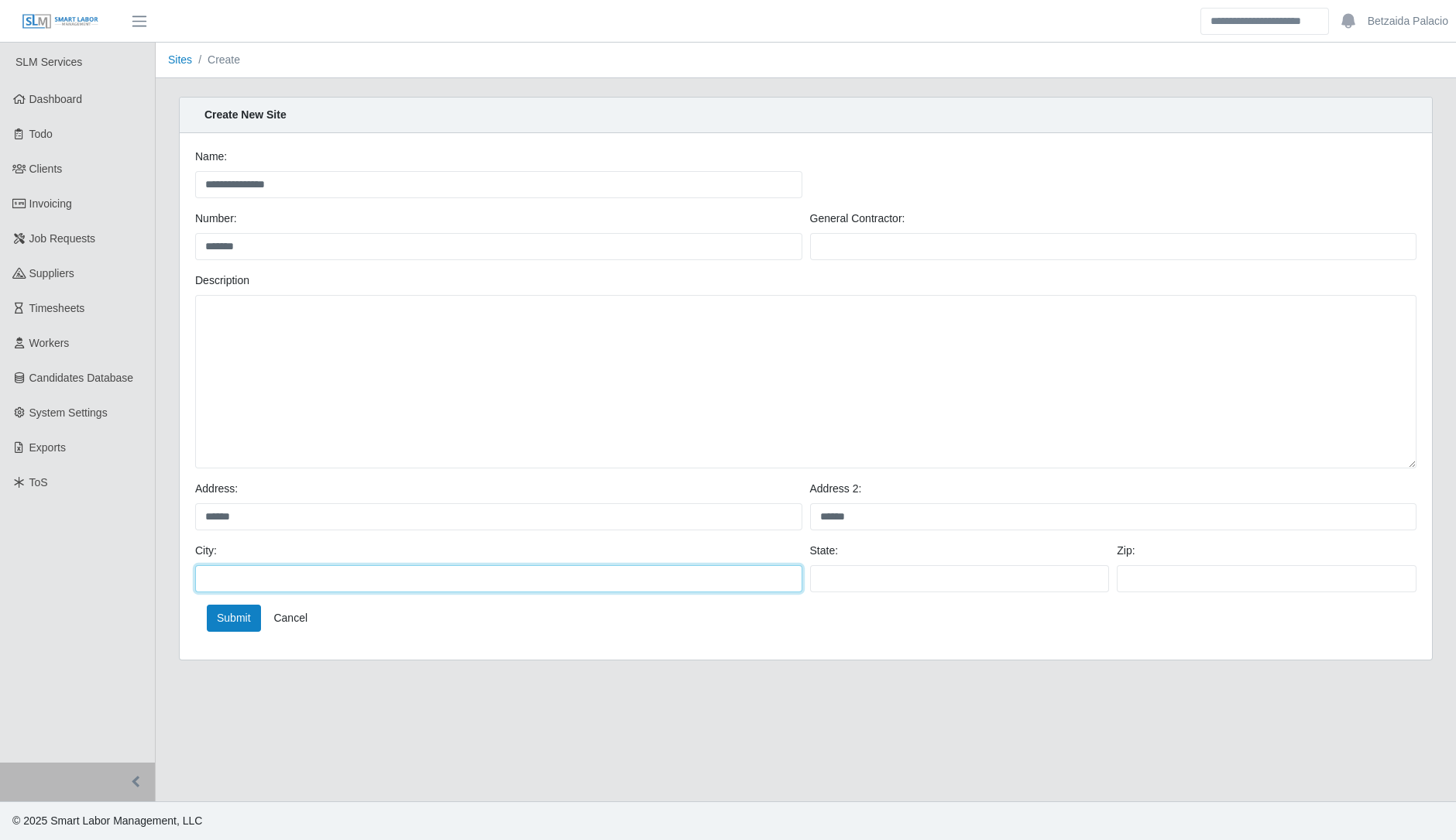 click on "City:" at bounding box center (499, 578) 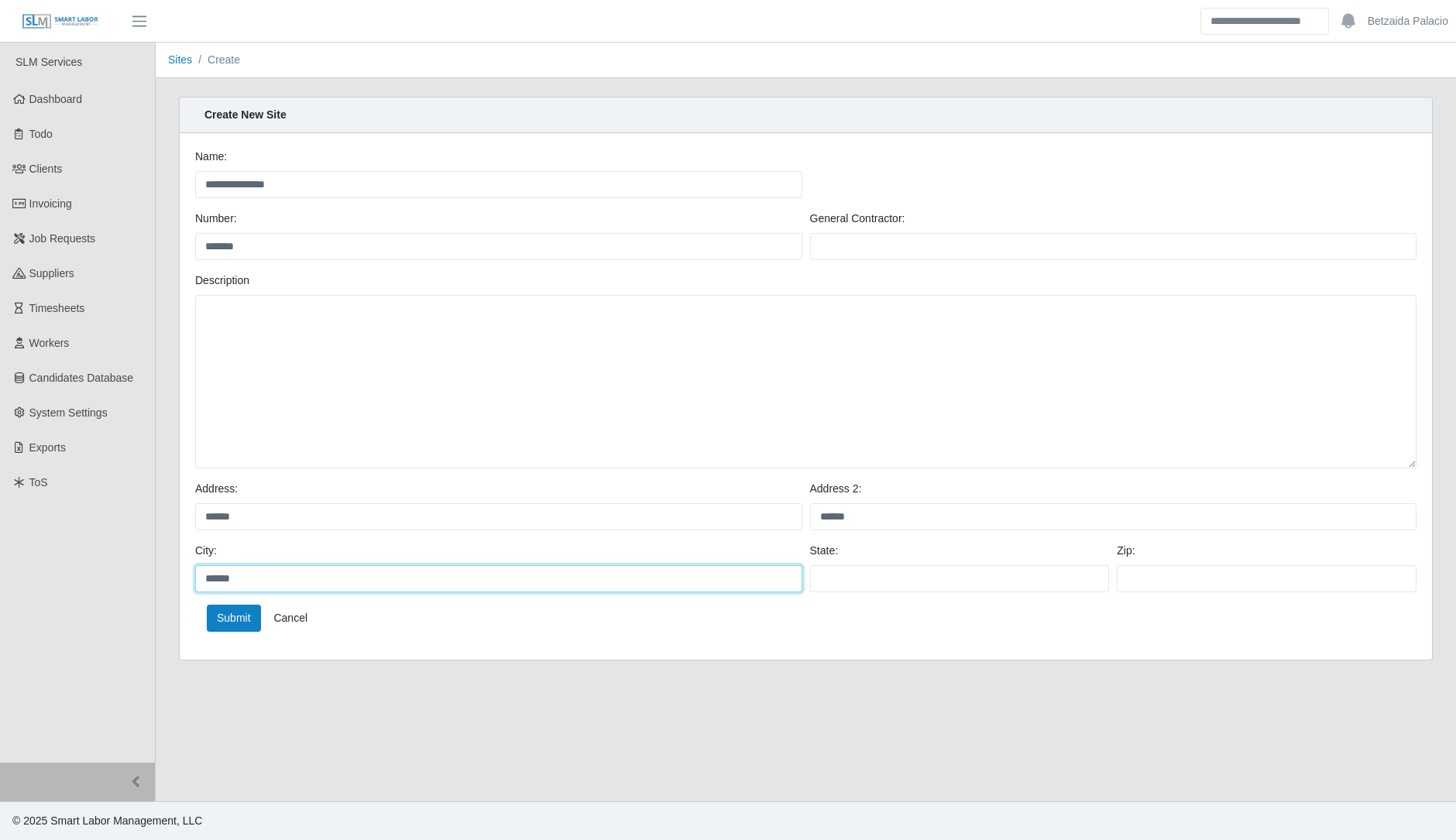 type on "******" 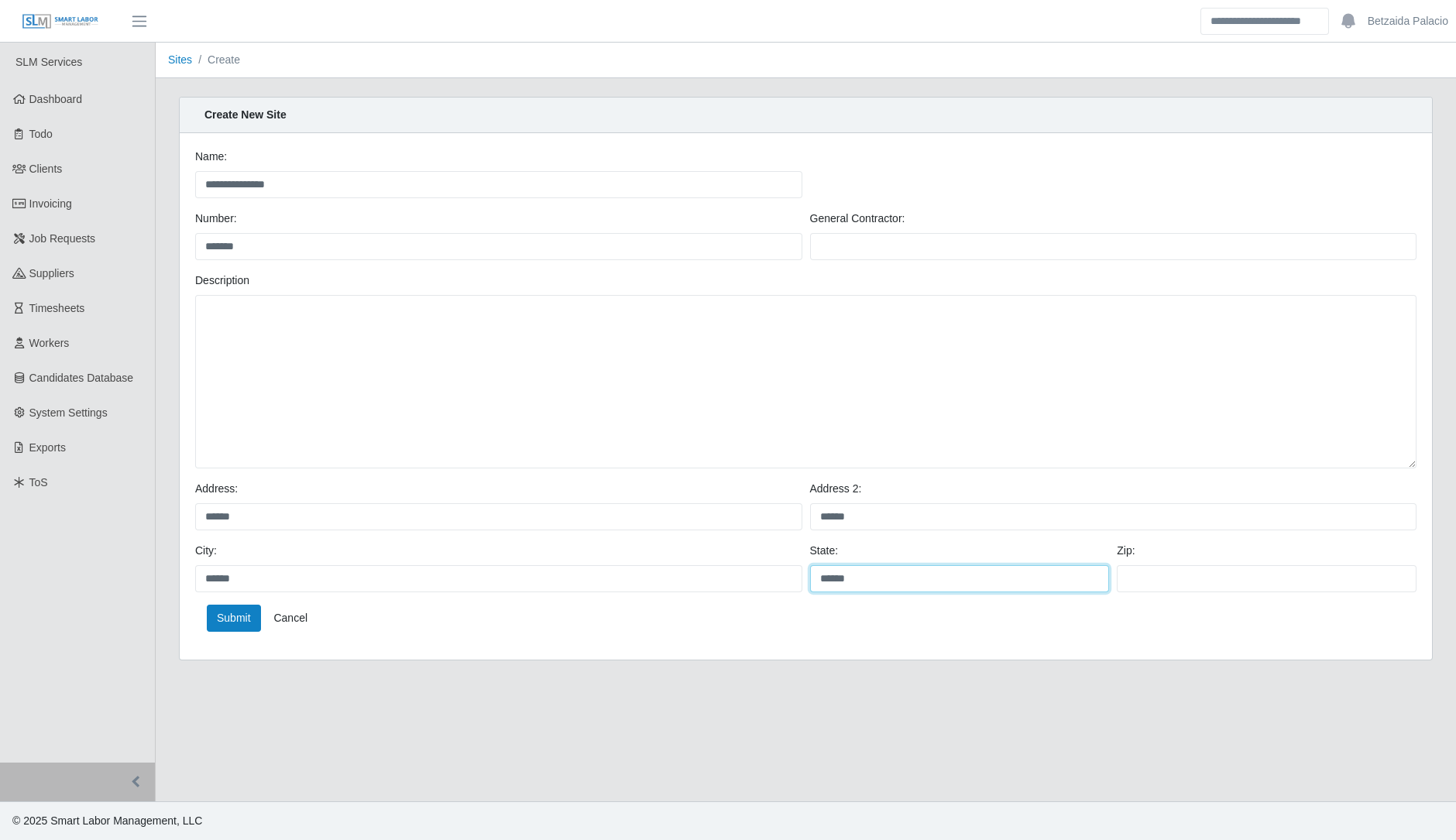 type on "******" 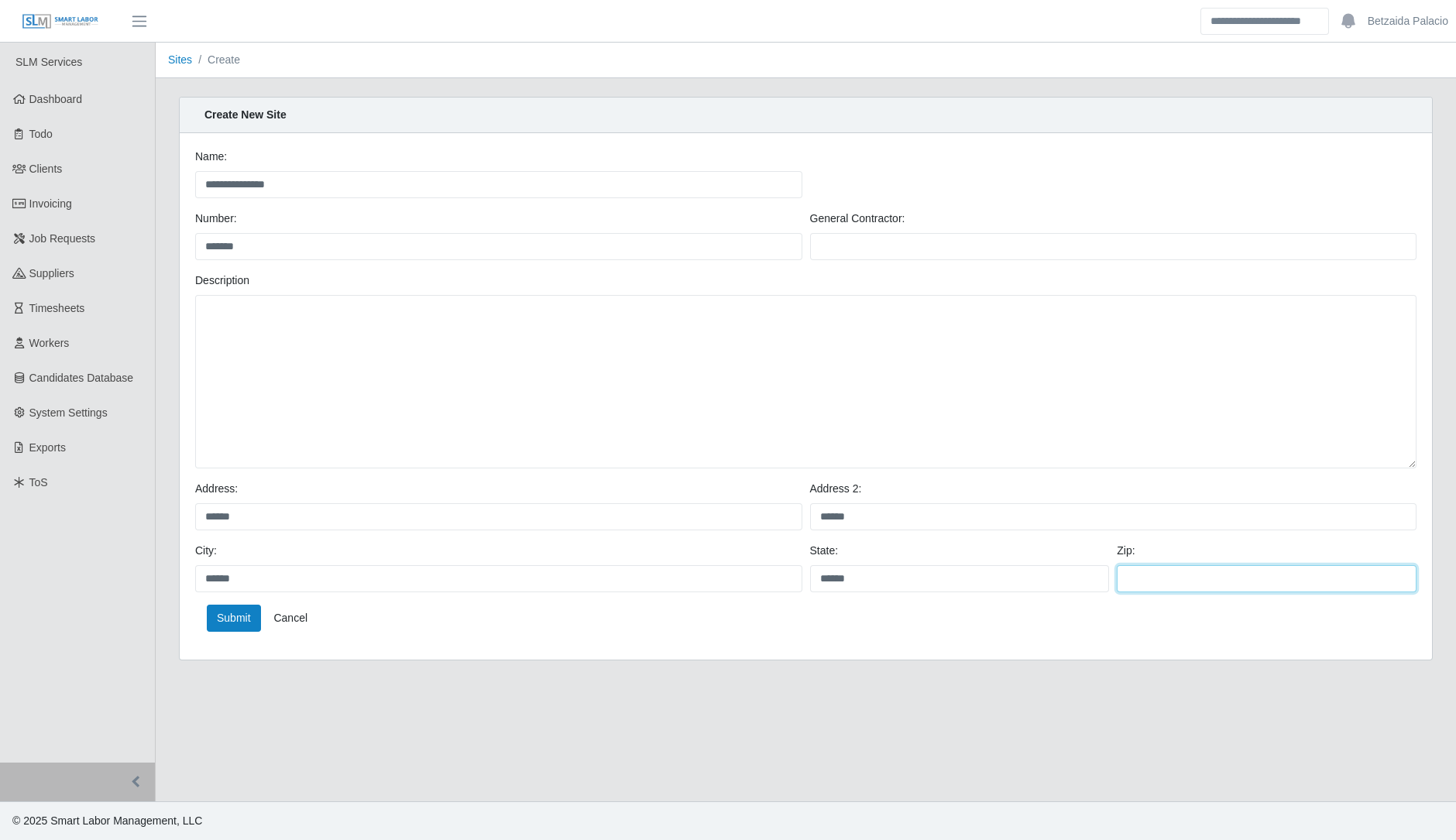 click on "Zip:" at bounding box center [1266, 578] 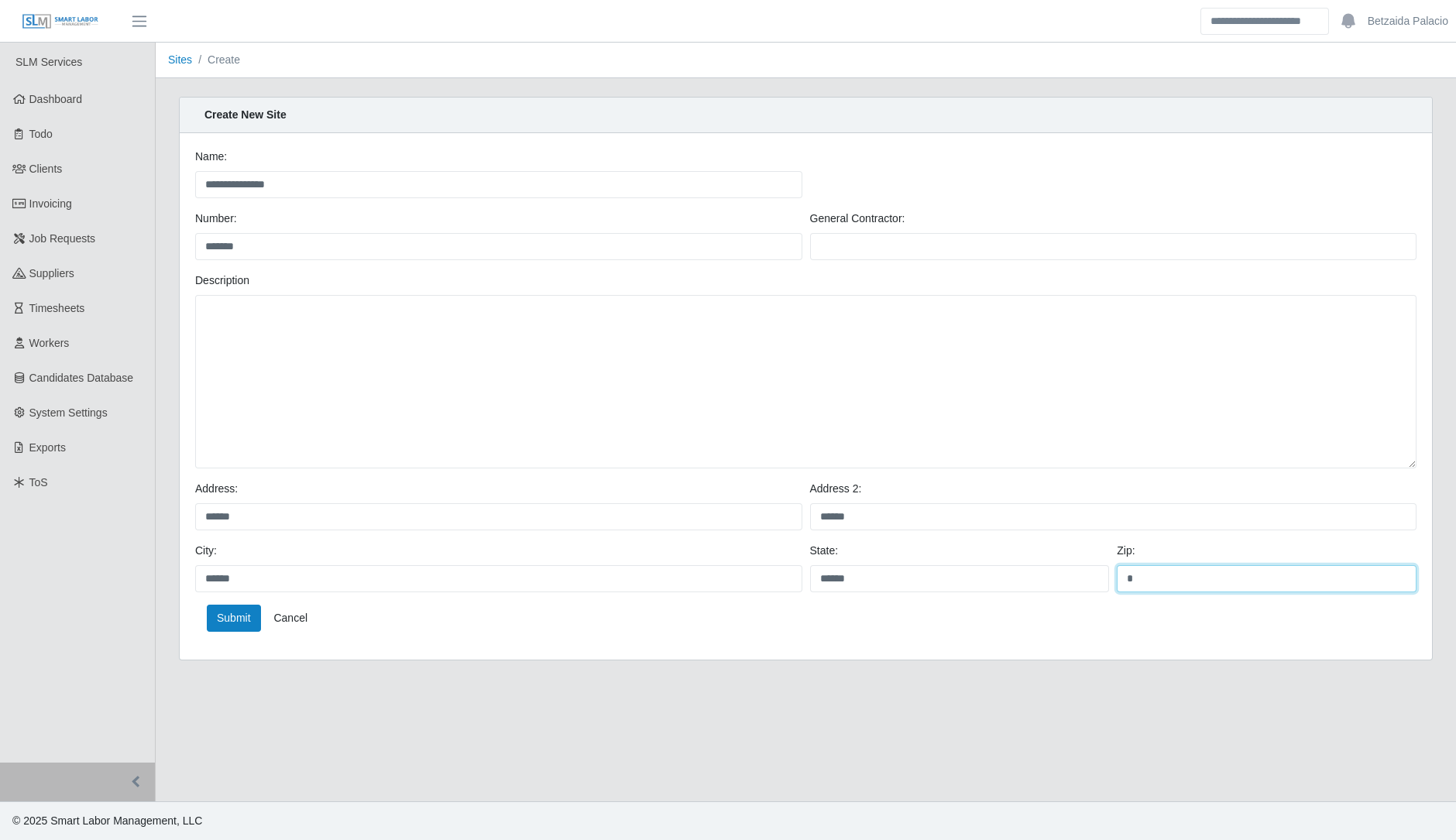 type on "******" 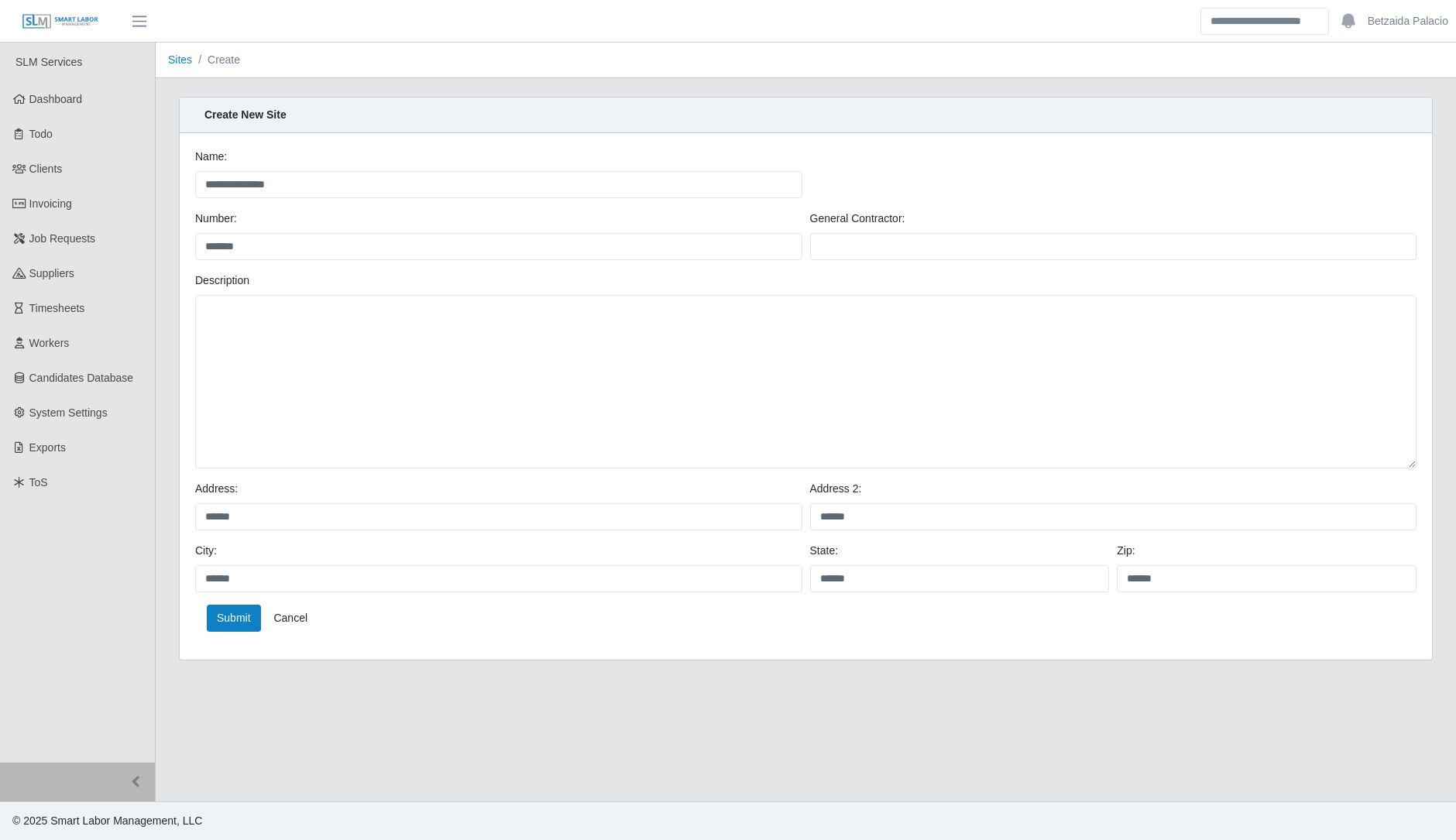 click on "Name:    [FIRST] [LAST]   Number:    [PHONE]   General Contractor:      Description     Address:    [STREET]   Address 2:    [STREET]   City:    [CITY]   State:    [STATE]   Zip:    [ZIP]
Submit    Cancel" at bounding box center (805, 396) 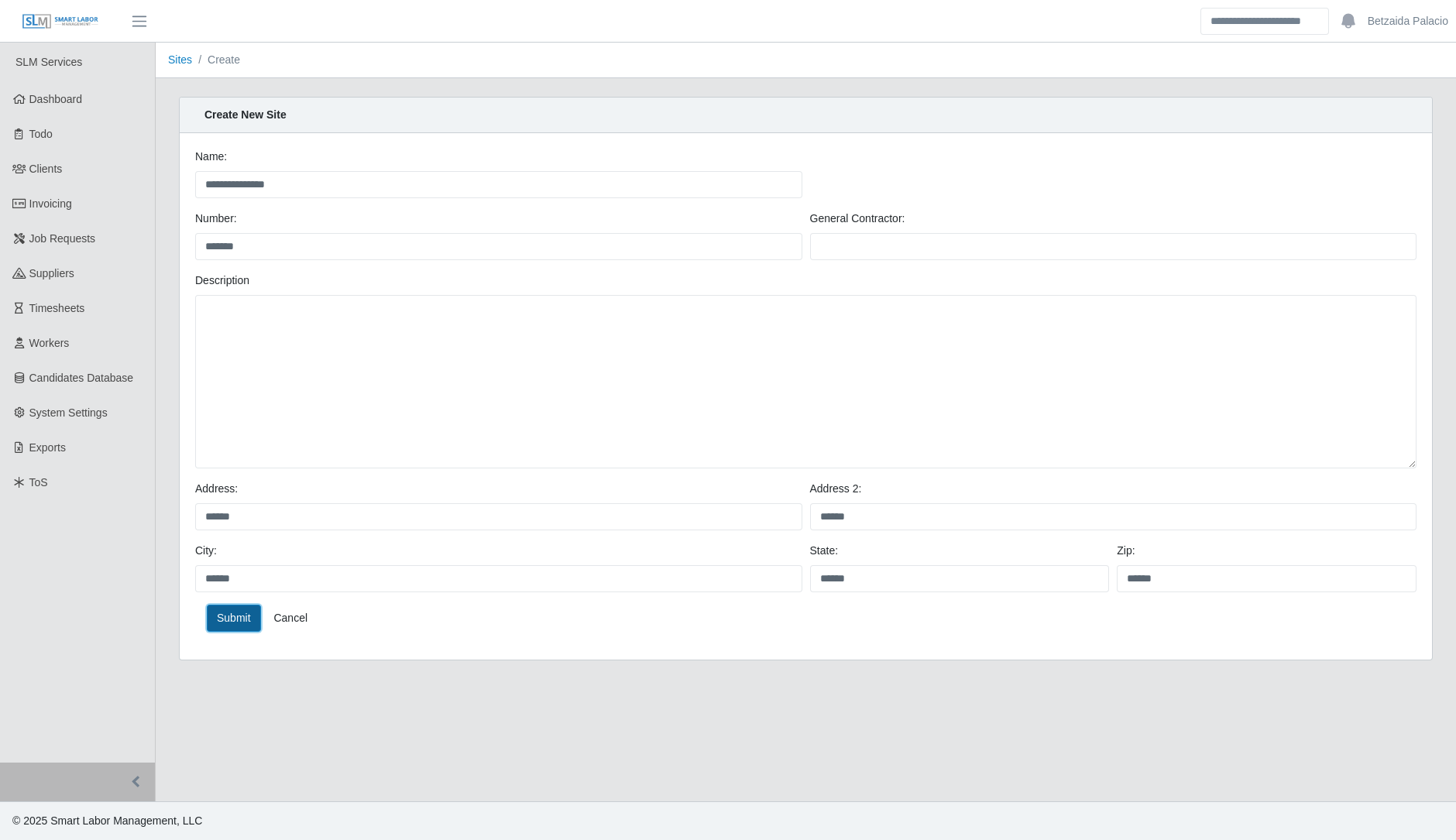 click on "Submit" at bounding box center (234, 618) 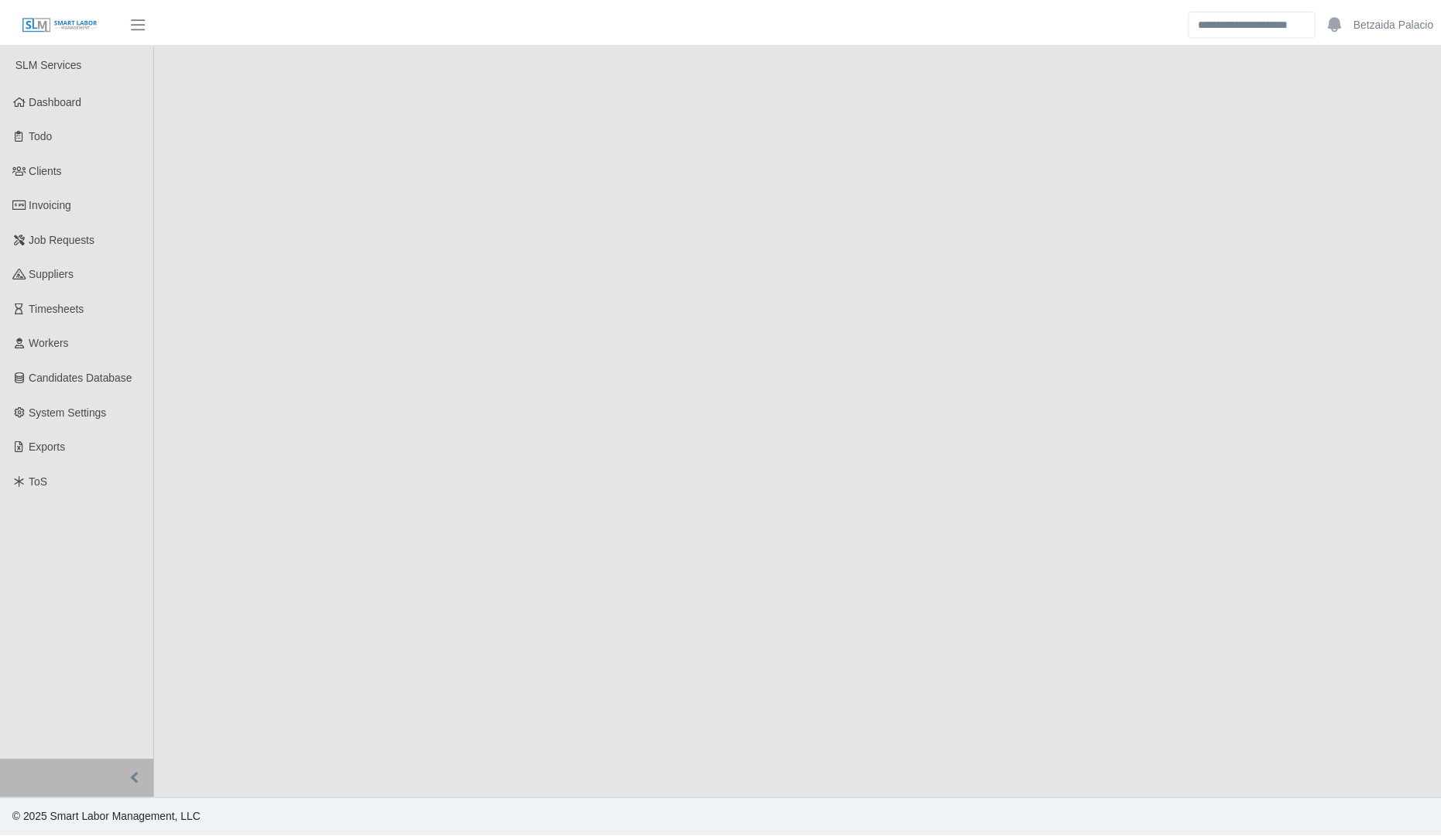 scroll, scrollTop: 0, scrollLeft: 0, axis: both 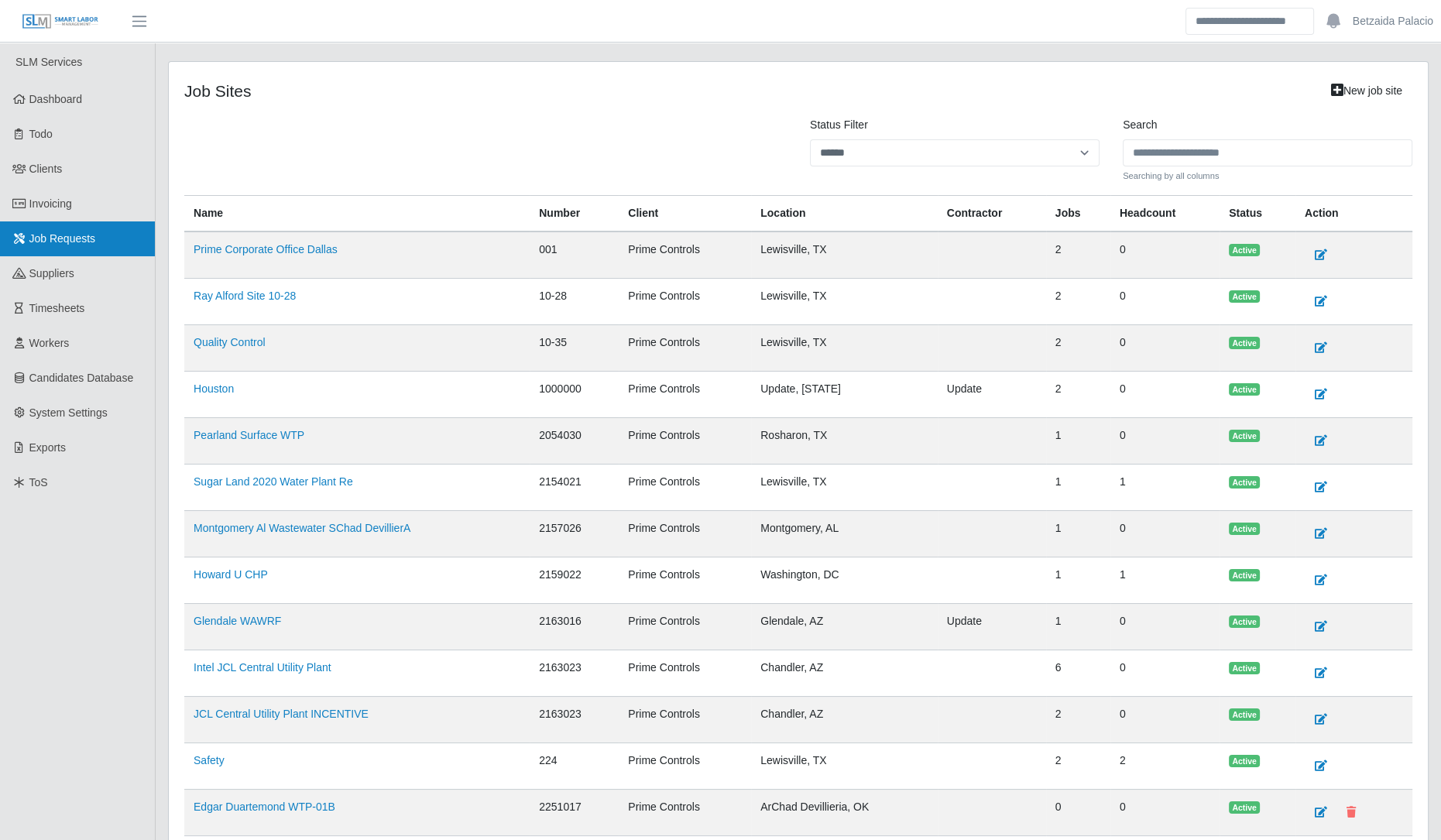 click on "Job Requests" at bounding box center [77, 238] 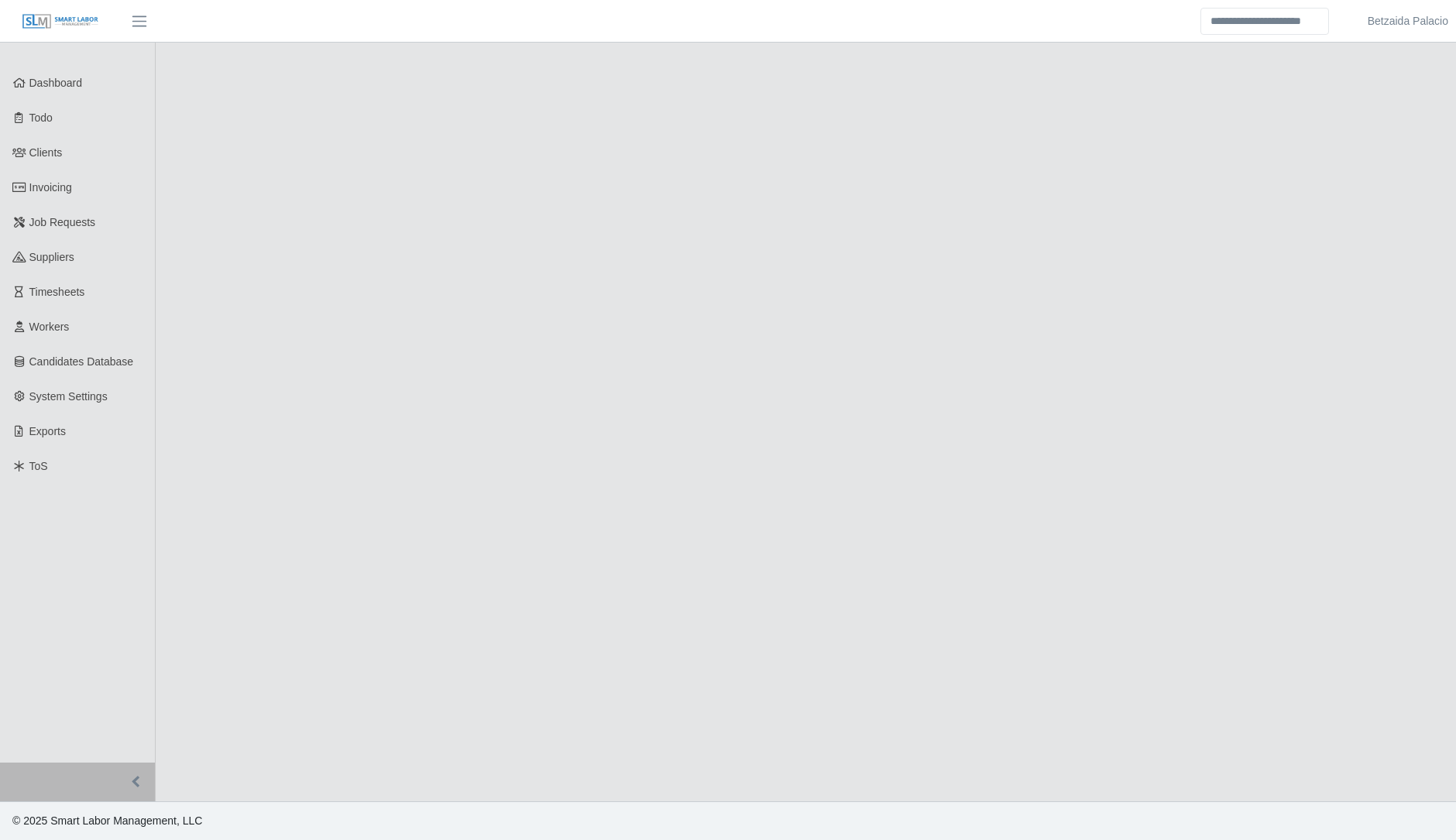 scroll, scrollTop: 0, scrollLeft: 0, axis: both 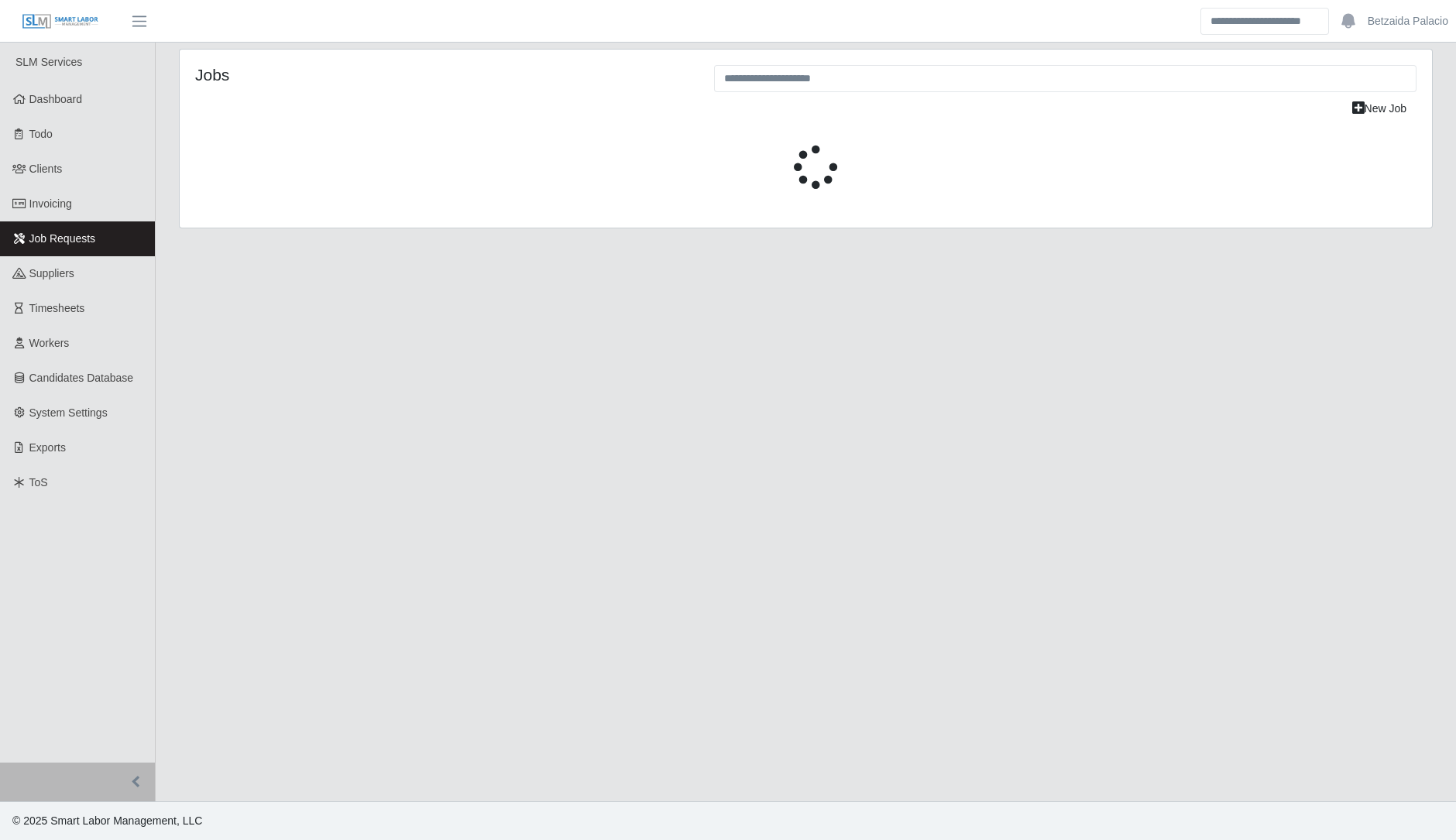 select on "****" 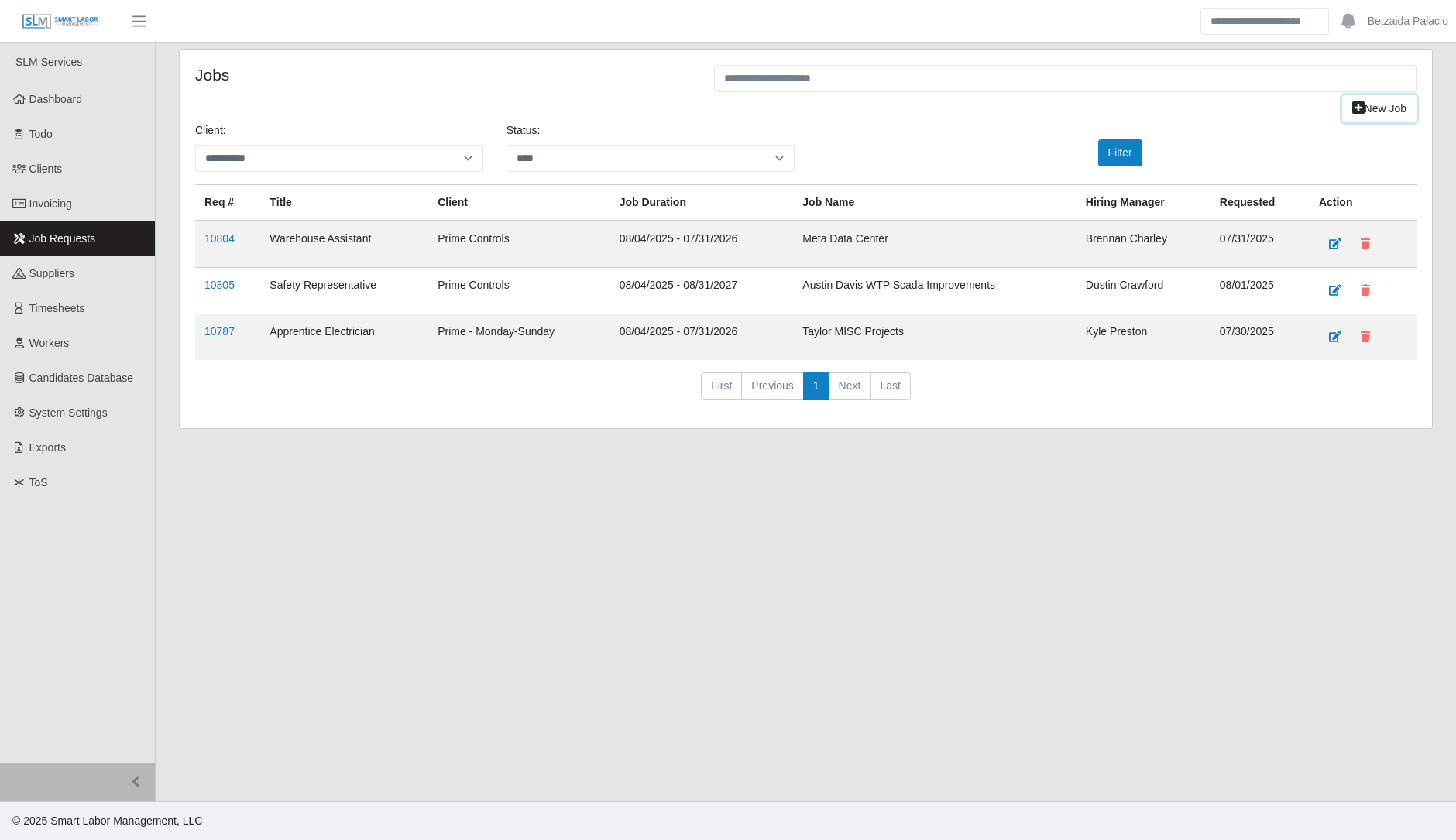 click at bounding box center [1358, 108] 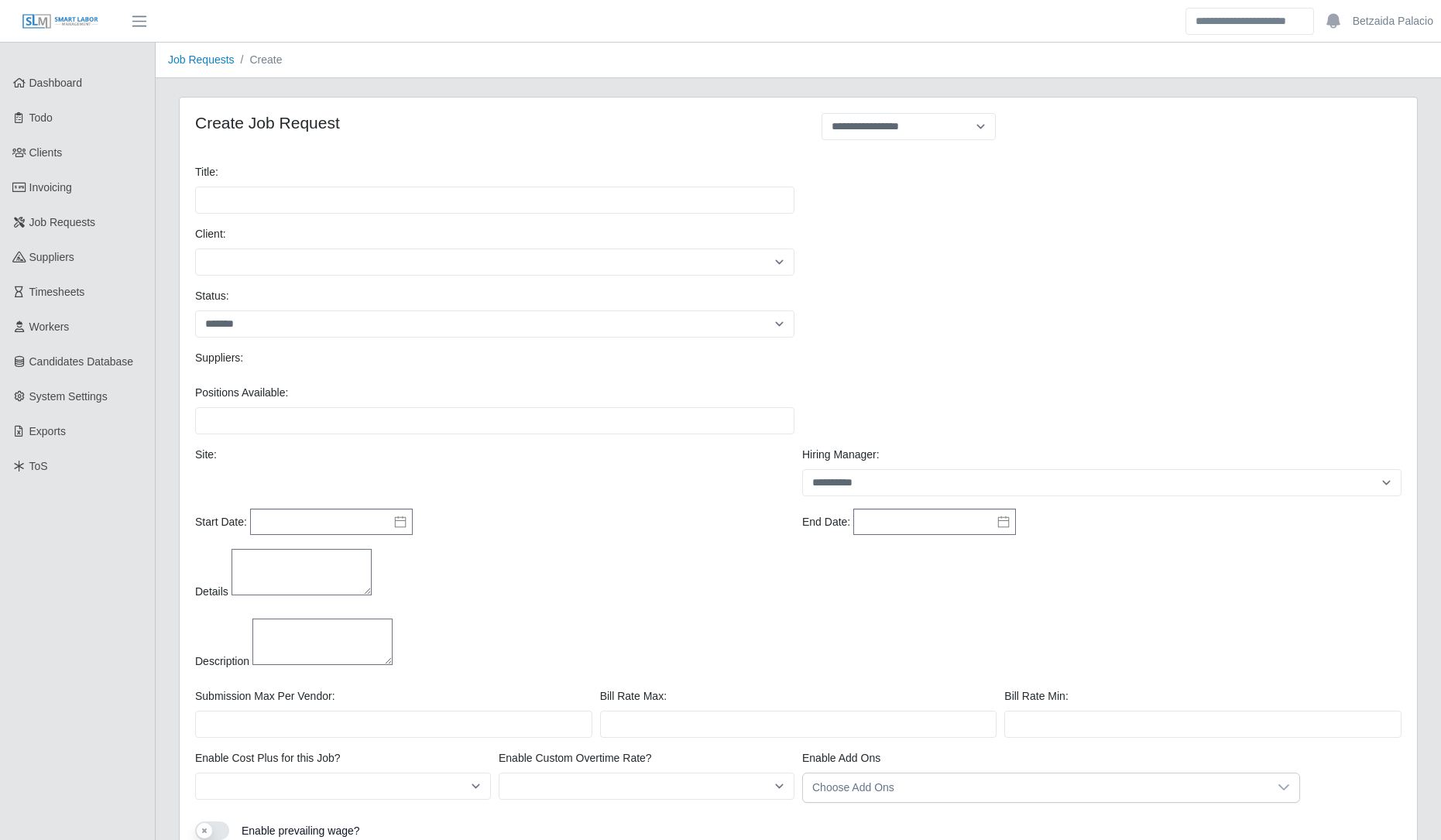 select 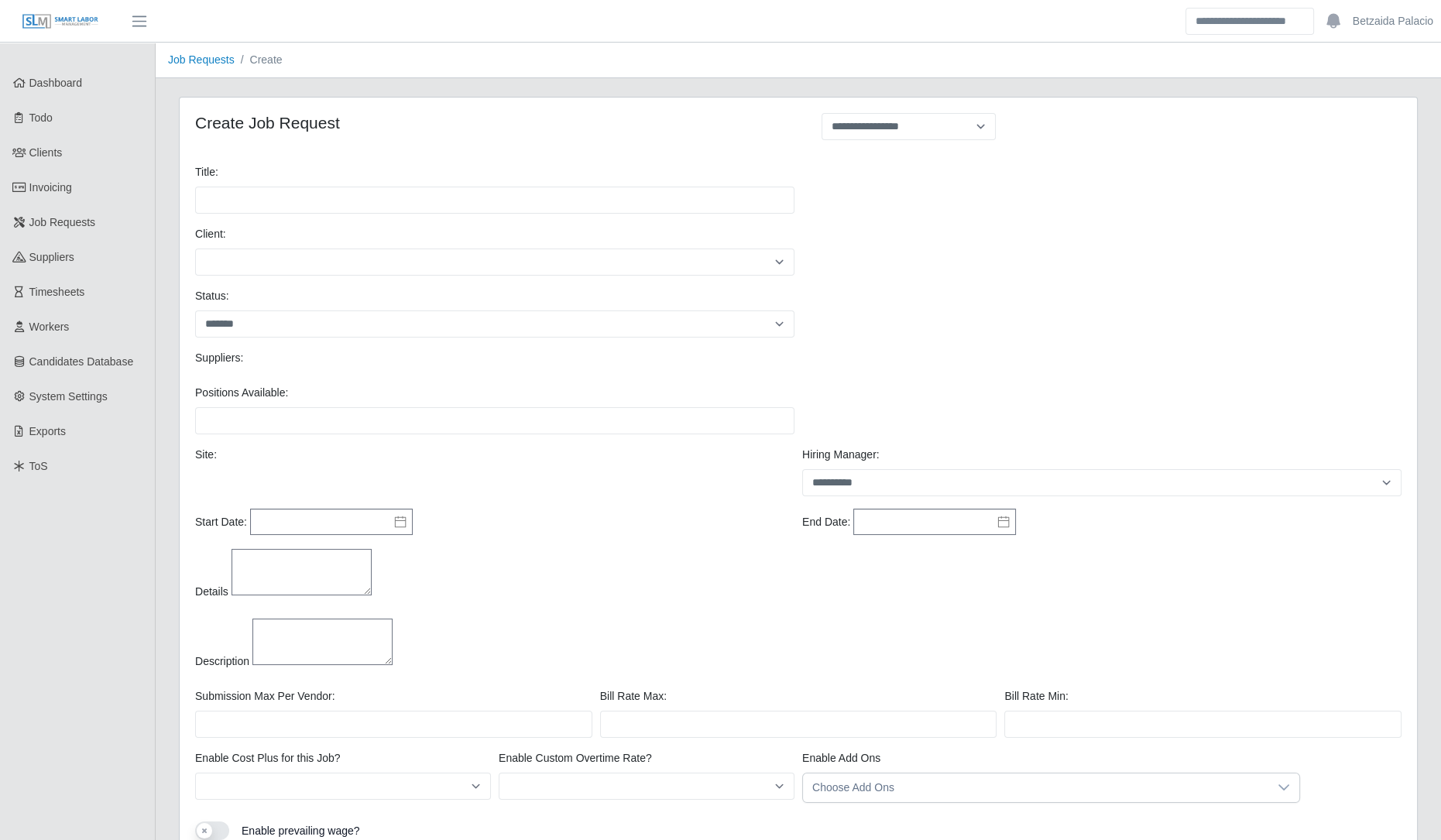 select 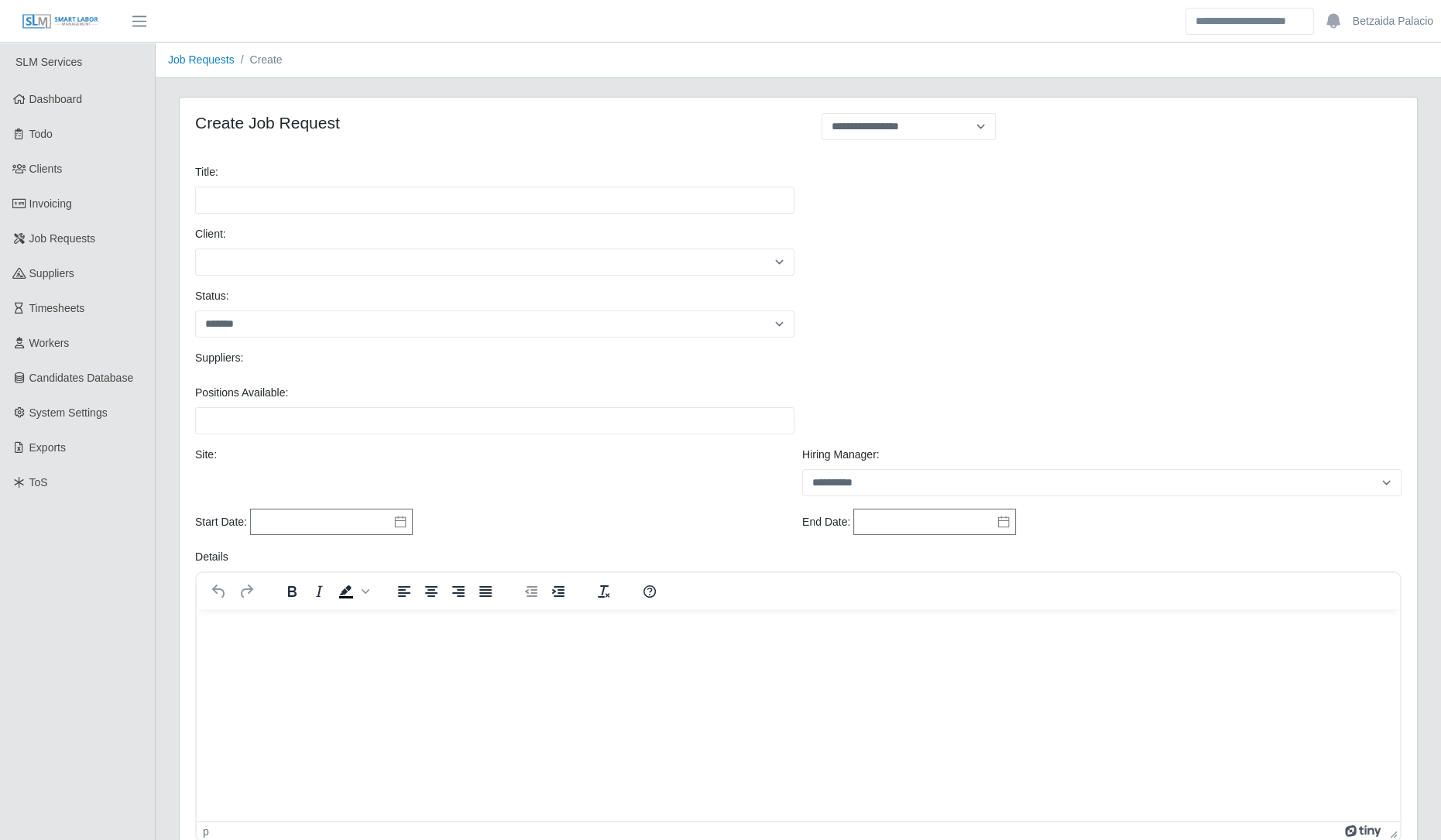scroll, scrollTop: 0, scrollLeft: 0, axis: both 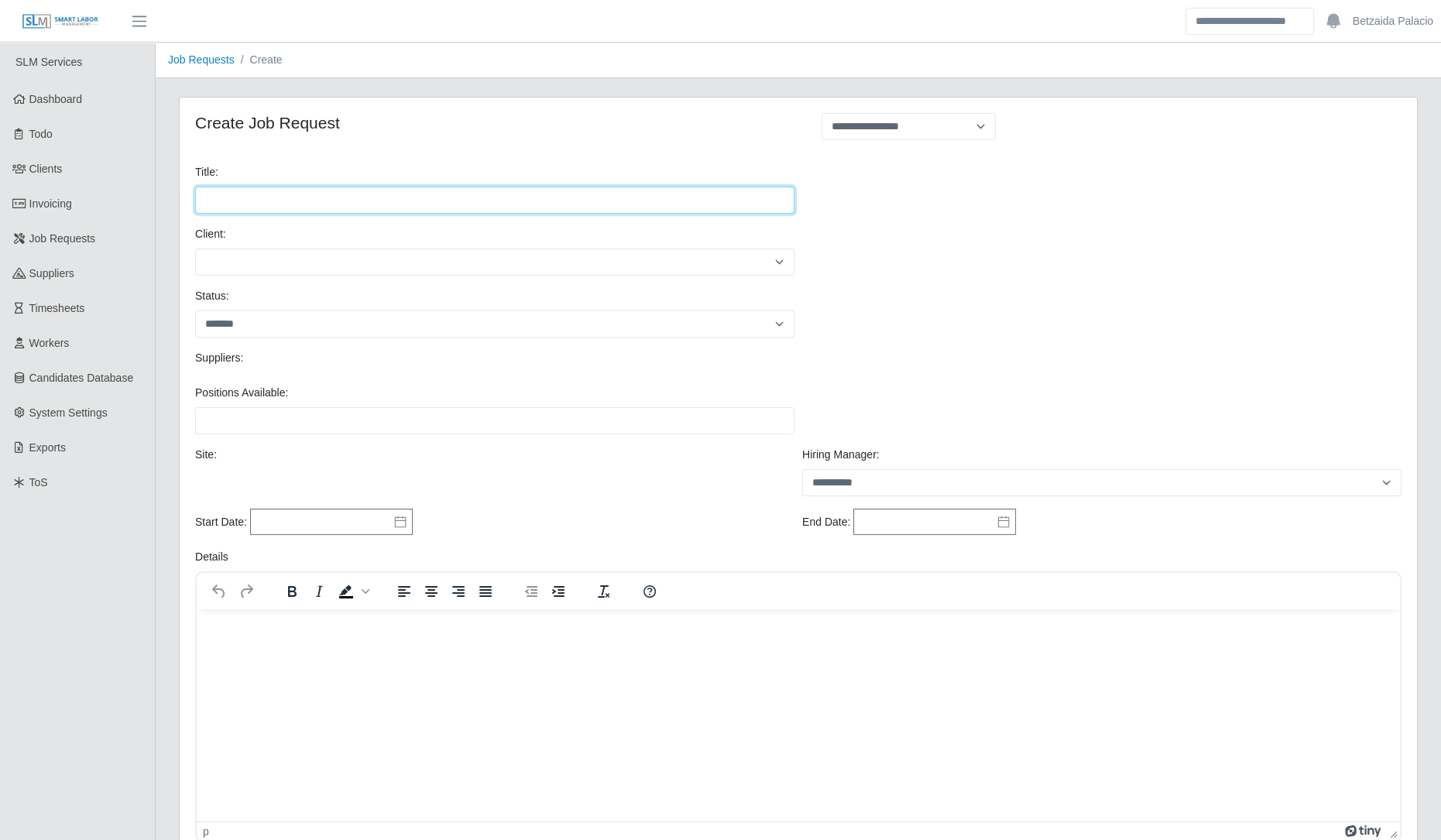click on "Title:" at bounding box center (495, 200) 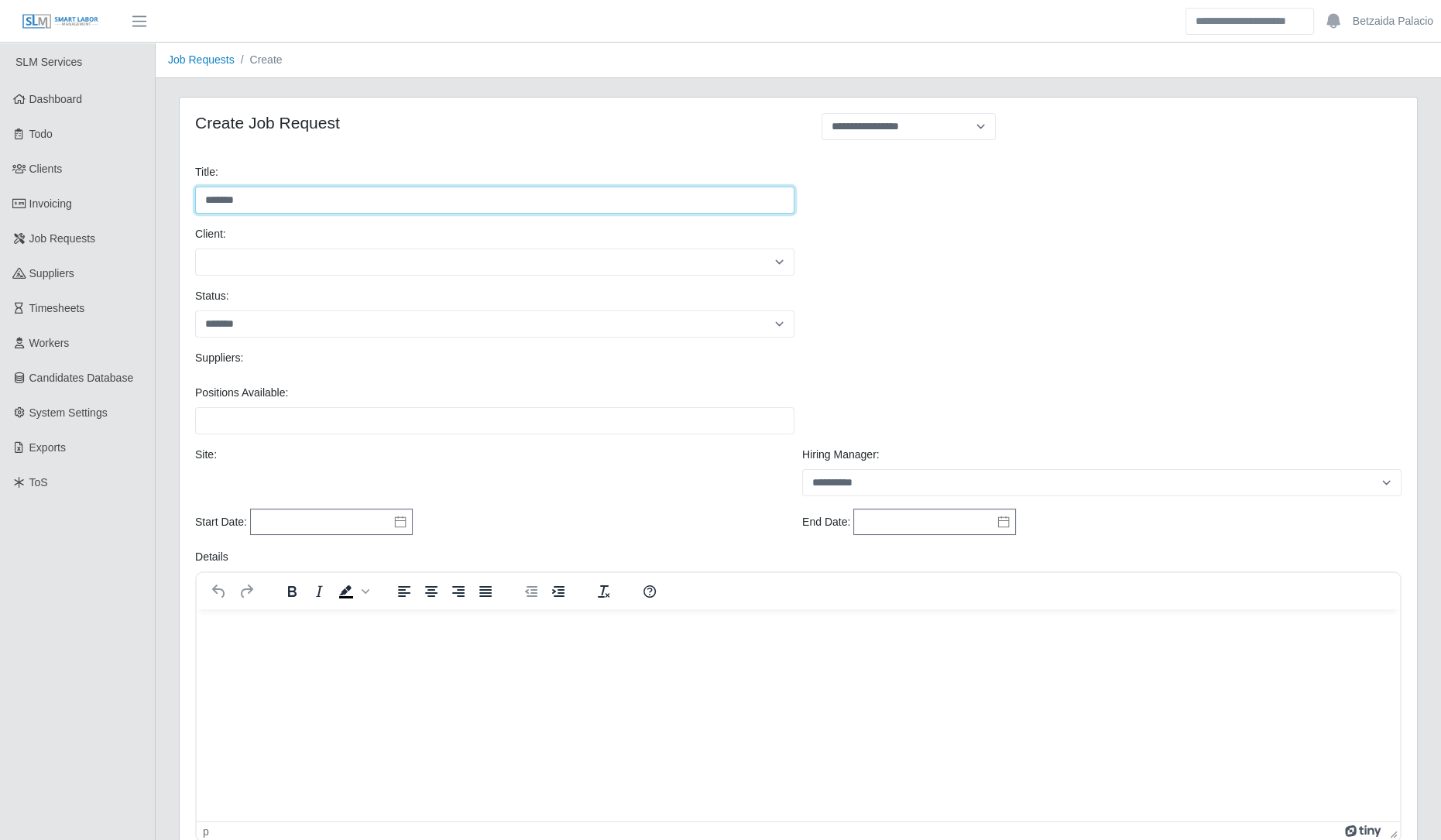type on "*******" 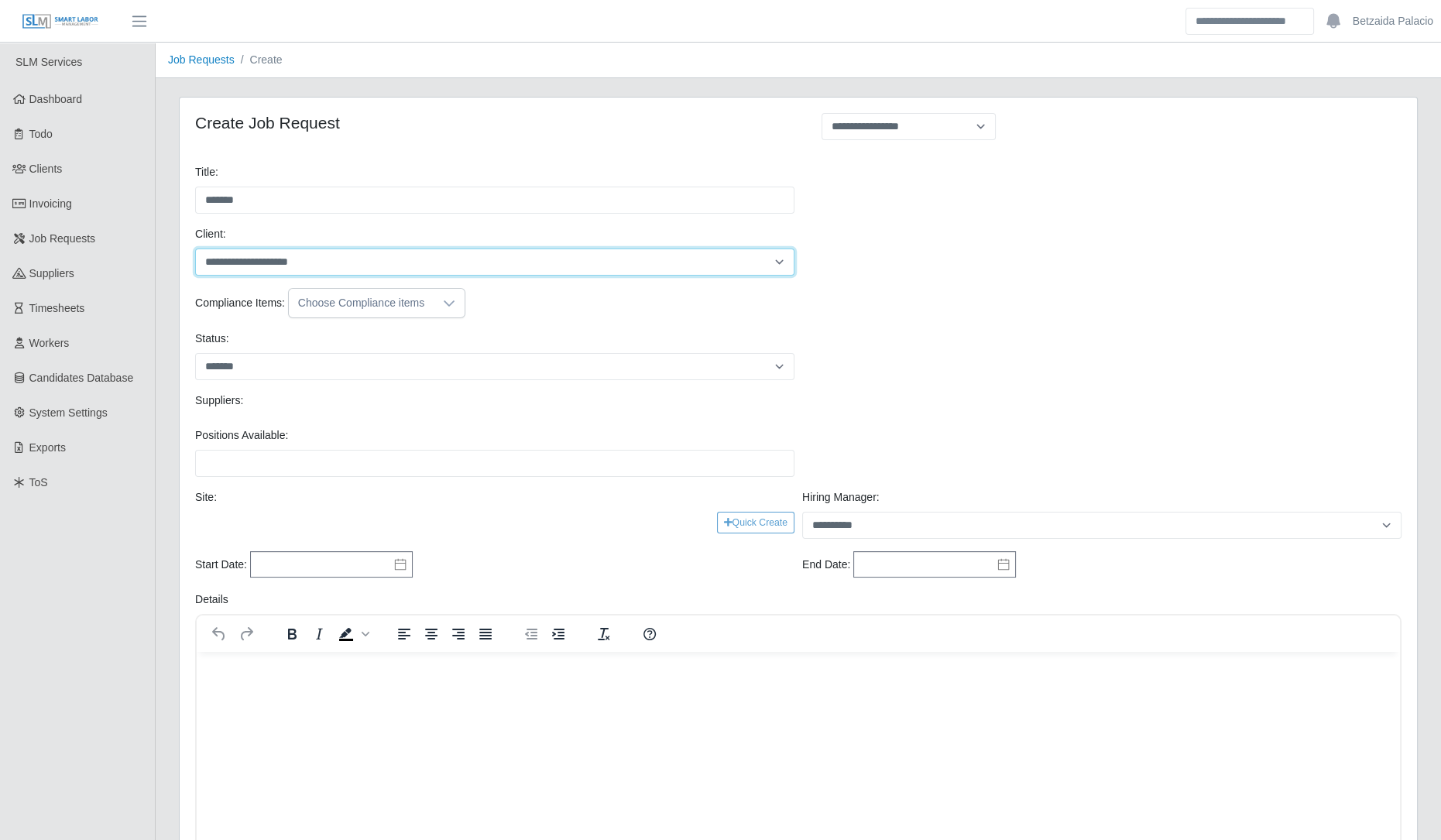 click on "**********" at bounding box center (495, 262) 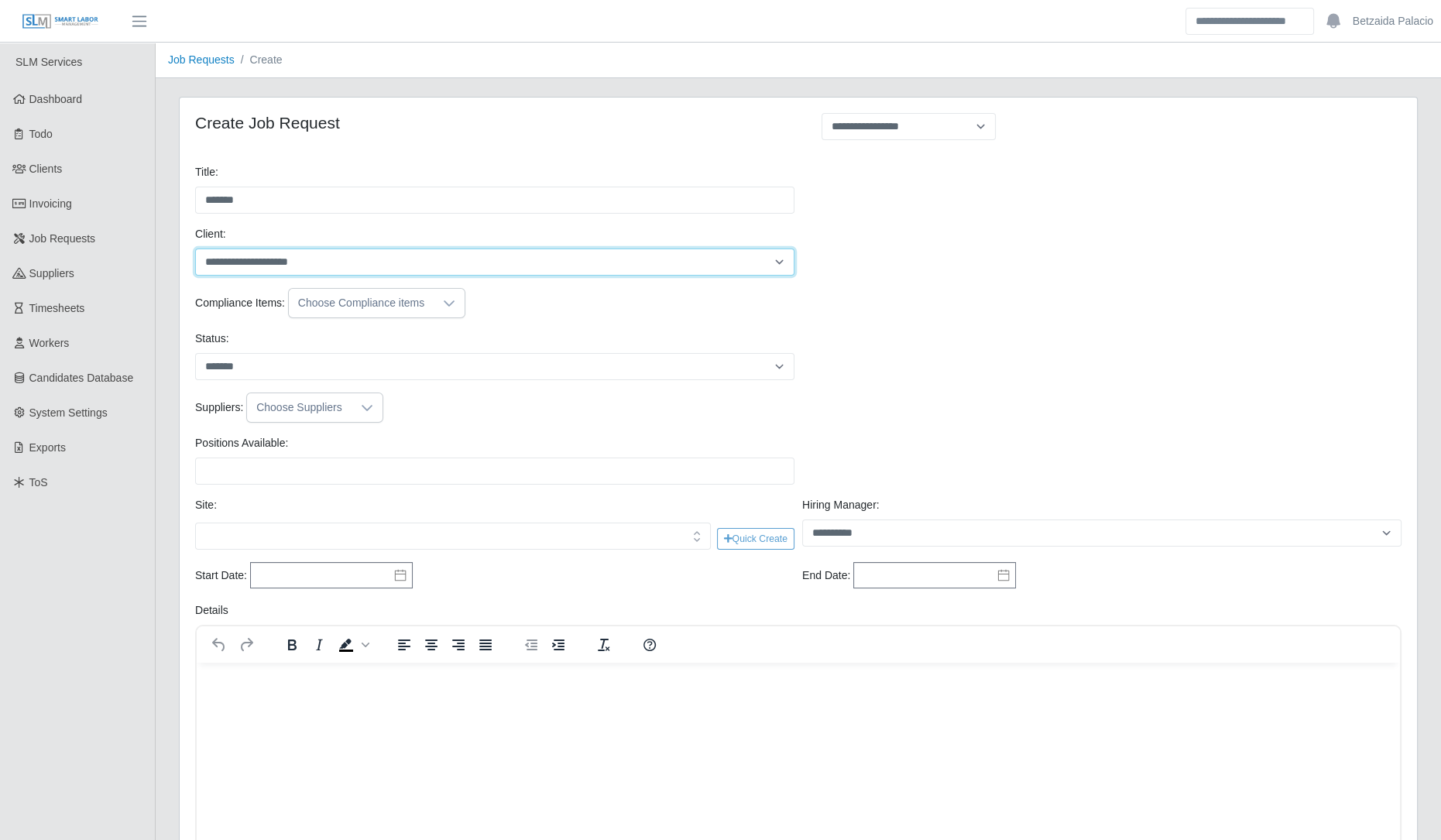 select on "**" 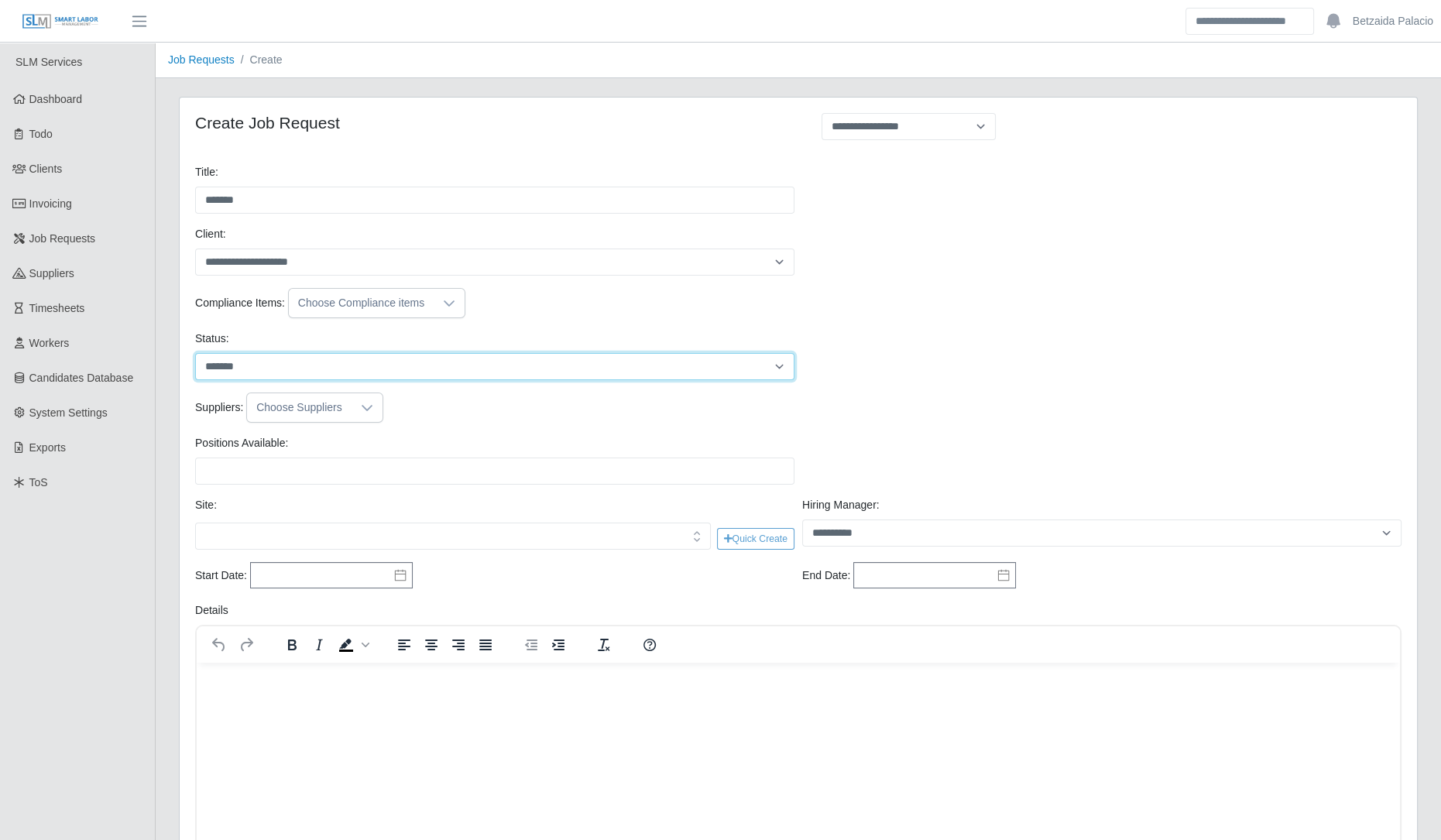 click on "*******   ****" at bounding box center (495, 366) 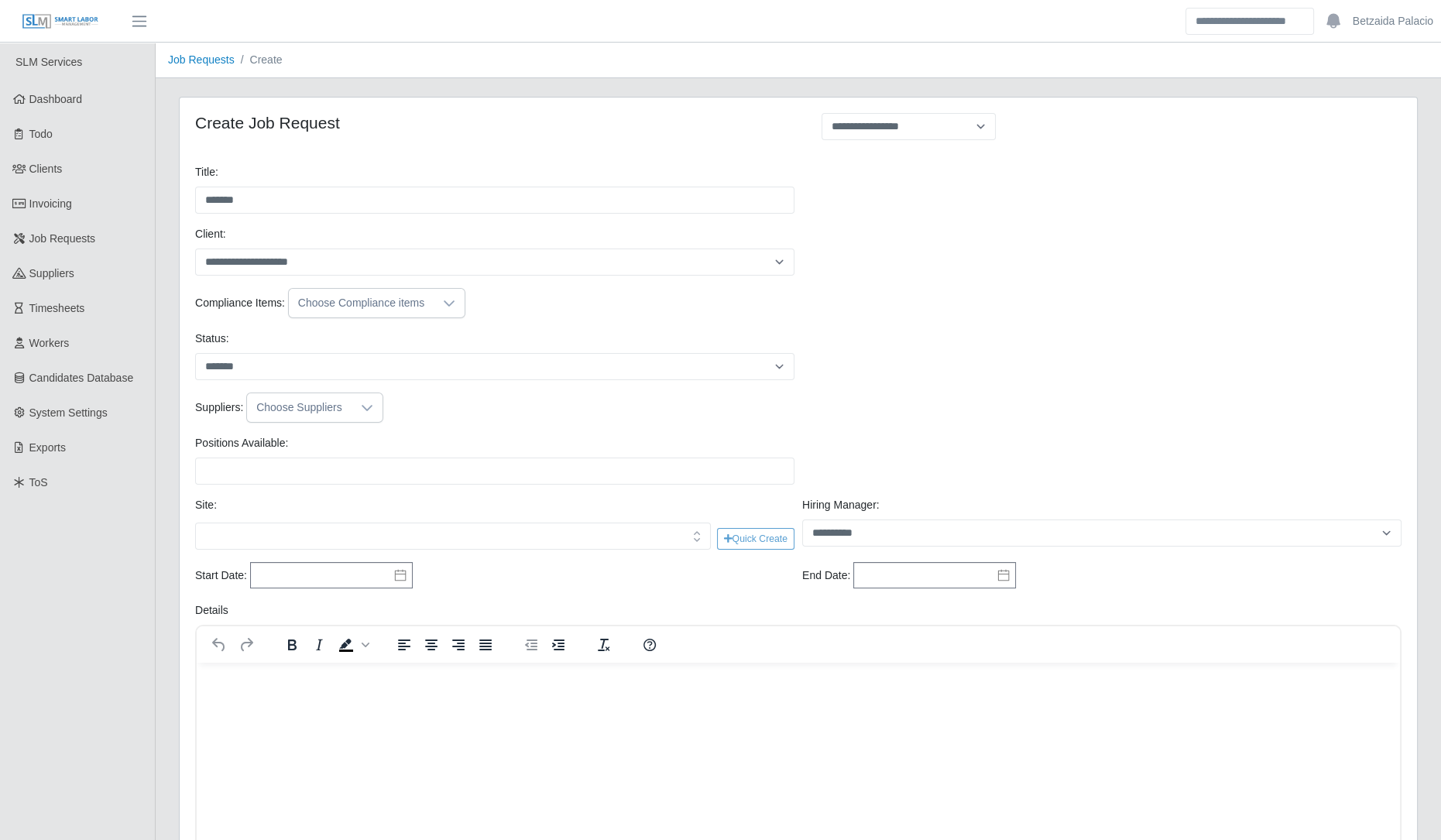 click on "Positions Available:" at bounding box center [242, 443] 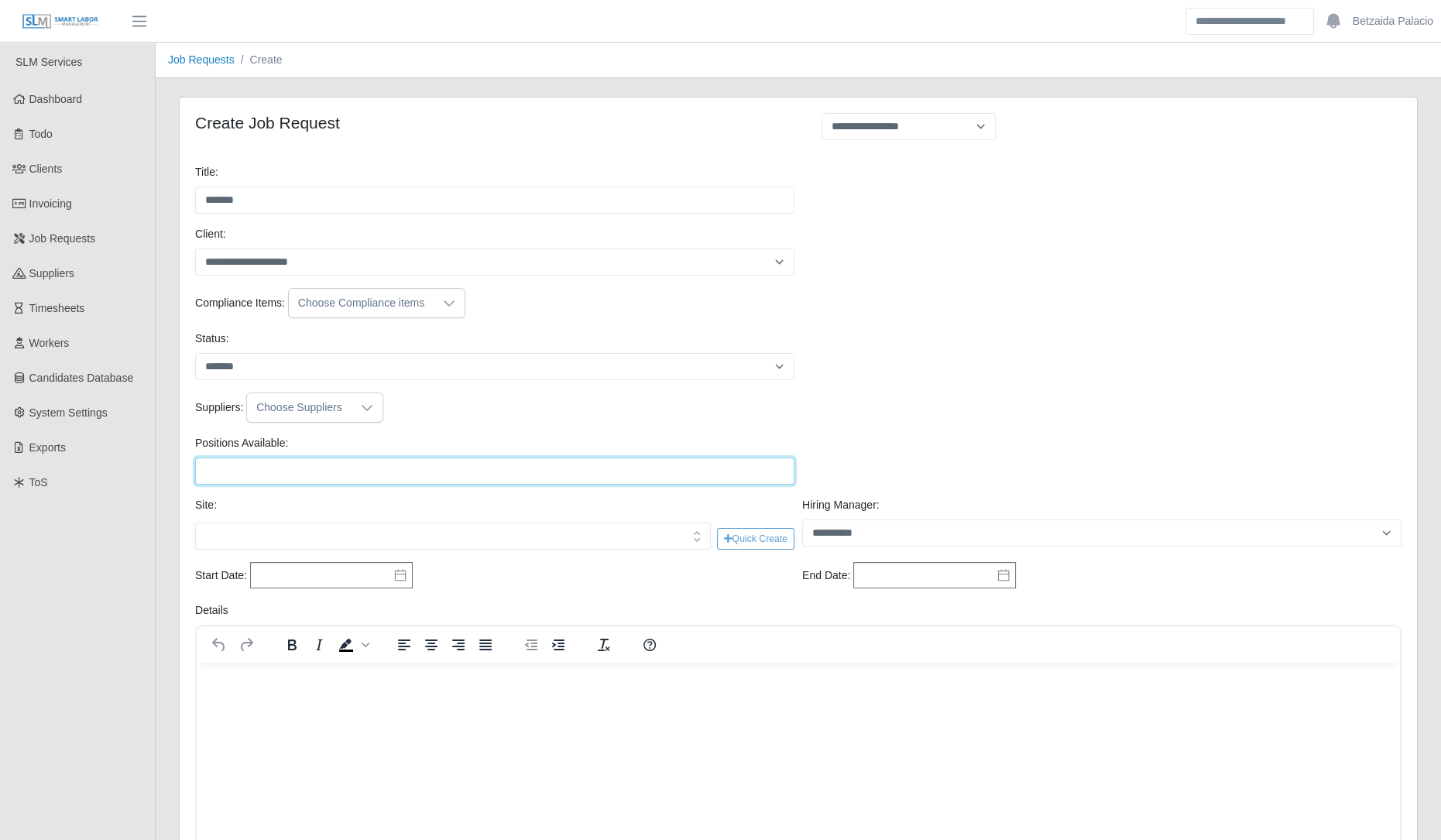 click on "Positions Available:" at bounding box center [495, 471] 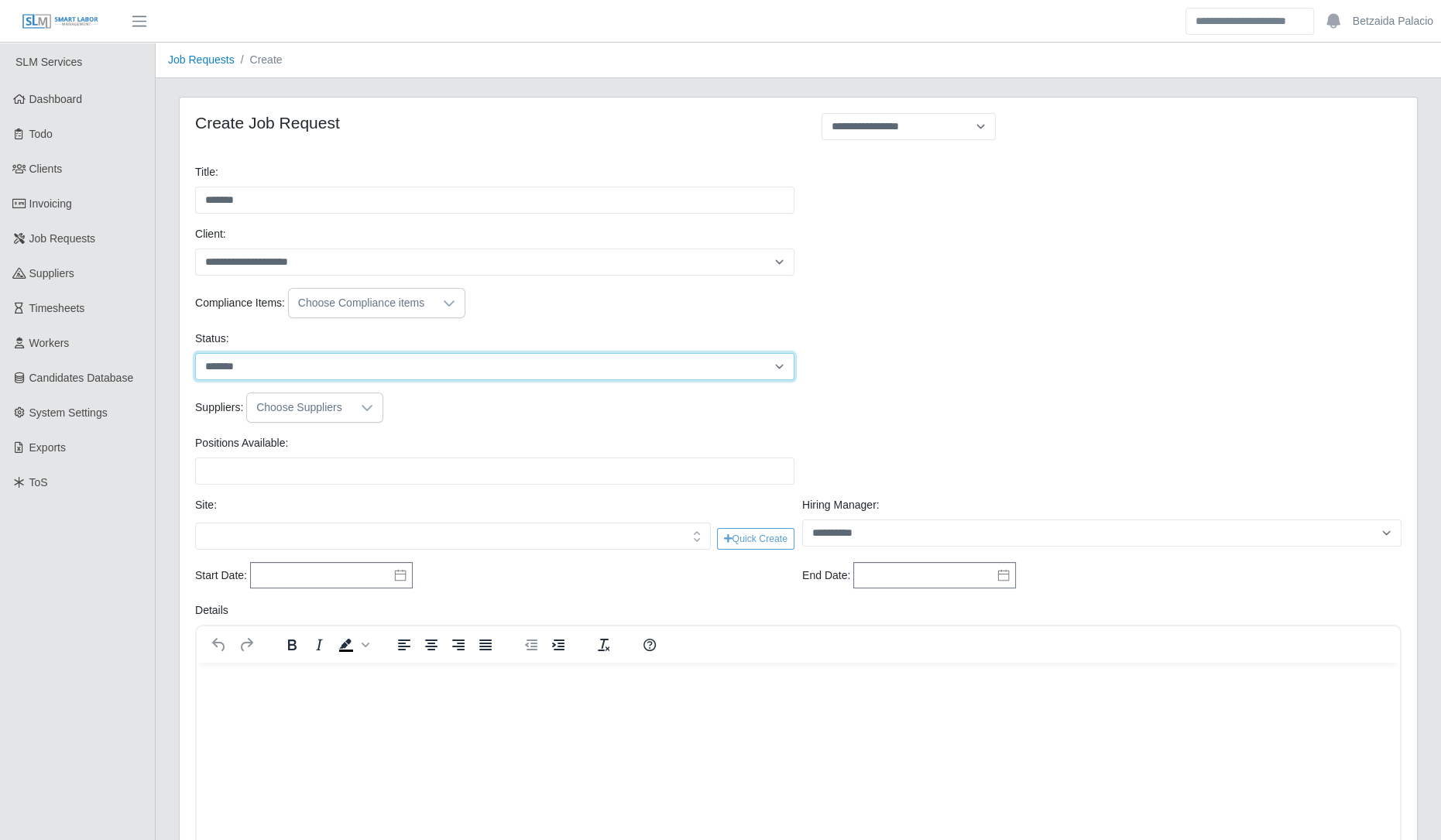 click on "*******   ****" at bounding box center (495, 366) 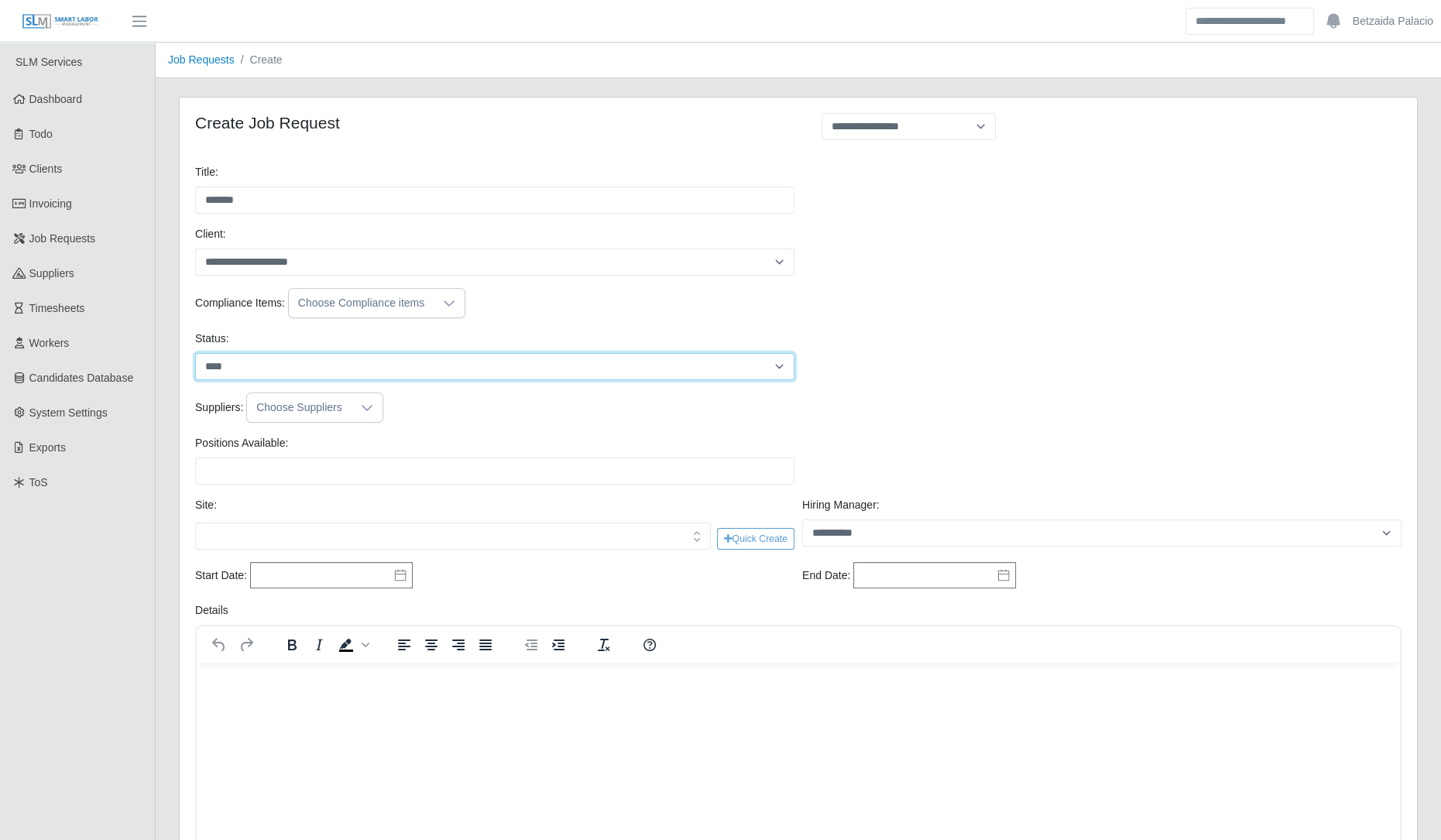 click on "*******   ****" at bounding box center [495, 366] 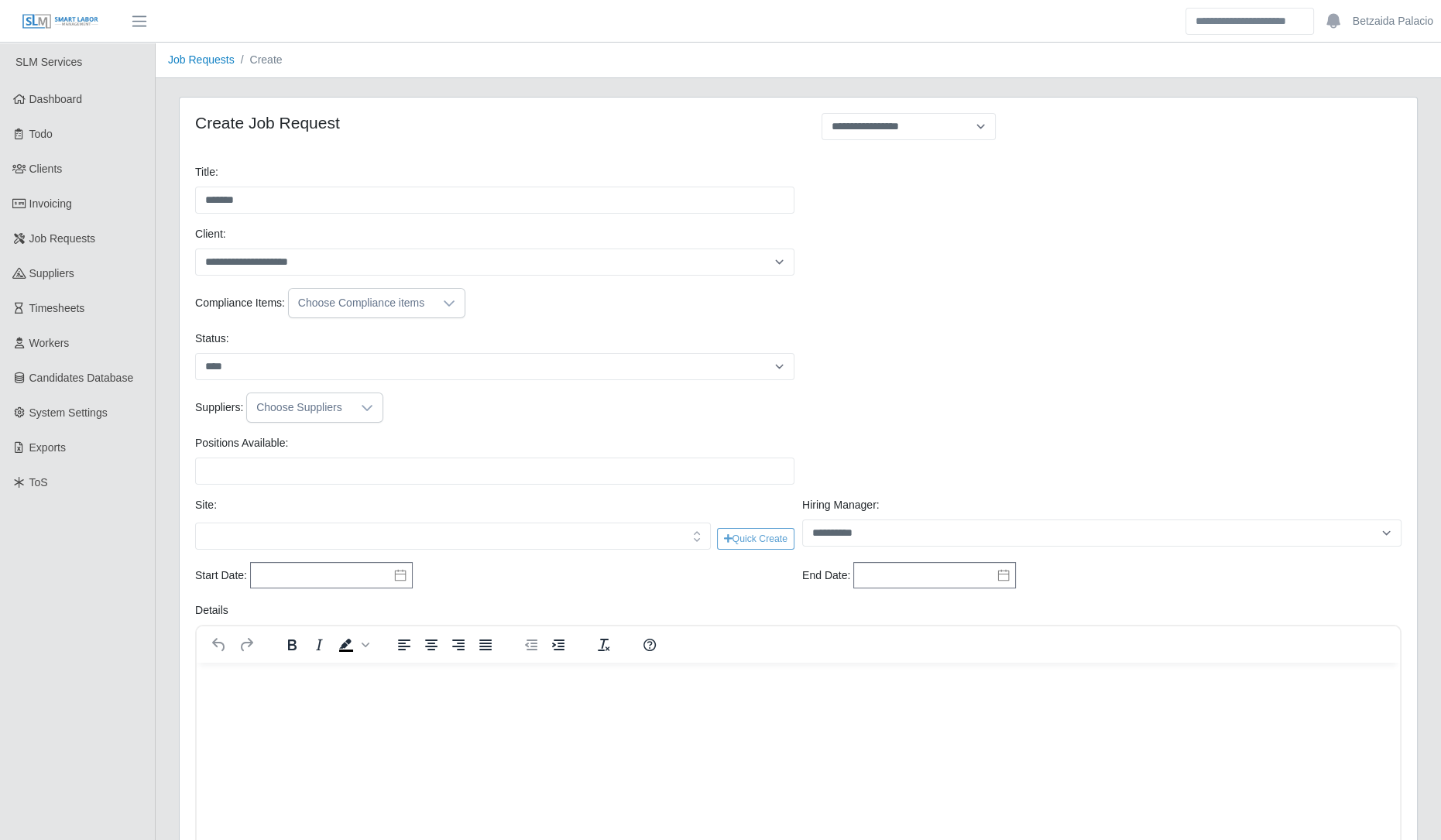 click on "Positions Available:
Please provide a valid position available number." at bounding box center [495, 460] 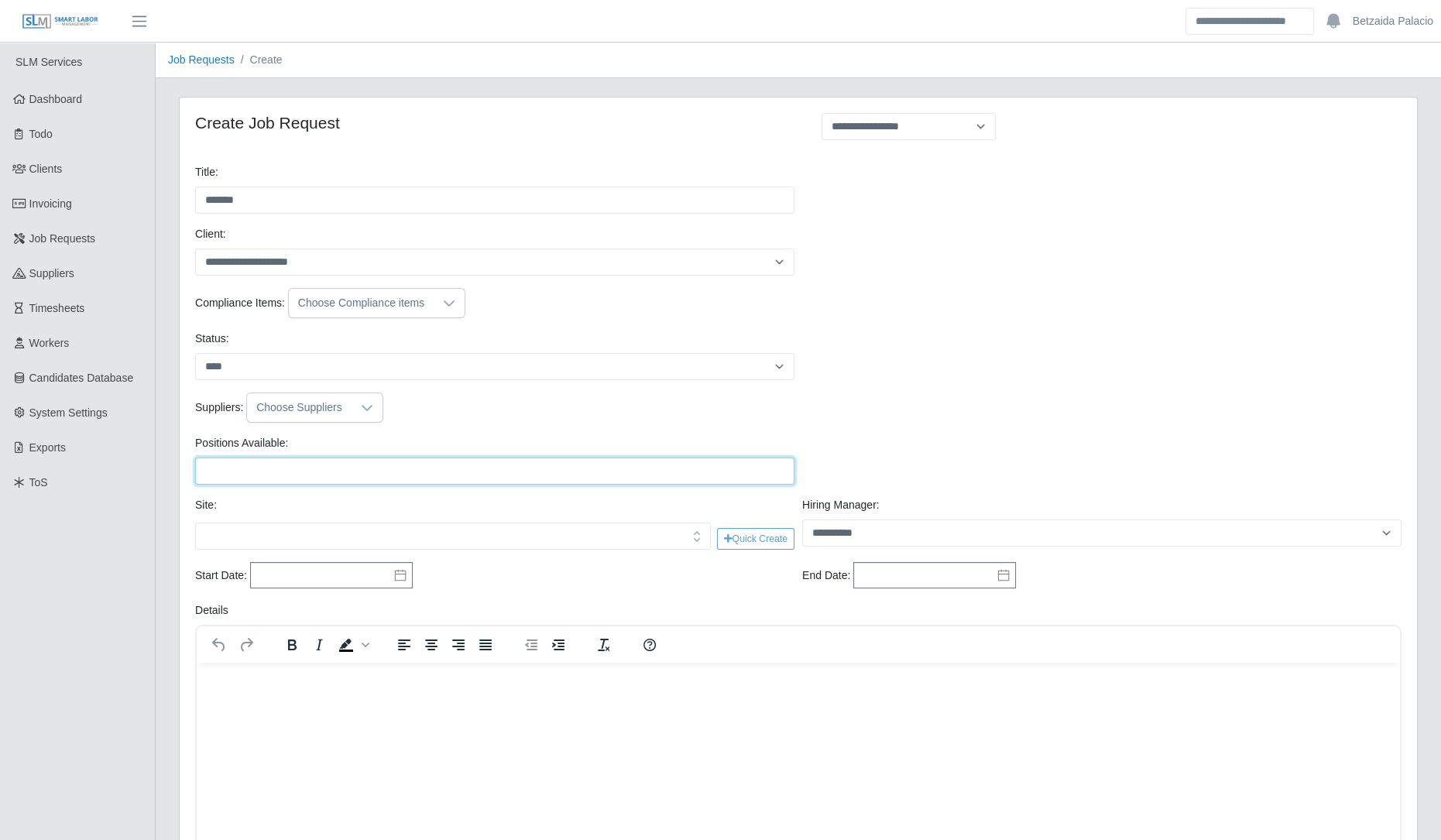click on "Positions Available:" at bounding box center (495, 471) 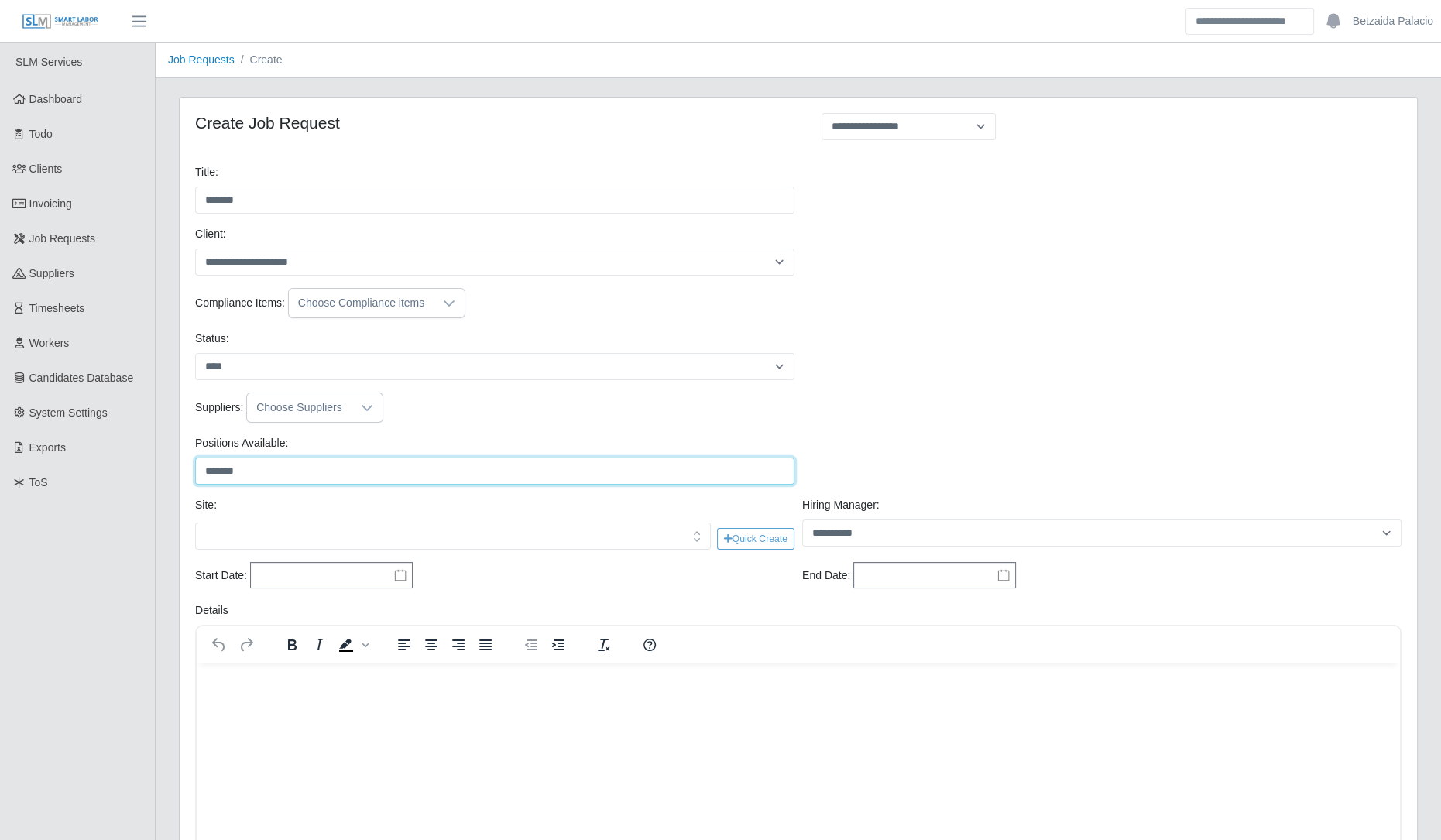 type on "*******" 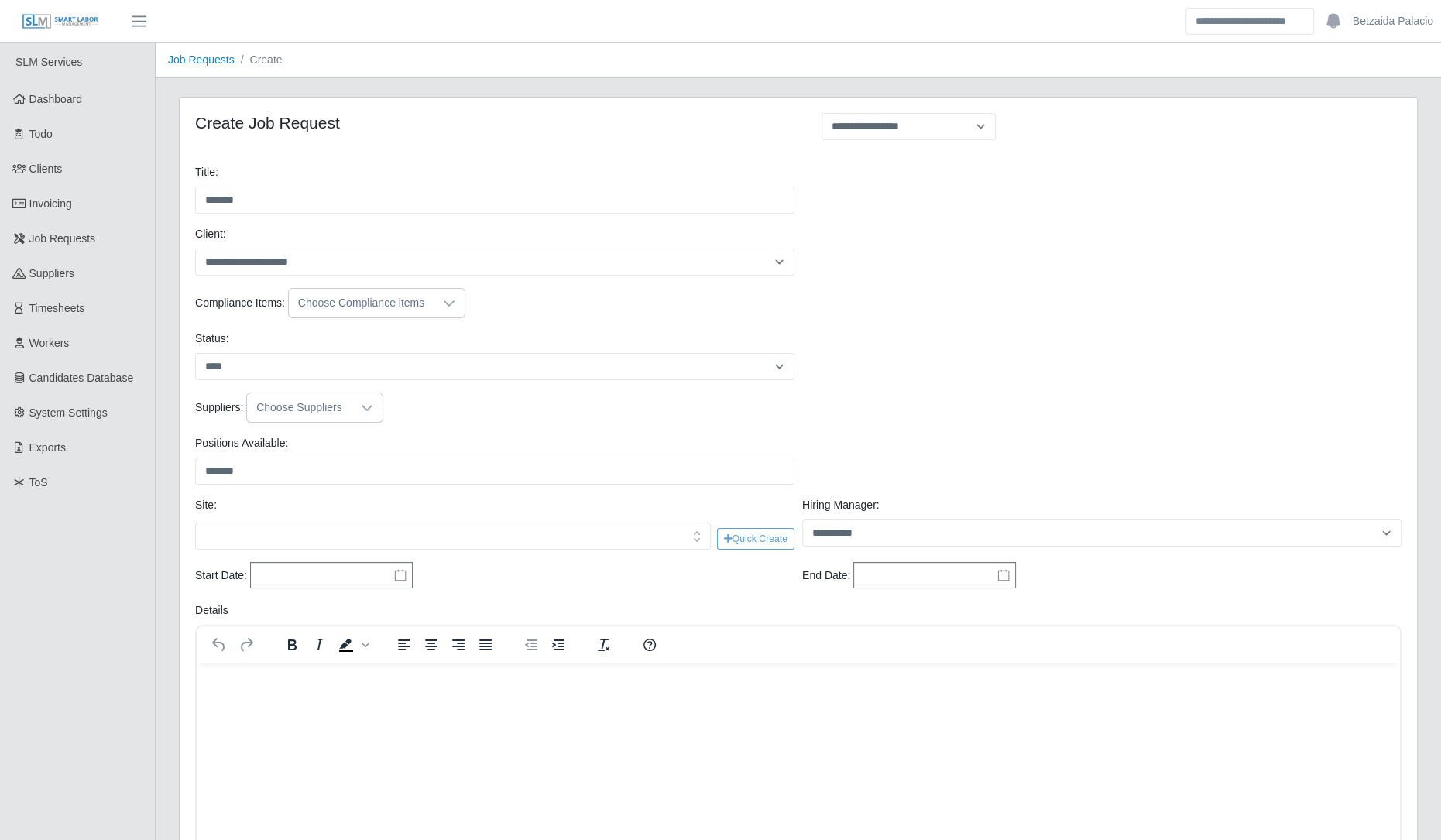 click at bounding box center (453, 537) 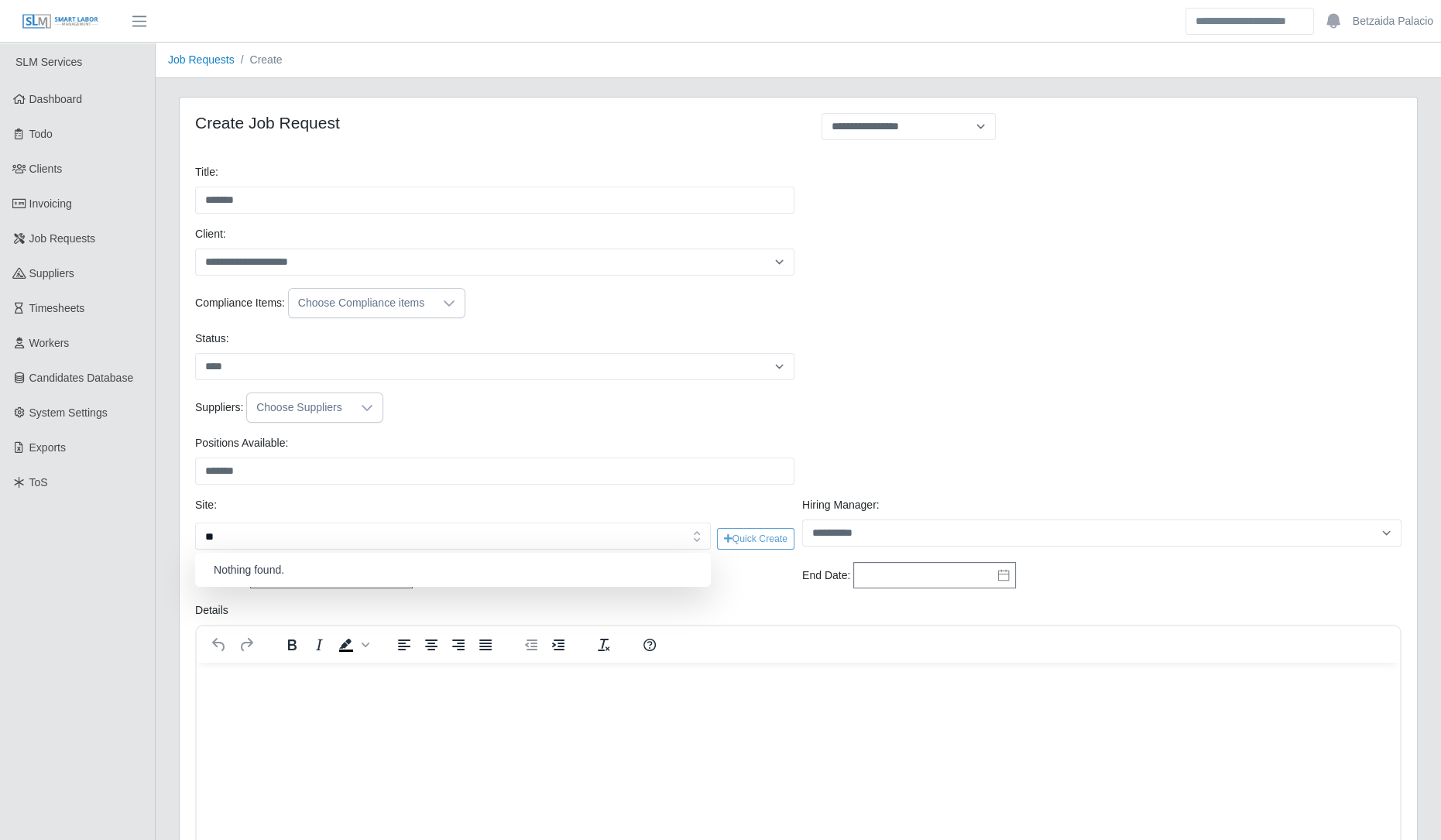 type on "*" 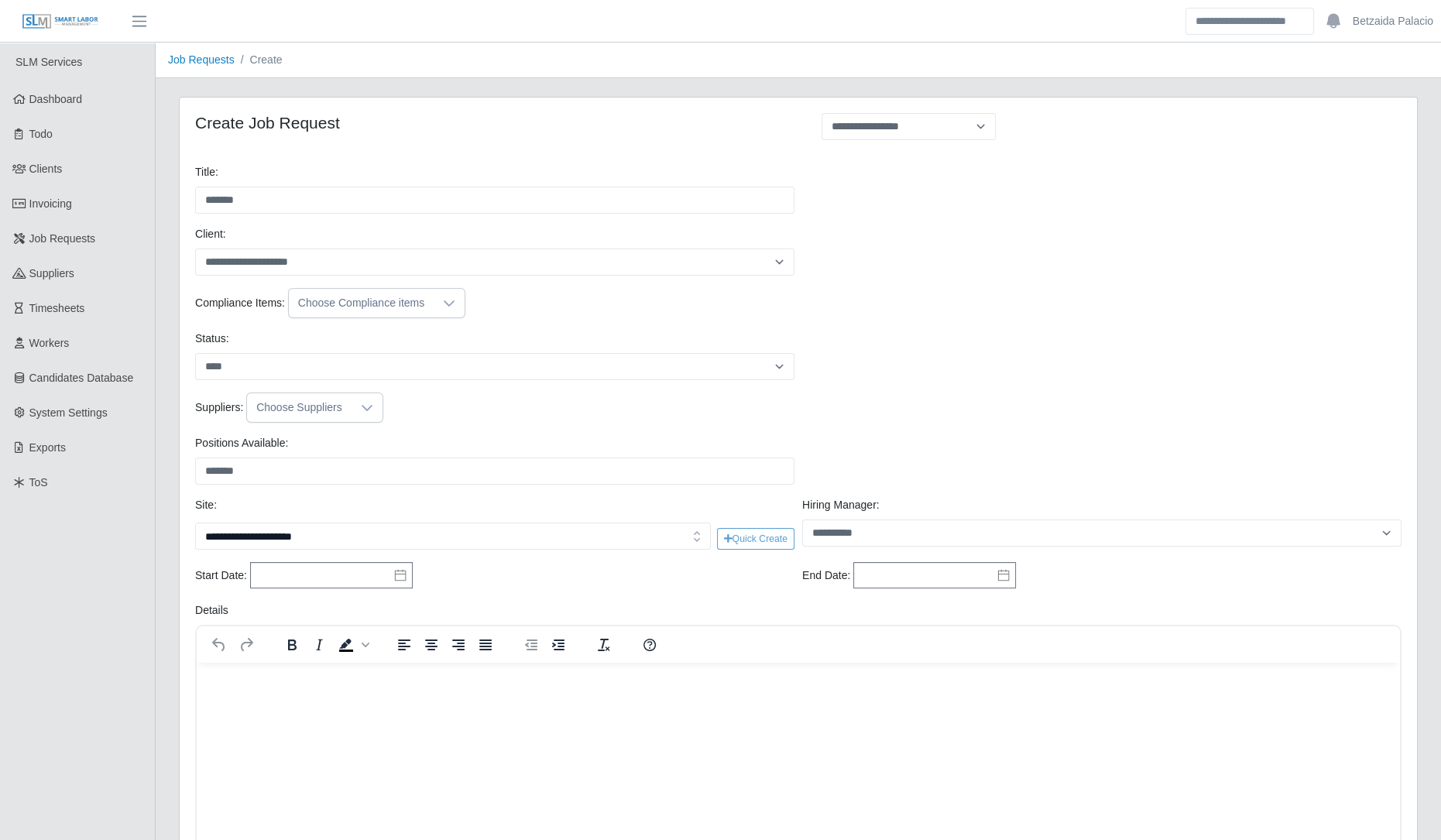 type on "**********" 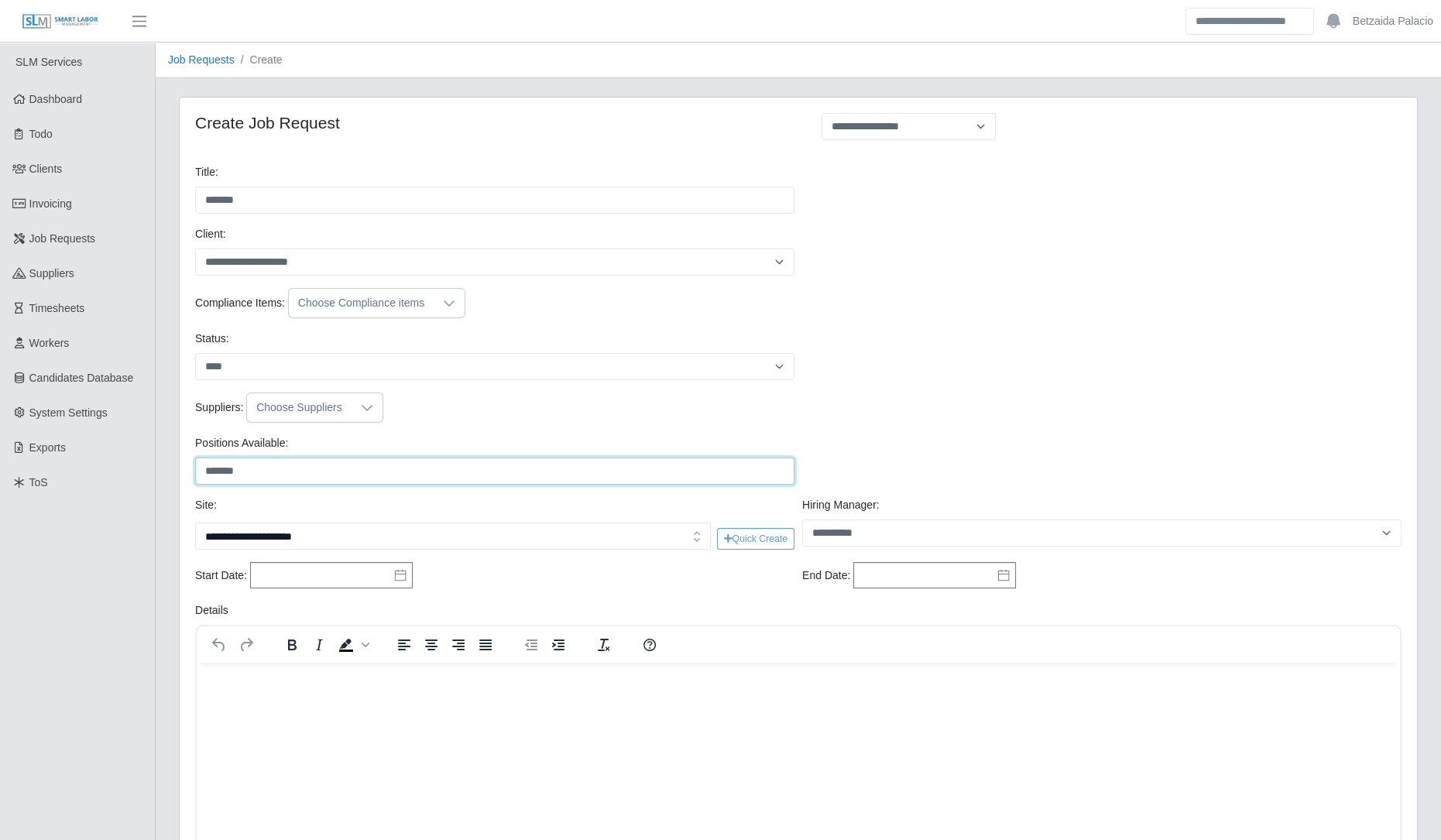 click on "*******" at bounding box center (495, 471) 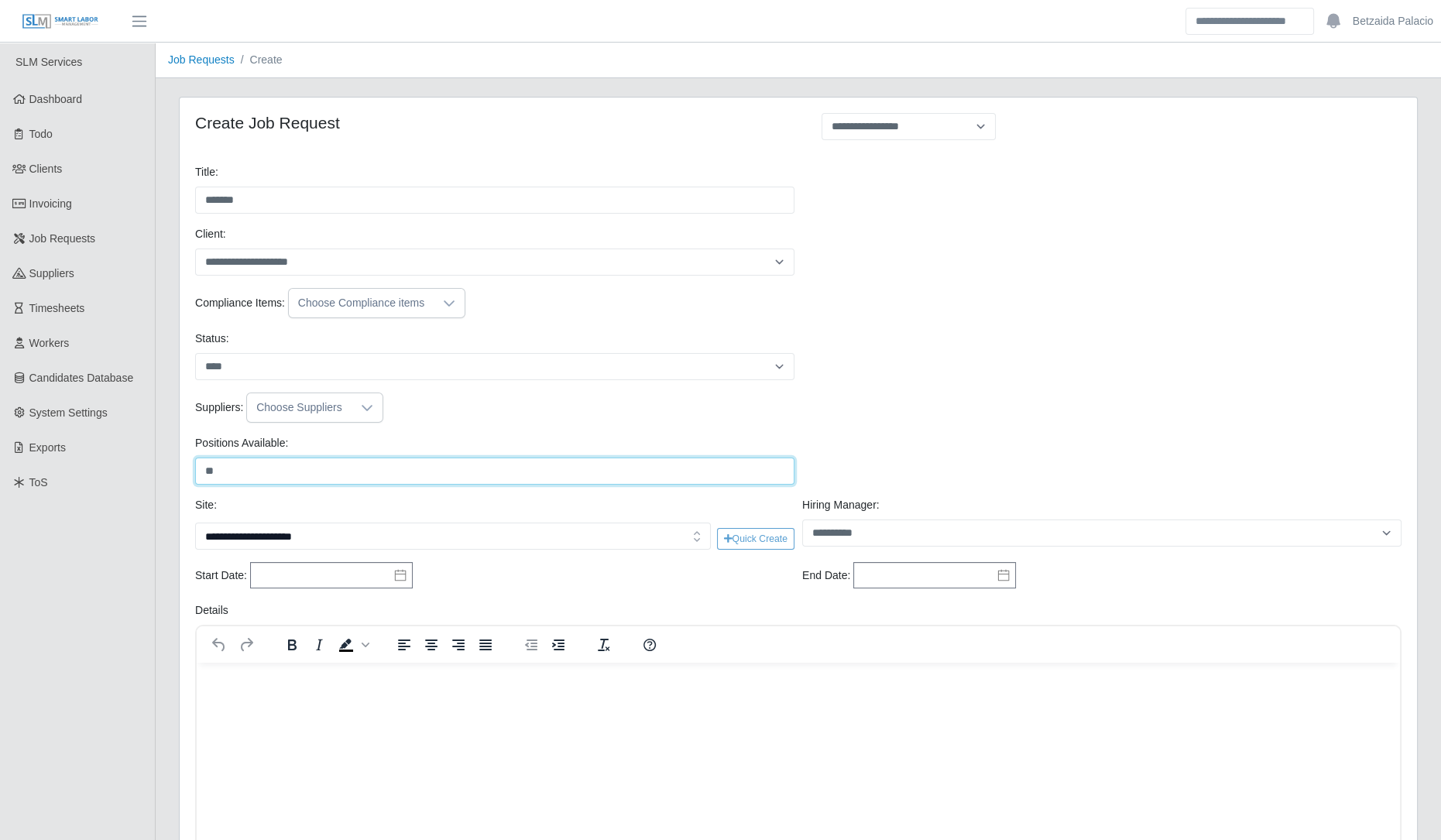 type on "*" 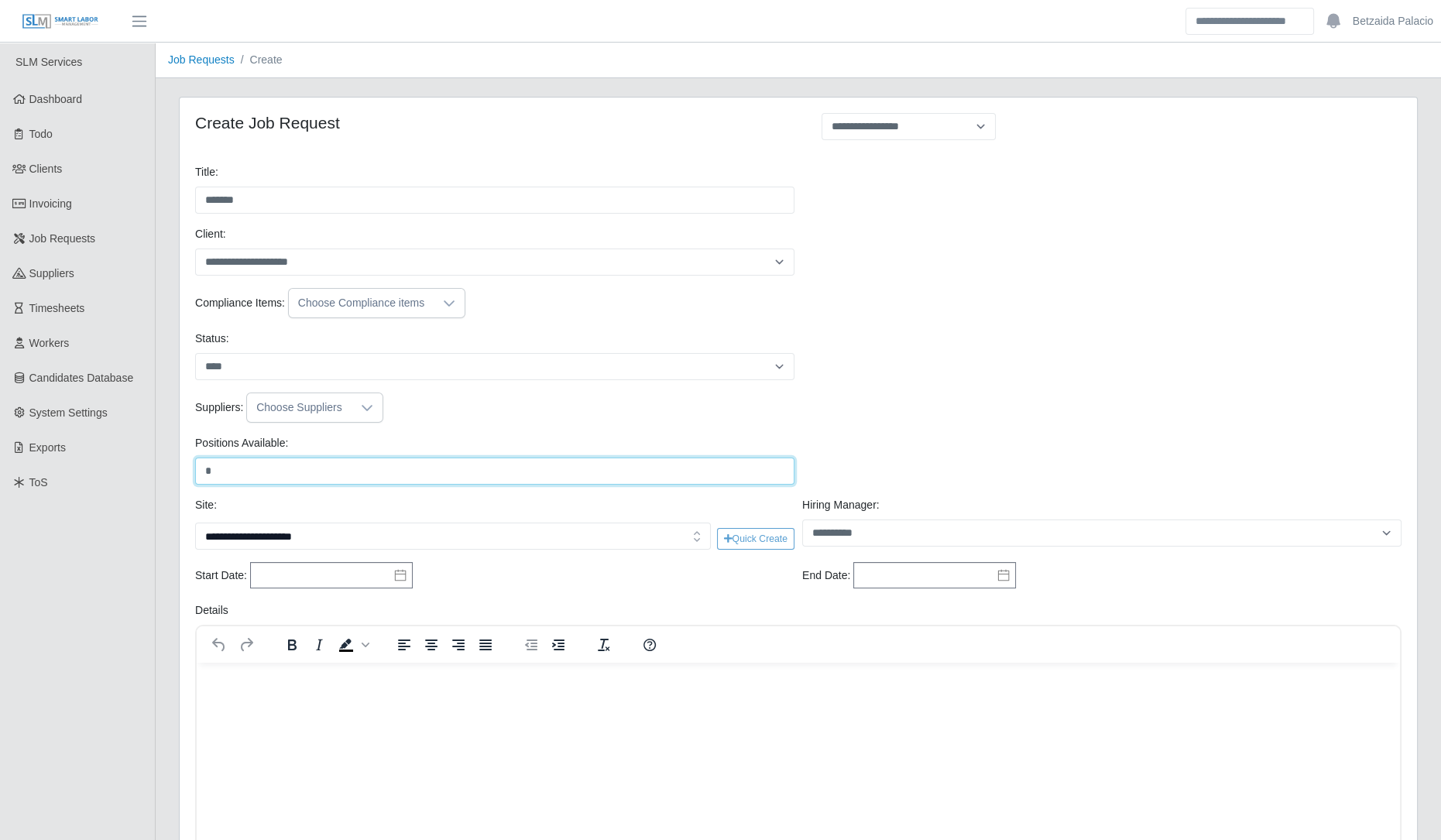 type on "*" 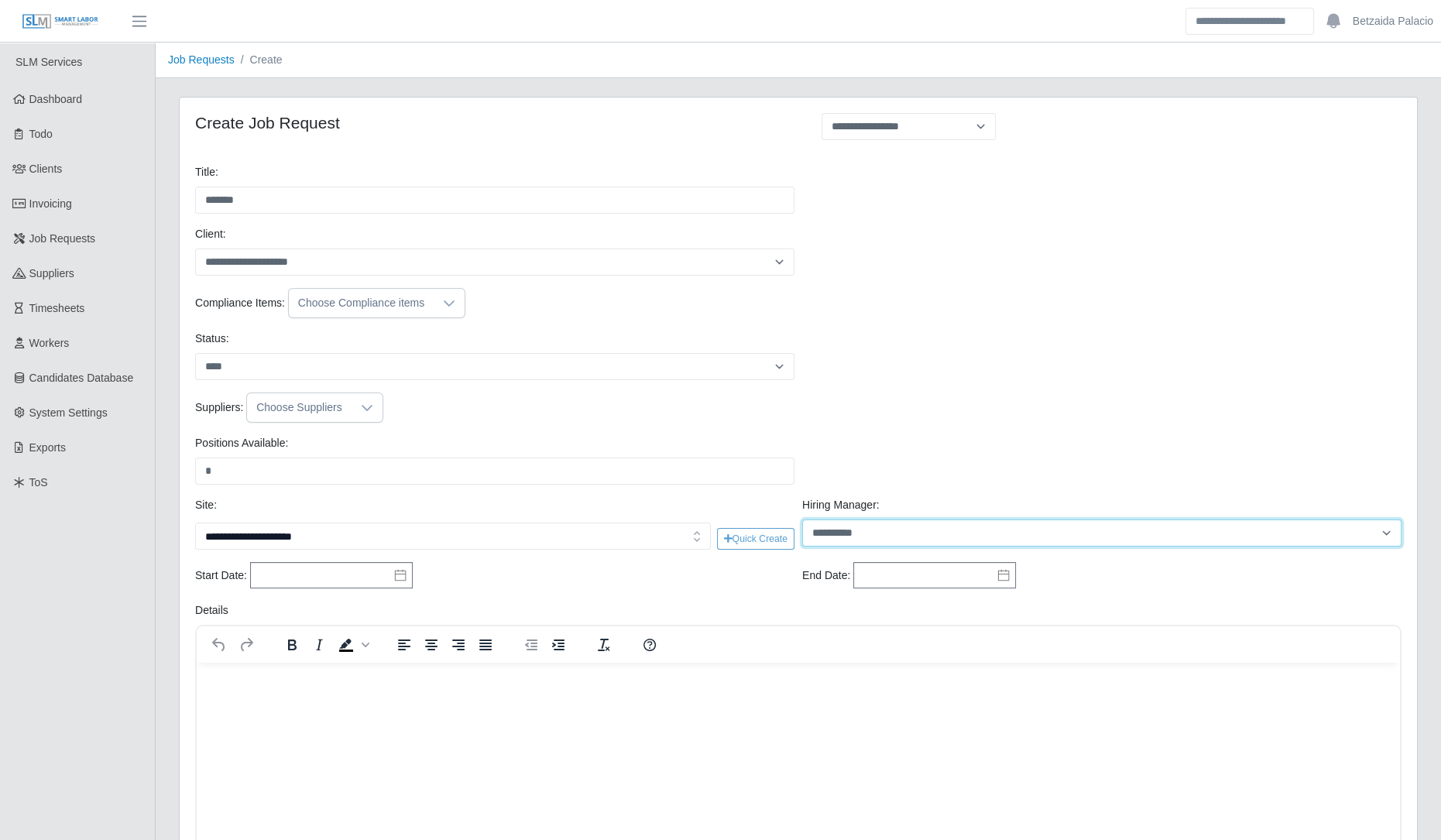click on "**********" at bounding box center [1102, 533] 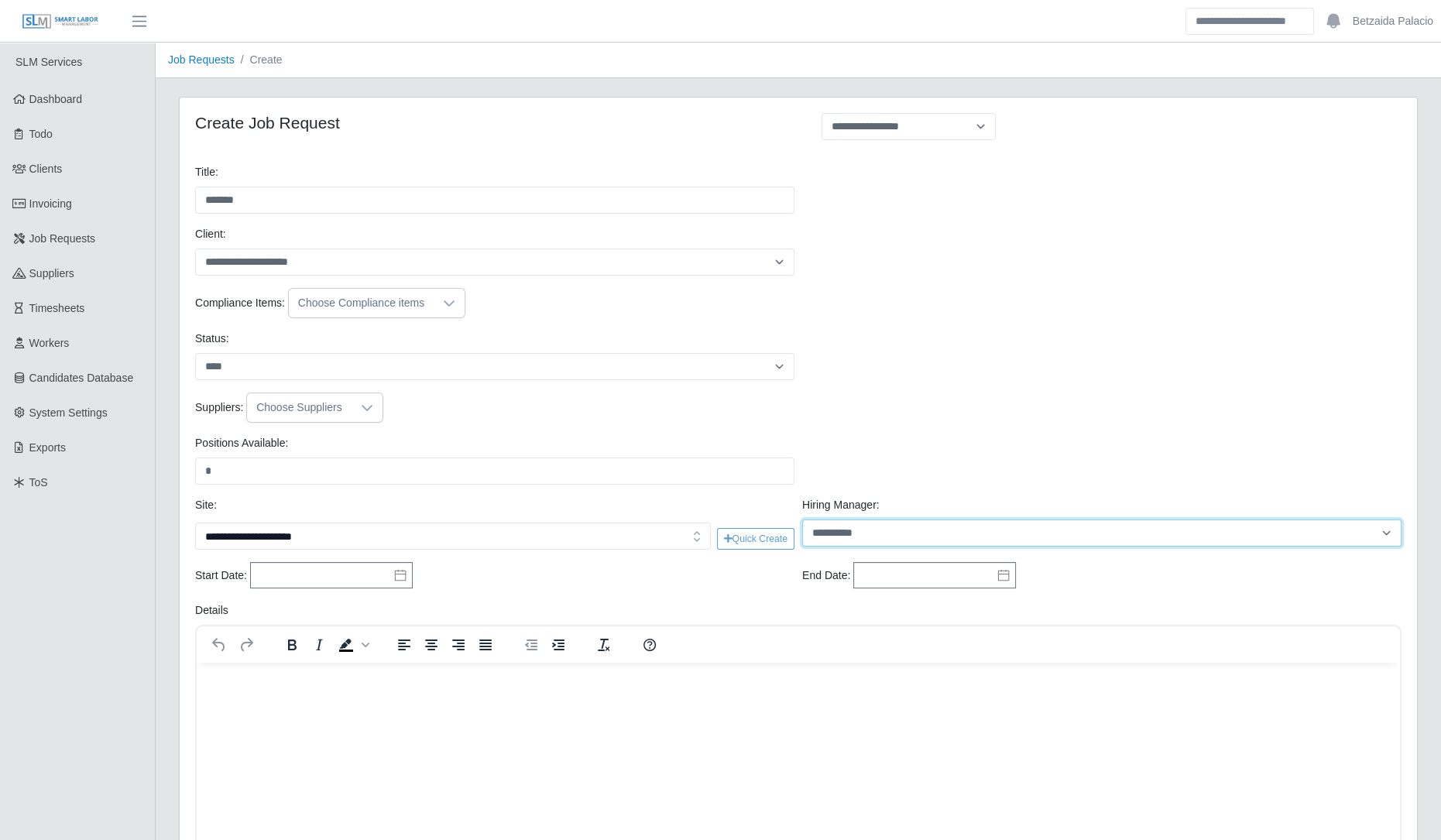 select on "****" 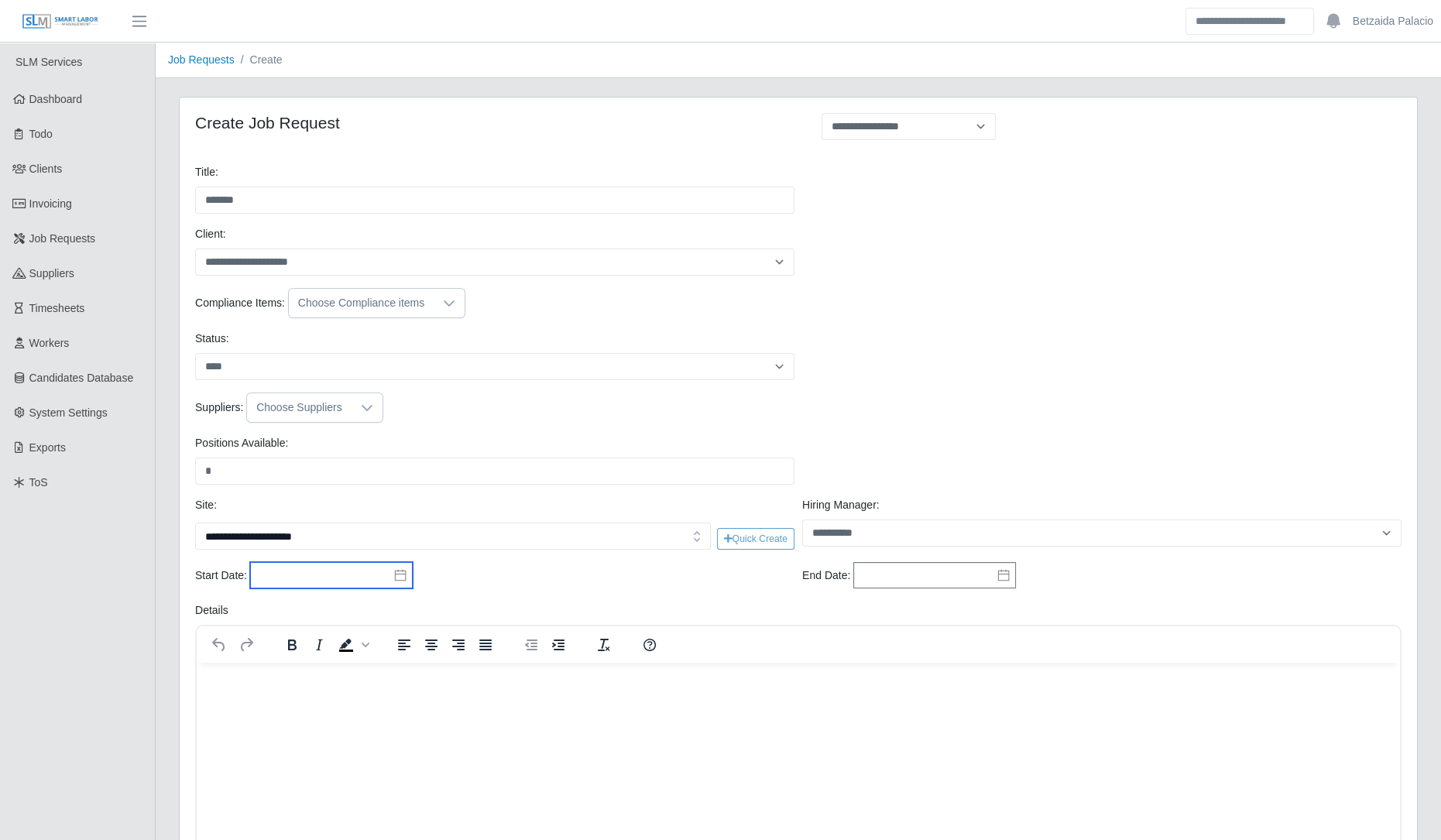 click at bounding box center [331, 575] 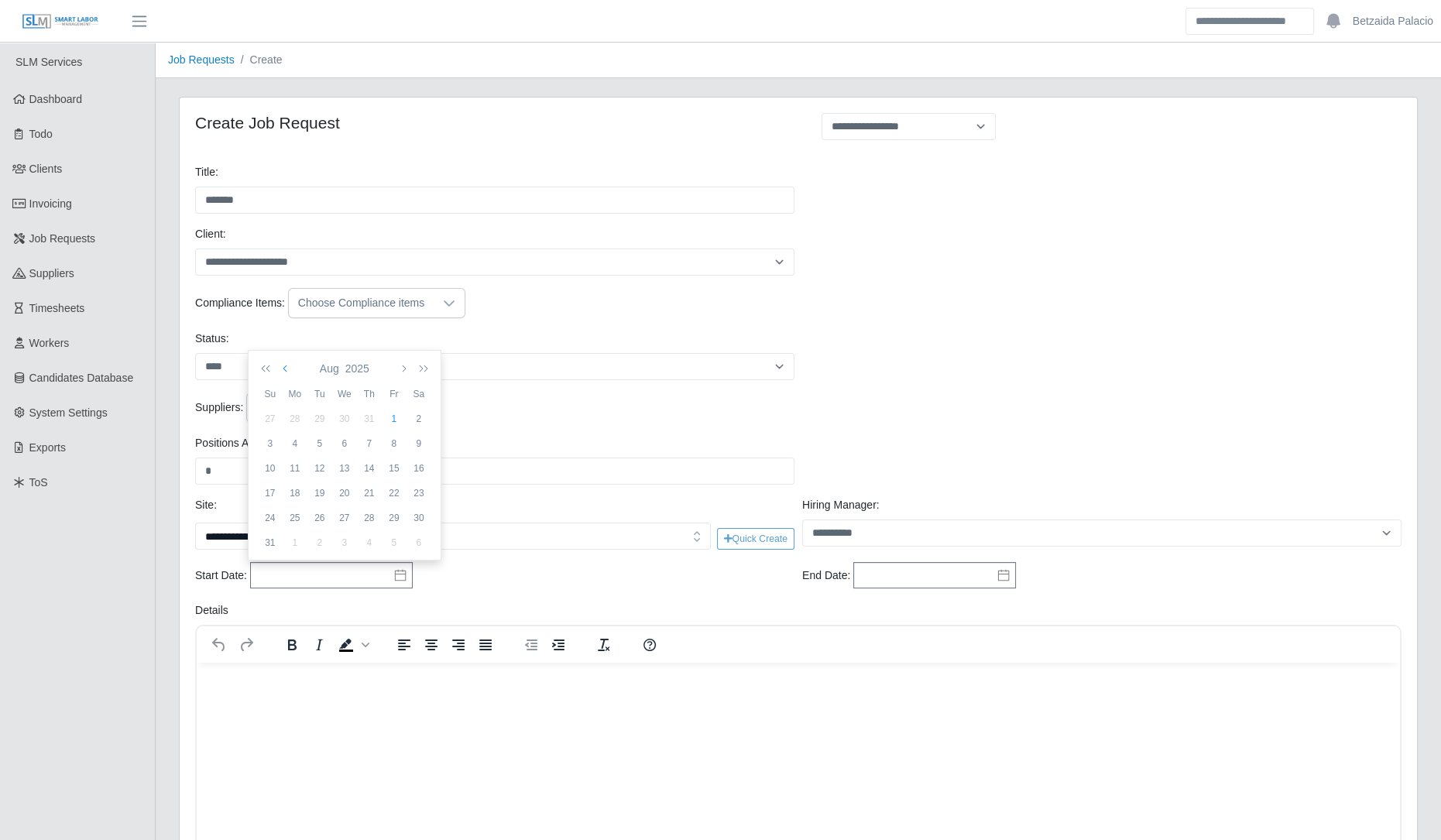 click at bounding box center [286, 369] 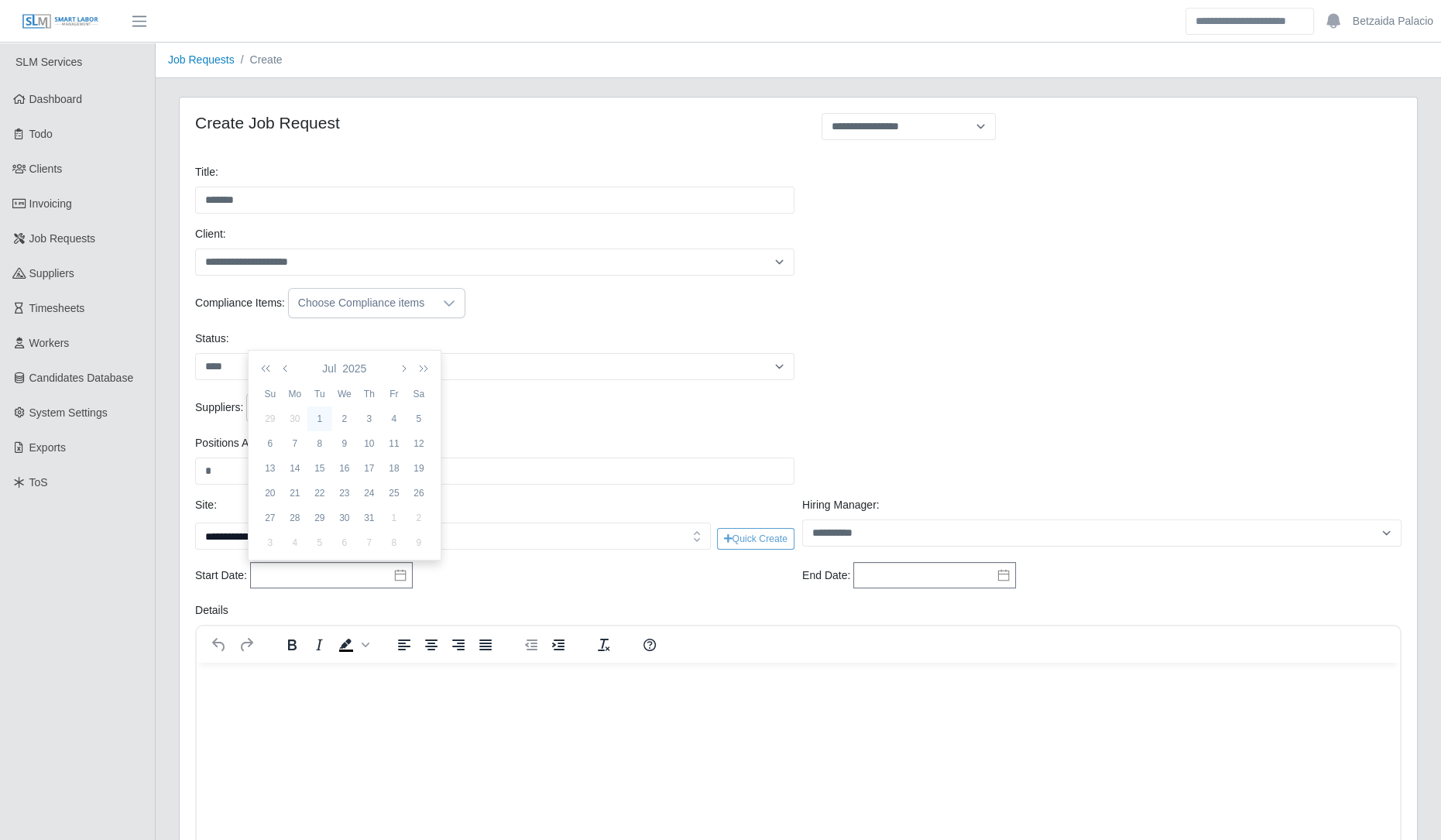 click on "1" at bounding box center [320, 419] 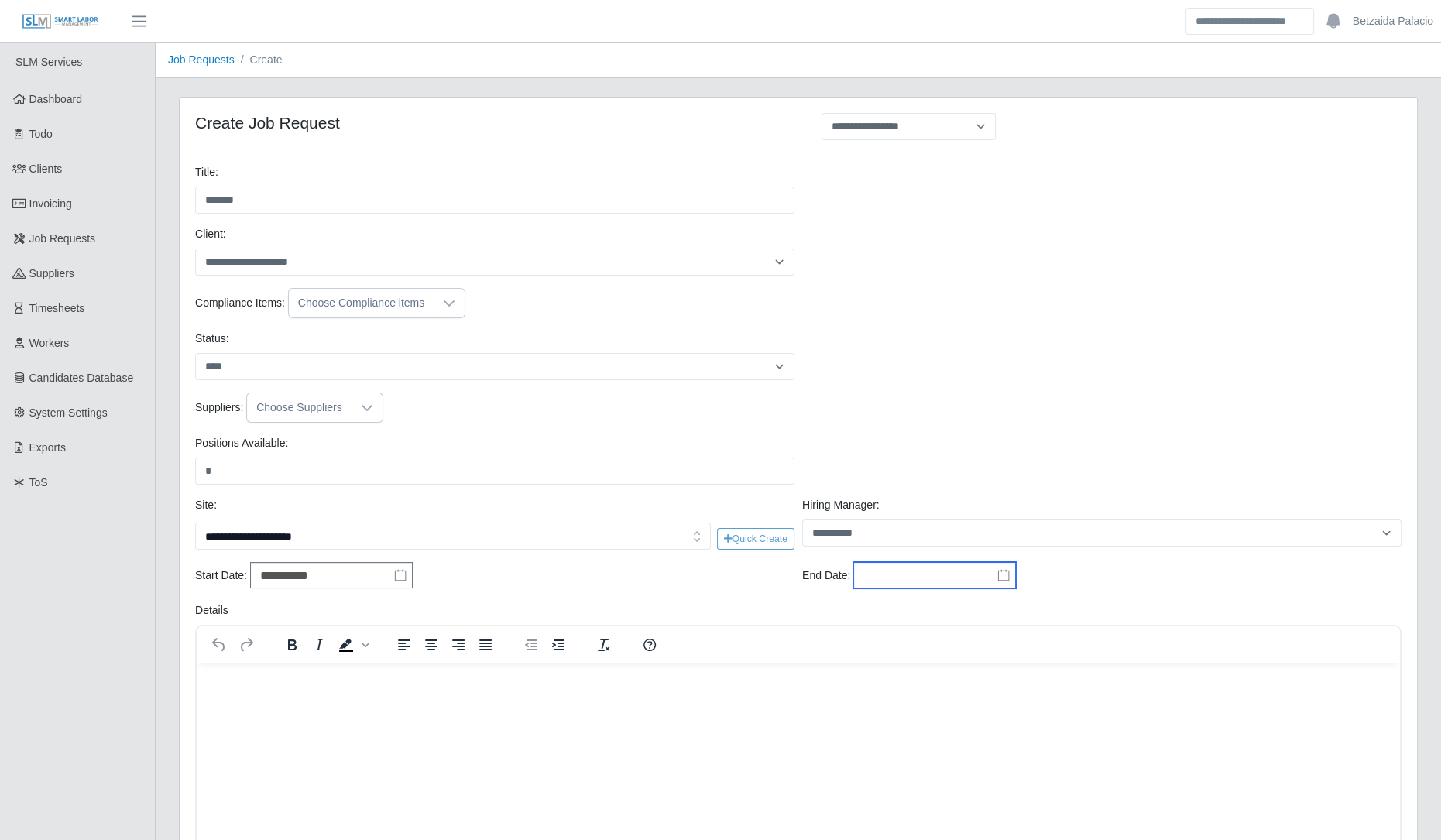 click at bounding box center [935, 575] 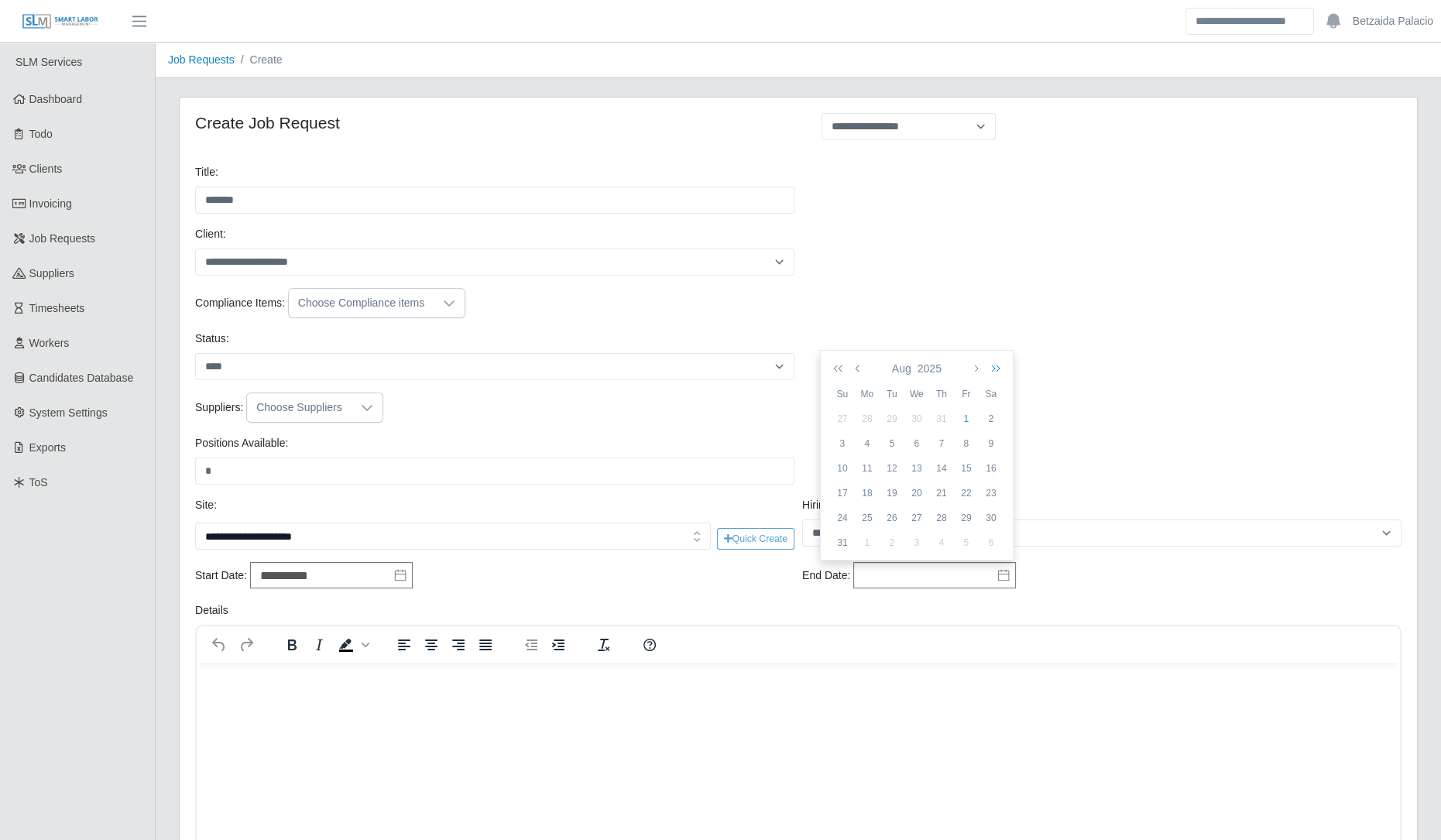 click at bounding box center (993, 369) 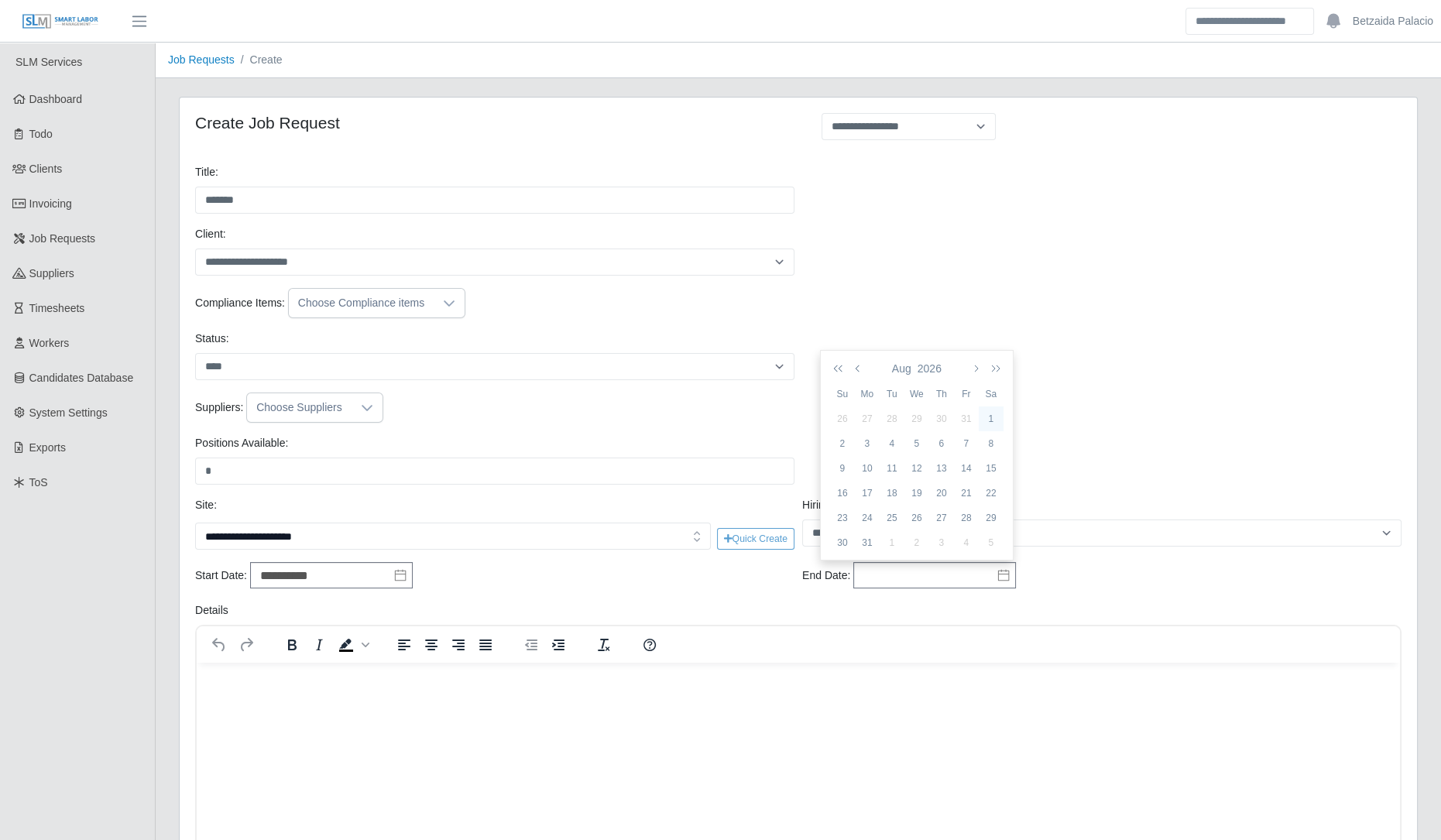 click on "1" at bounding box center [991, 419] 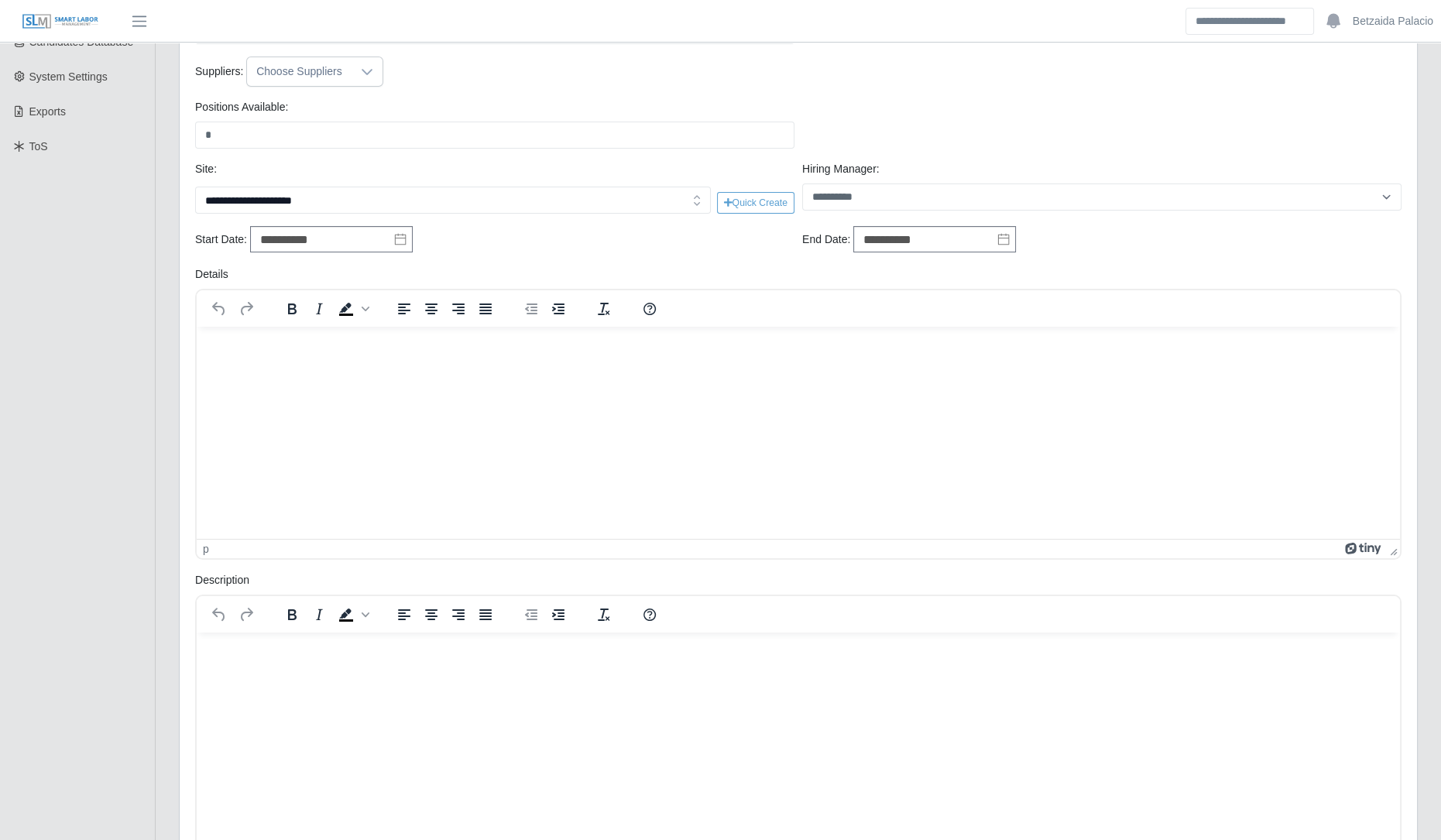 scroll, scrollTop: 358, scrollLeft: 0, axis: vertical 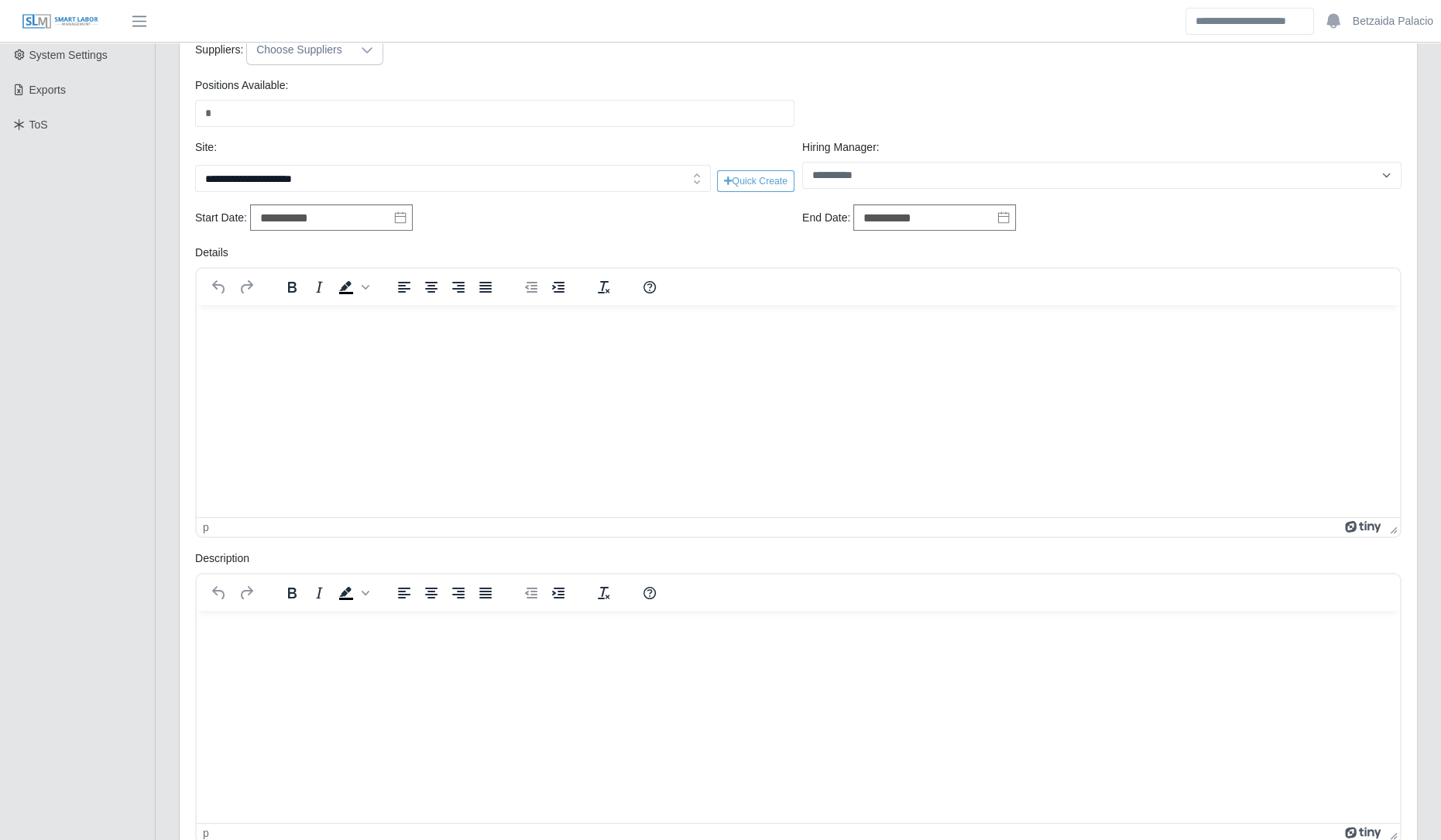 click at bounding box center [798, 325] 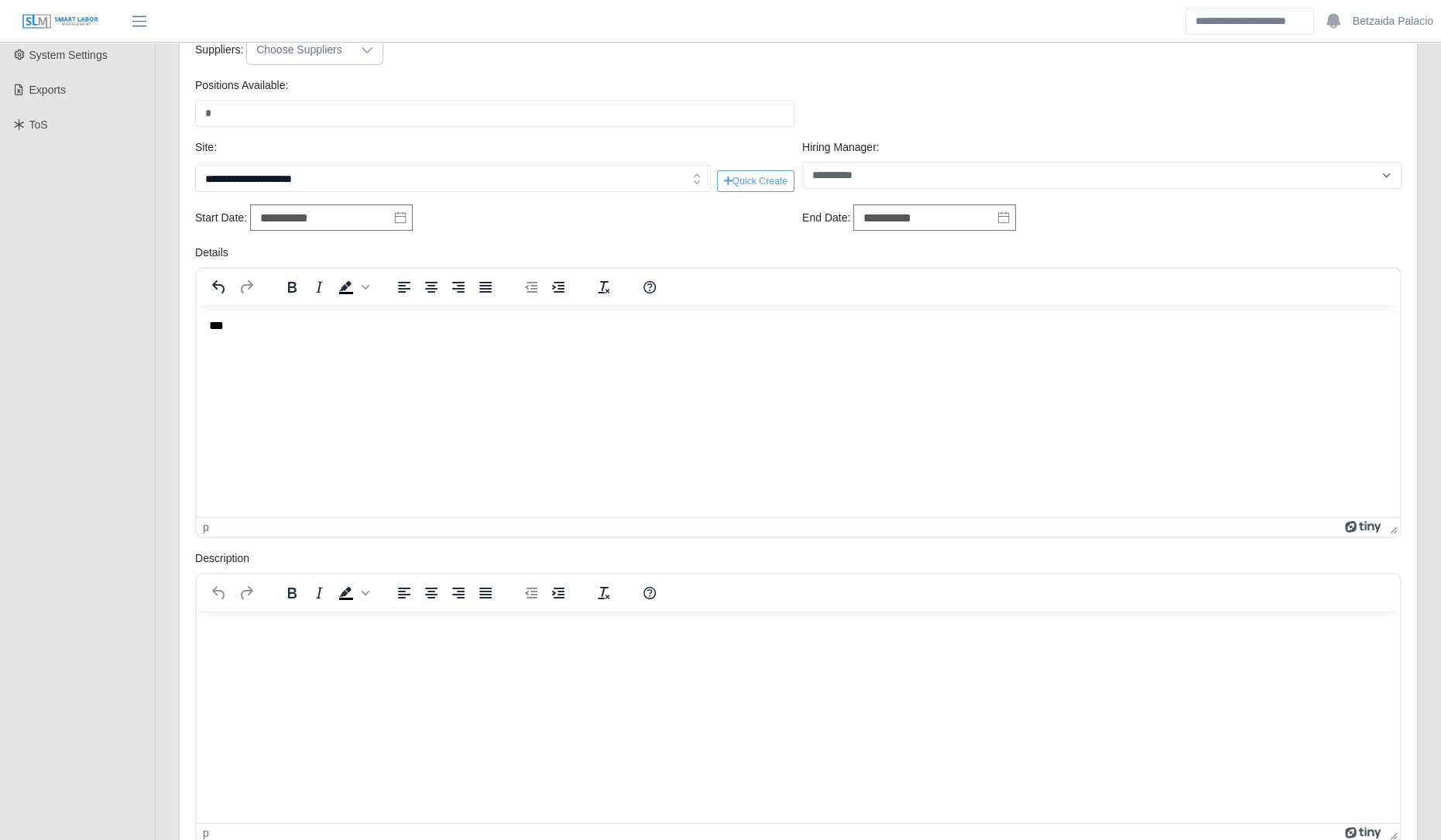 click at bounding box center [798, 631] 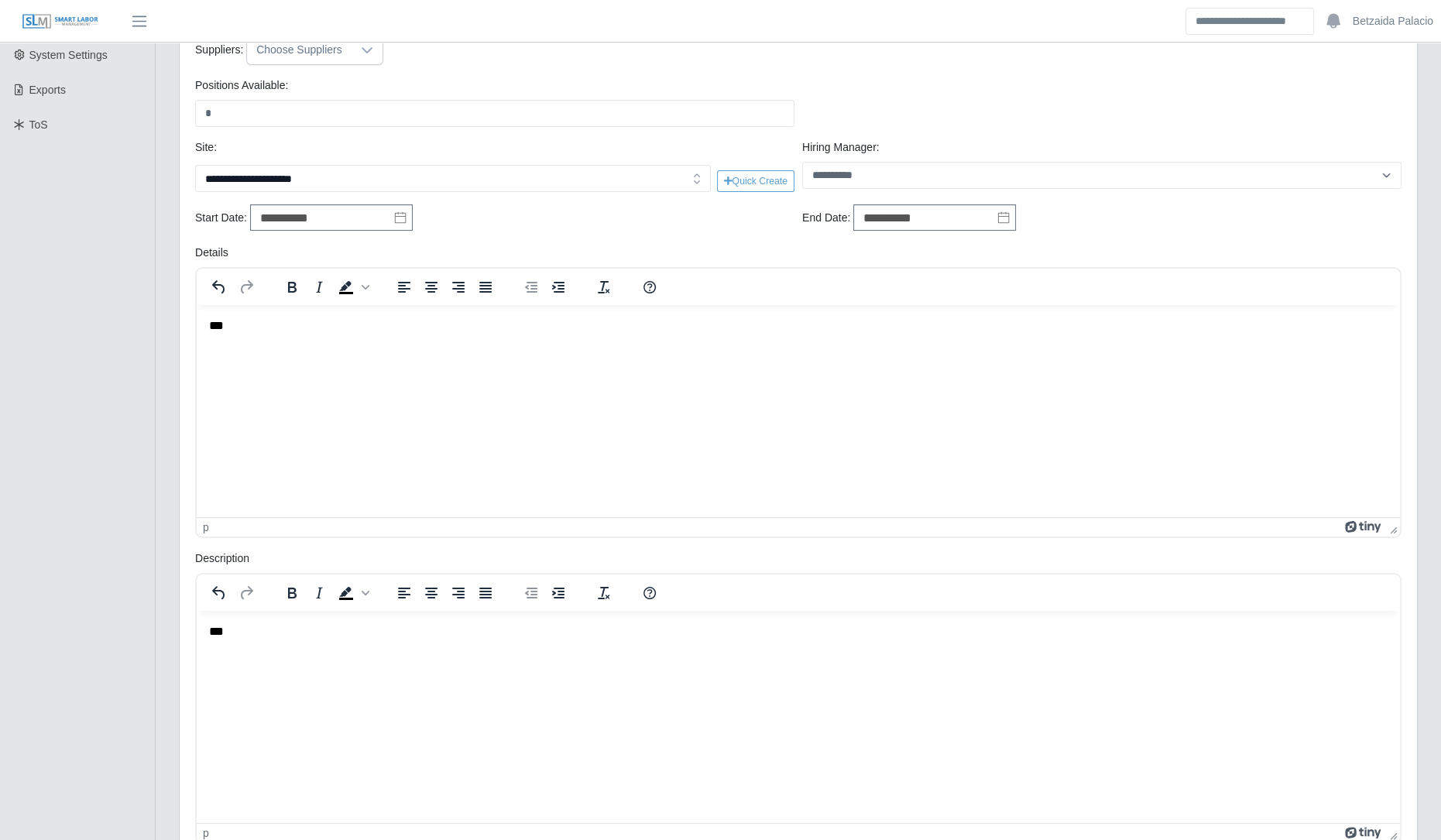 scroll, scrollTop: 646, scrollLeft: 0, axis: vertical 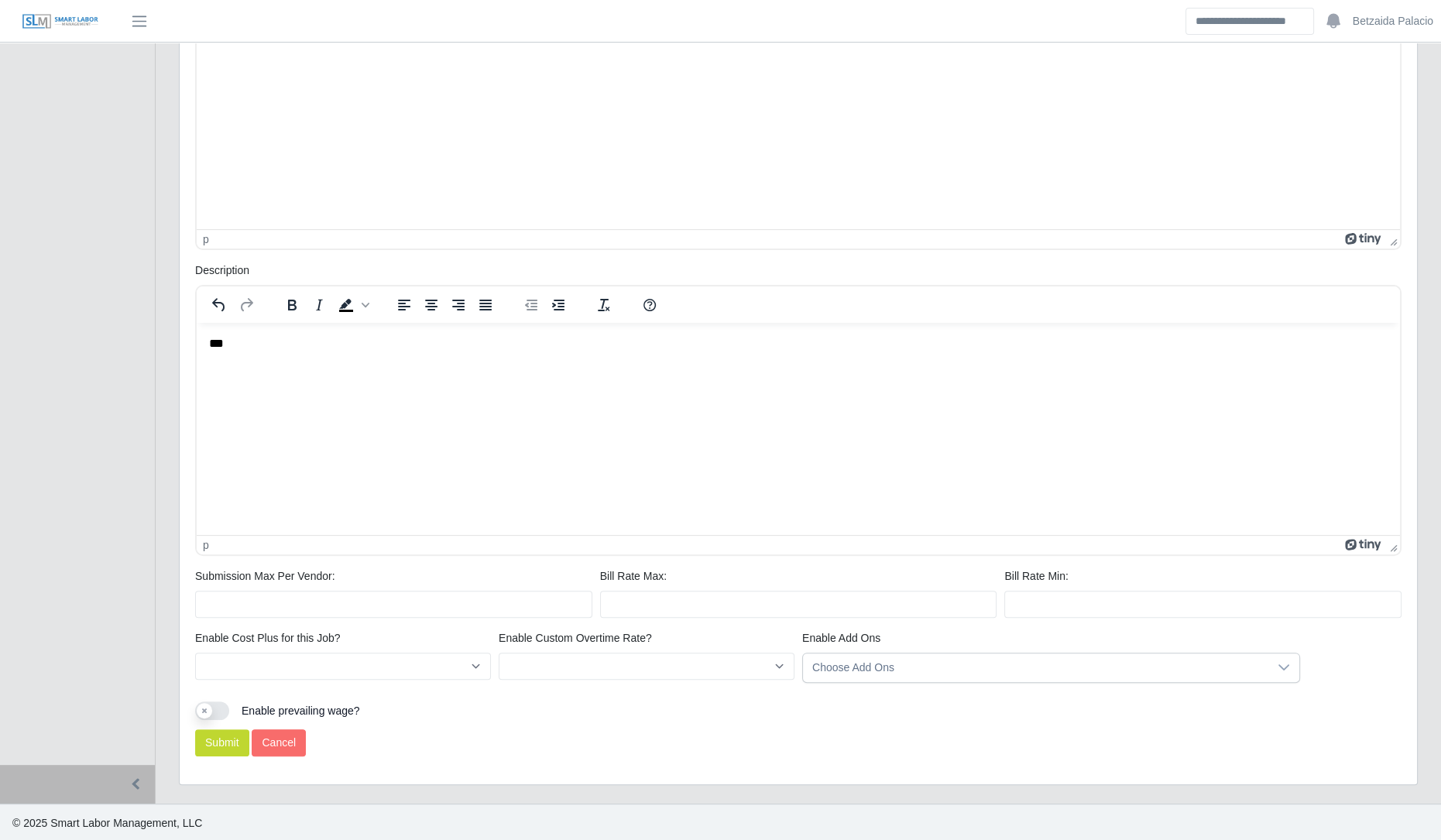 click on "Submission Max Per Vendor:" at bounding box center [393, 593] 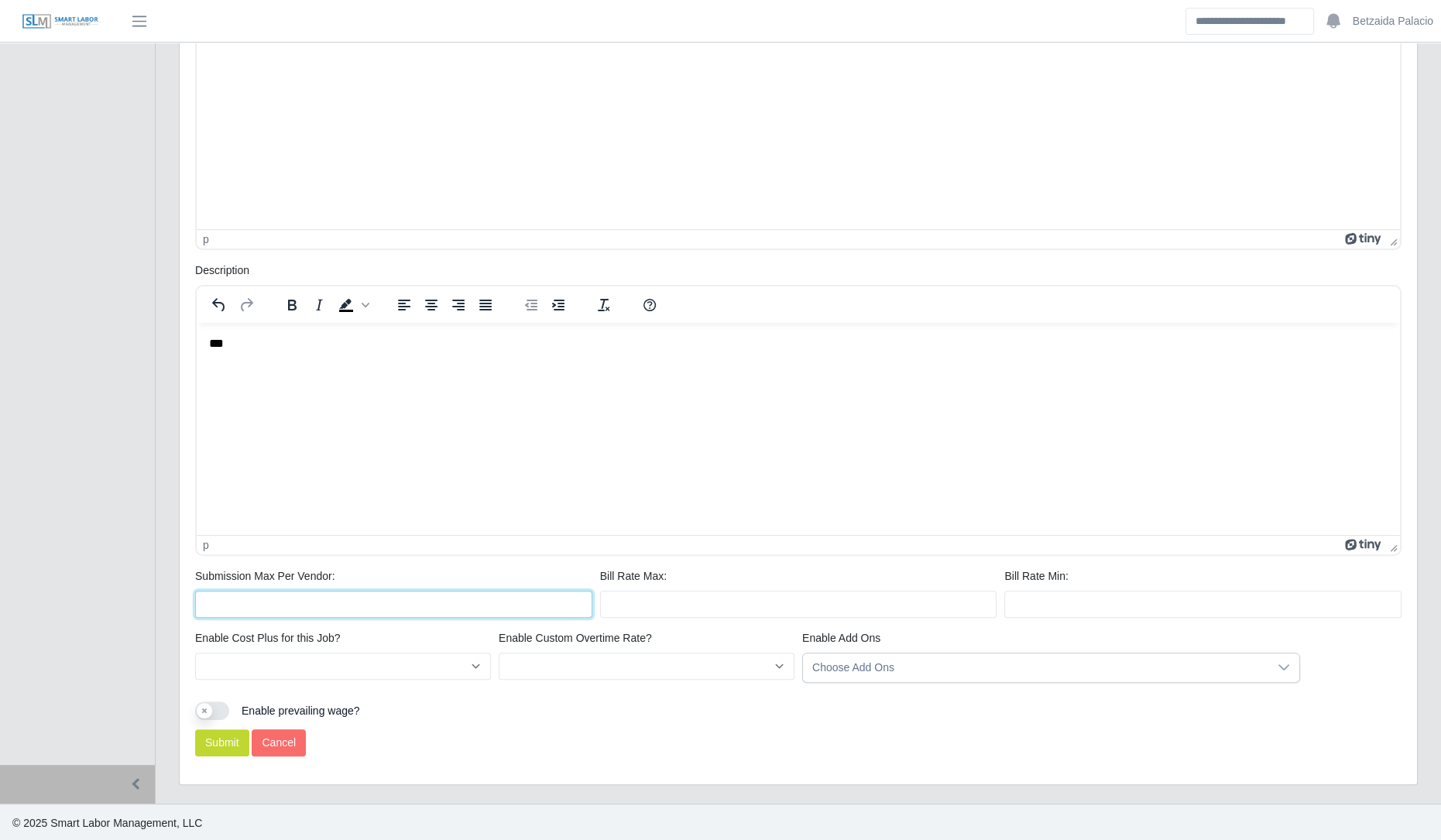 click on "Submission Max Per Vendor:" at bounding box center [393, 604] 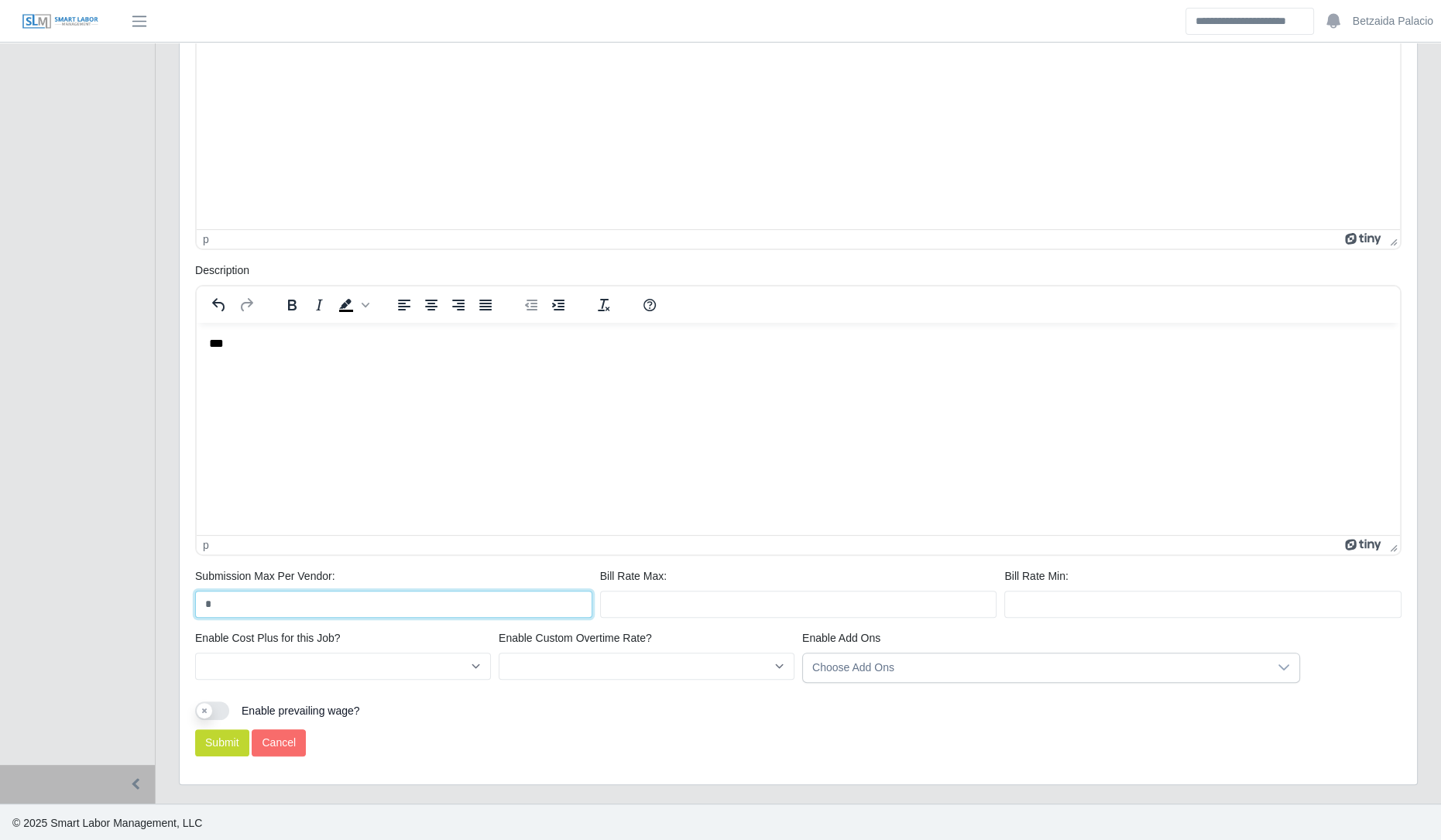 type on "*" 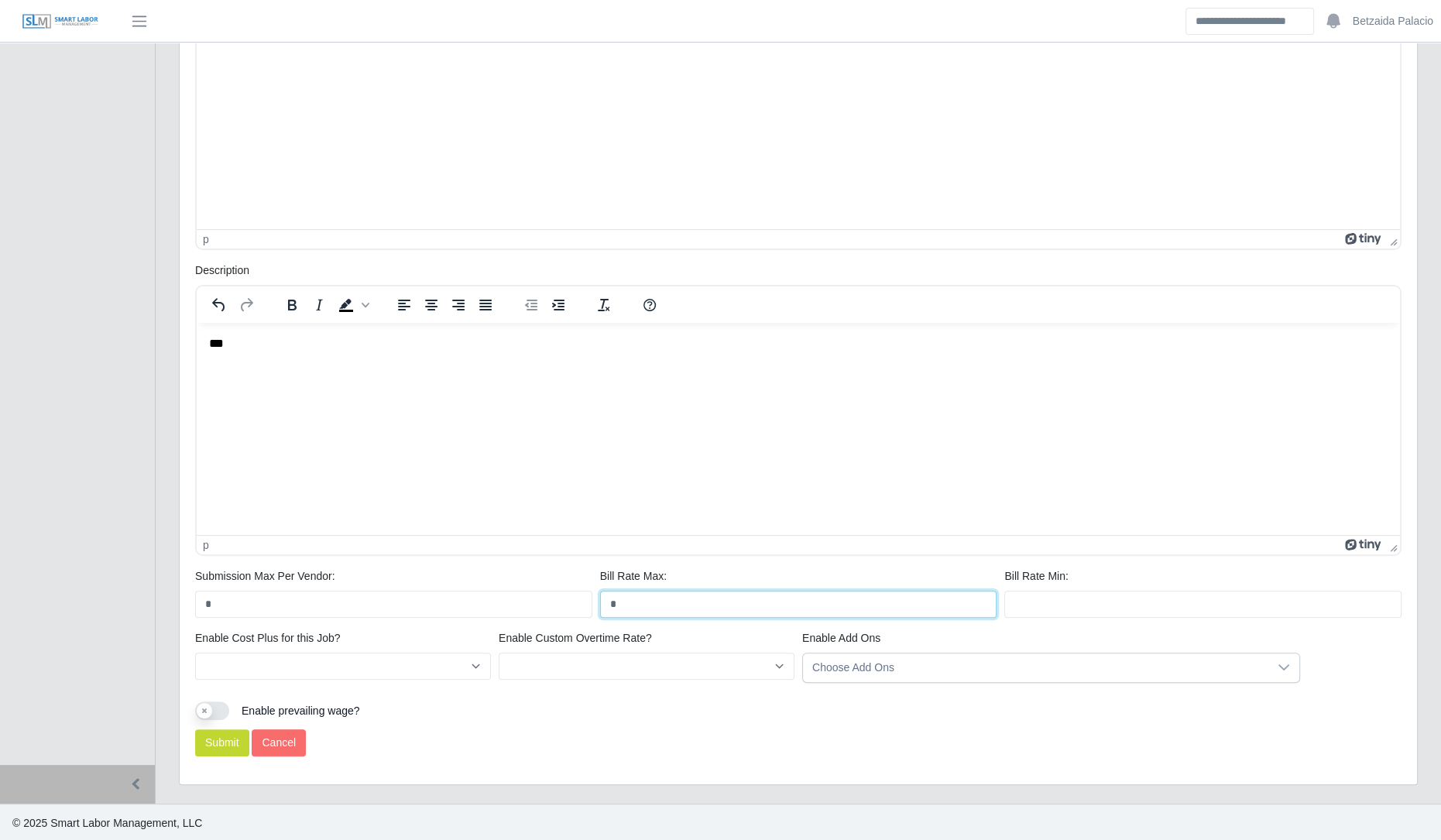 type on "*" 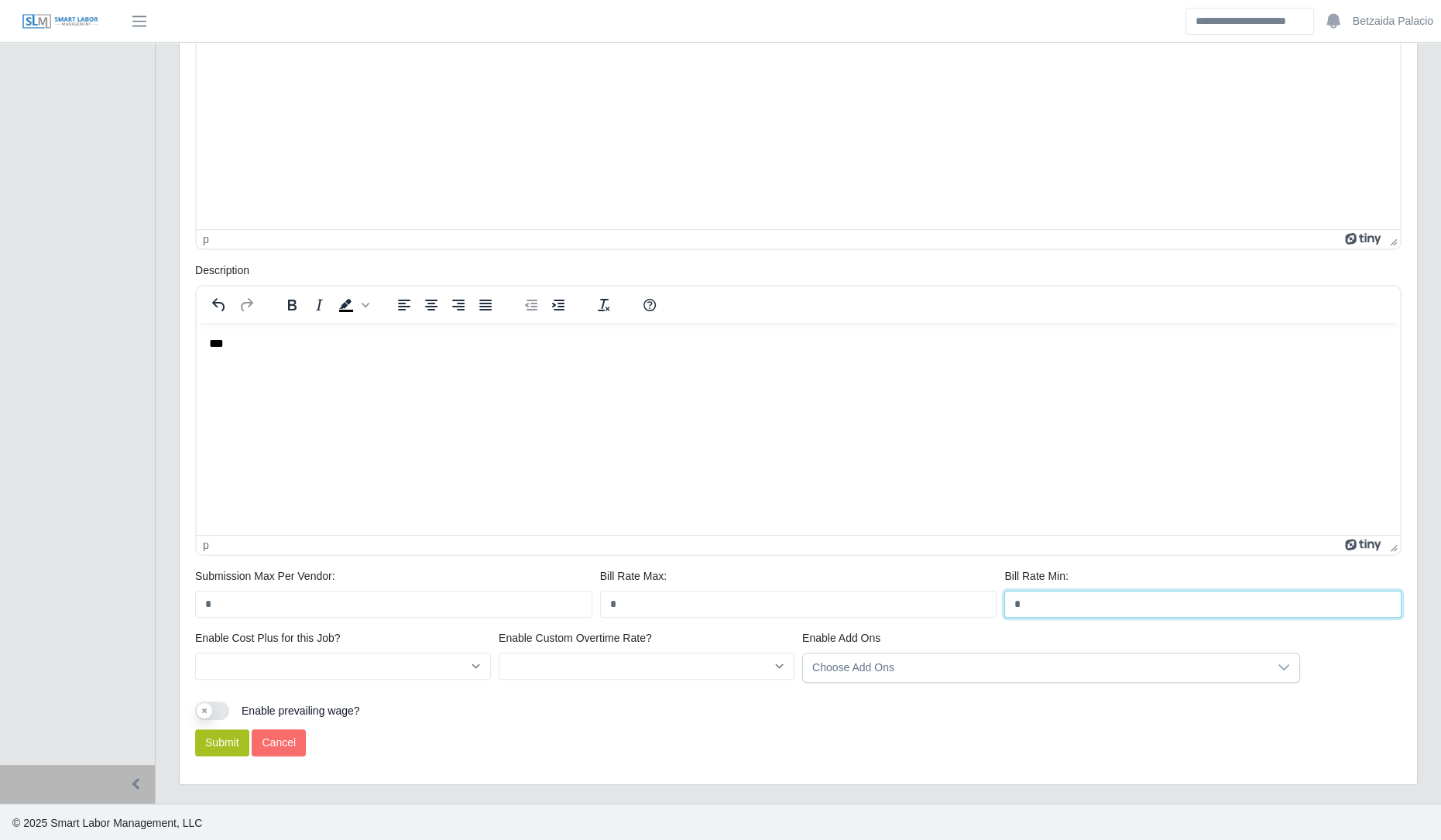 type on "*" 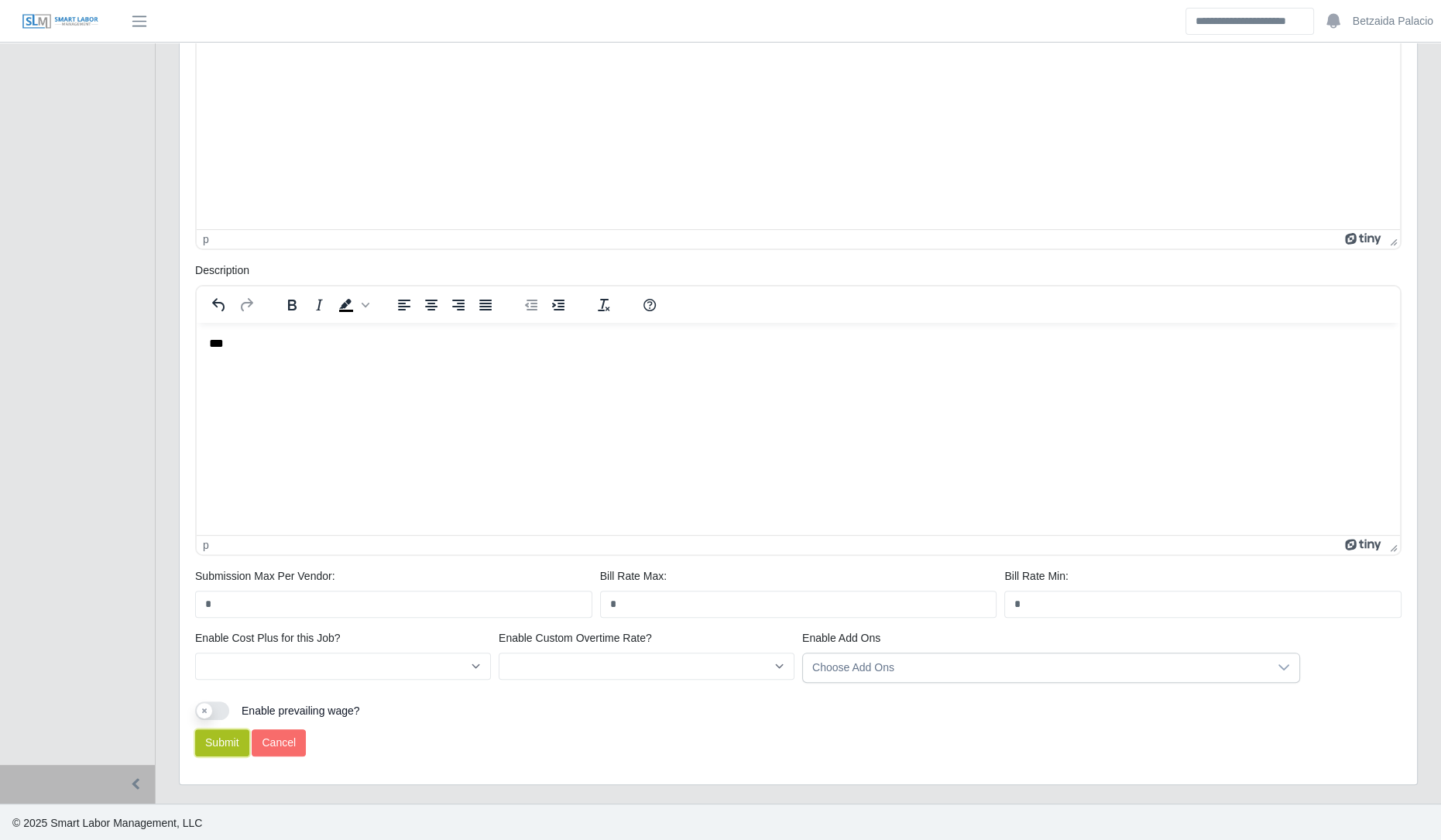 click on "Submit" at bounding box center (222, 742) 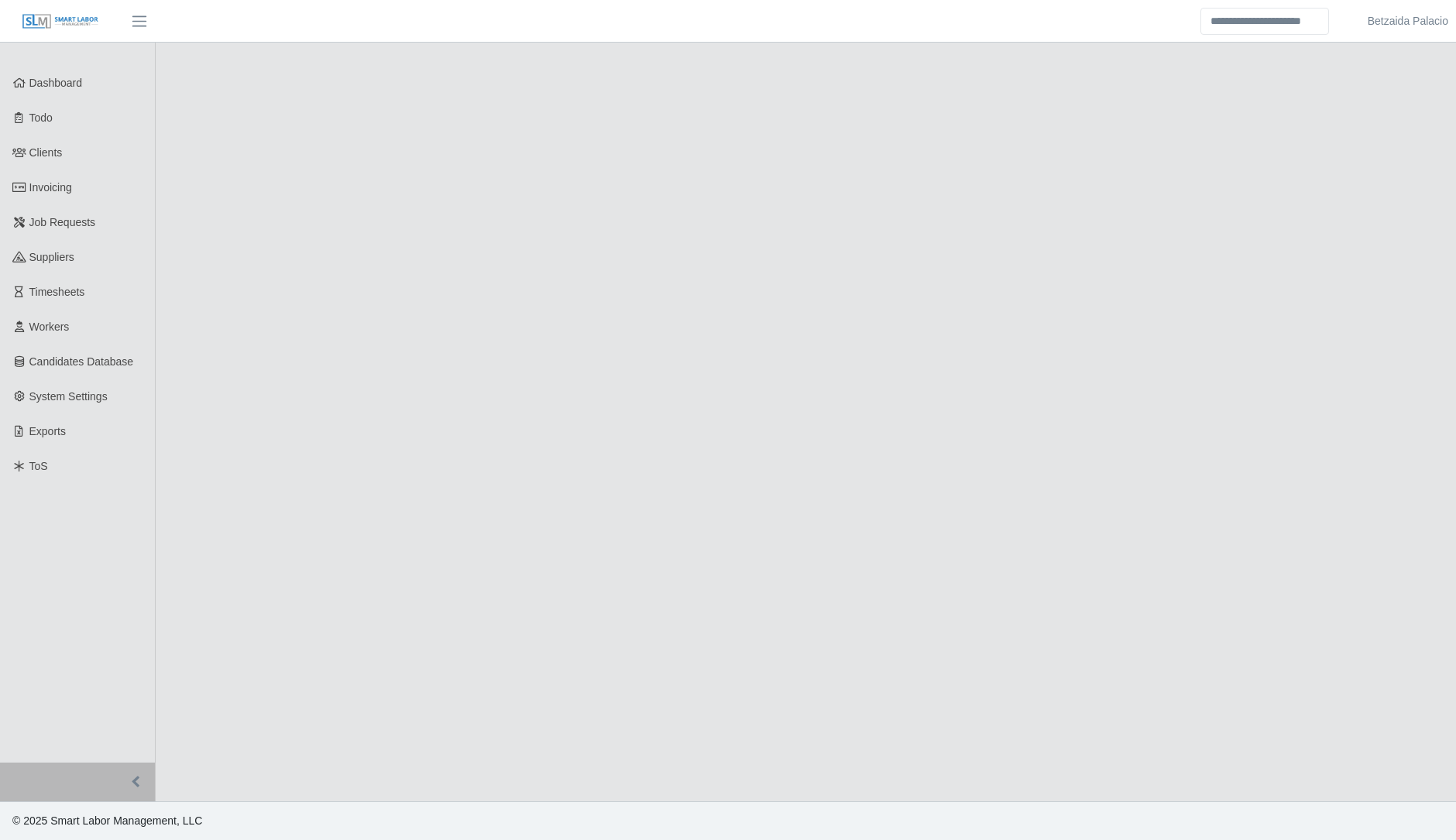 scroll, scrollTop: 0, scrollLeft: 0, axis: both 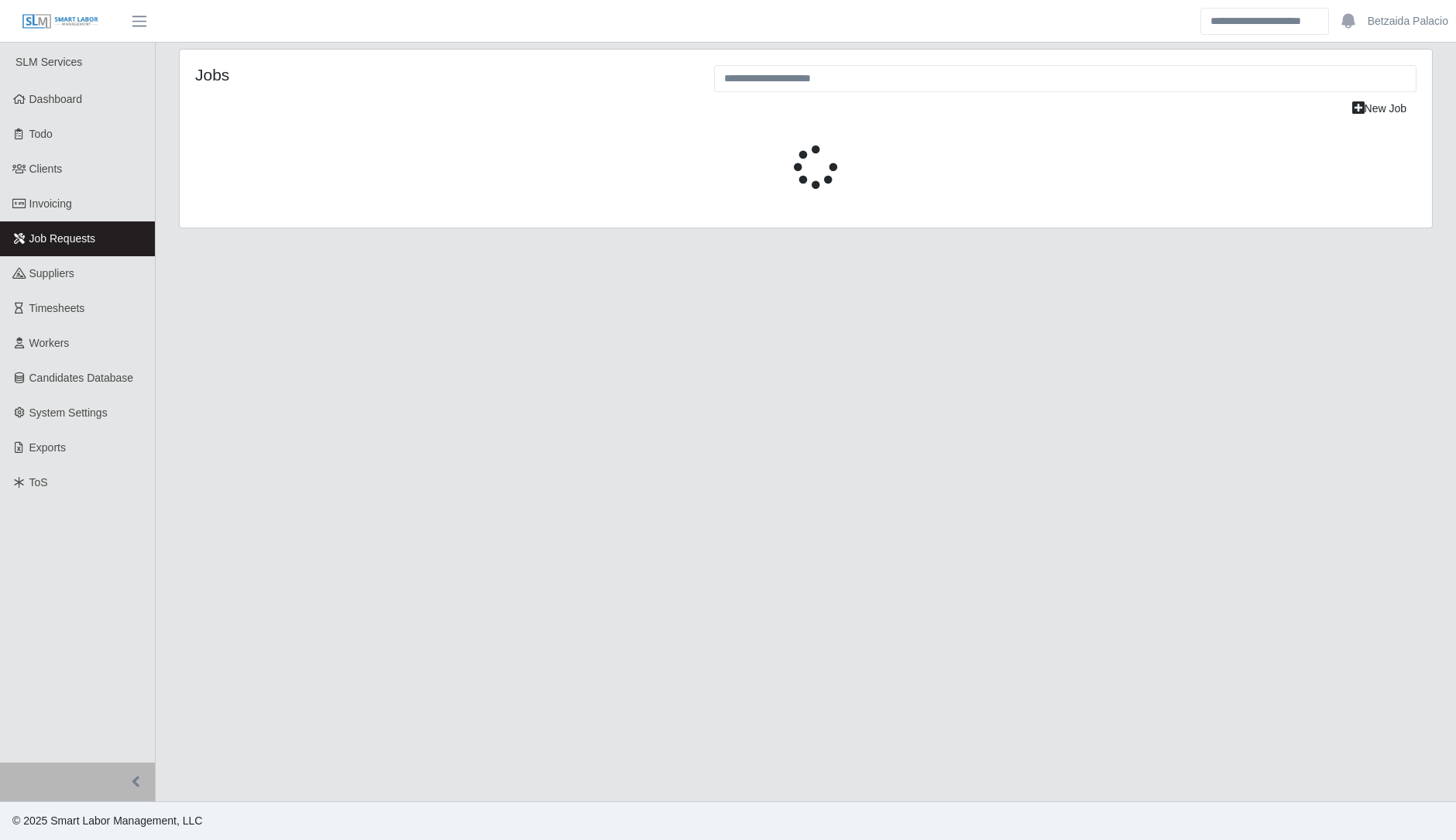 select on "****" 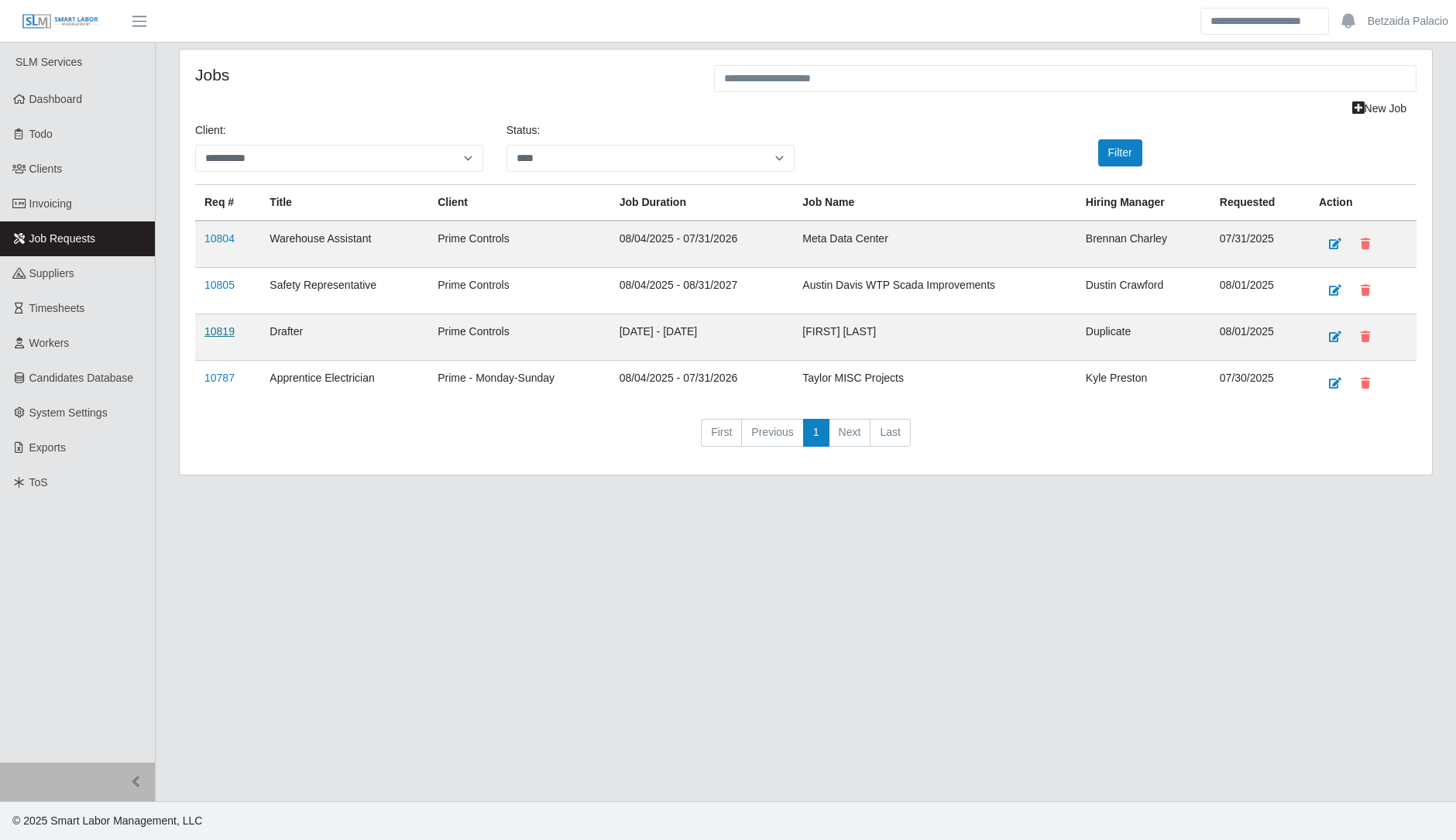click on "10819" at bounding box center (219, 331) 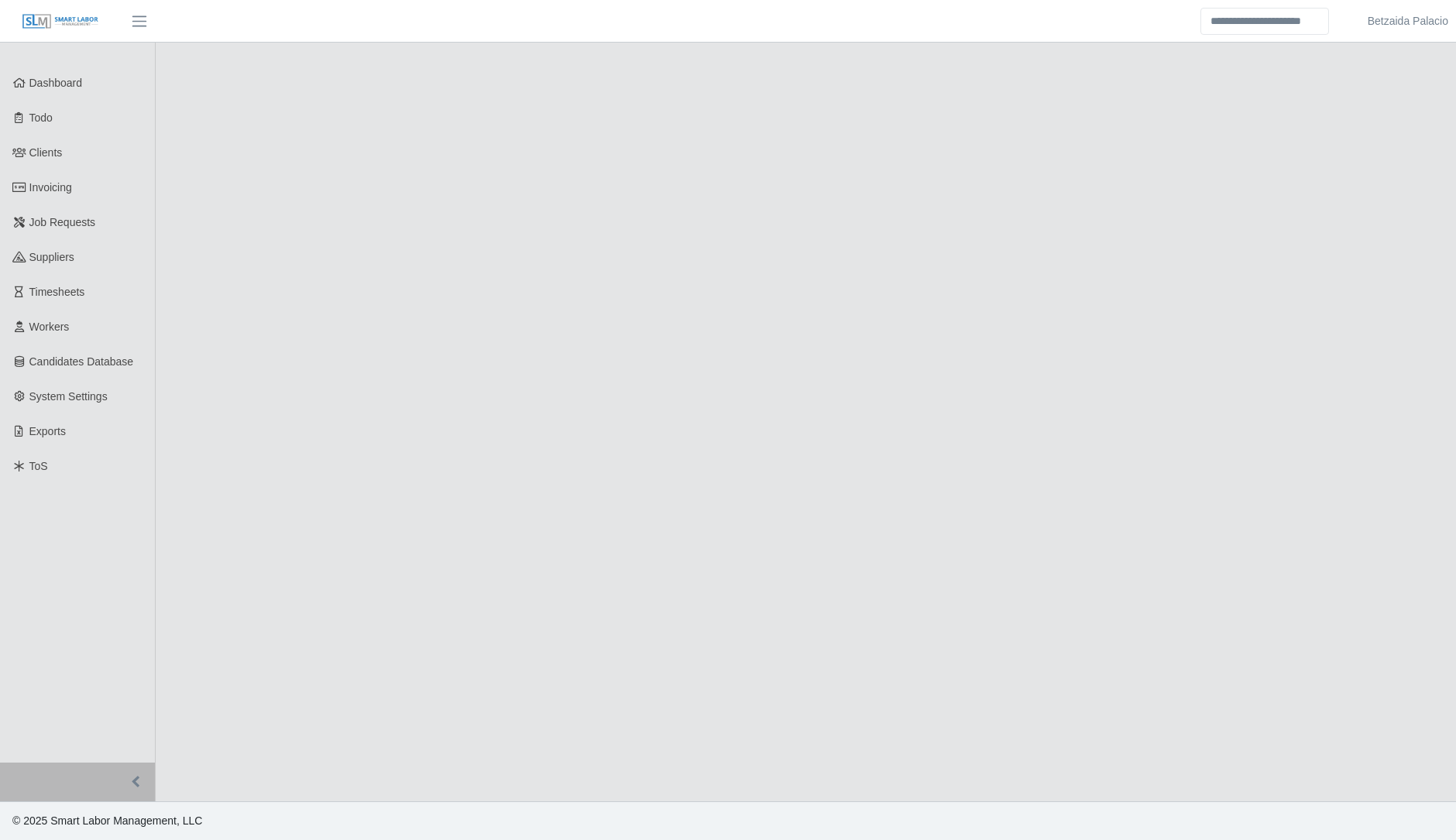 scroll, scrollTop: 0, scrollLeft: 0, axis: both 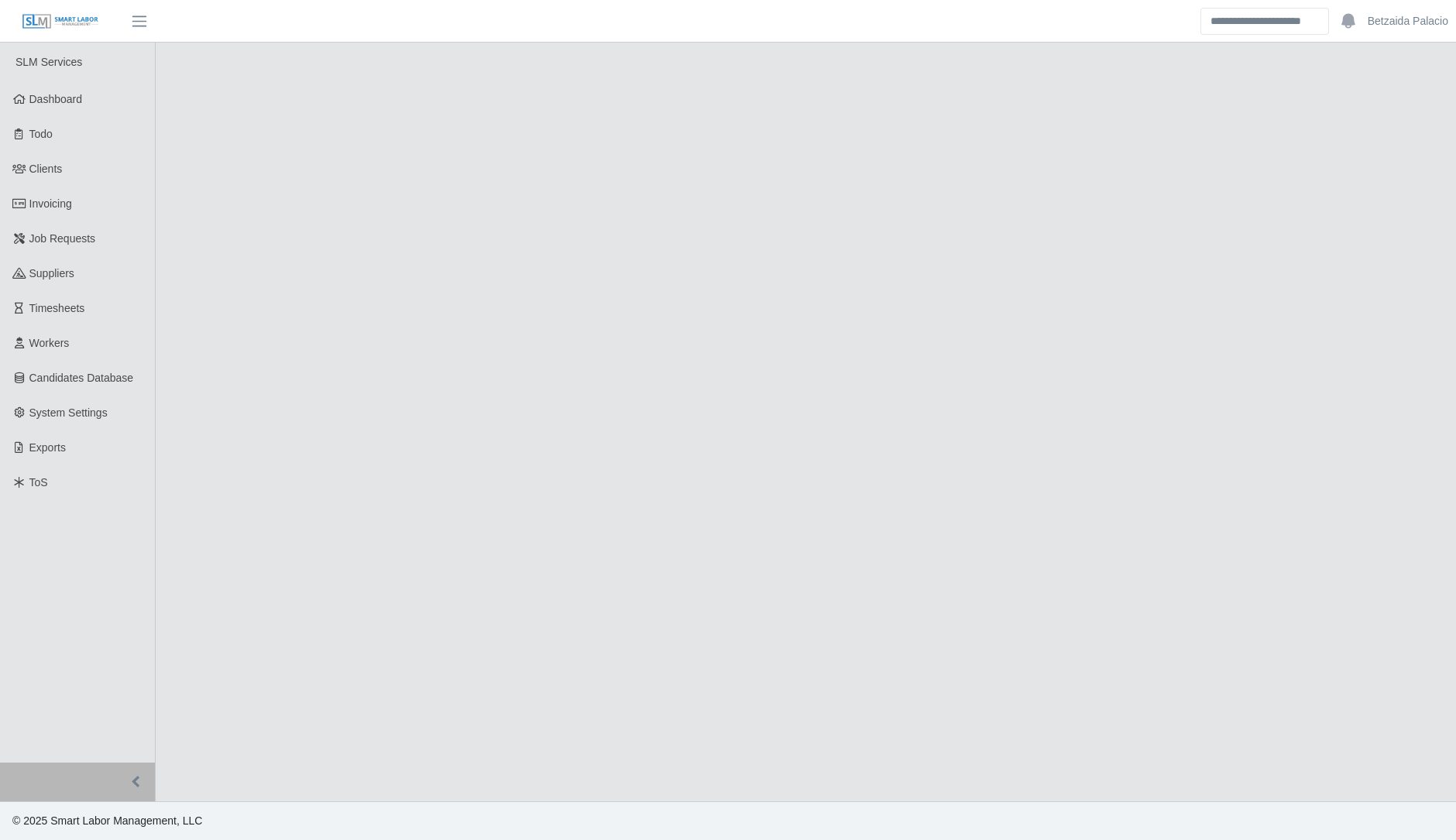 select on "****" 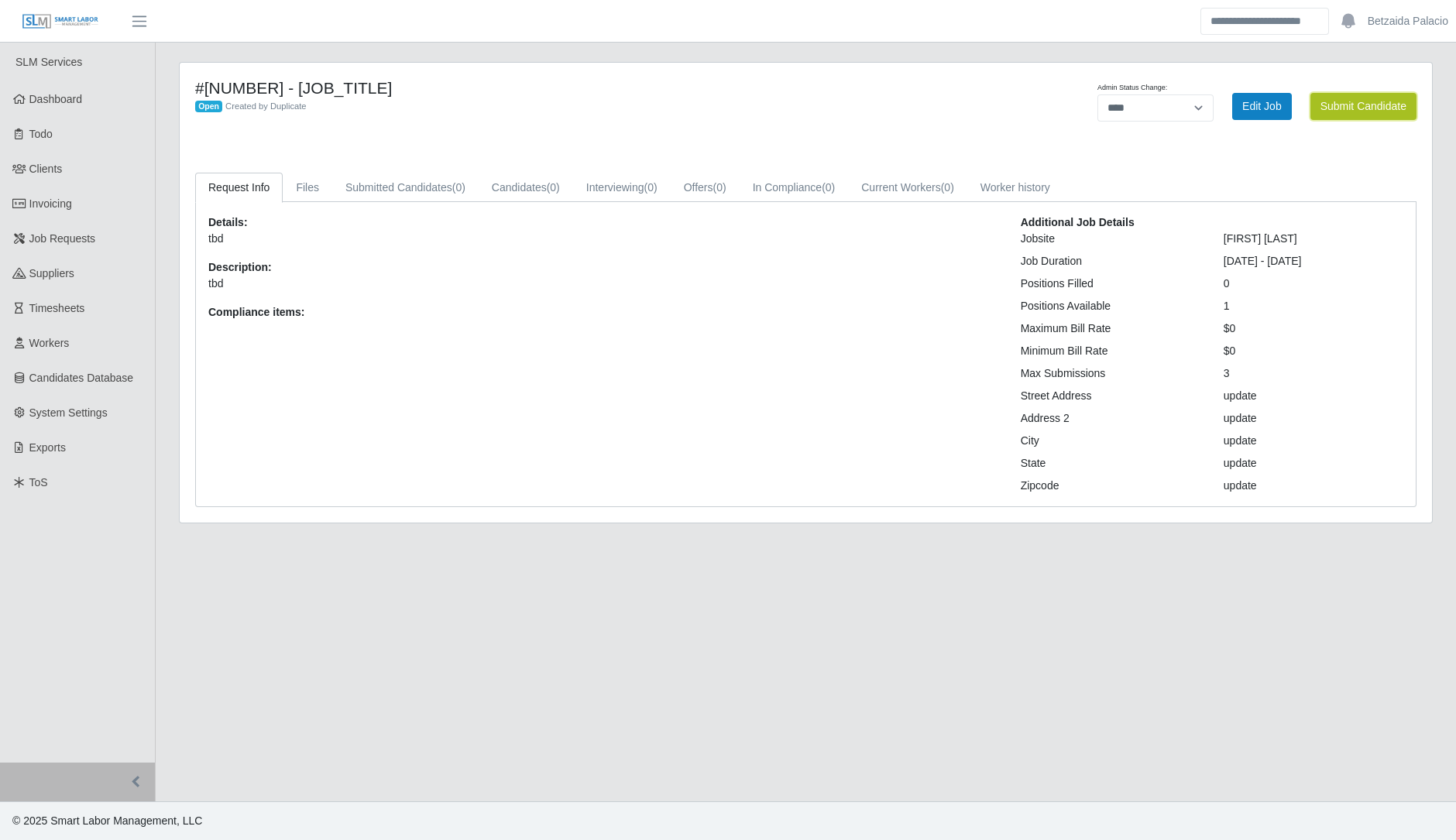 click on "Submit Candidate" at bounding box center (1363, 106) 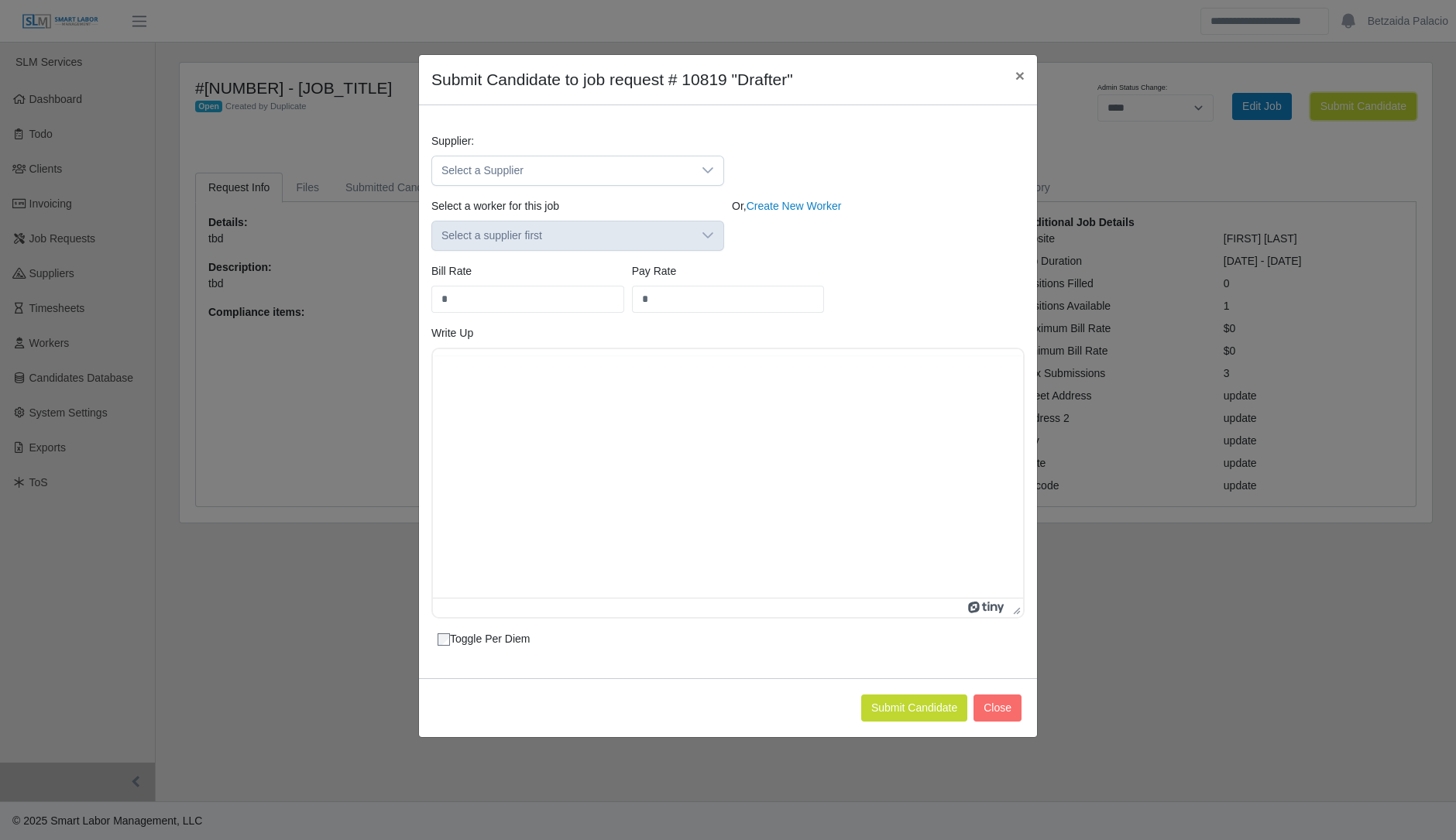 scroll, scrollTop: 0, scrollLeft: 0, axis: both 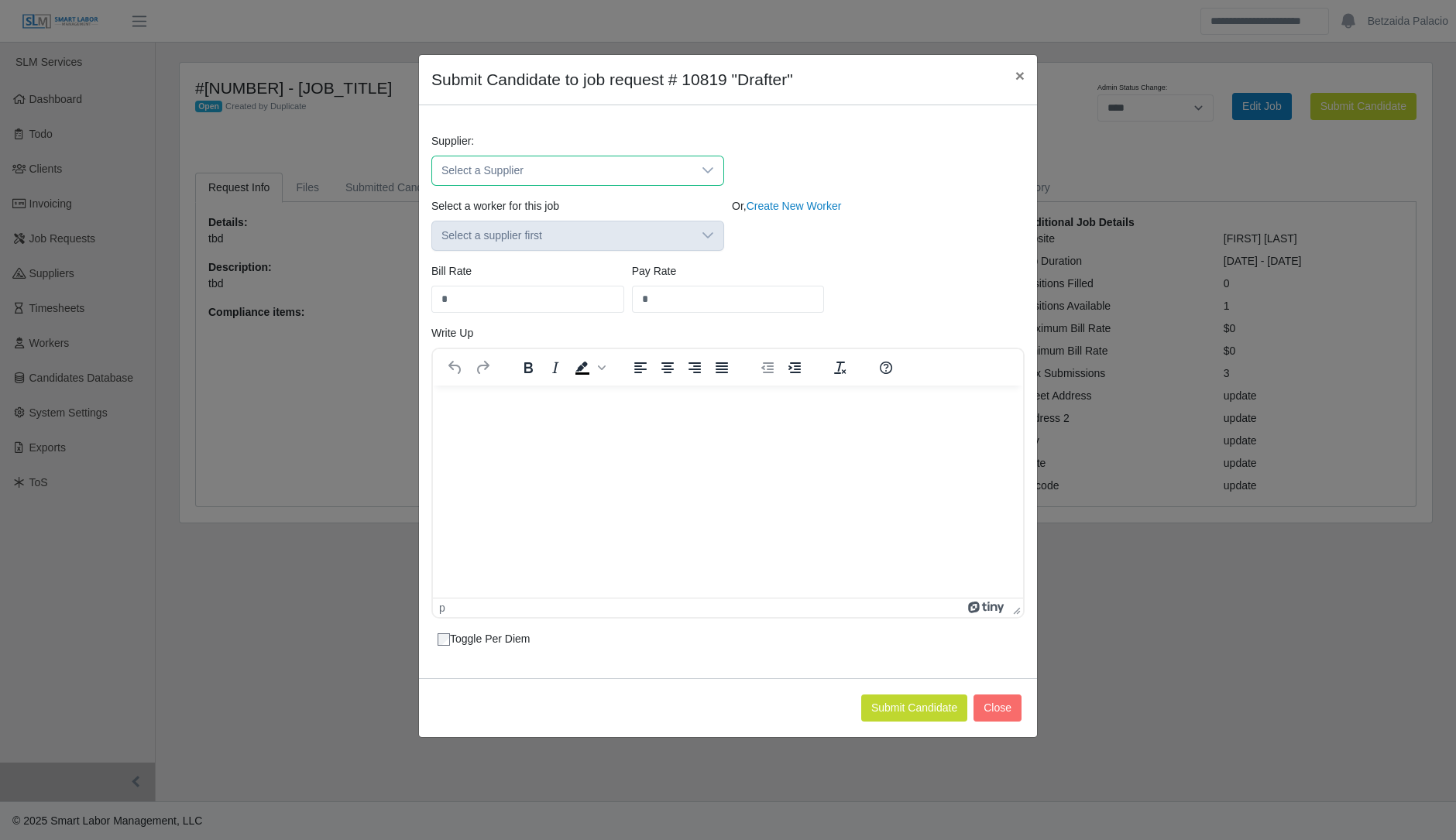 click on "Select a Supplier" at bounding box center (562, 170) 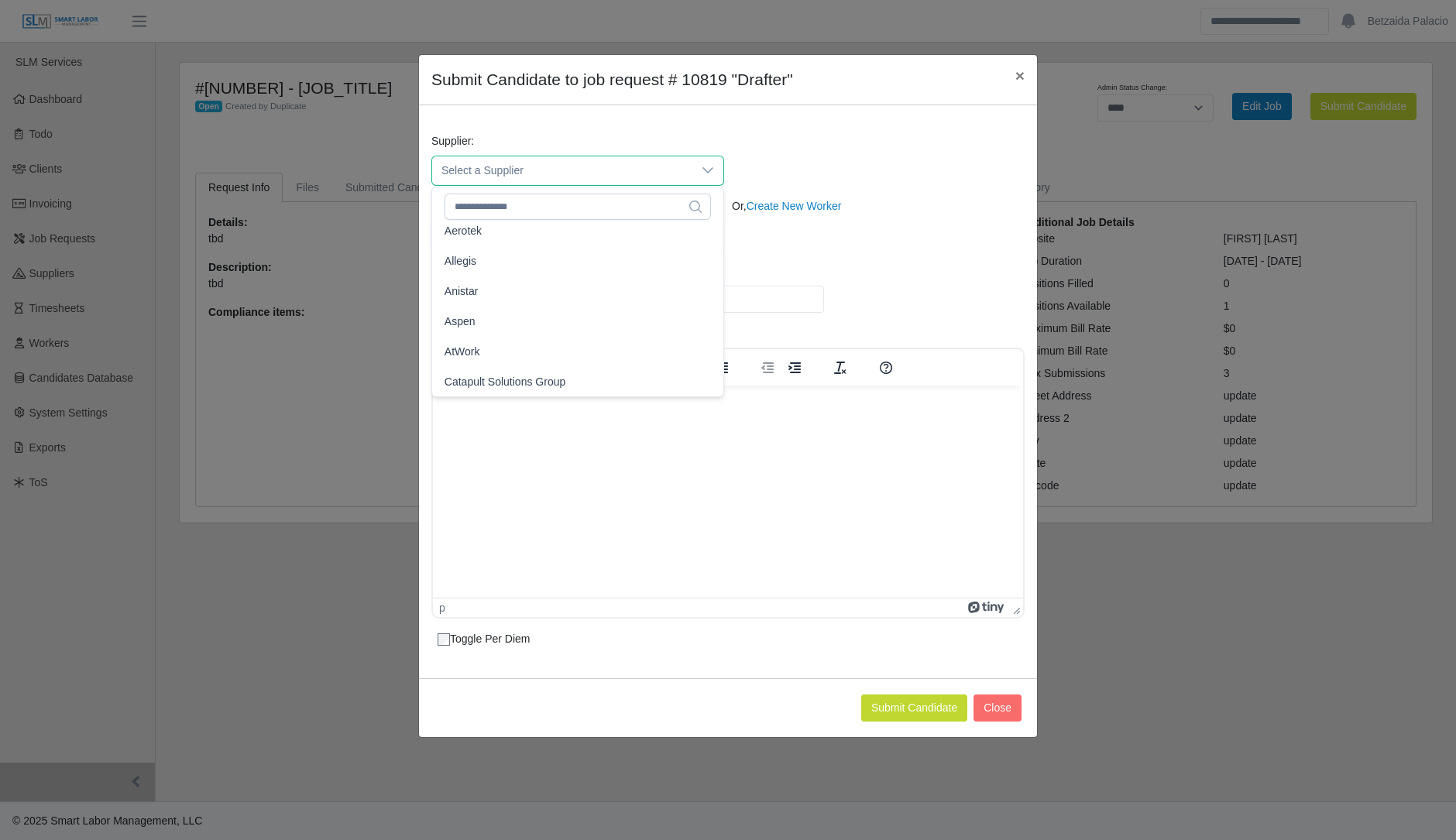 scroll, scrollTop: 100, scrollLeft: 0, axis: vertical 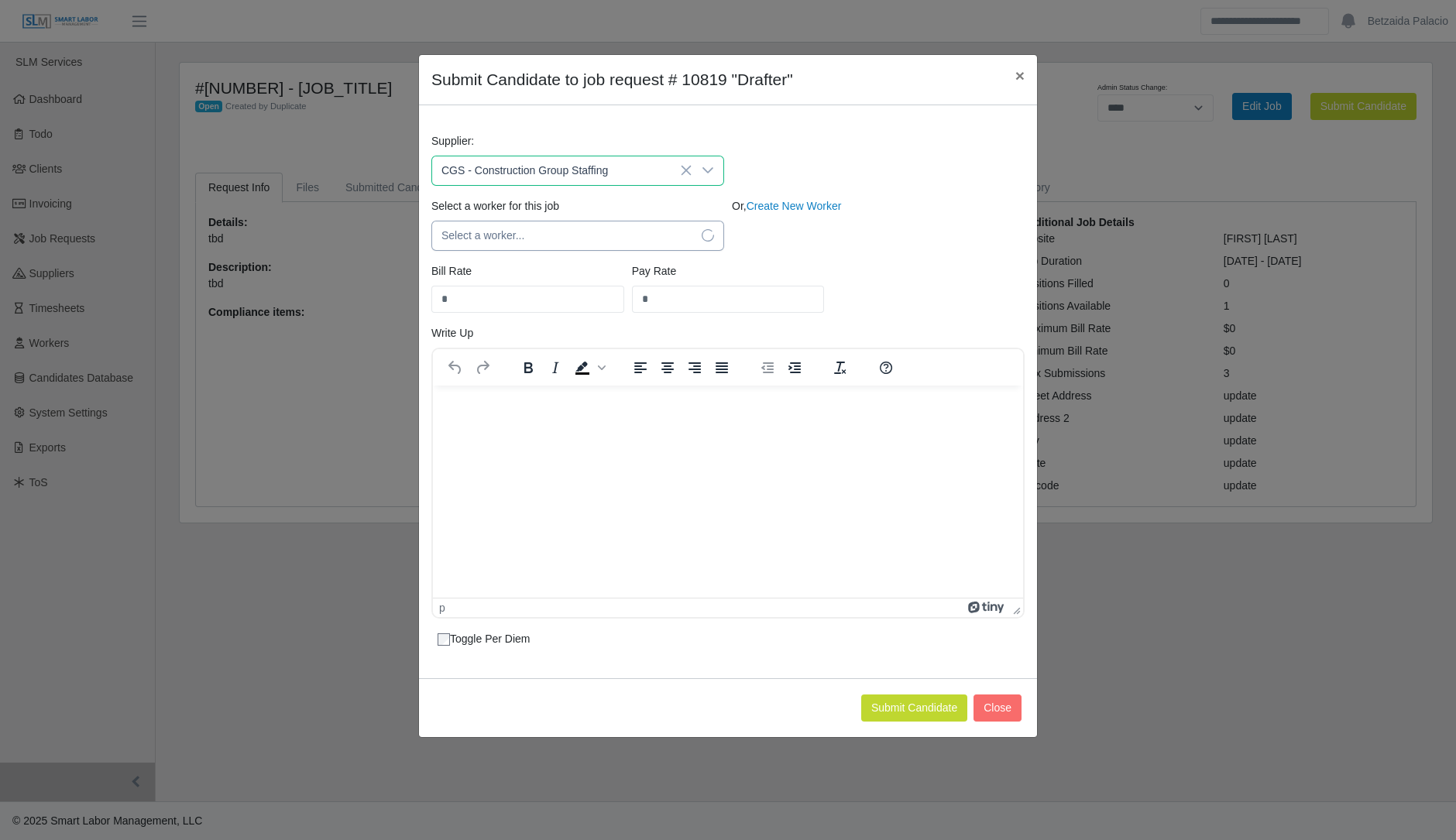 click on "Select a worker..." at bounding box center (562, 235) 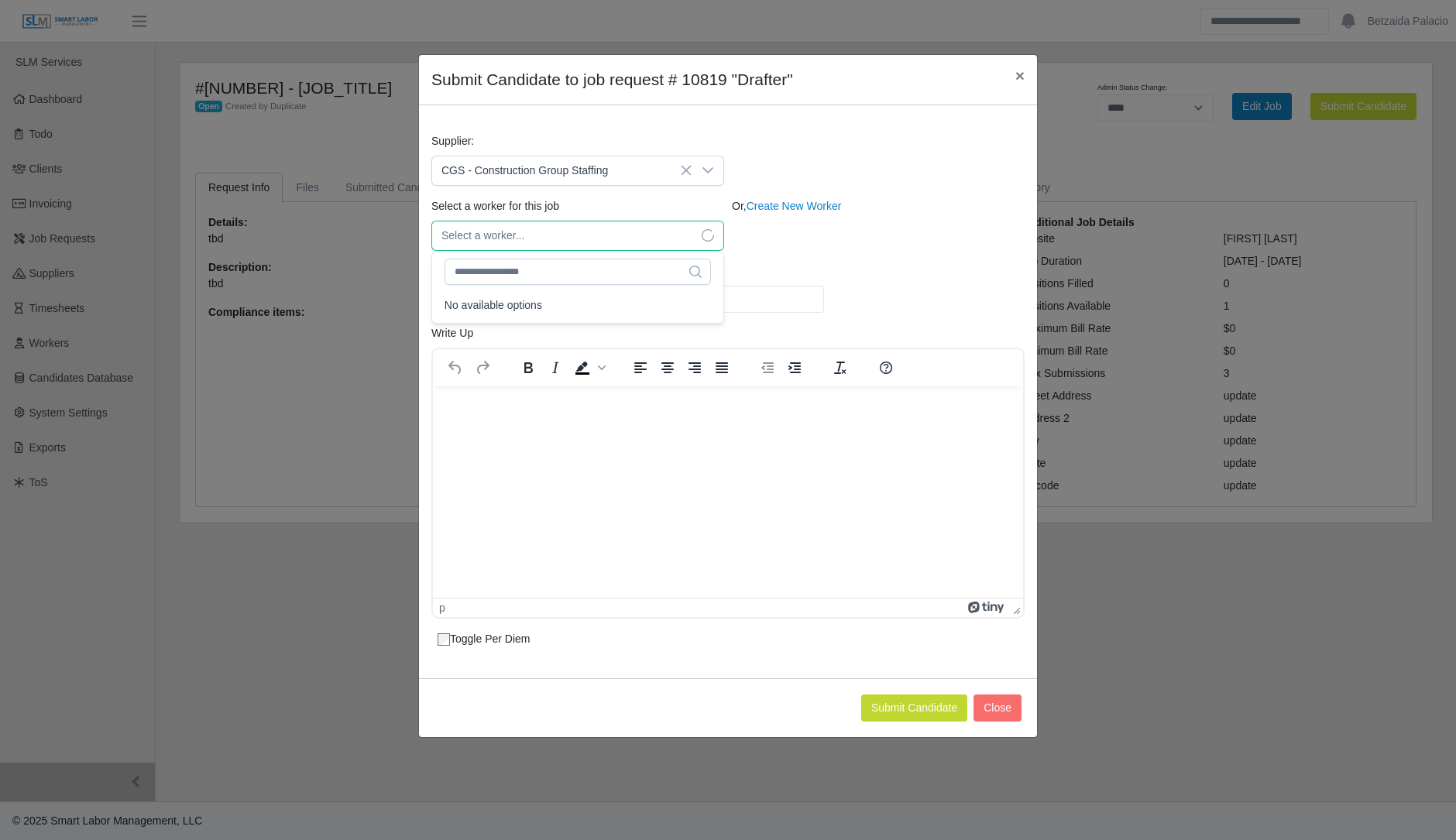 click on "Select a worker..." at bounding box center (562, 235) 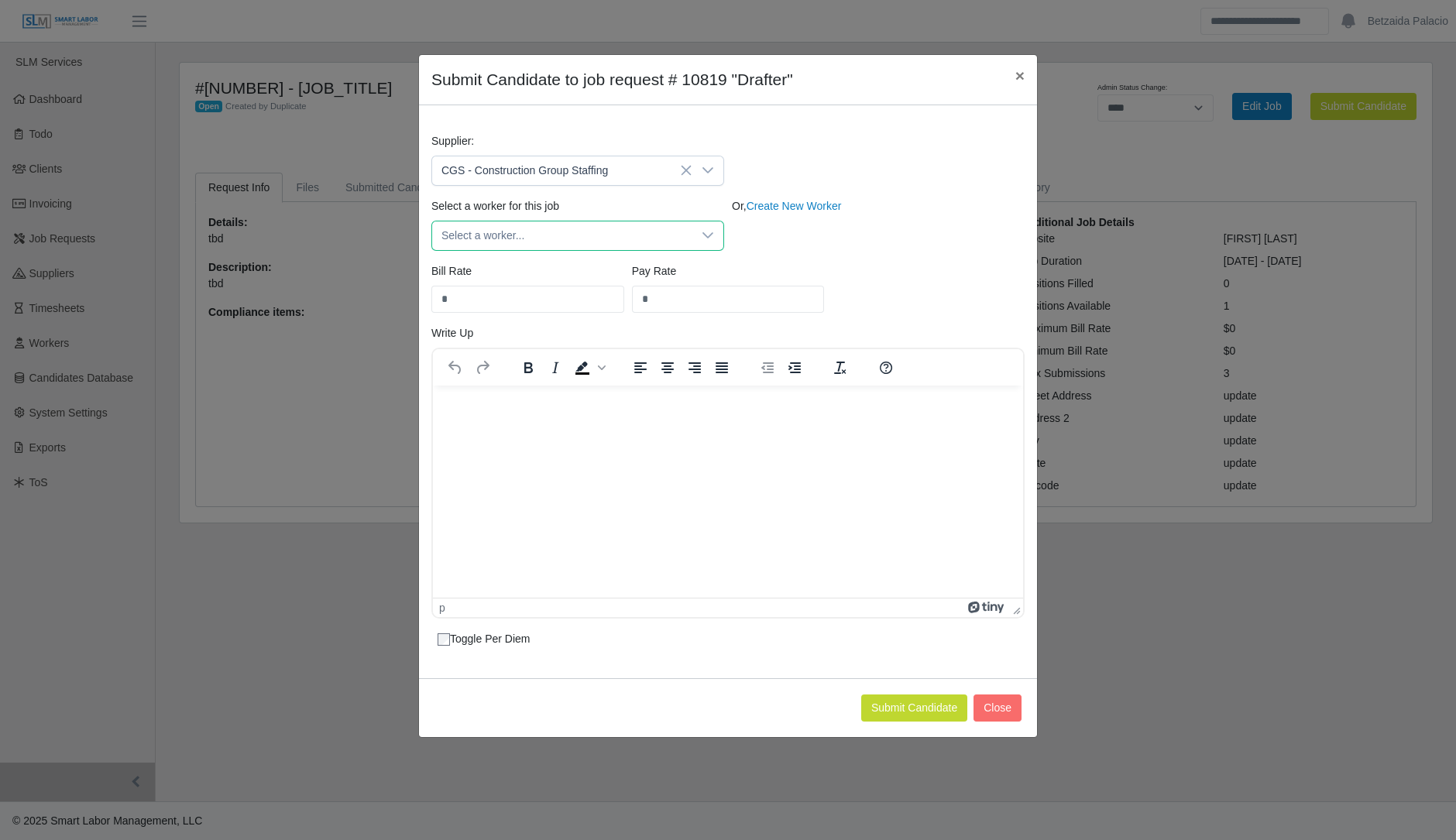 click on "Select a worker..." at bounding box center (562, 235) 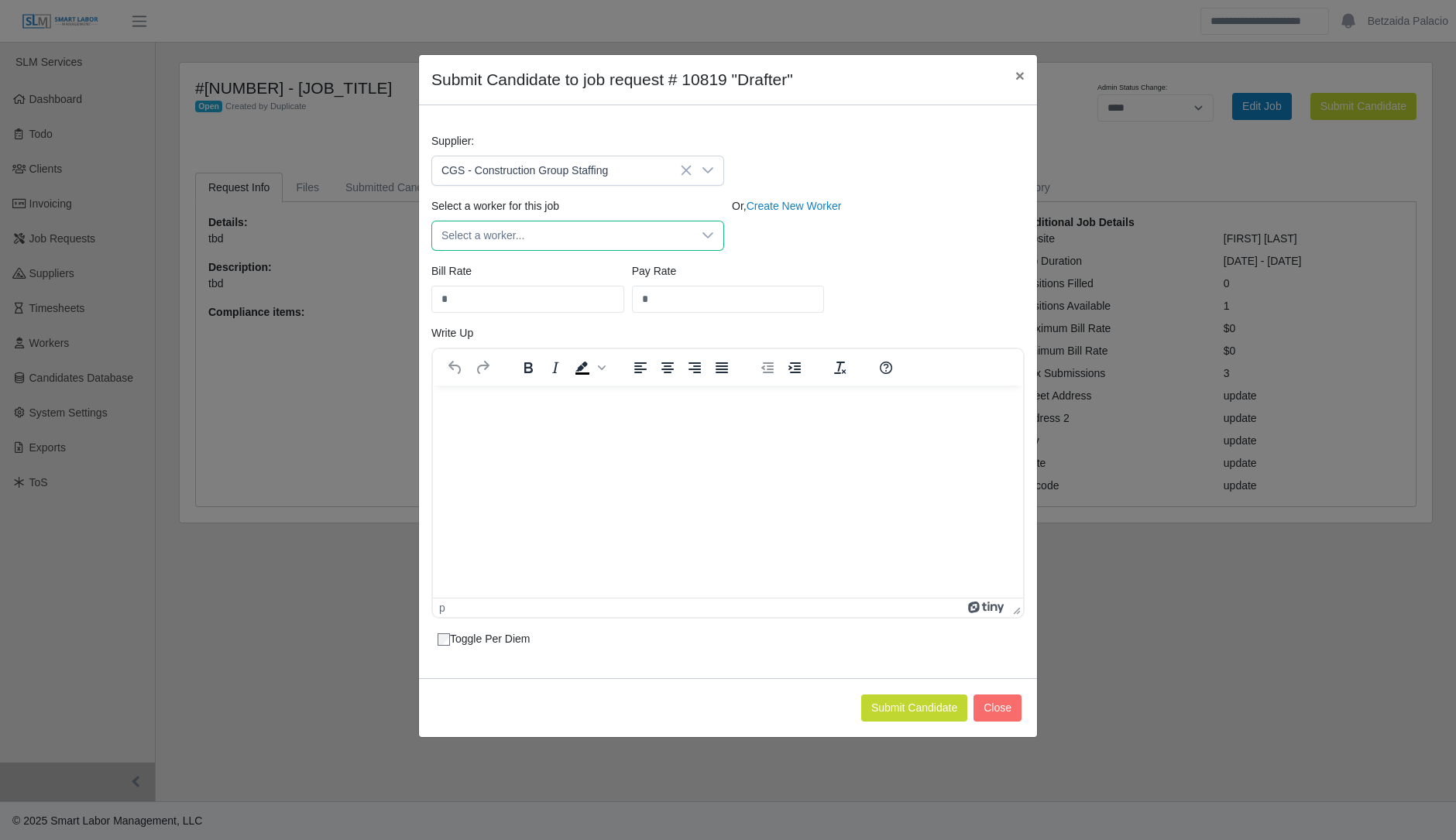 click on "Select a worker..." at bounding box center [562, 235] 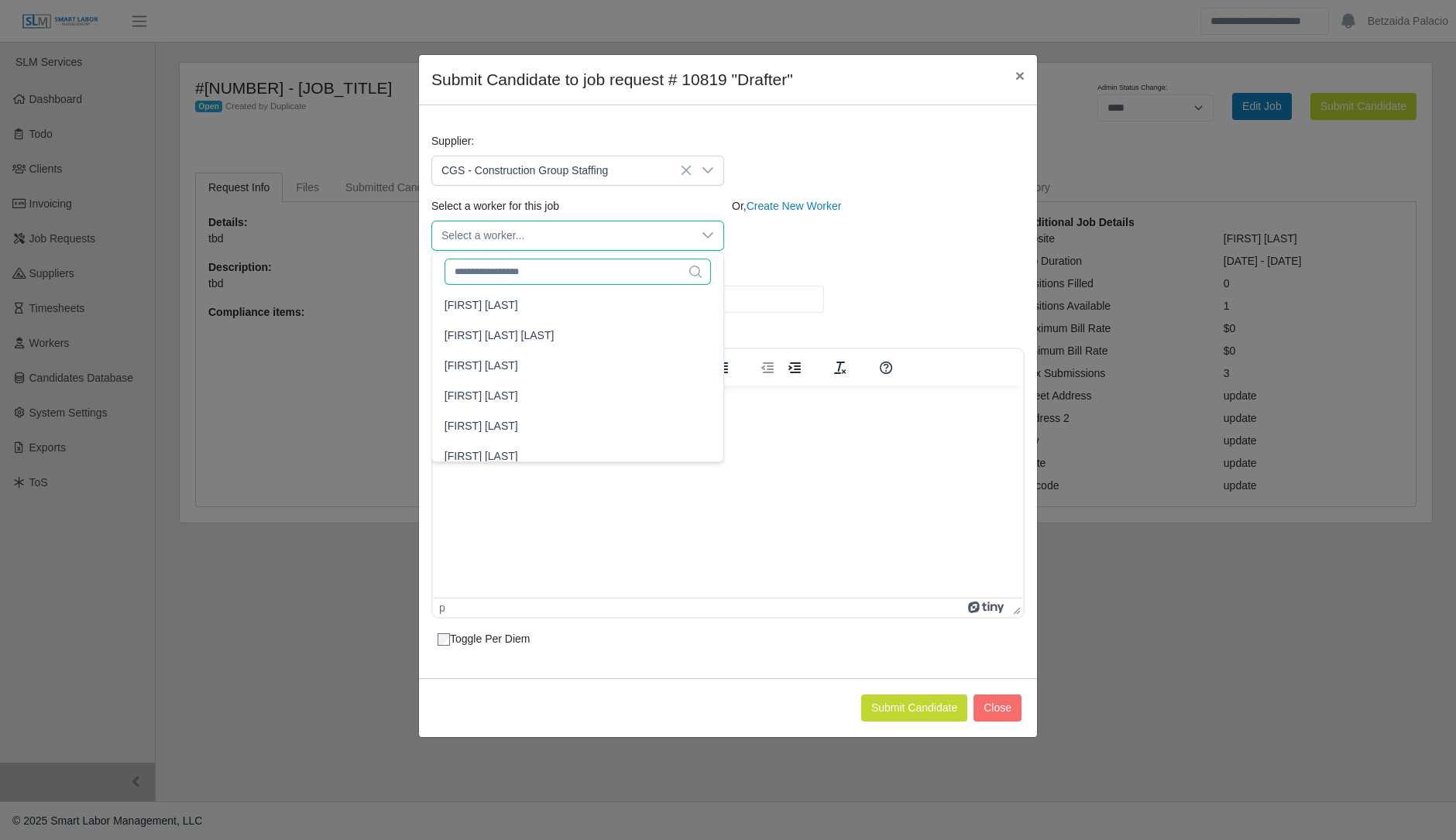 click 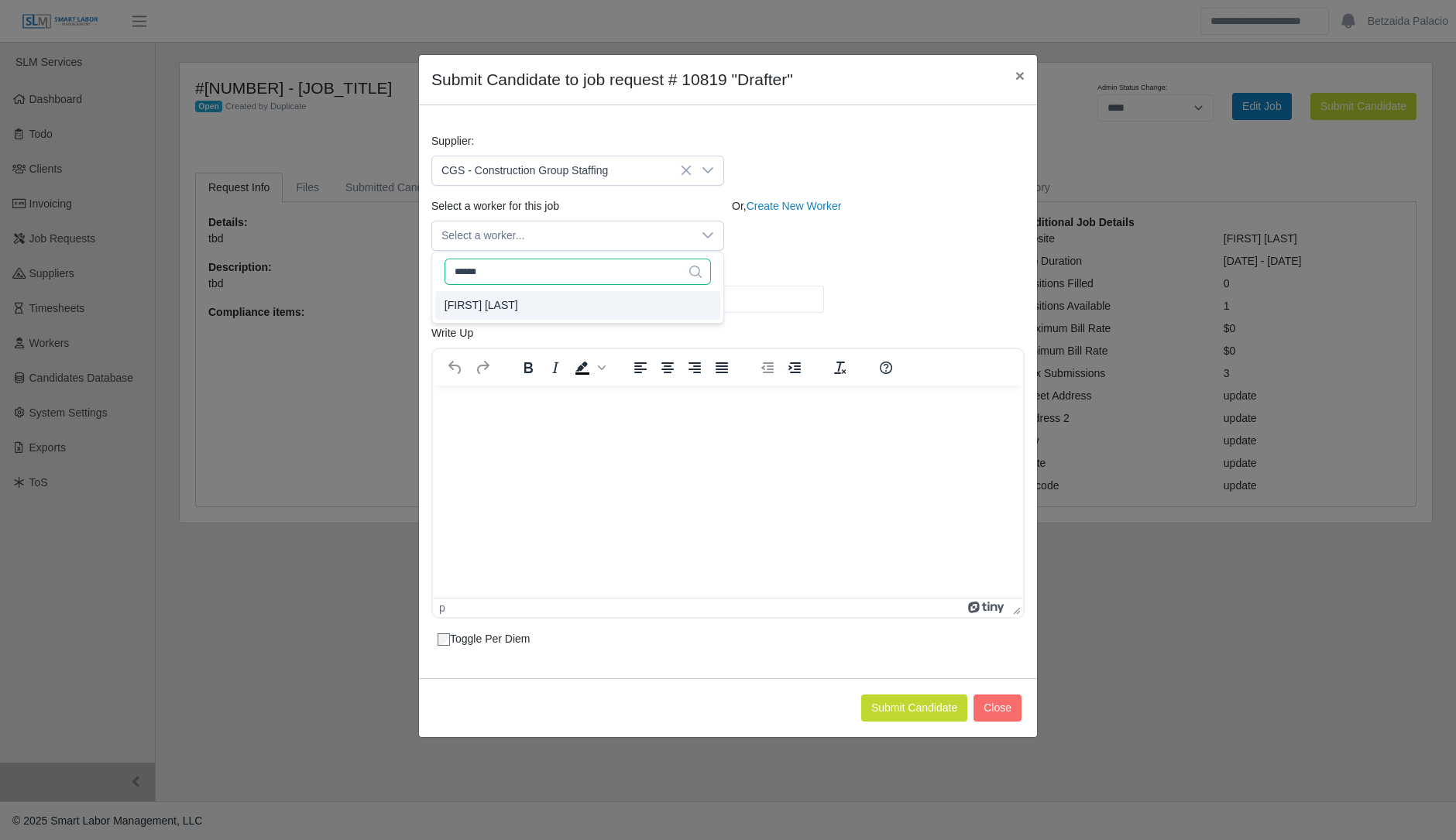 type on "******" 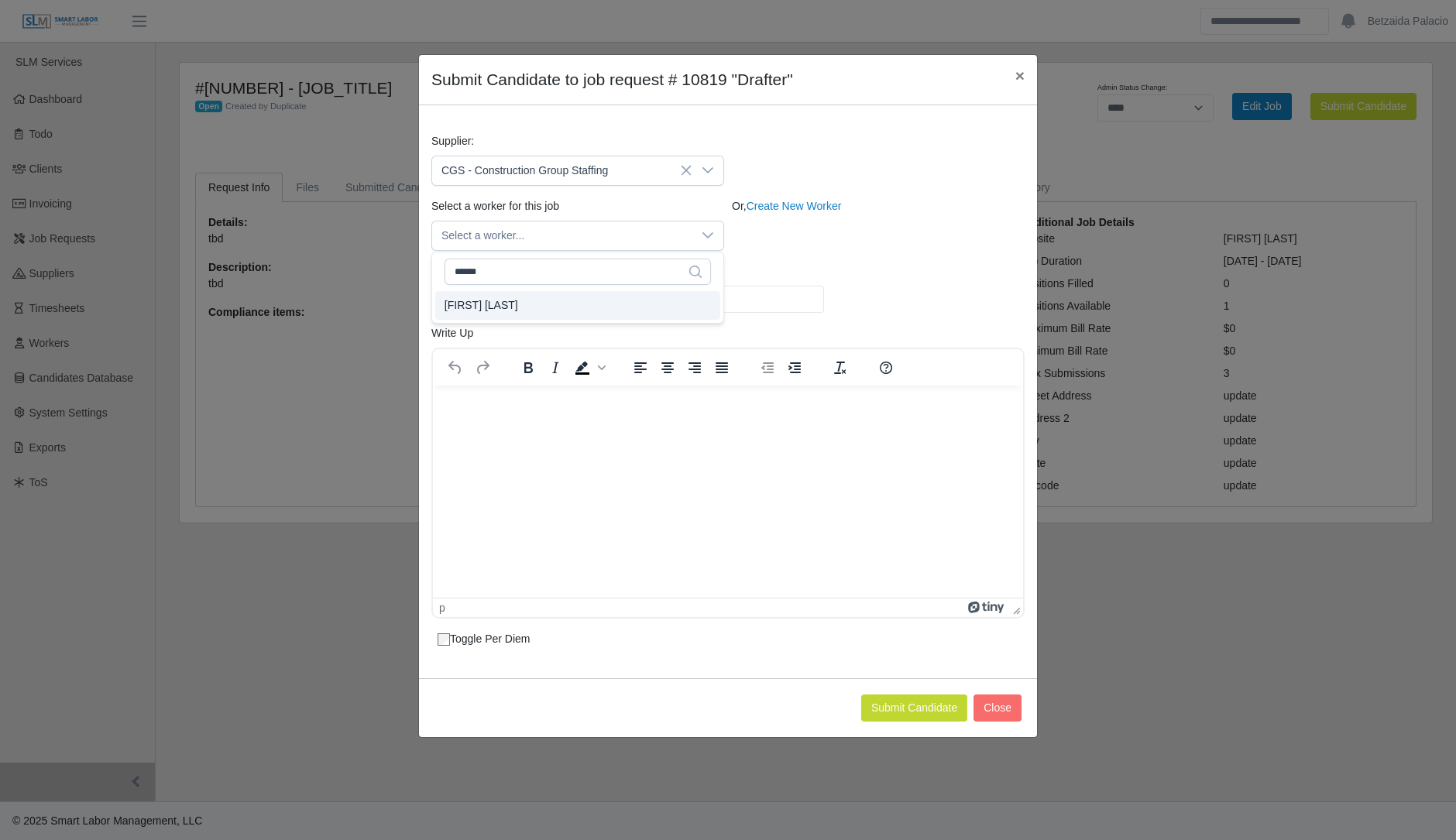 type on "**" 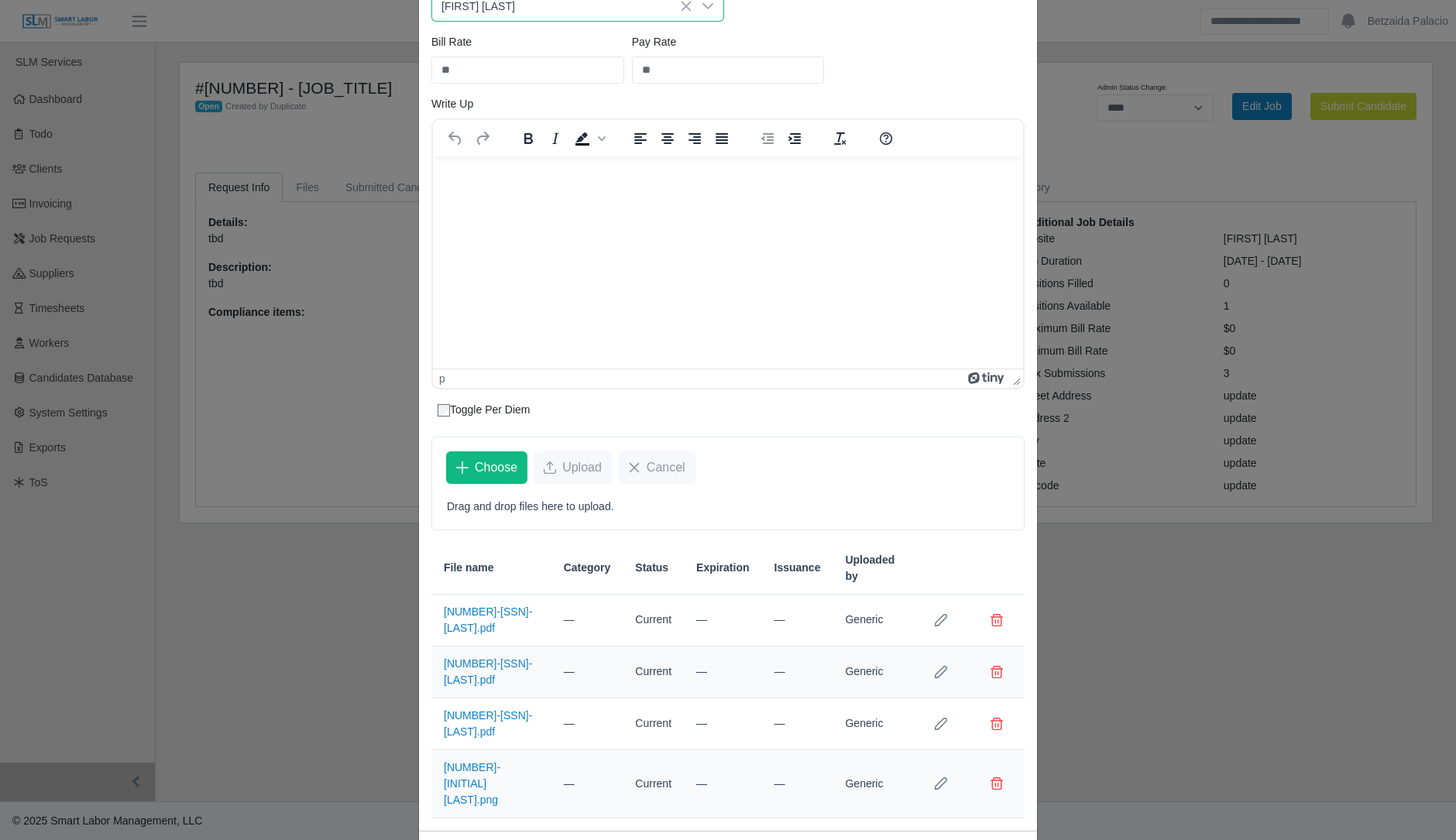 scroll, scrollTop: 314, scrollLeft: 0, axis: vertical 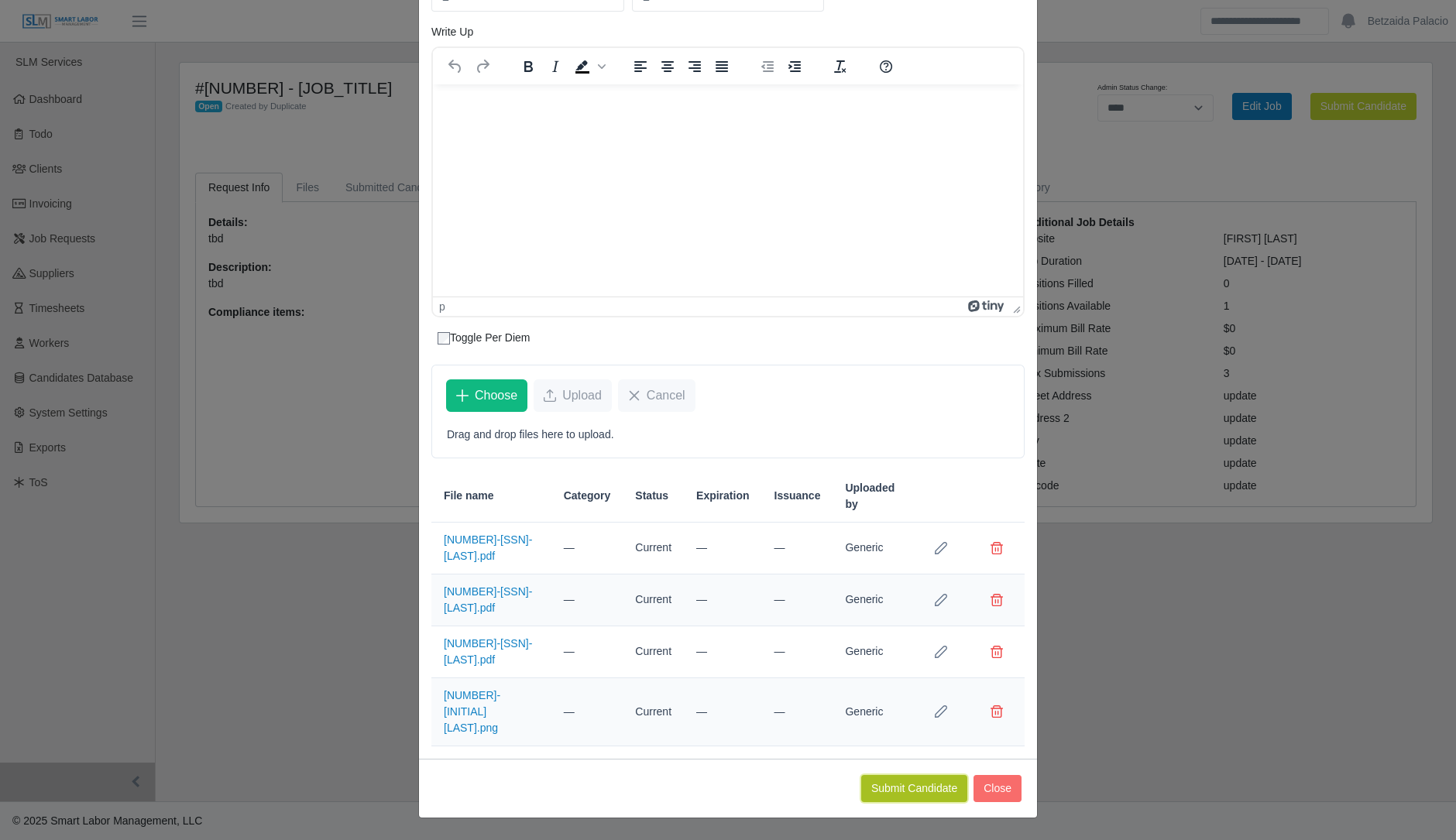 click on "Submit Candidate" 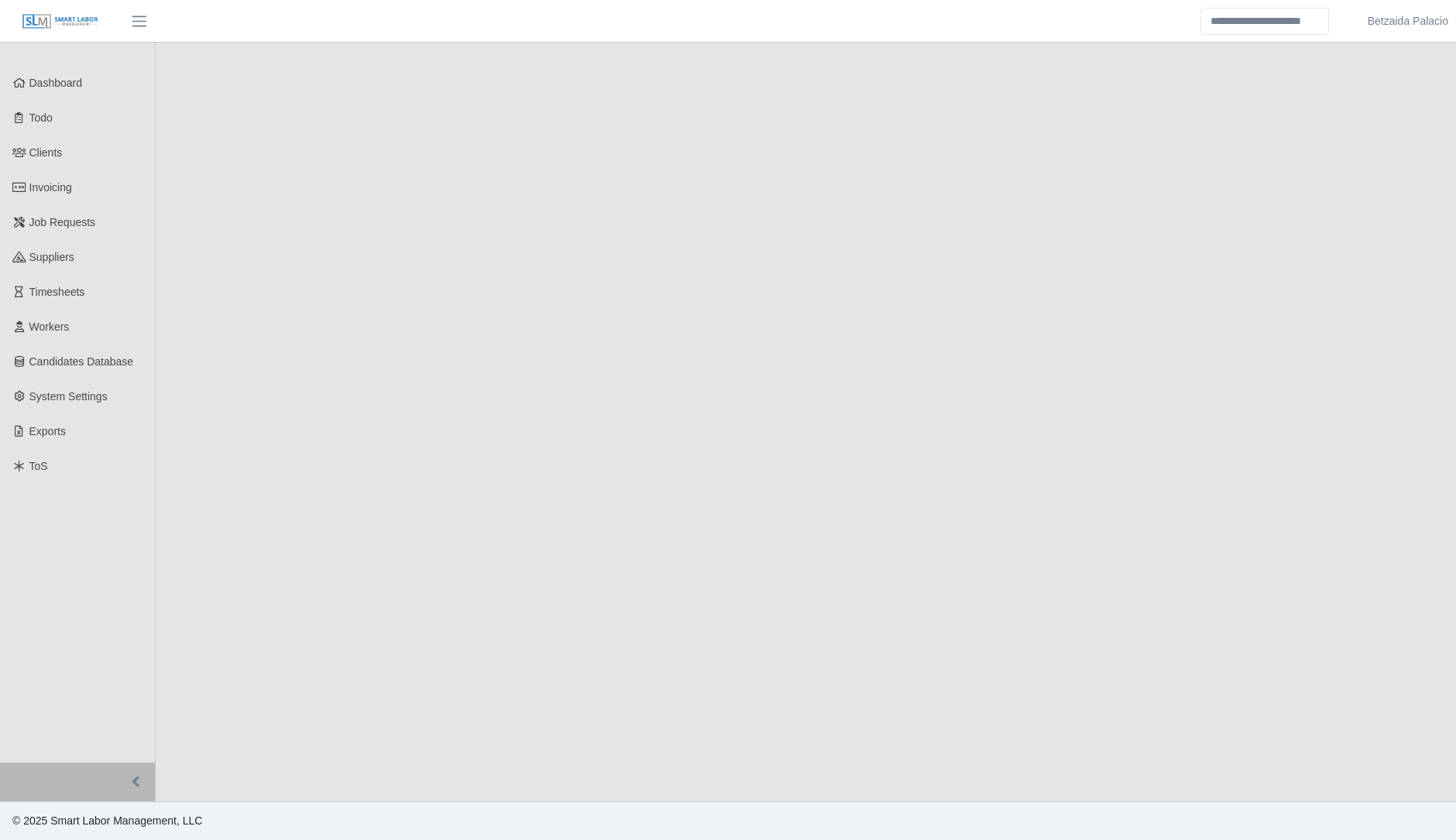 scroll, scrollTop: 0, scrollLeft: 0, axis: both 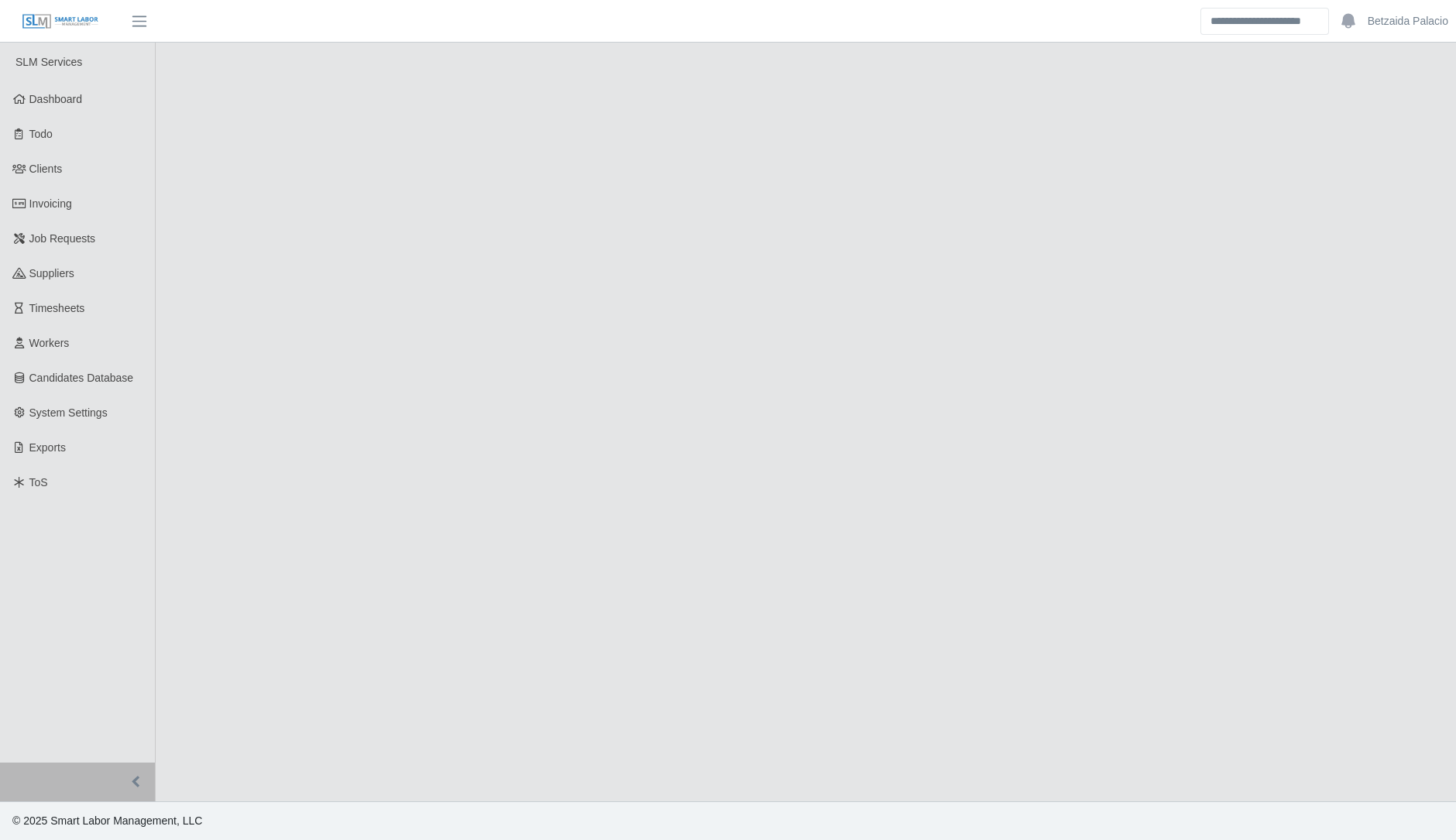 select on "****" 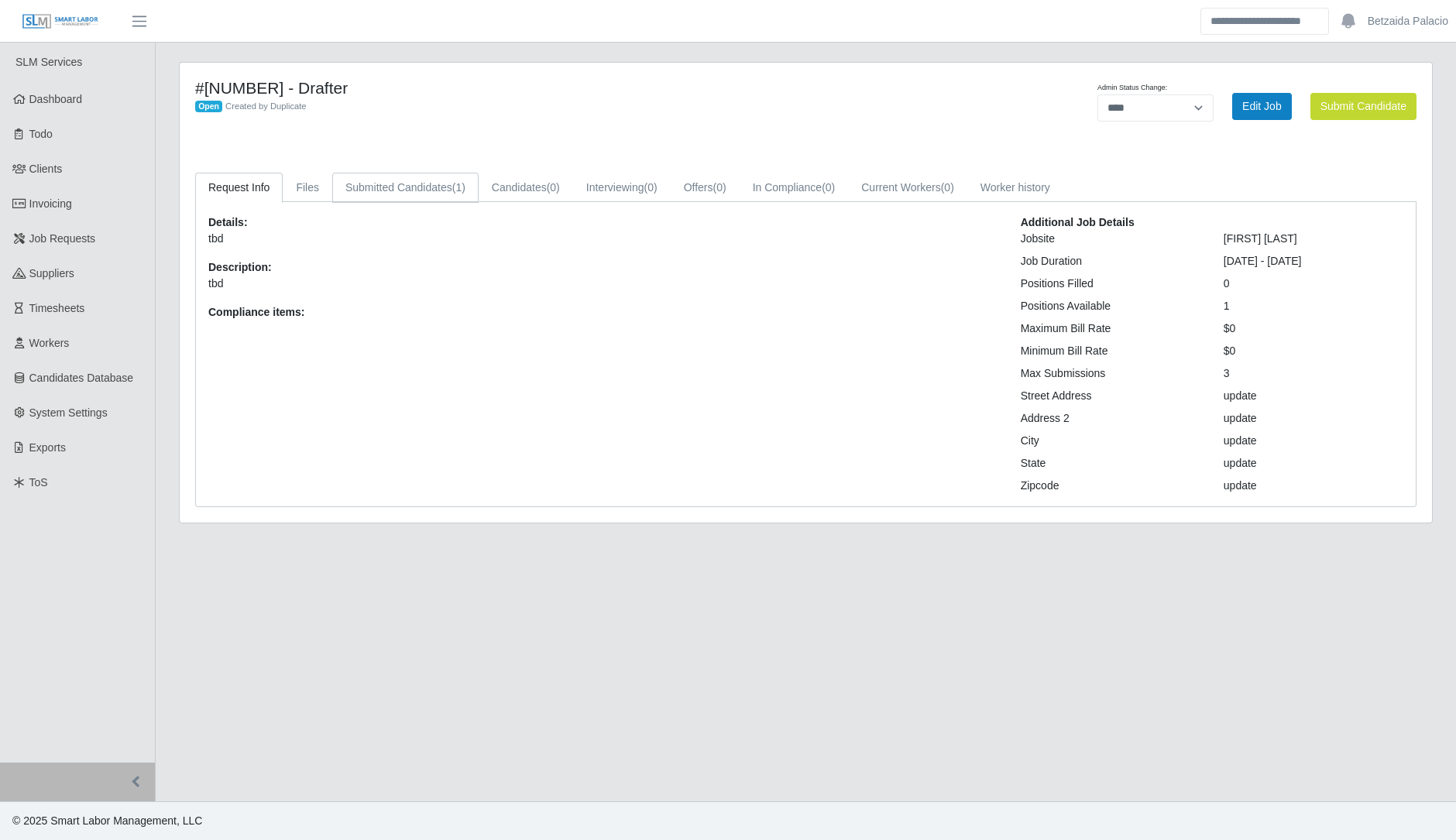 click on "(1)" at bounding box center (458, 187) 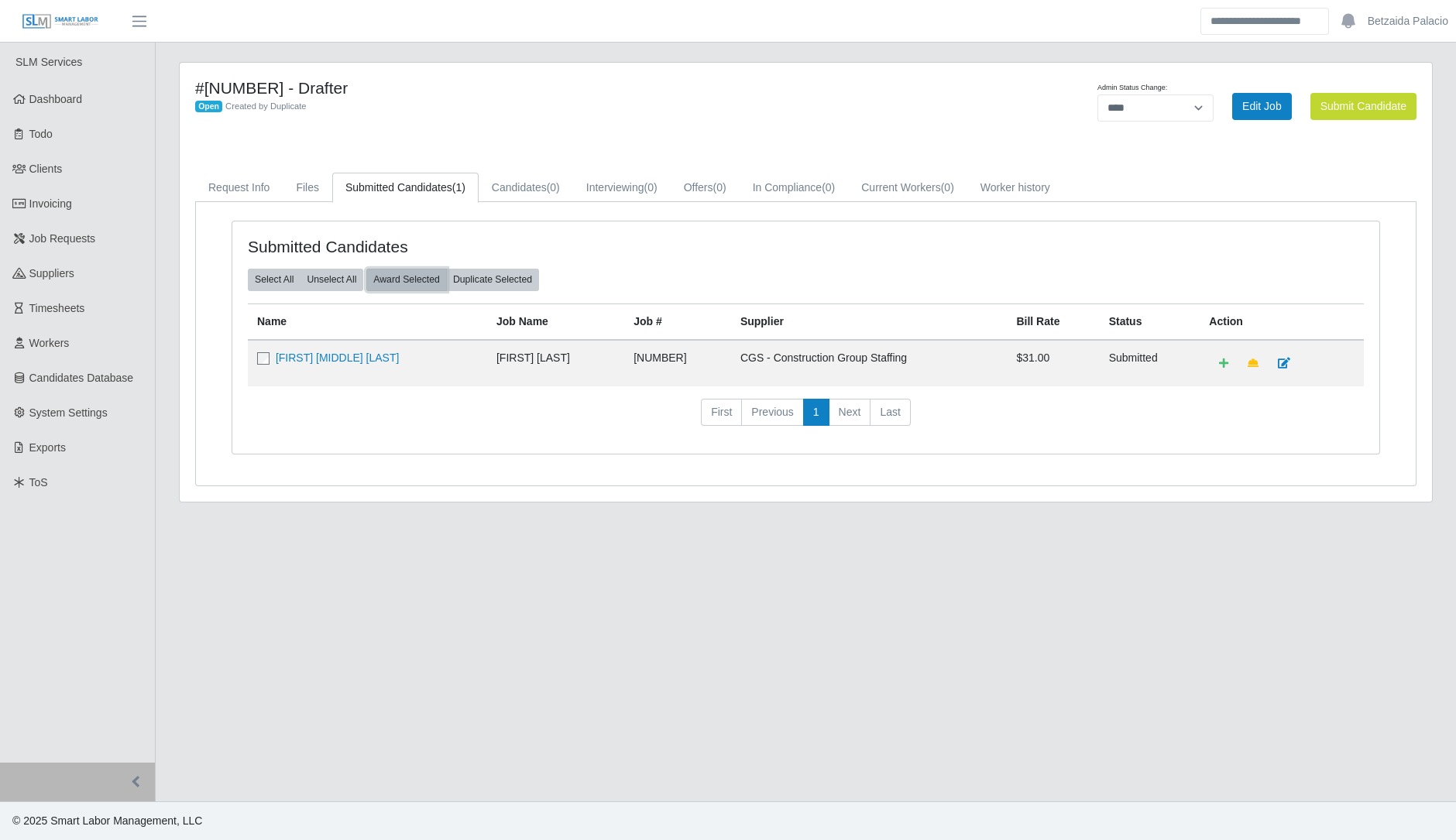 click on "Award Selected" at bounding box center [407, 279] 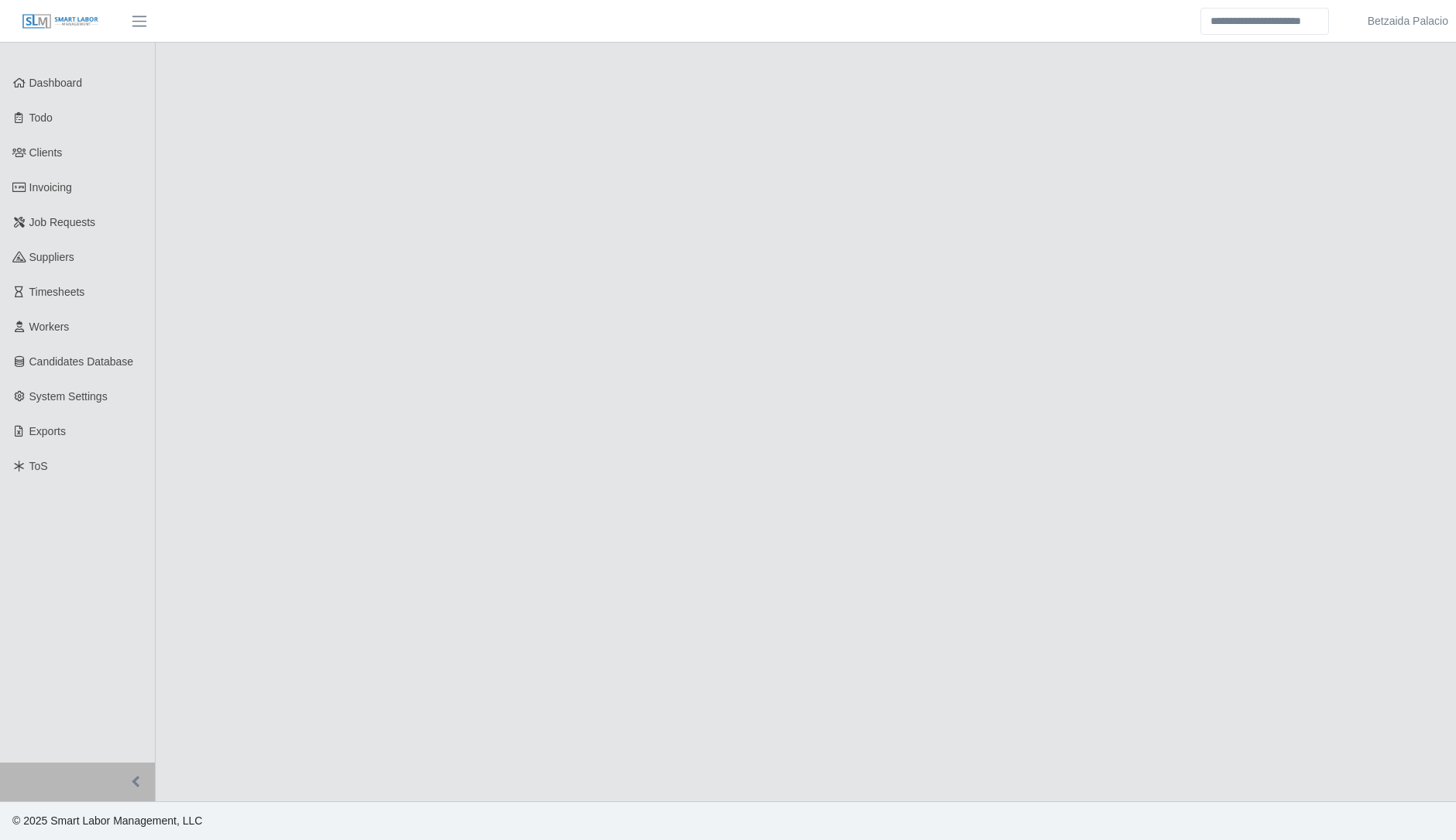 scroll, scrollTop: 0, scrollLeft: 0, axis: both 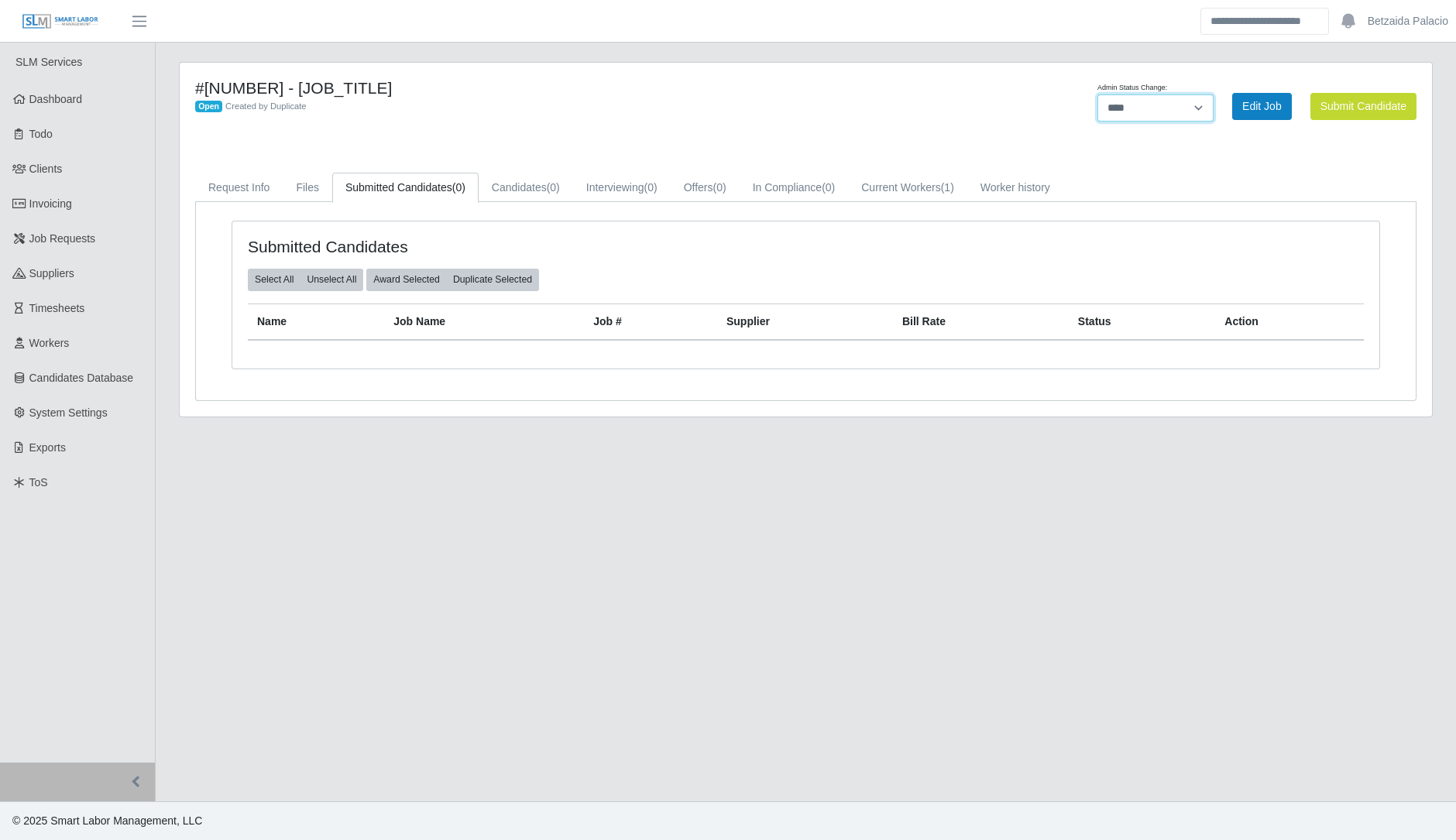 click on "**********" at bounding box center [1156, 108] 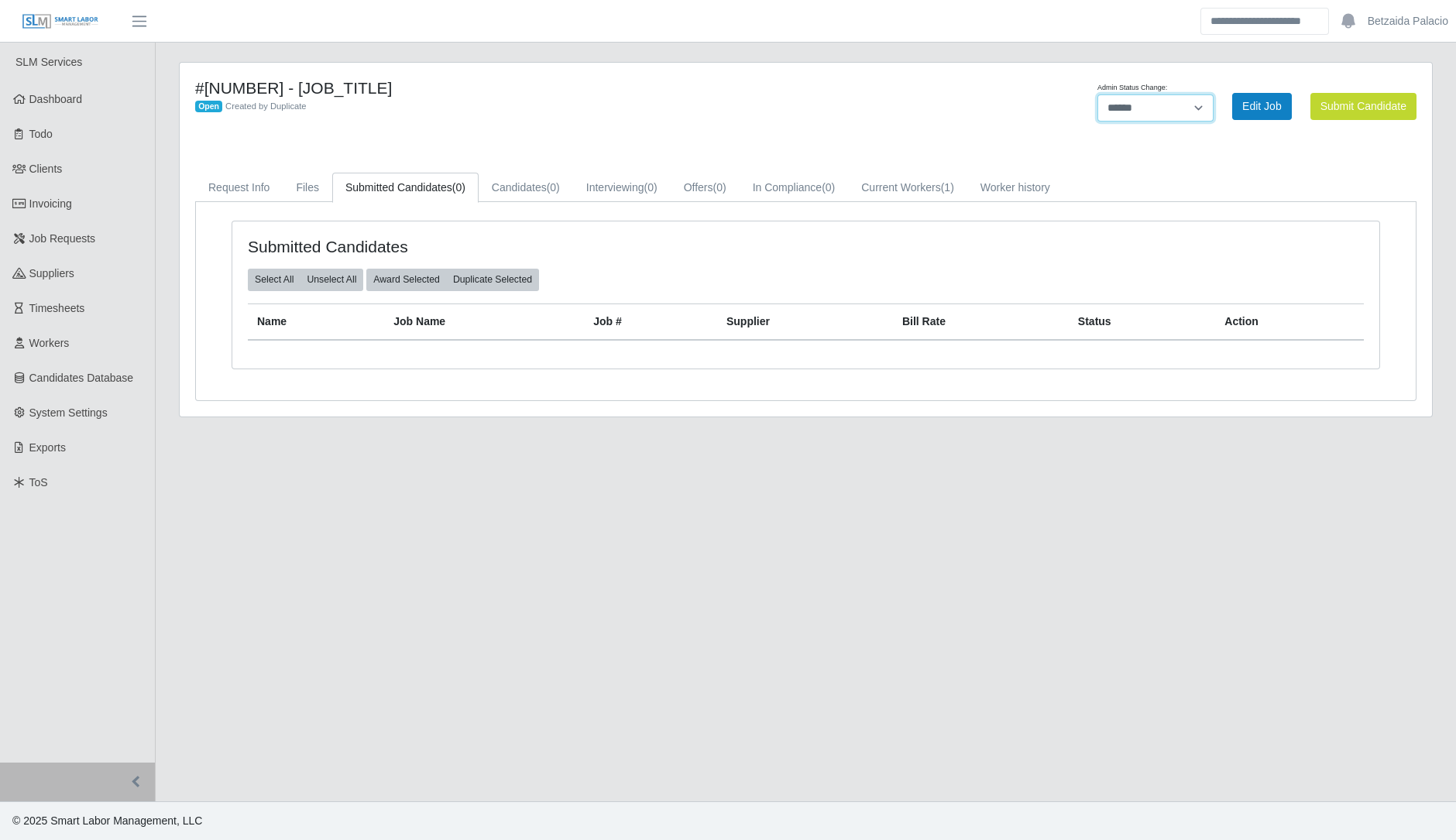 click on "**********" at bounding box center [1156, 108] 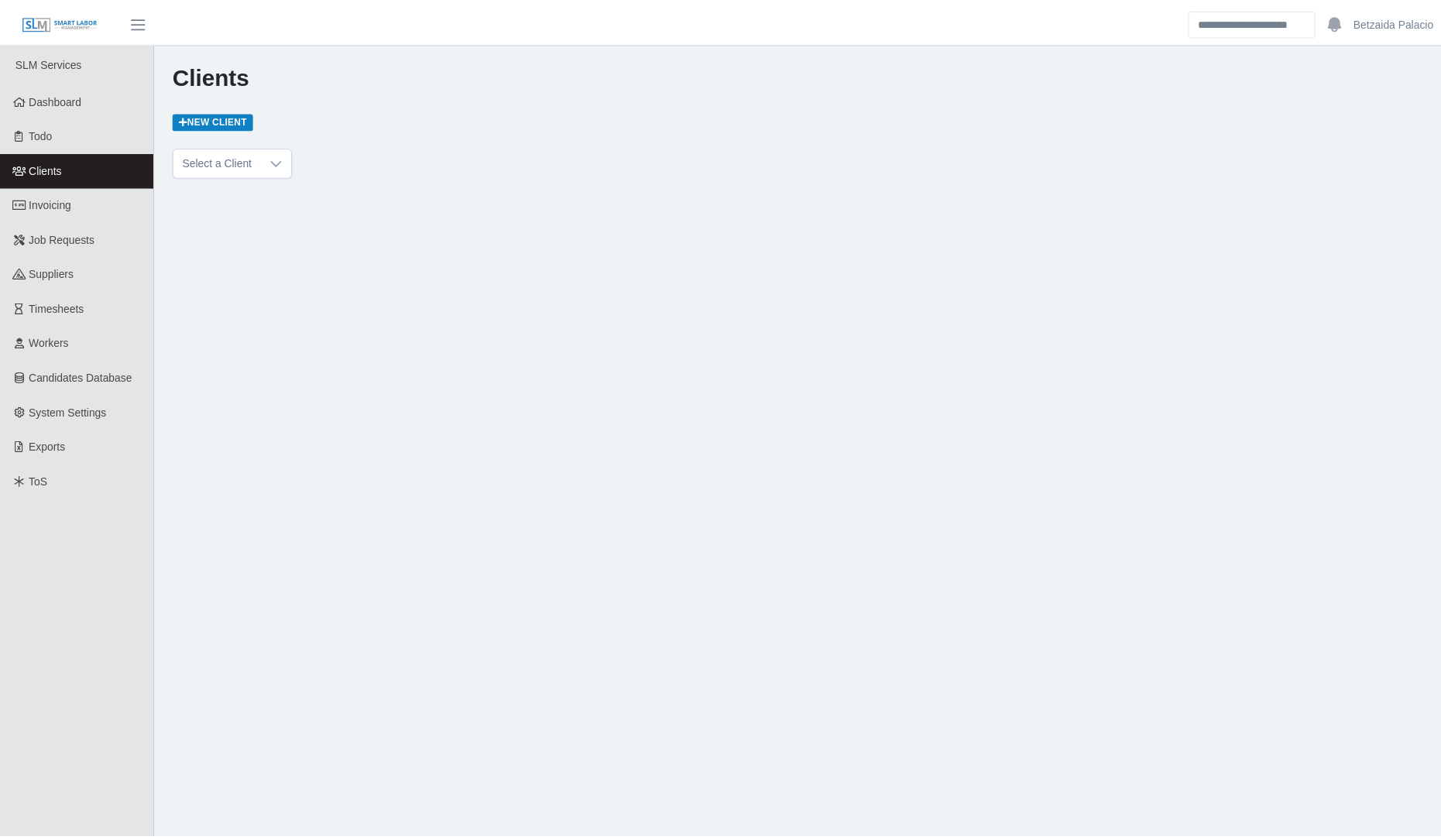 scroll, scrollTop: 0, scrollLeft: 0, axis: both 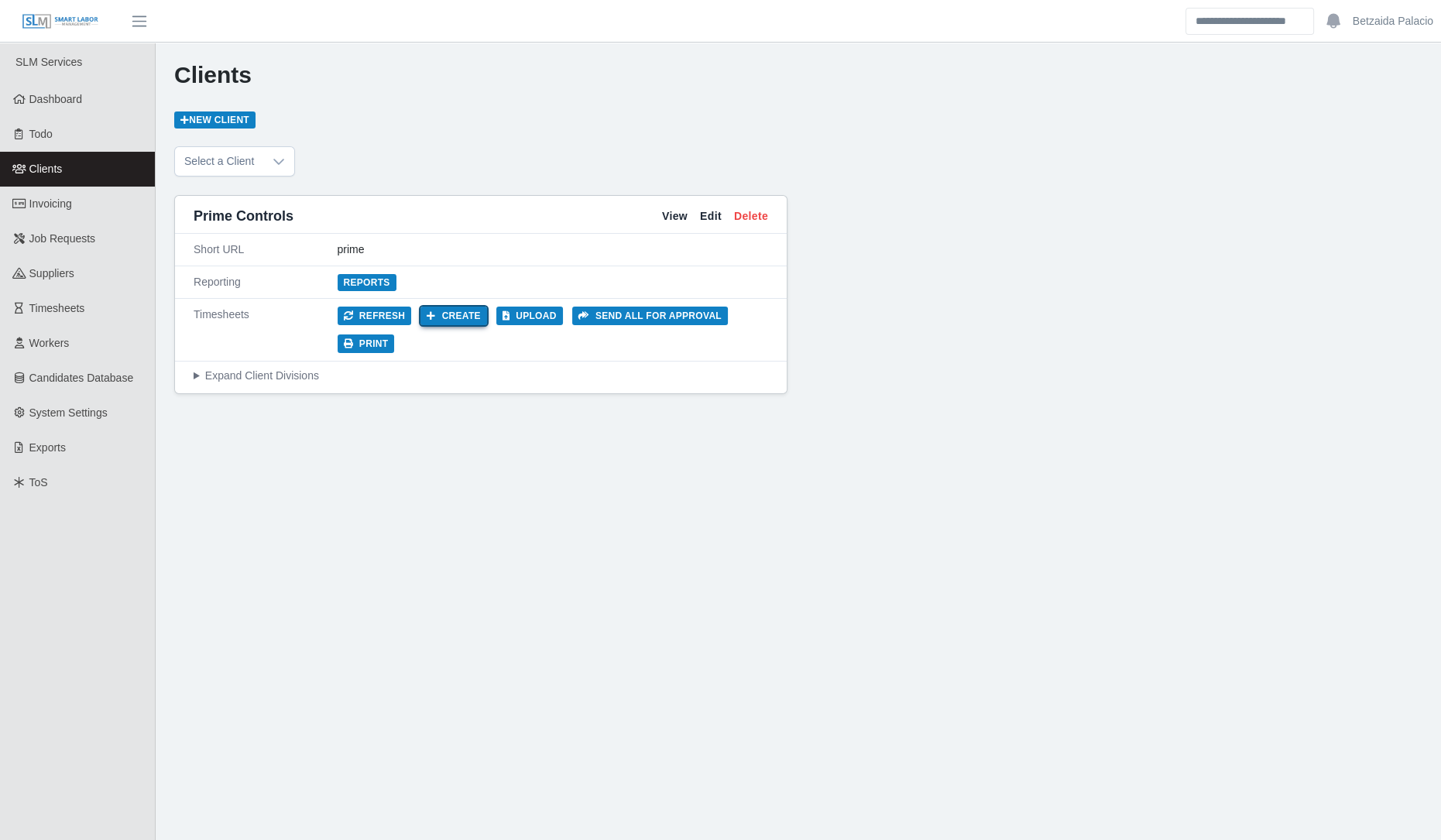 click on "Create" 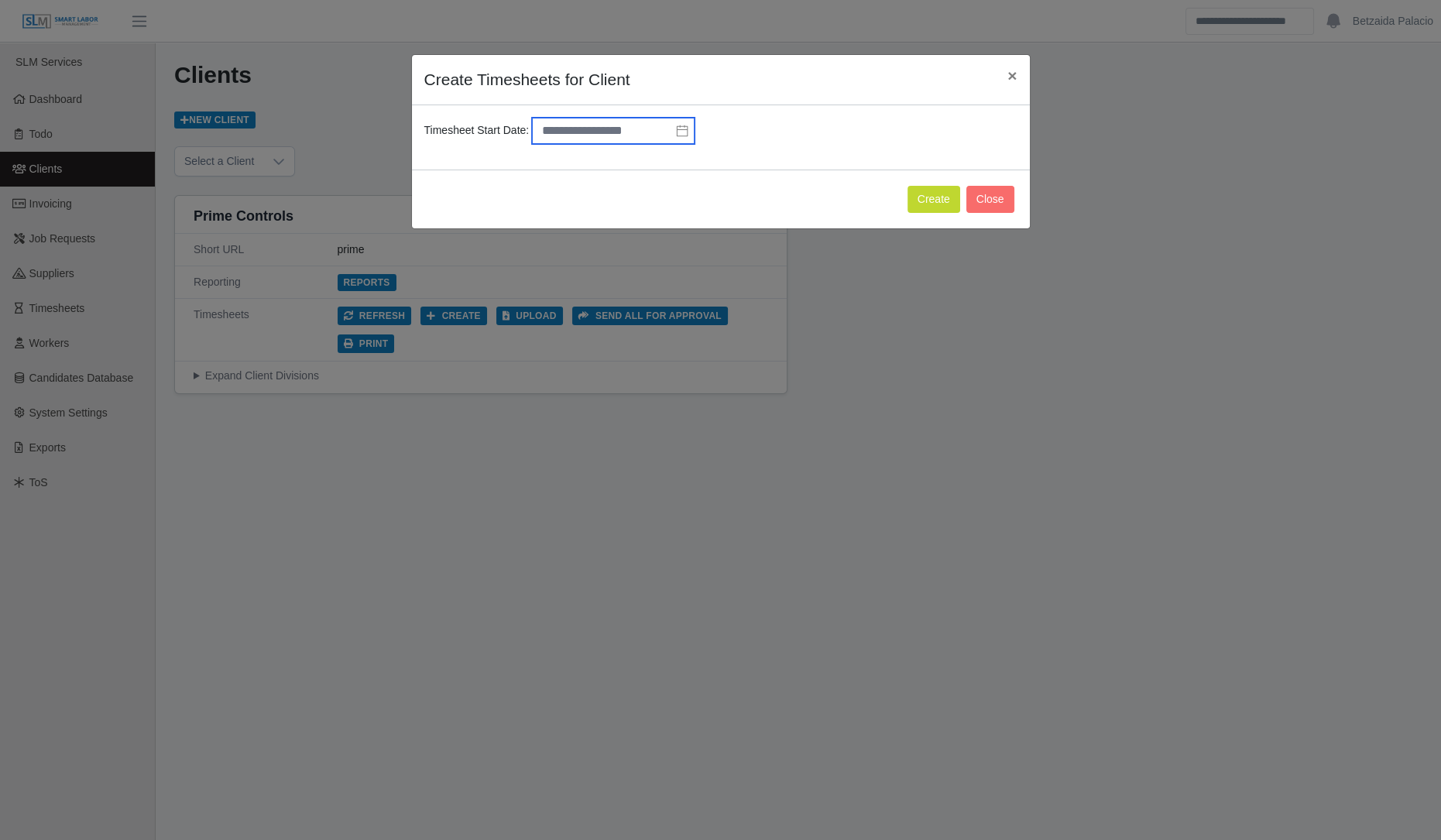 click at bounding box center [613, 131] 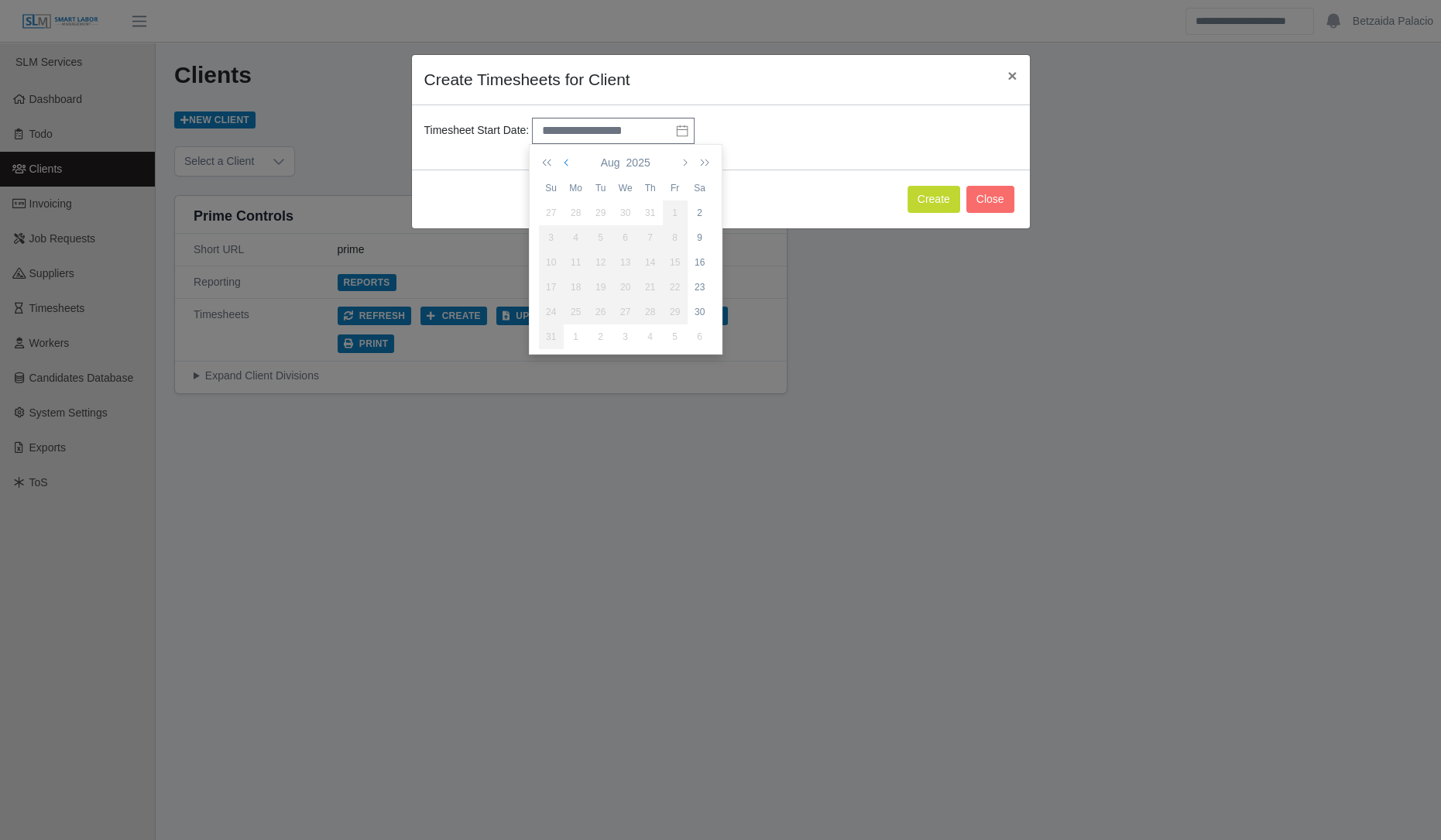 click at bounding box center (568, 163) 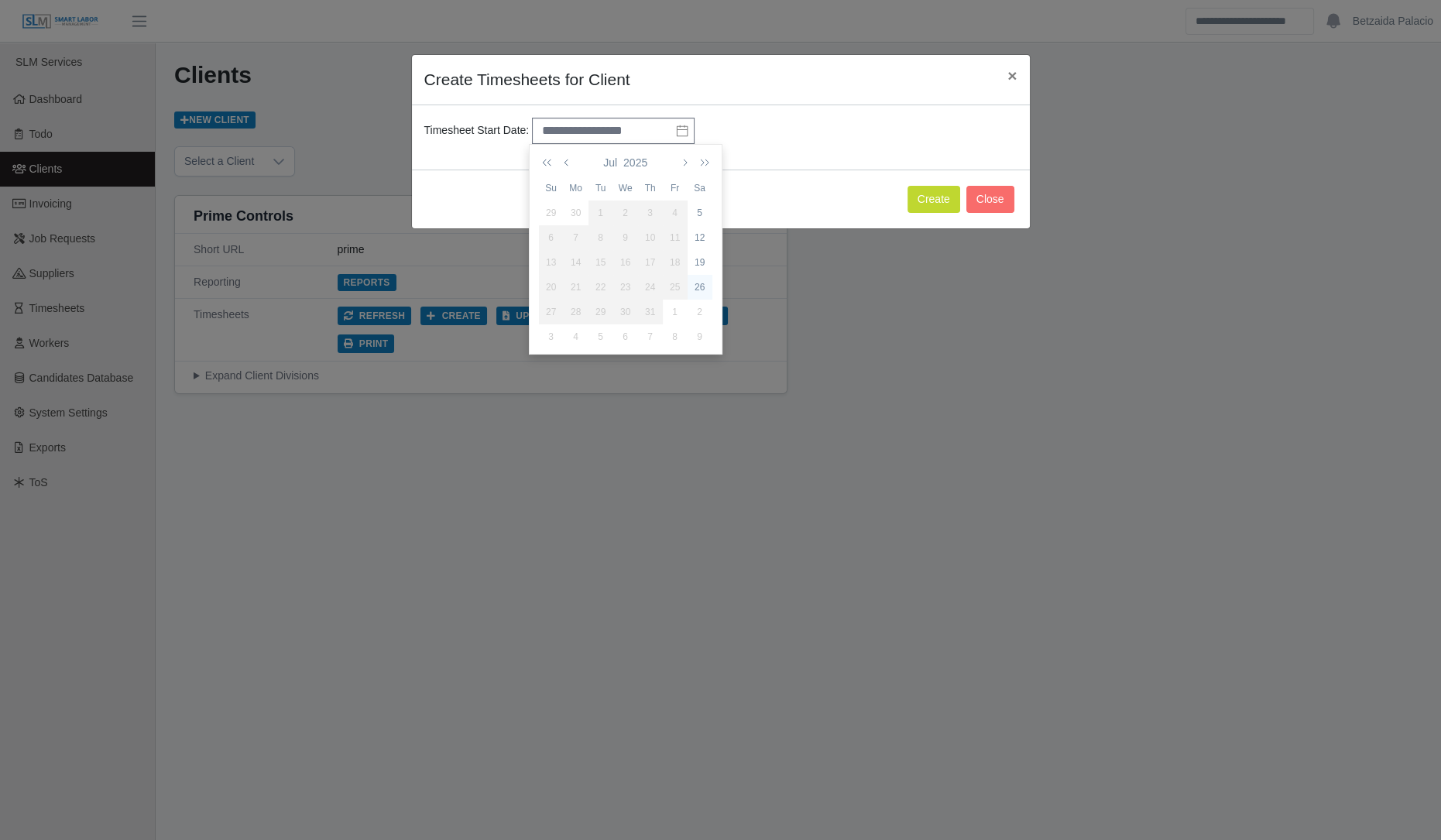 click on "26" at bounding box center (700, 287) 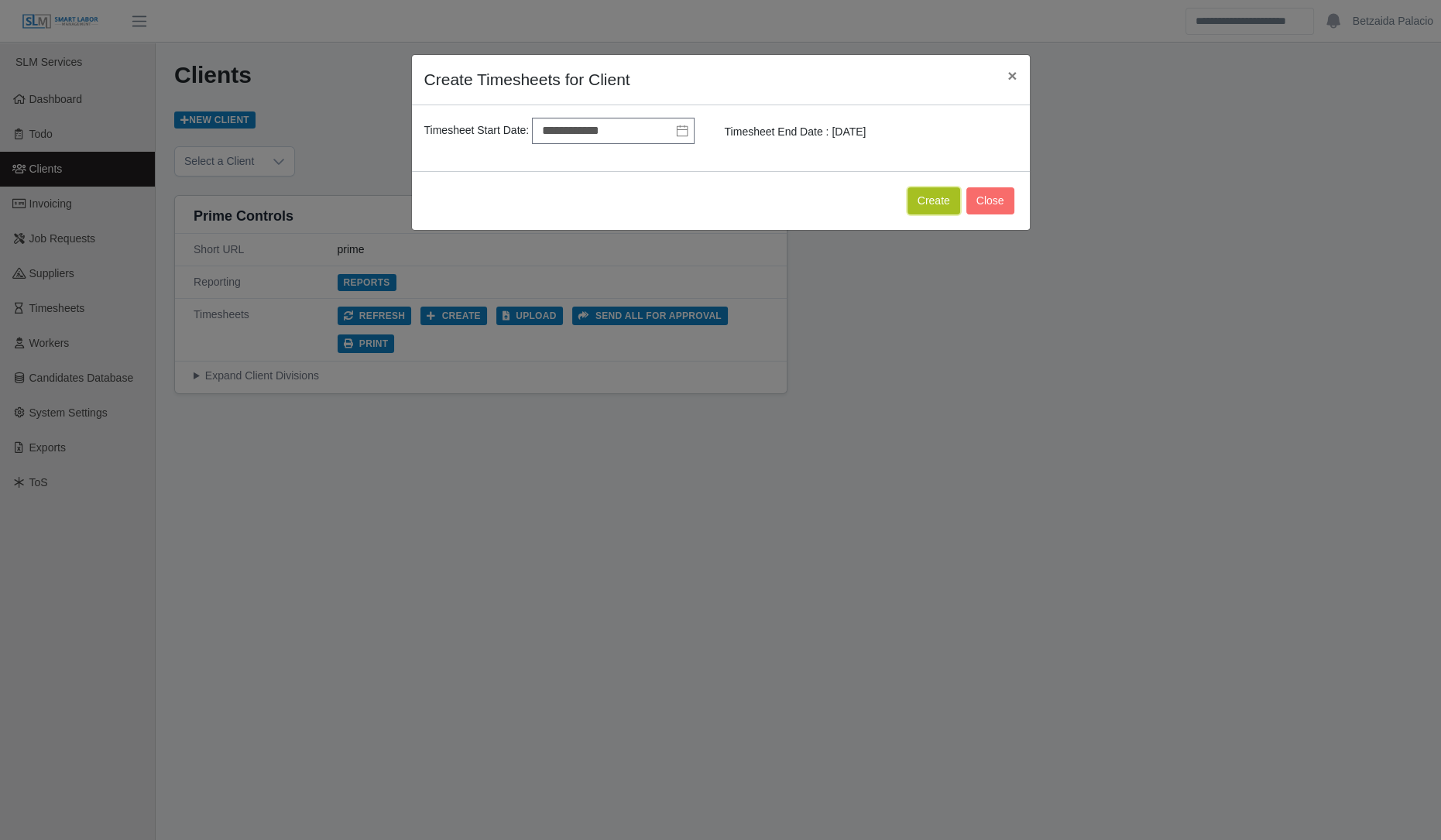 click on "Create" 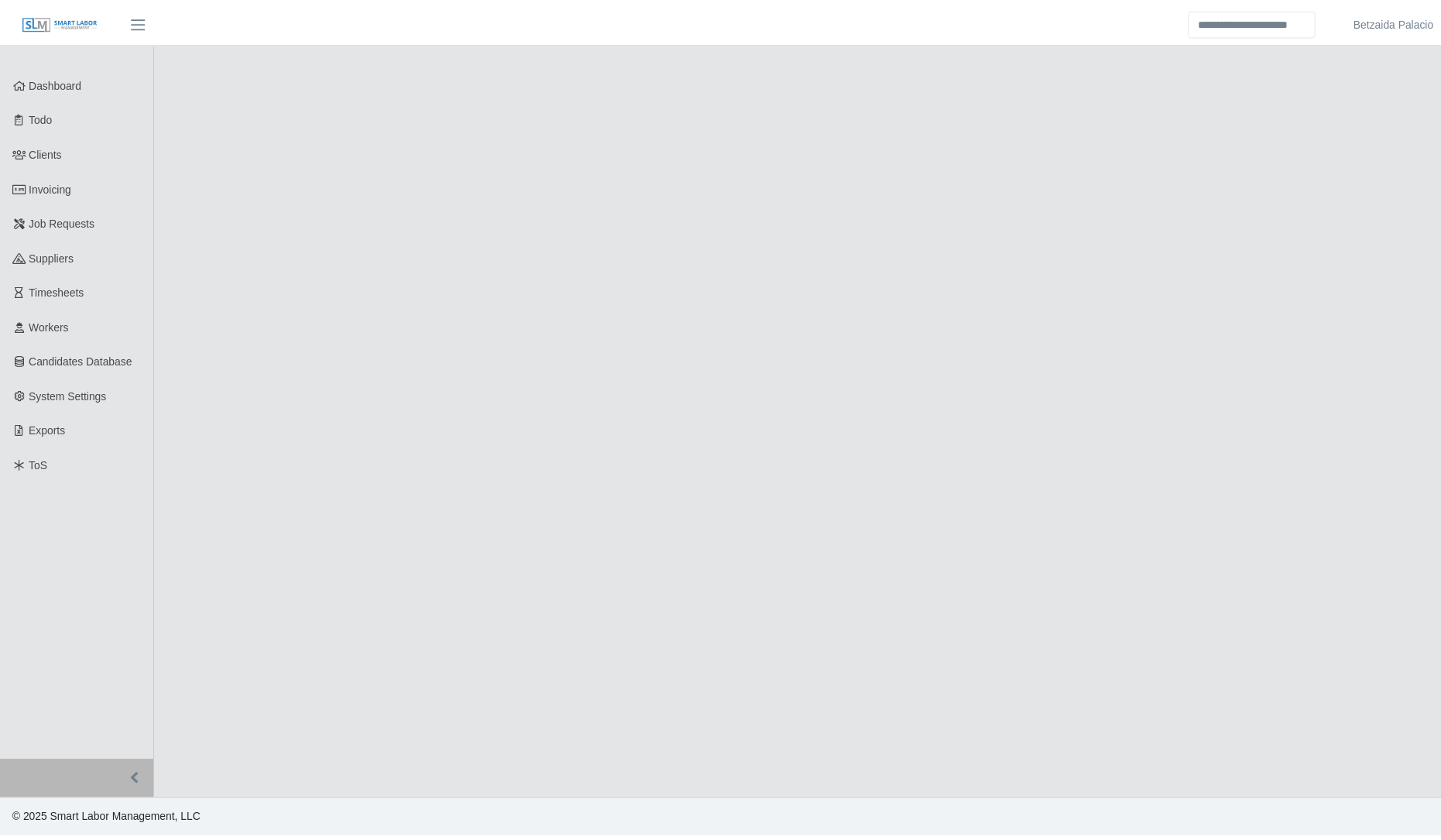 scroll, scrollTop: 0, scrollLeft: 0, axis: both 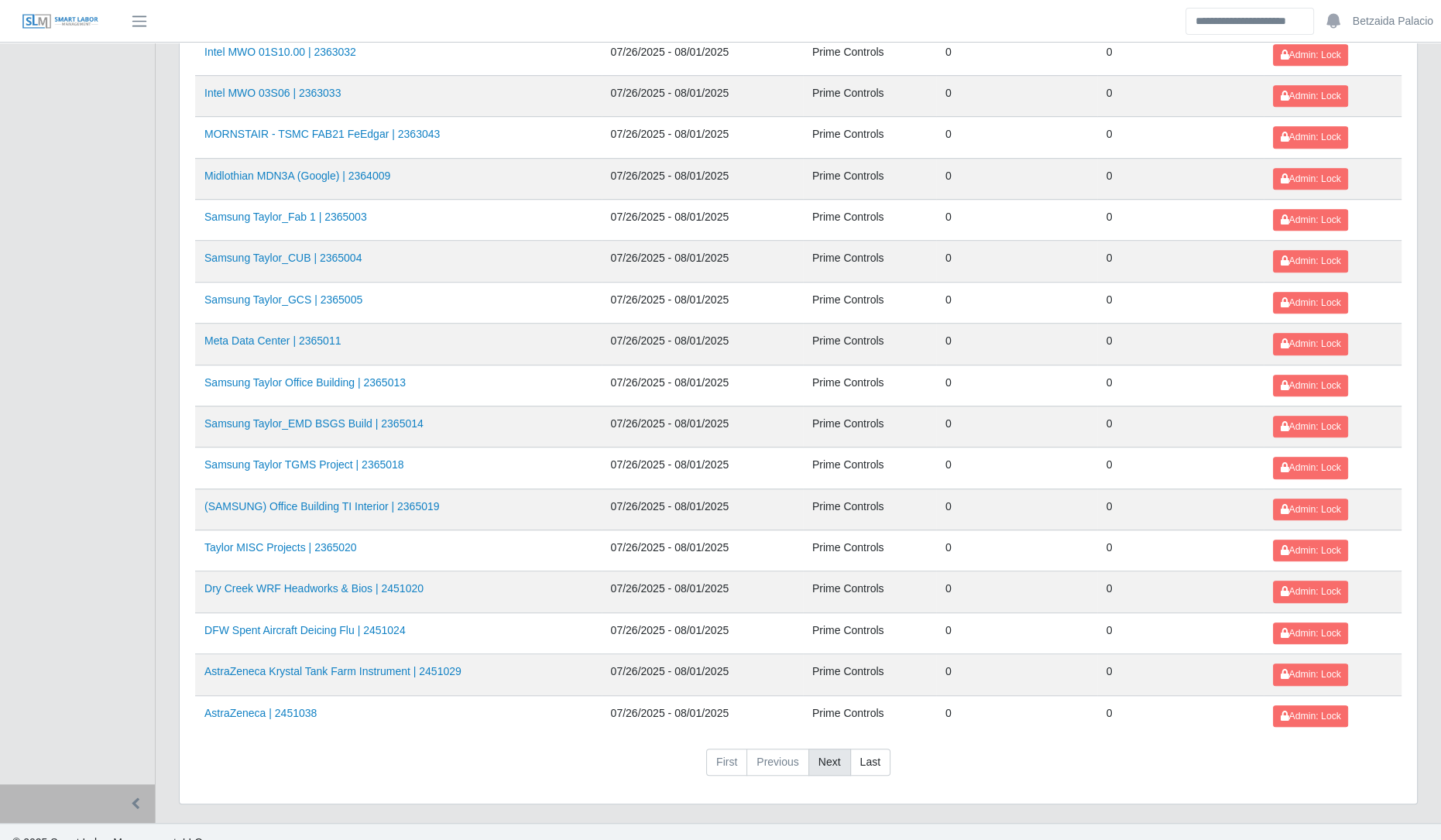 click on "Next" at bounding box center (829, 763) 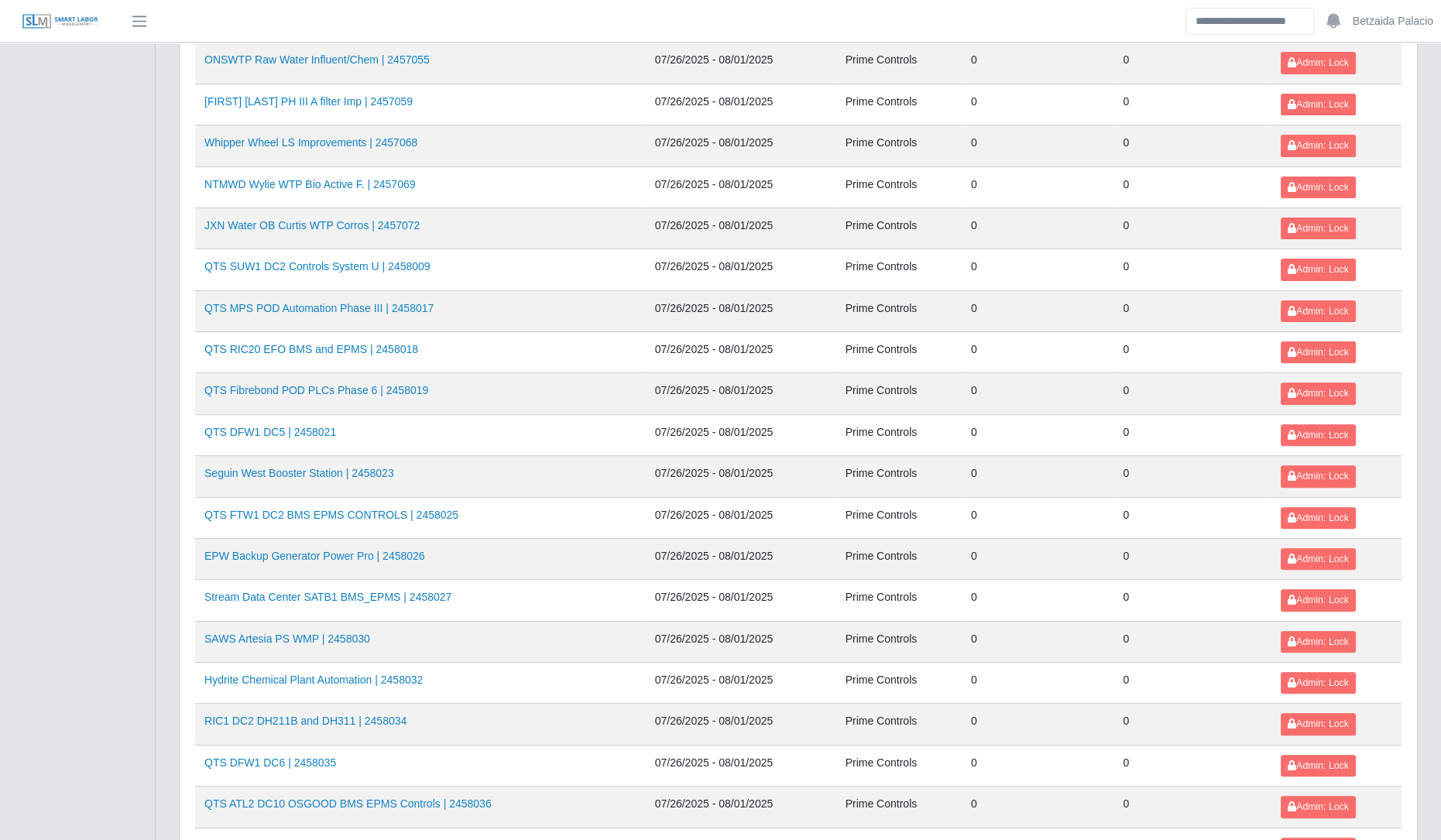 scroll, scrollTop: 1513, scrollLeft: 0, axis: vertical 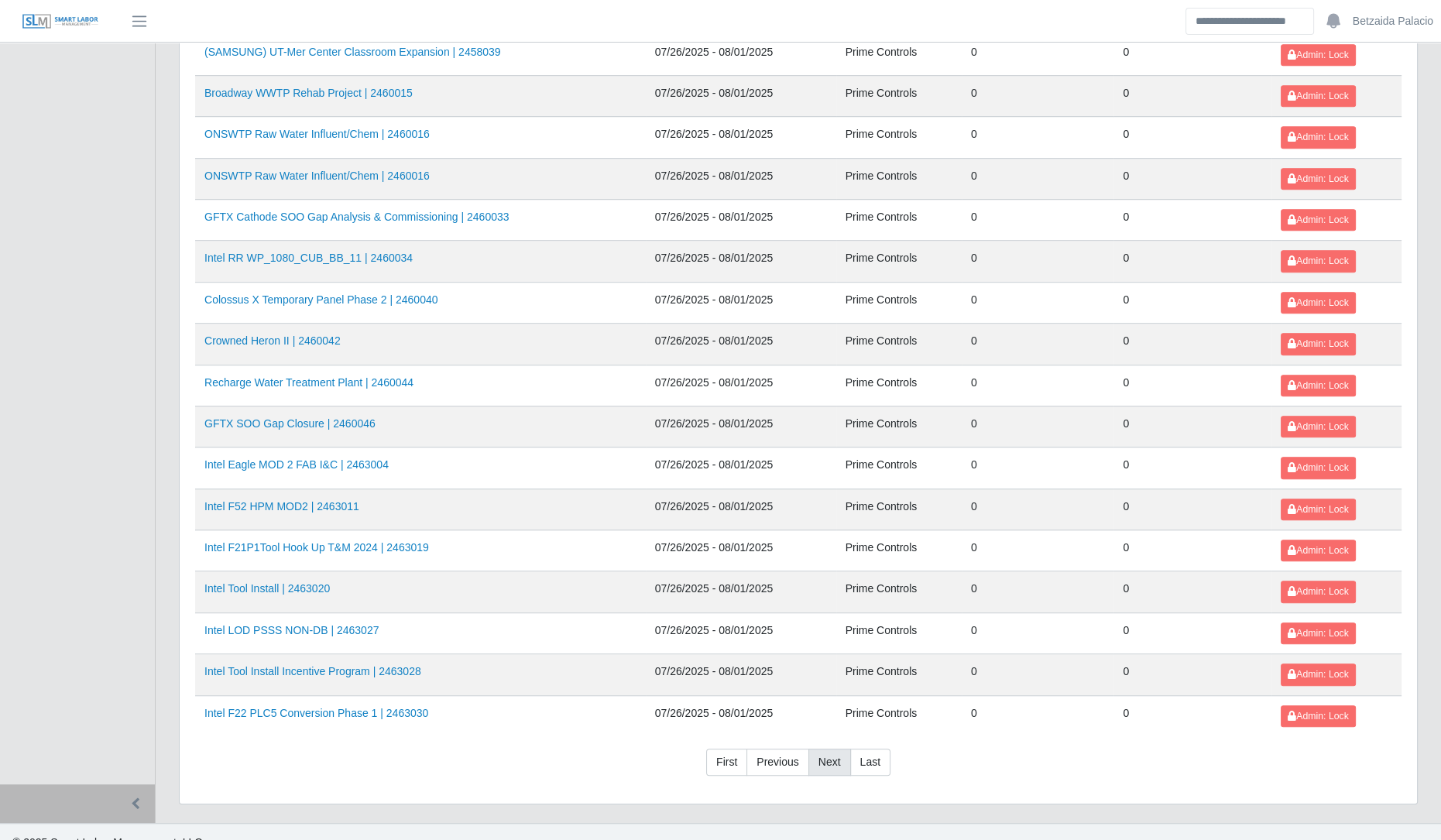 click on "Next" at bounding box center (829, 763) 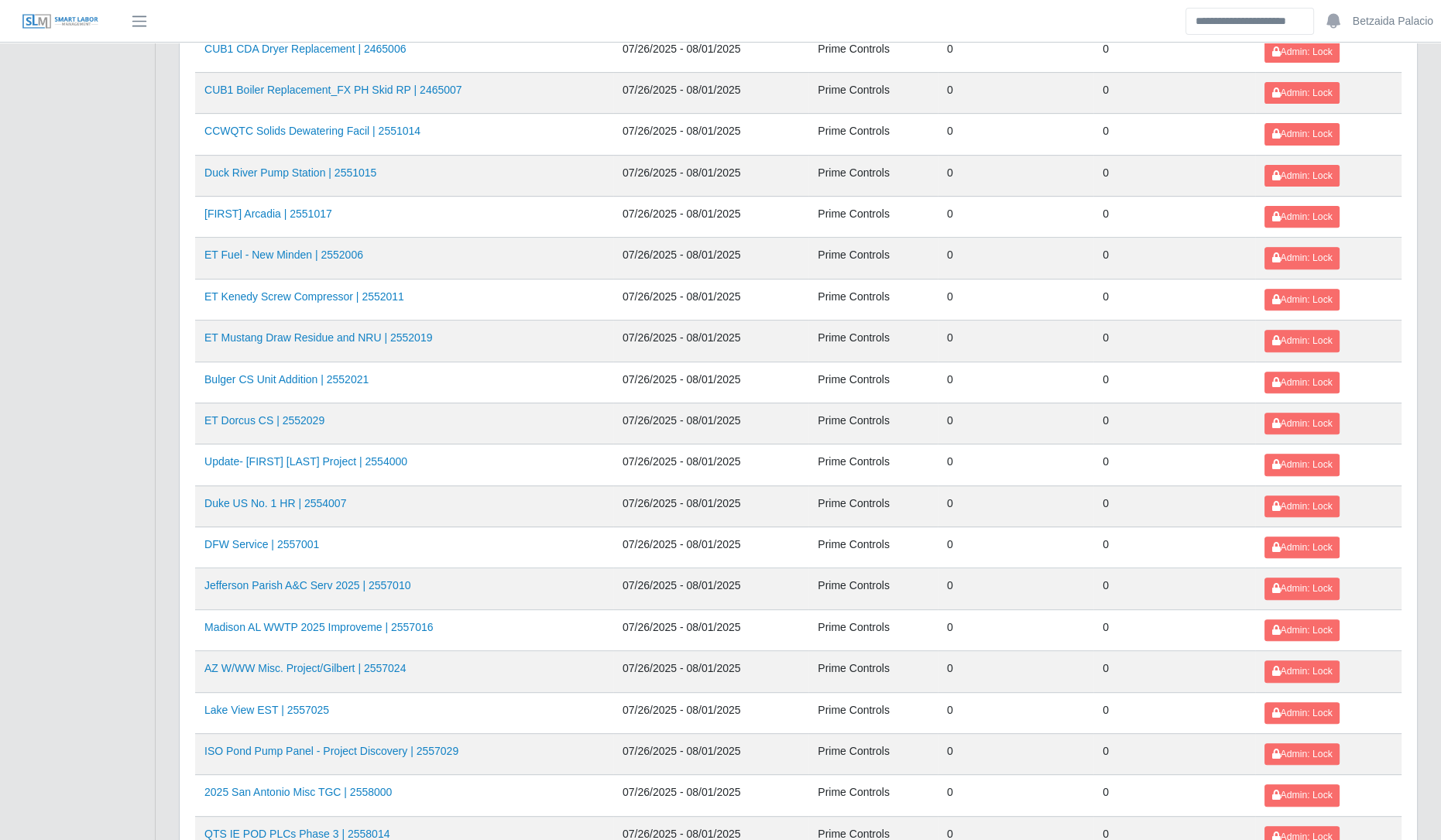 scroll, scrollTop: 856, scrollLeft: 0, axis: vertical 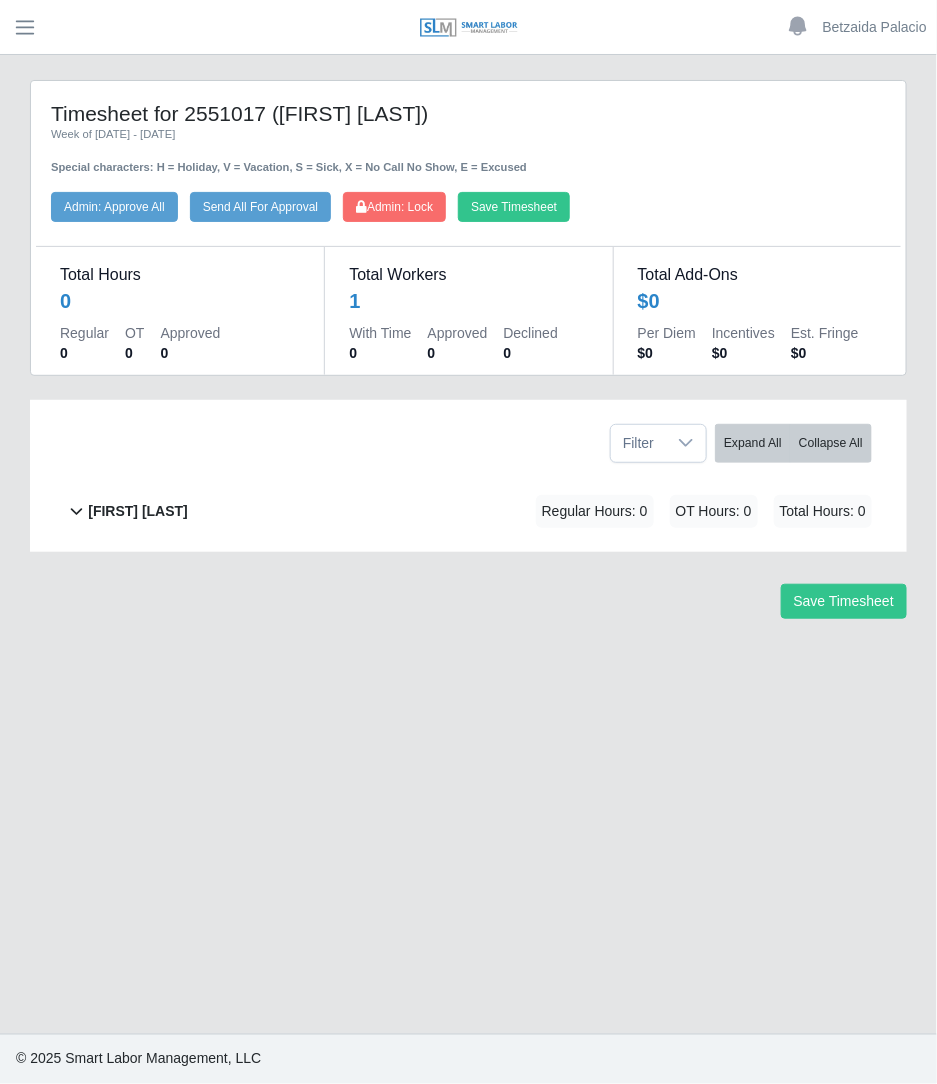 click on "Coleman Wagner             Regular Hours: 0   OT Hours: 0   Total Hours: 0" 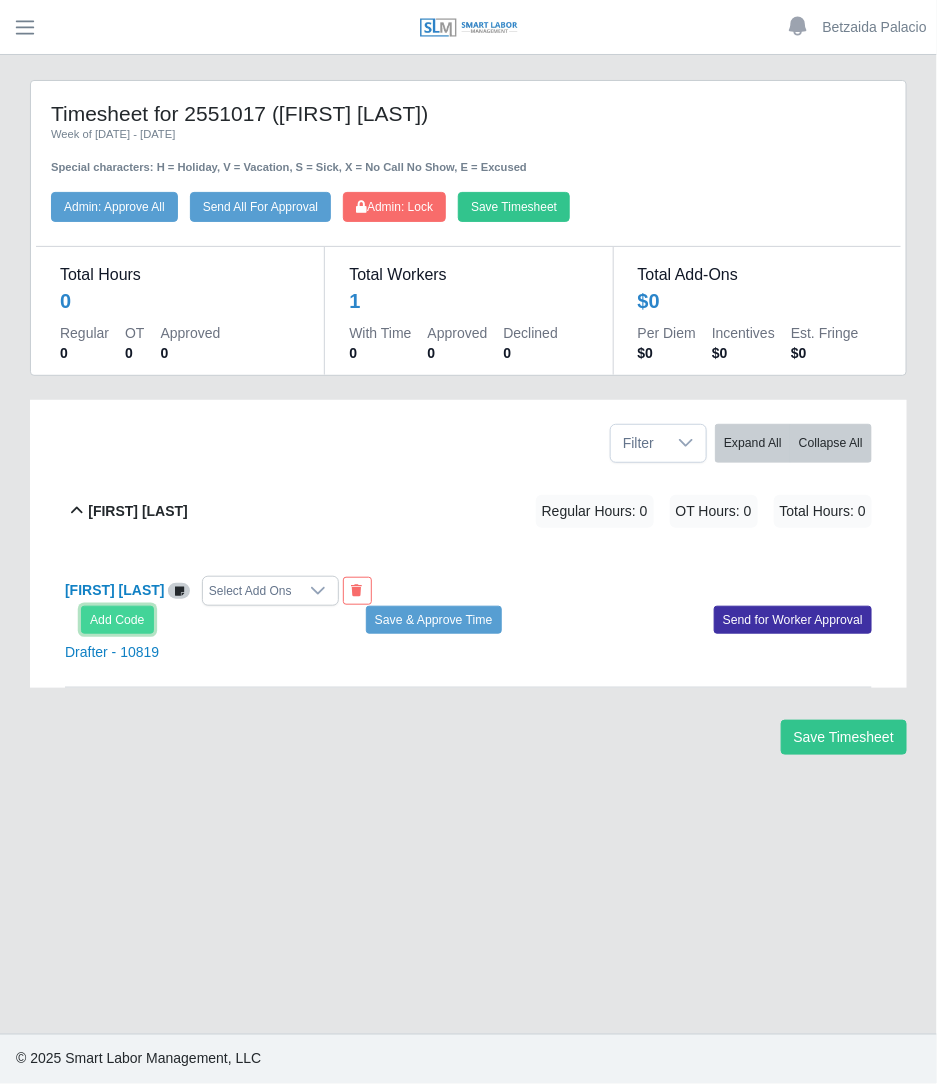 click on "Add Code" 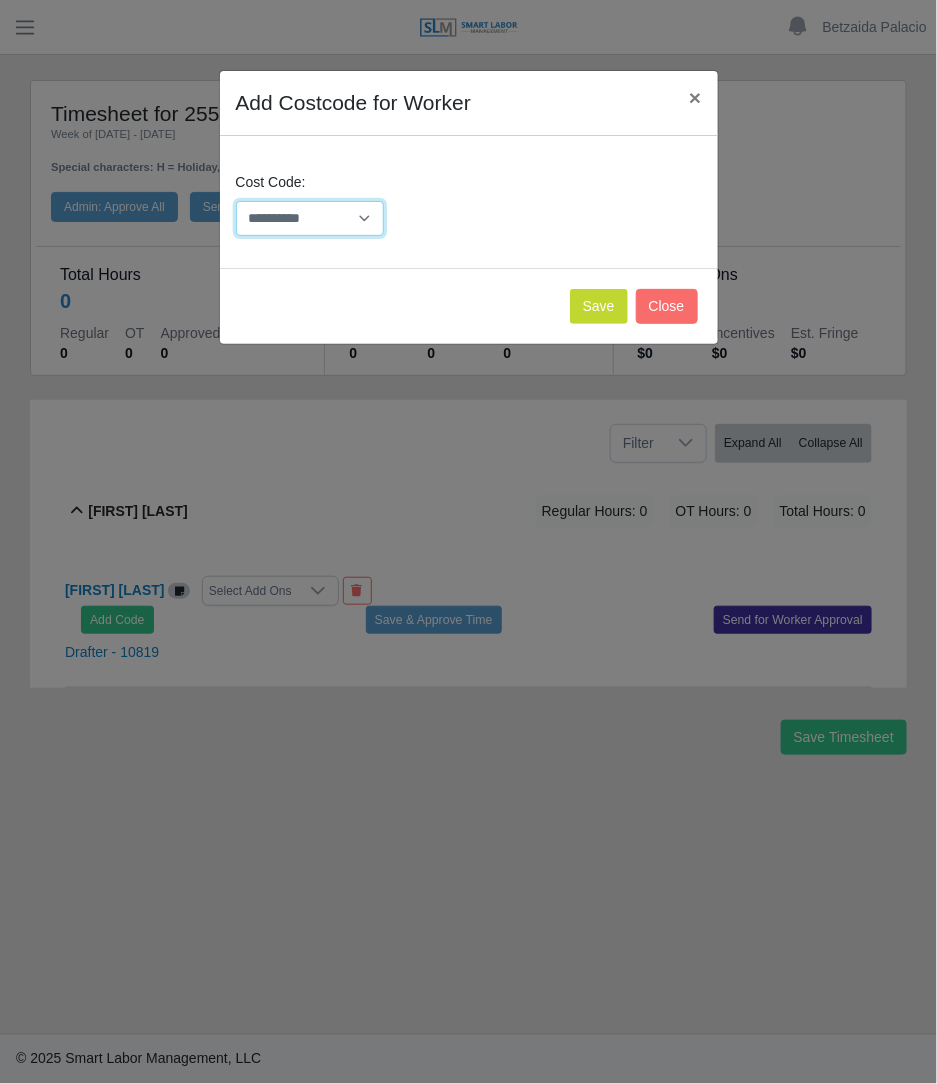 click on "**********" at bounding box center (310, 218) 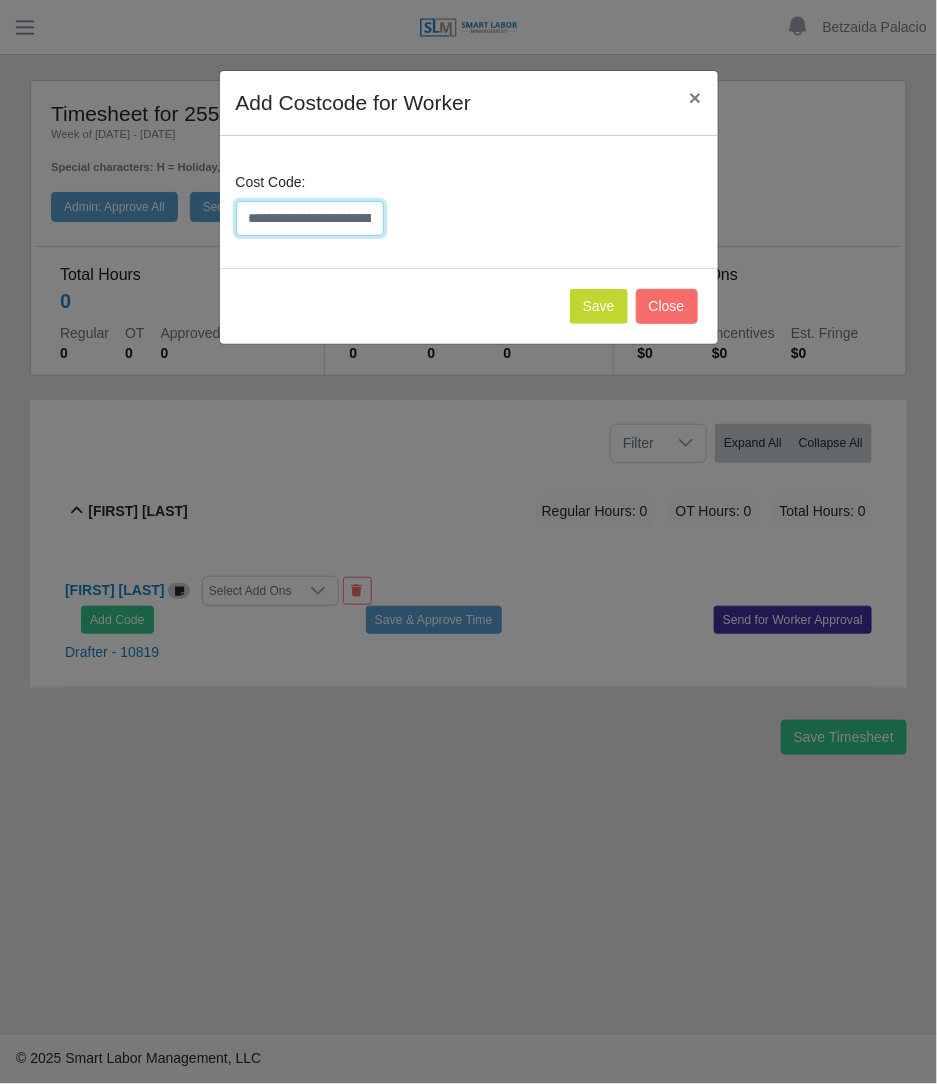click on "**********" at bounding box center (310, 218) 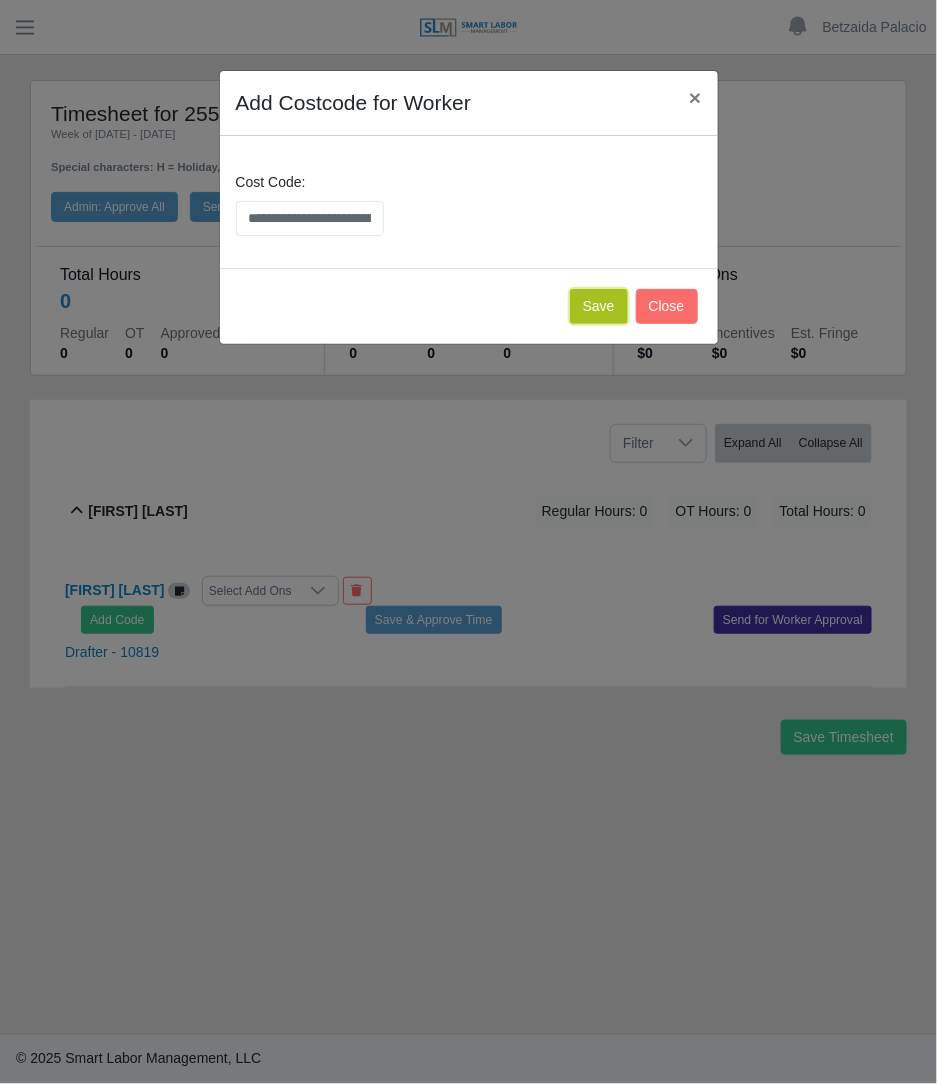 click on "Save" 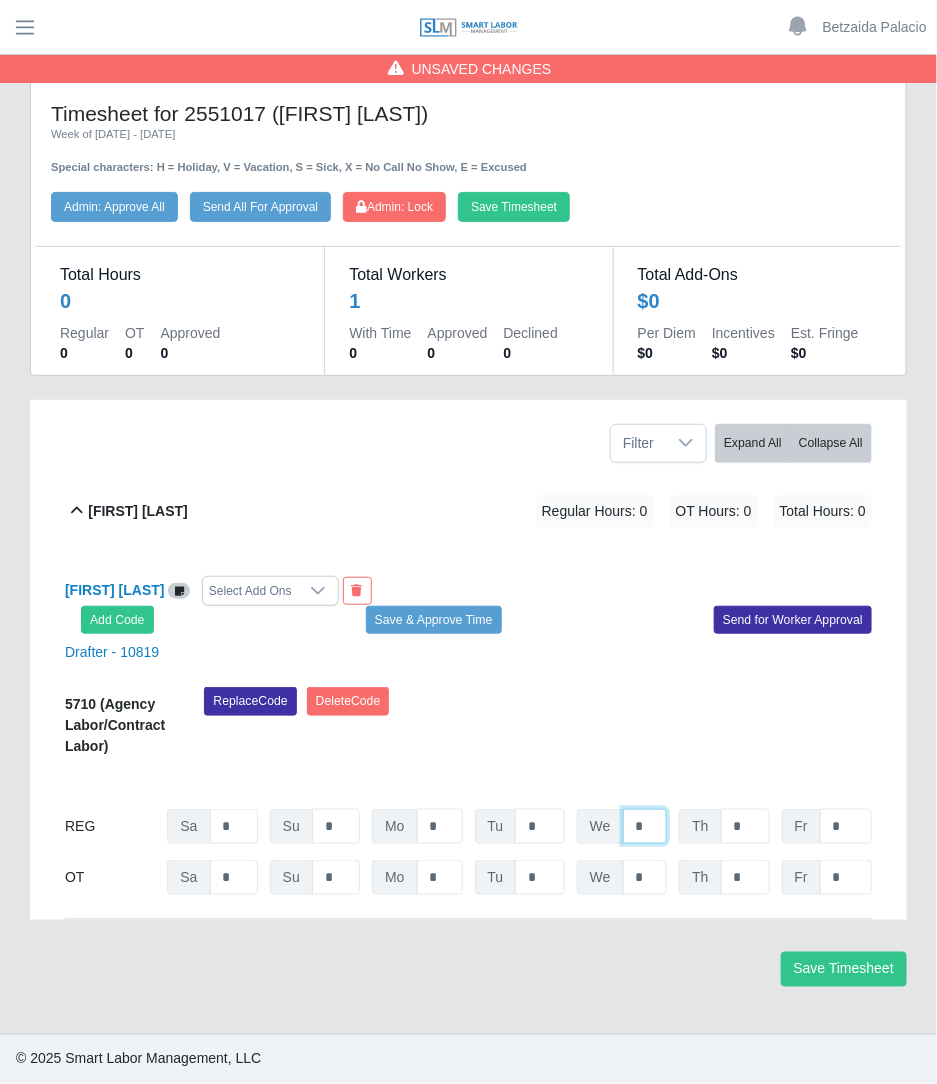 click on "*" at bounding box center (645, 826) 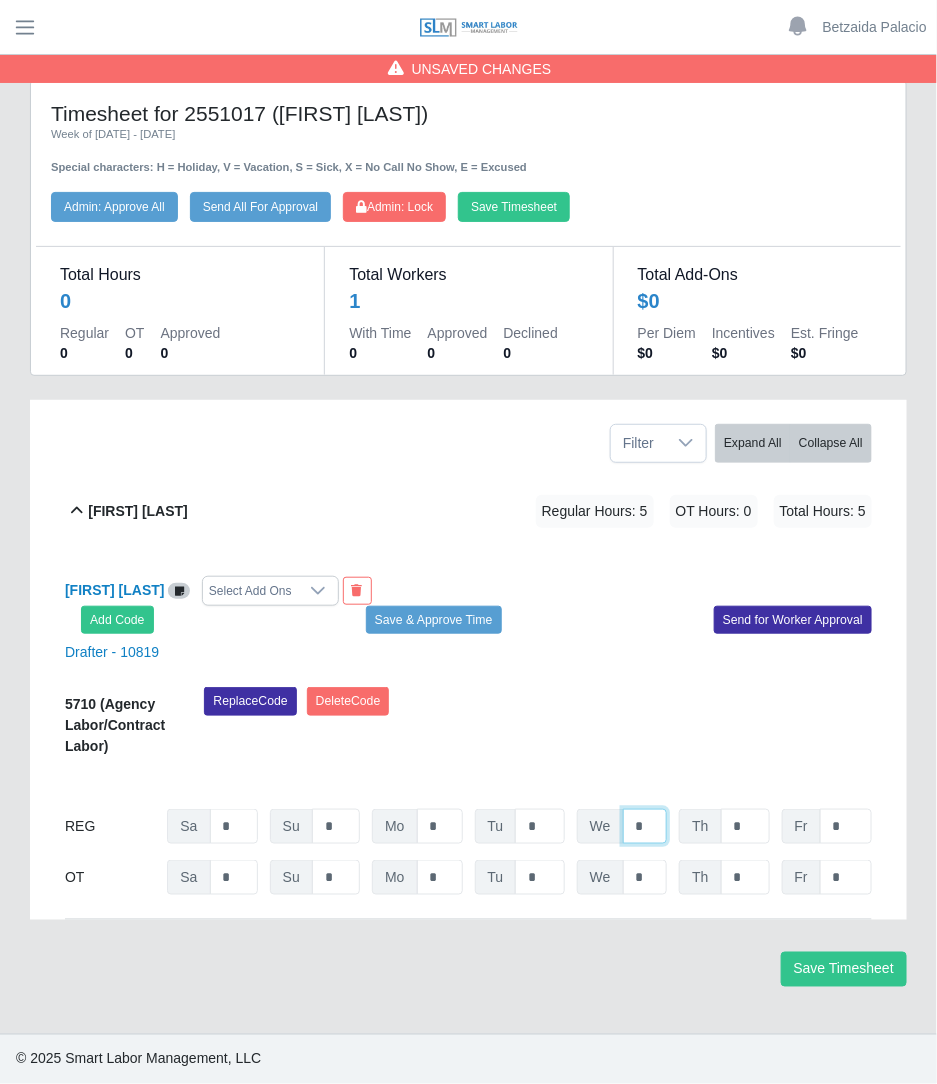 type on "*" 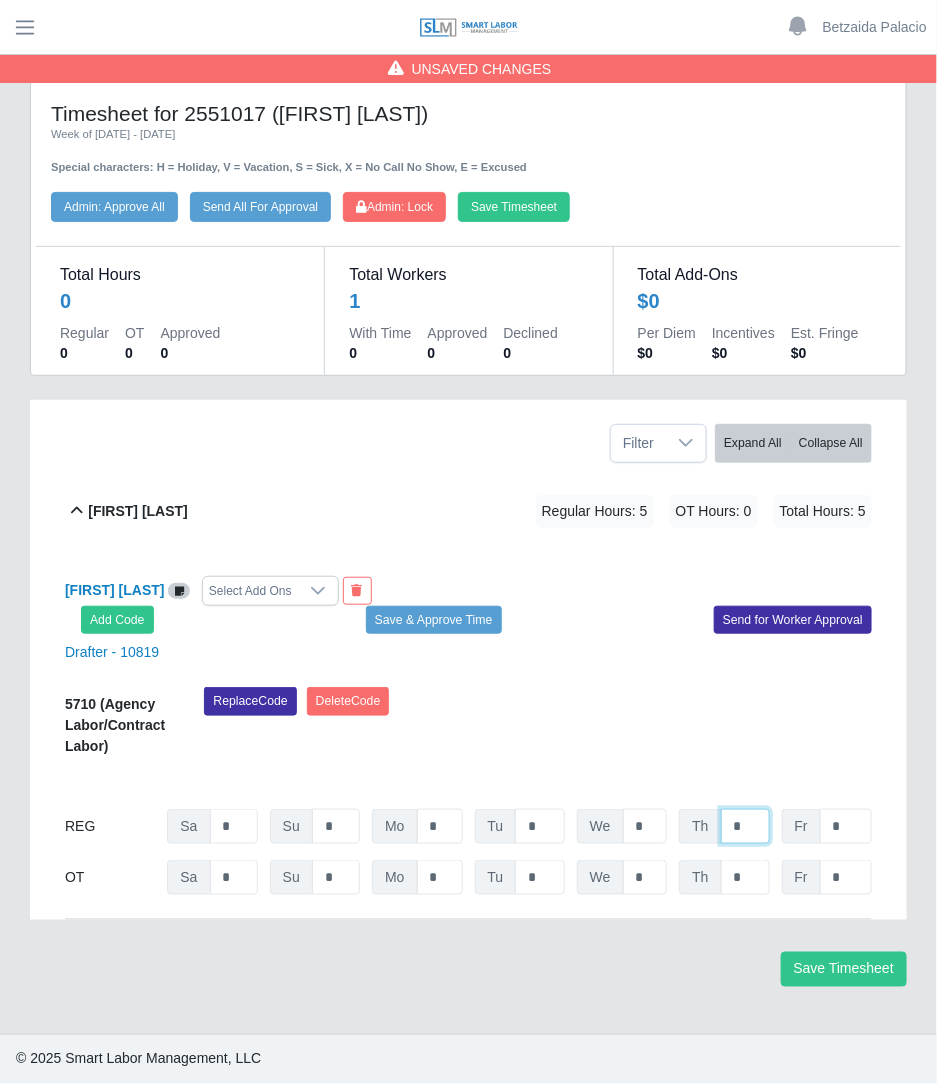 click on "*" at bounding box center [745, 826] 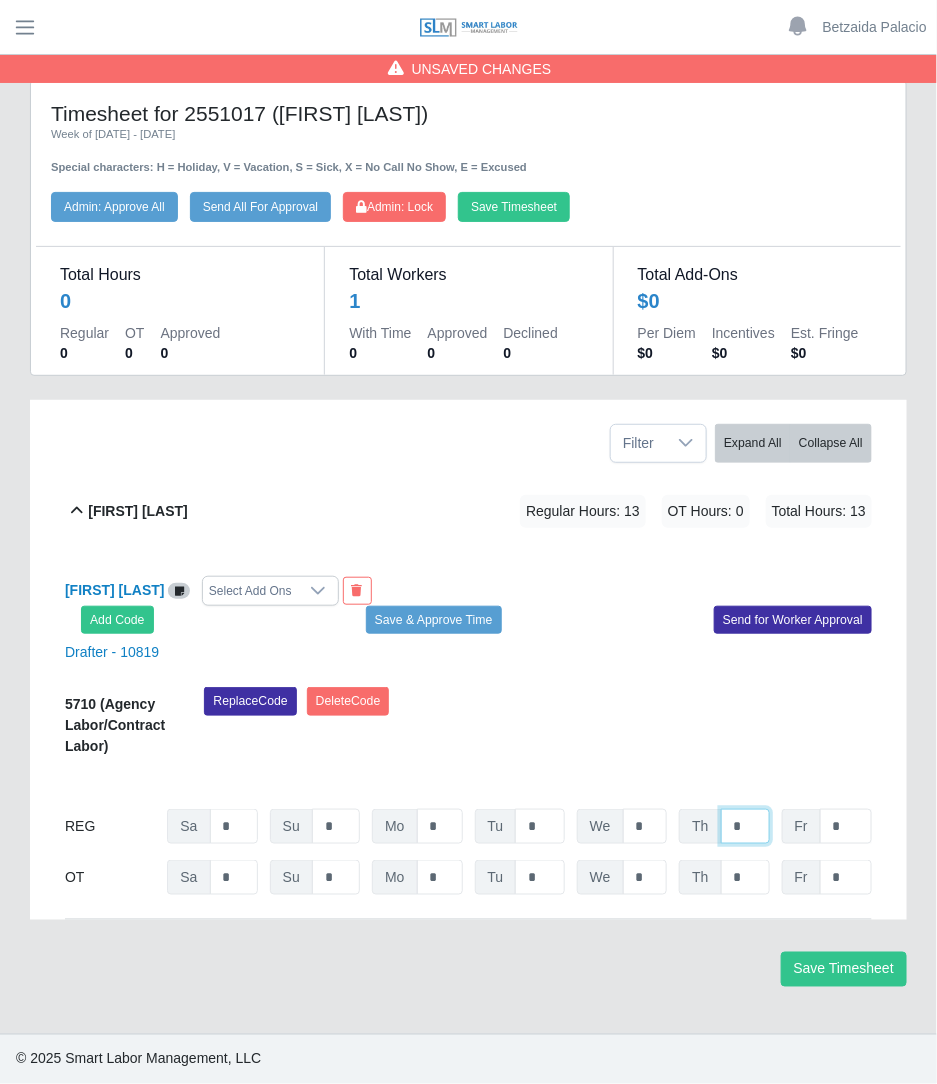 type on "*" 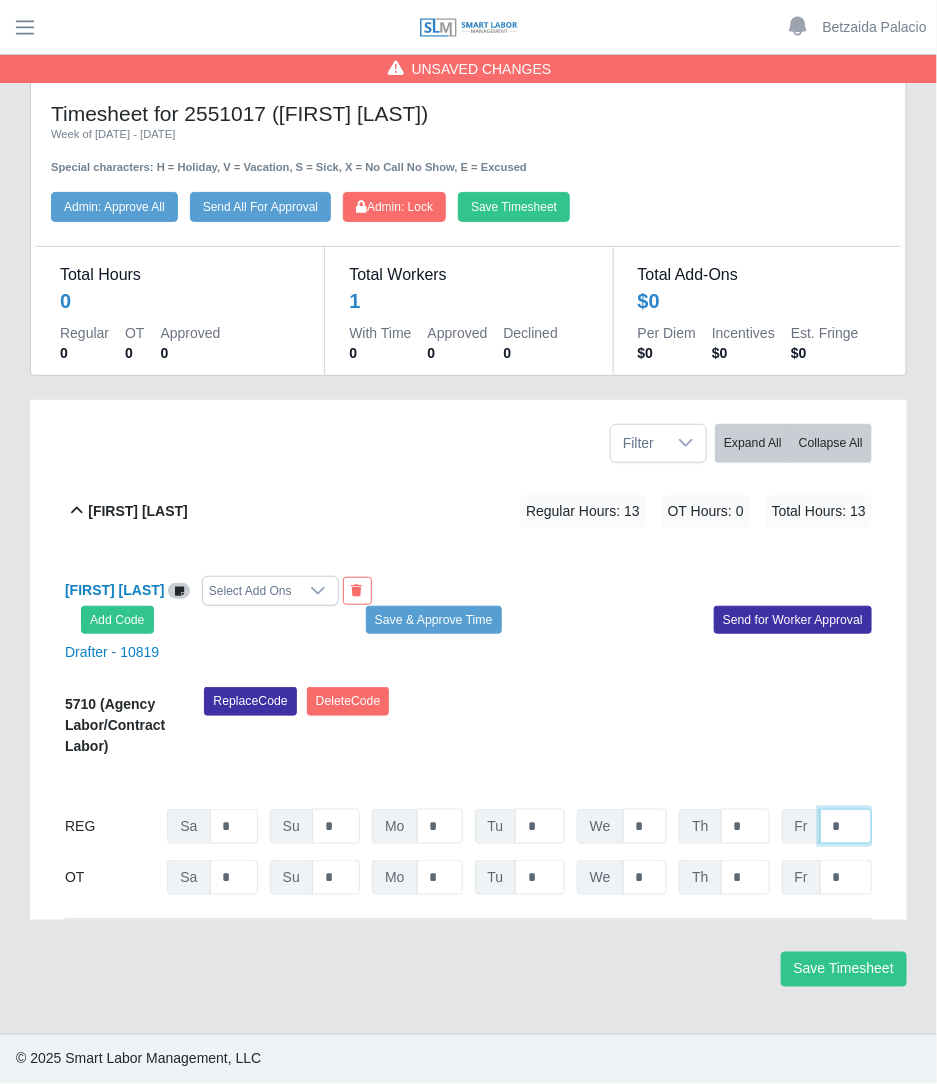 click on "*" at bounding box center [846, 826] 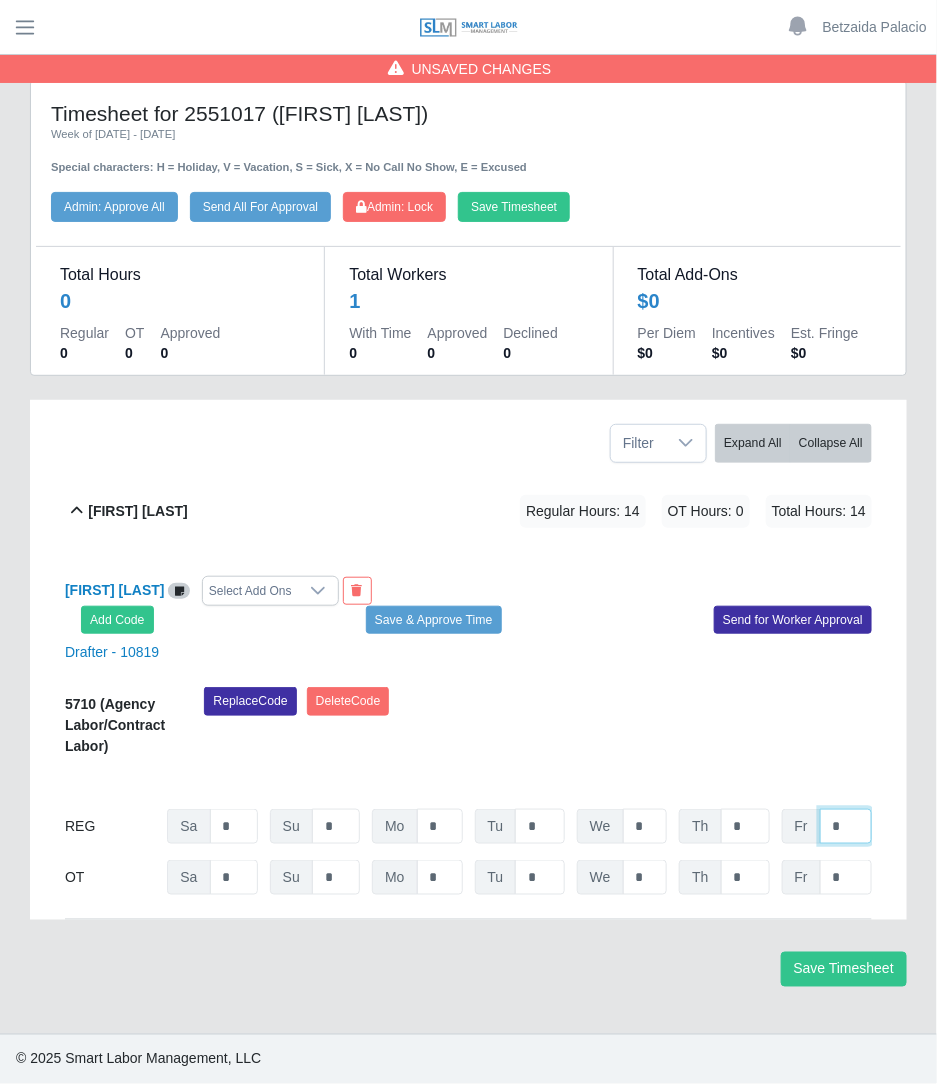 type on "*" 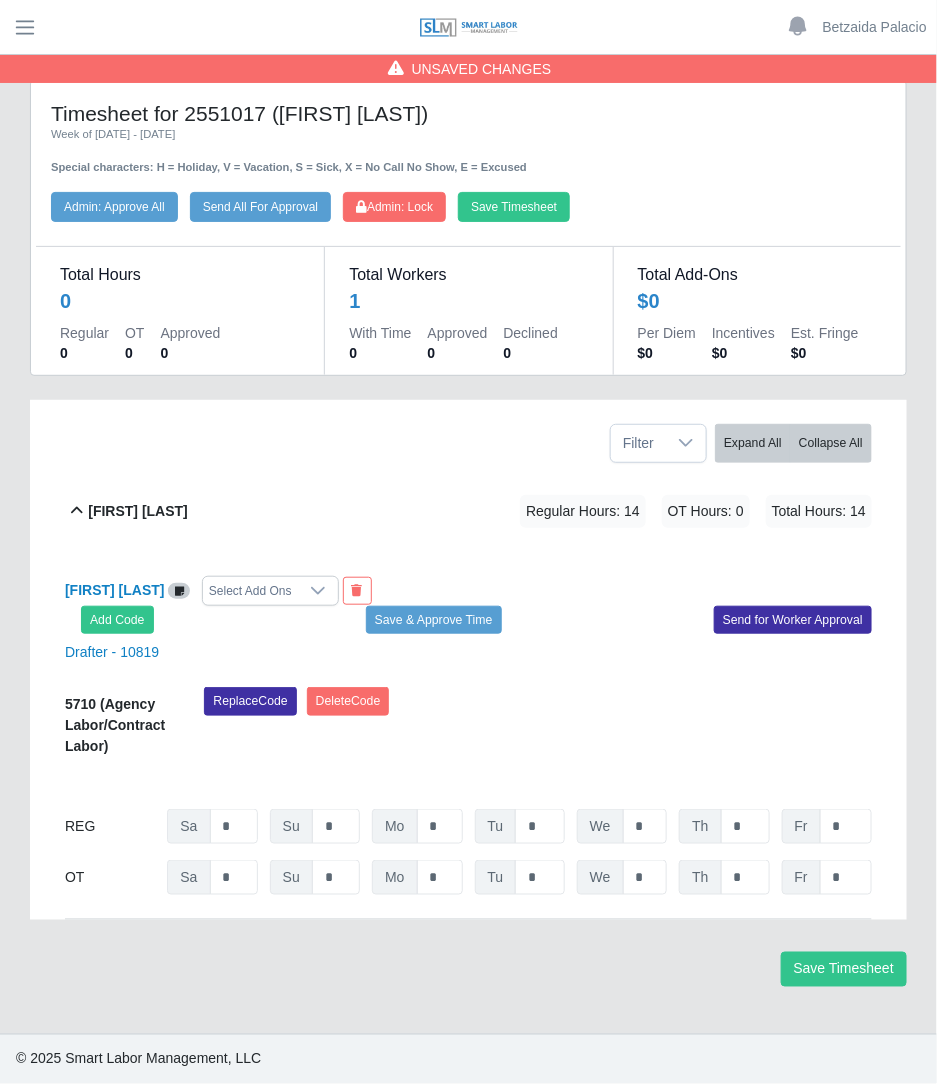 click on "07/26/2025
Timers    07/27/2025
Timers    07/28/2025
Timers    07/29/2025
Timers    07/30/2025
Timers    07/31/2025
Timers    08/01/2025
Timers" at bounding box center [468, 781] 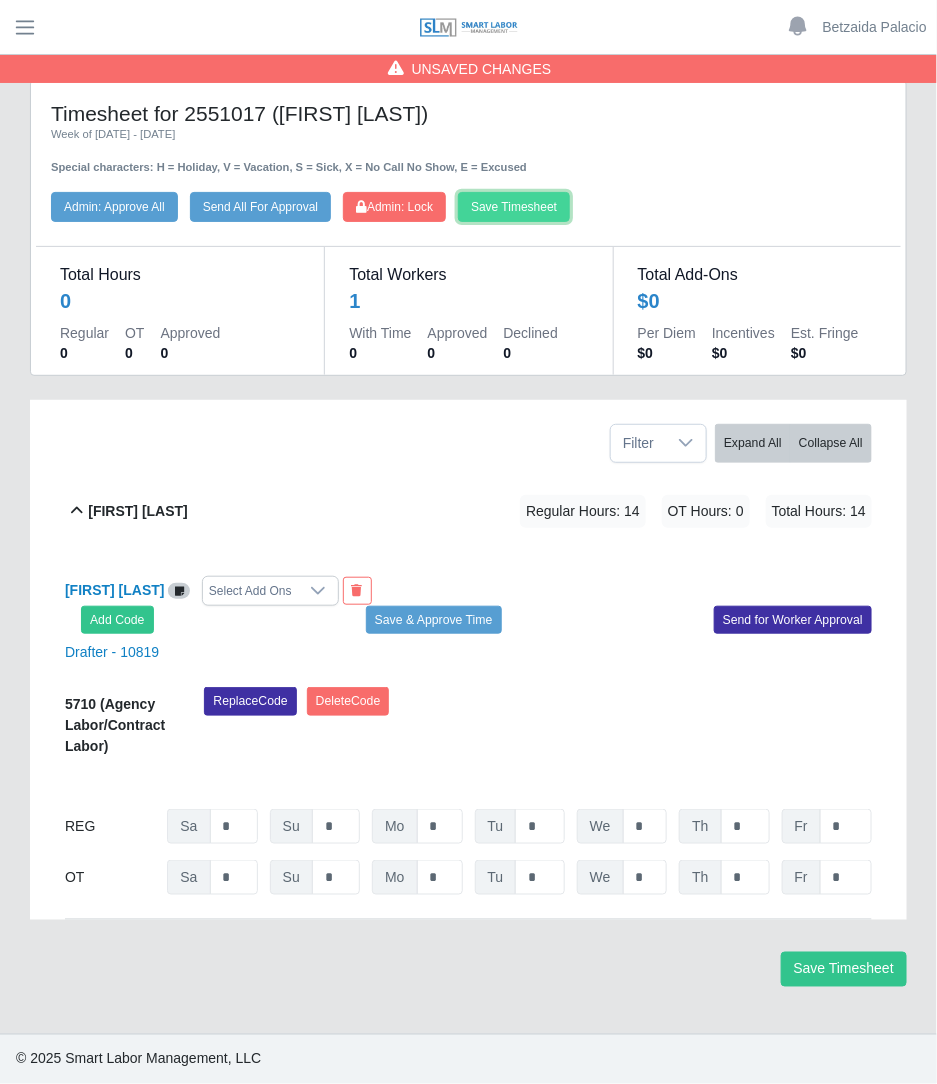 click on "Save Timesheet" at bounding box center (514, 207) 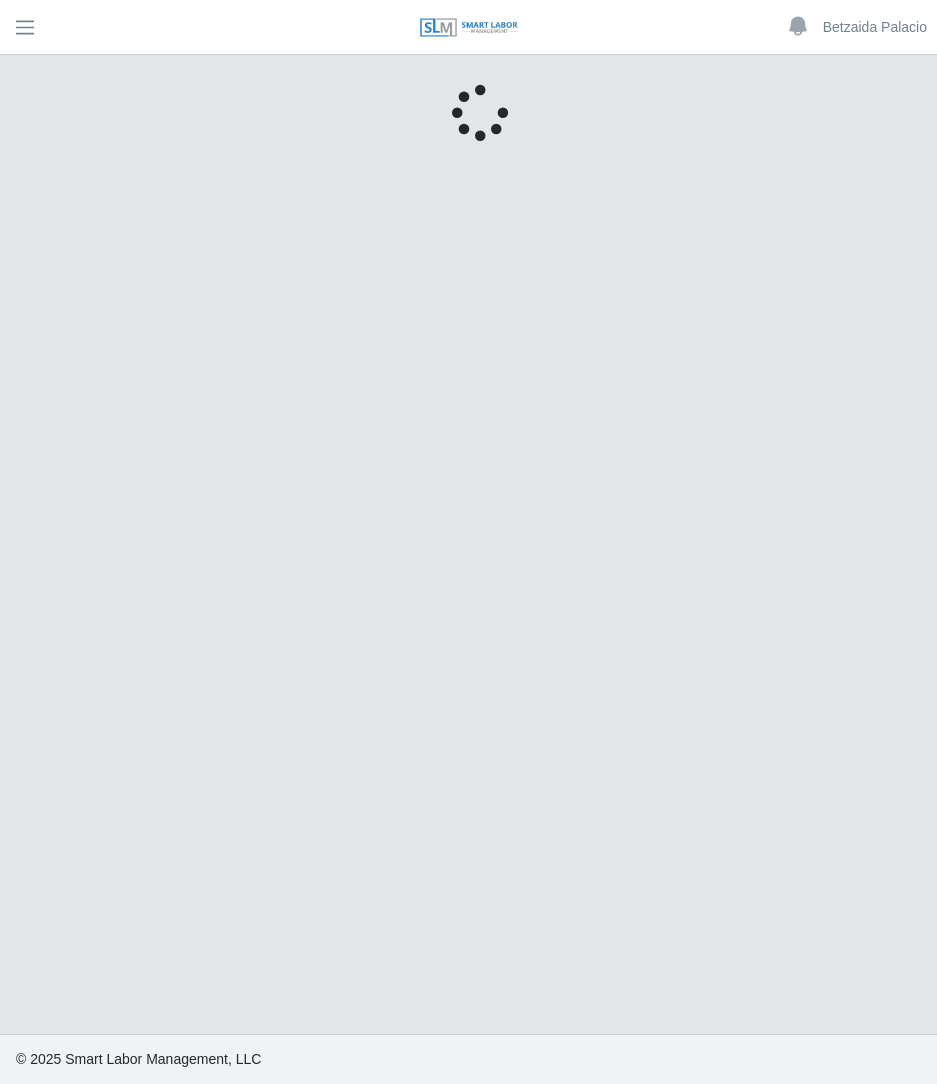 scroll, scrollTop: 0, scrollLeft: 0, axis: both 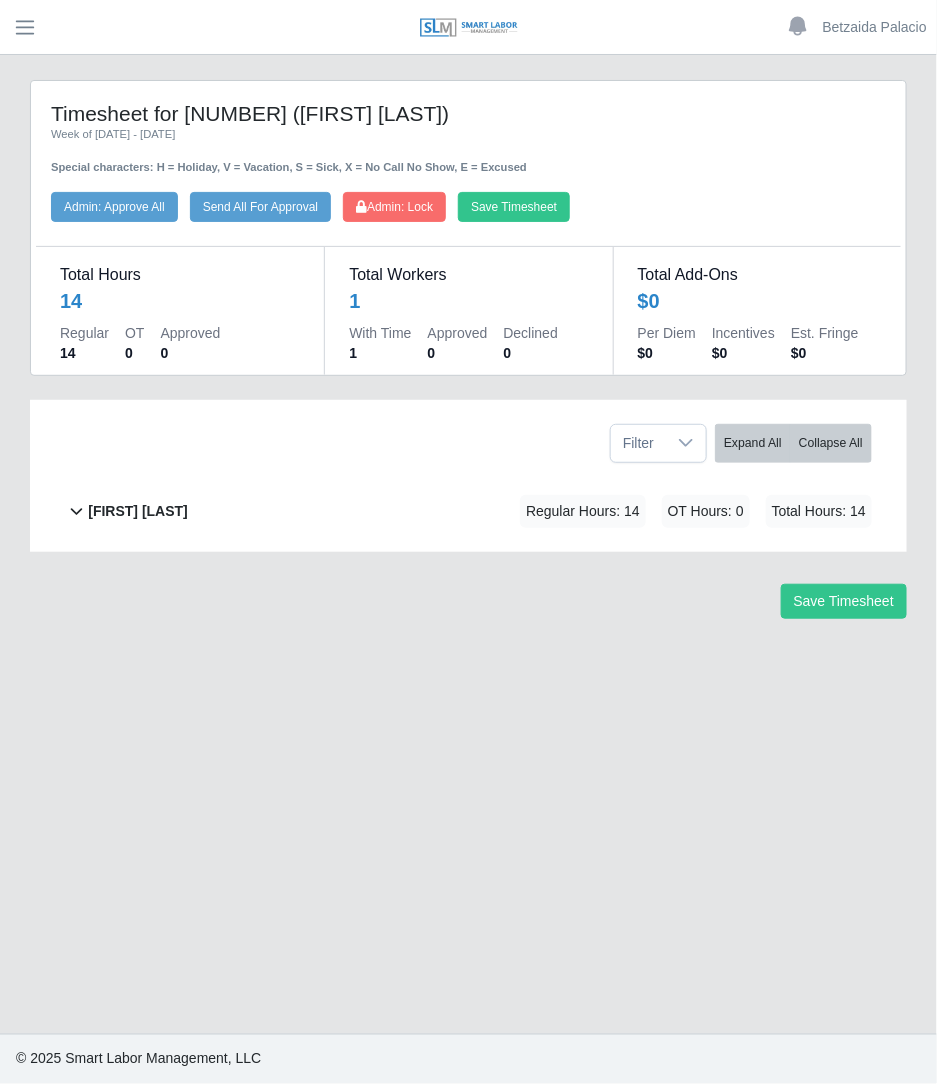 click on "[FIRST] [LAST]             Regular Hours: 14   OT Hours: 0   Total Hours: 14" 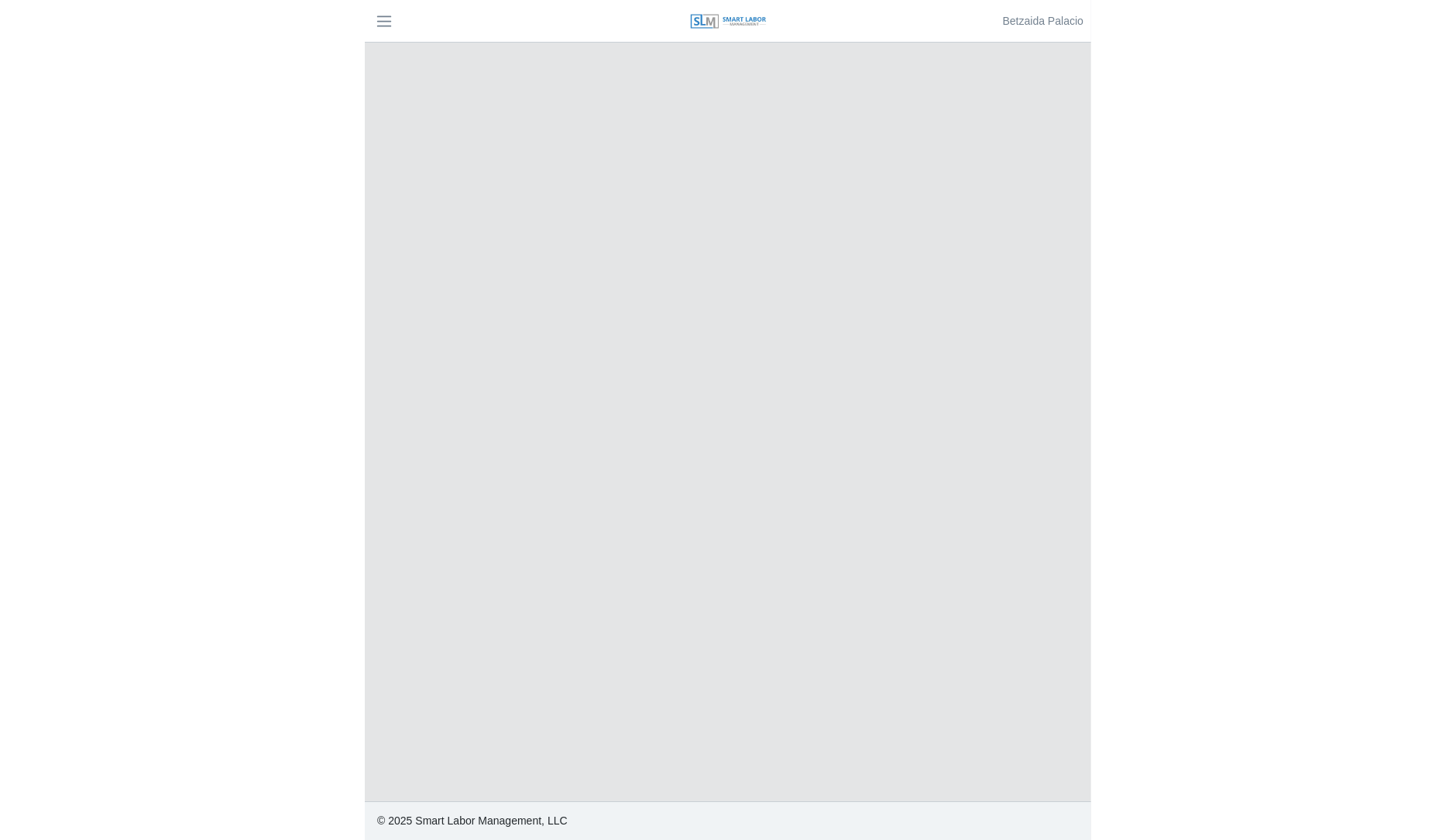 scroll, scrollTop: 0, scrollLeft: 0, axis: both 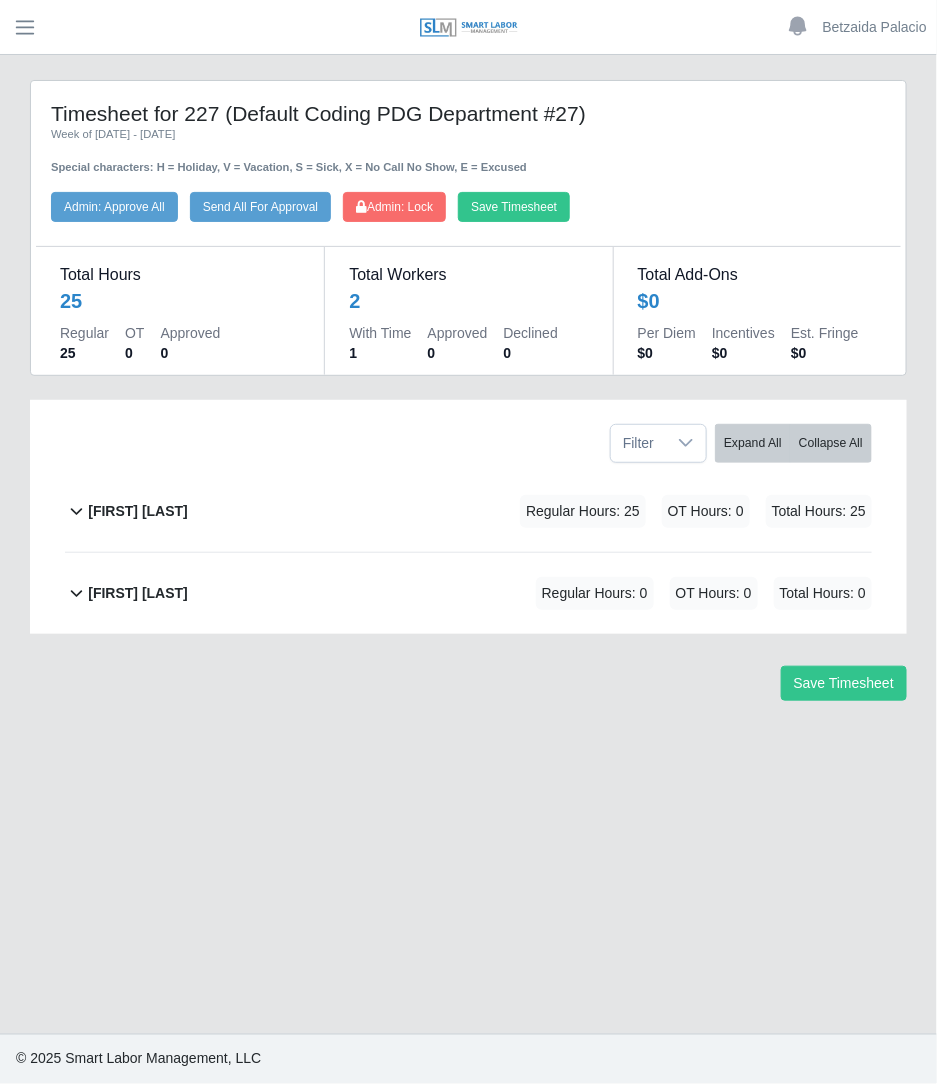 click on "[FIRST] [LAST]             Regular Hours: 25   OT Hours: 0   Total Hours: 25" 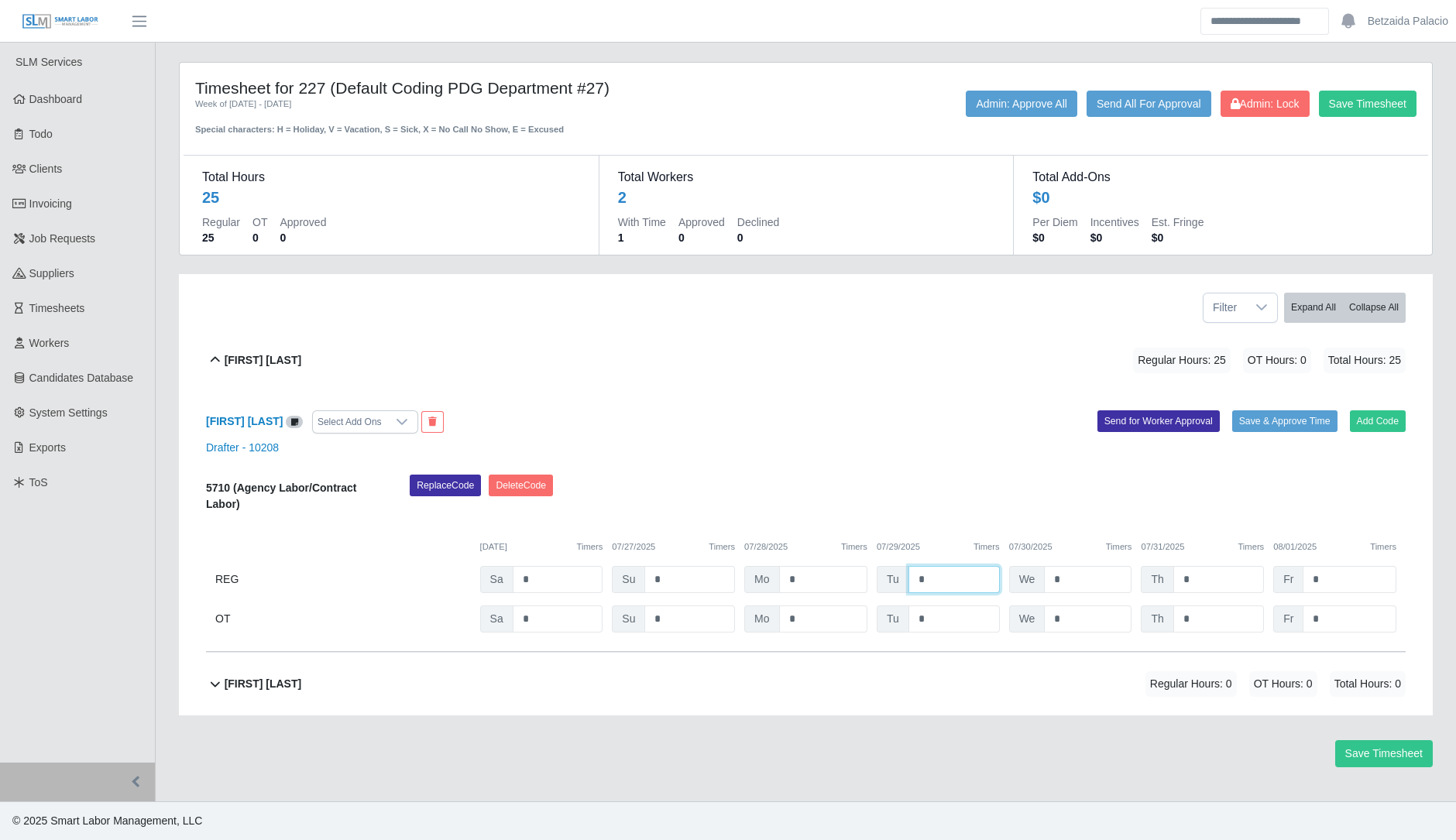 click on "*" at bounding box center [954, 579] 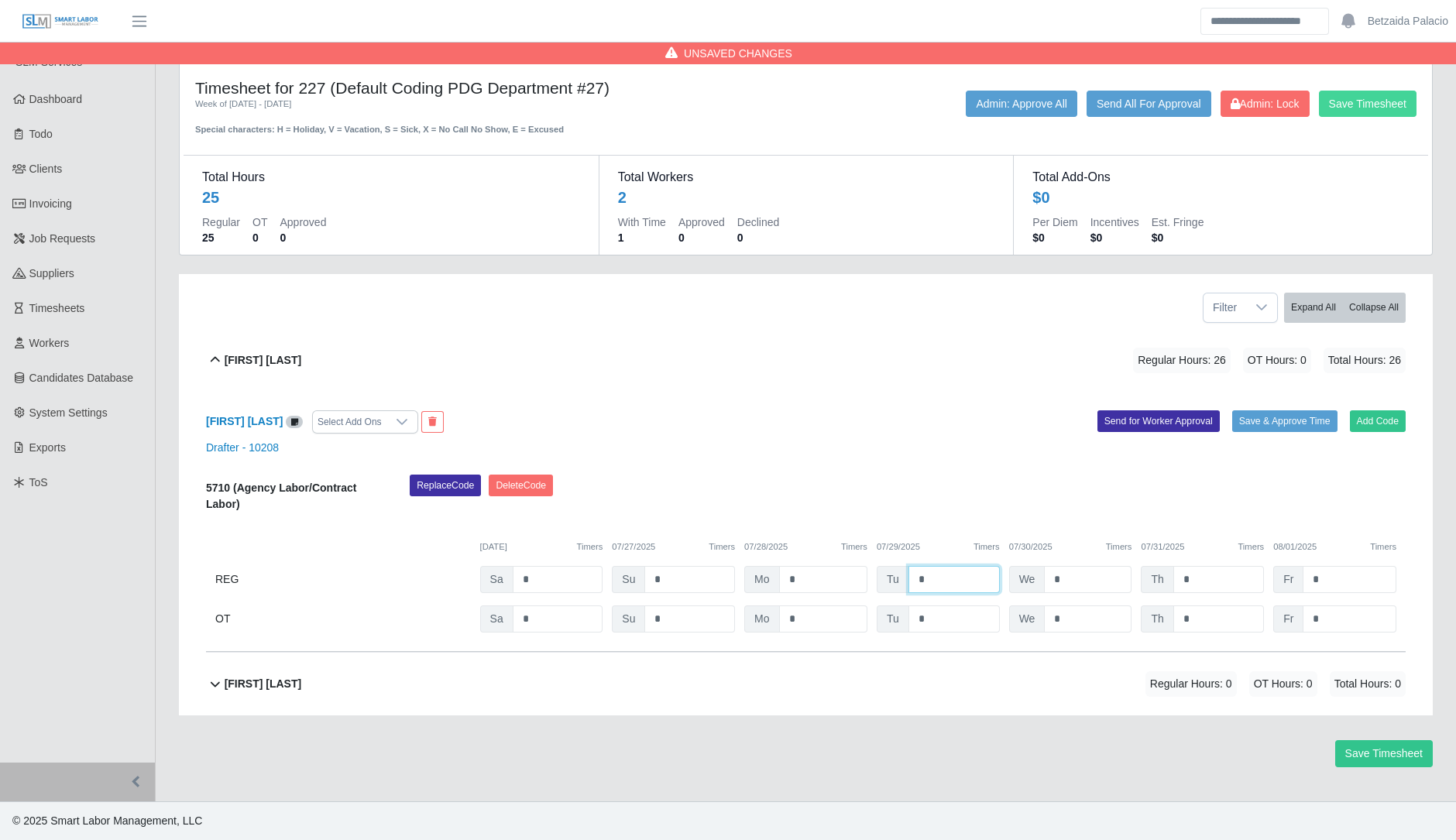 type on "*" 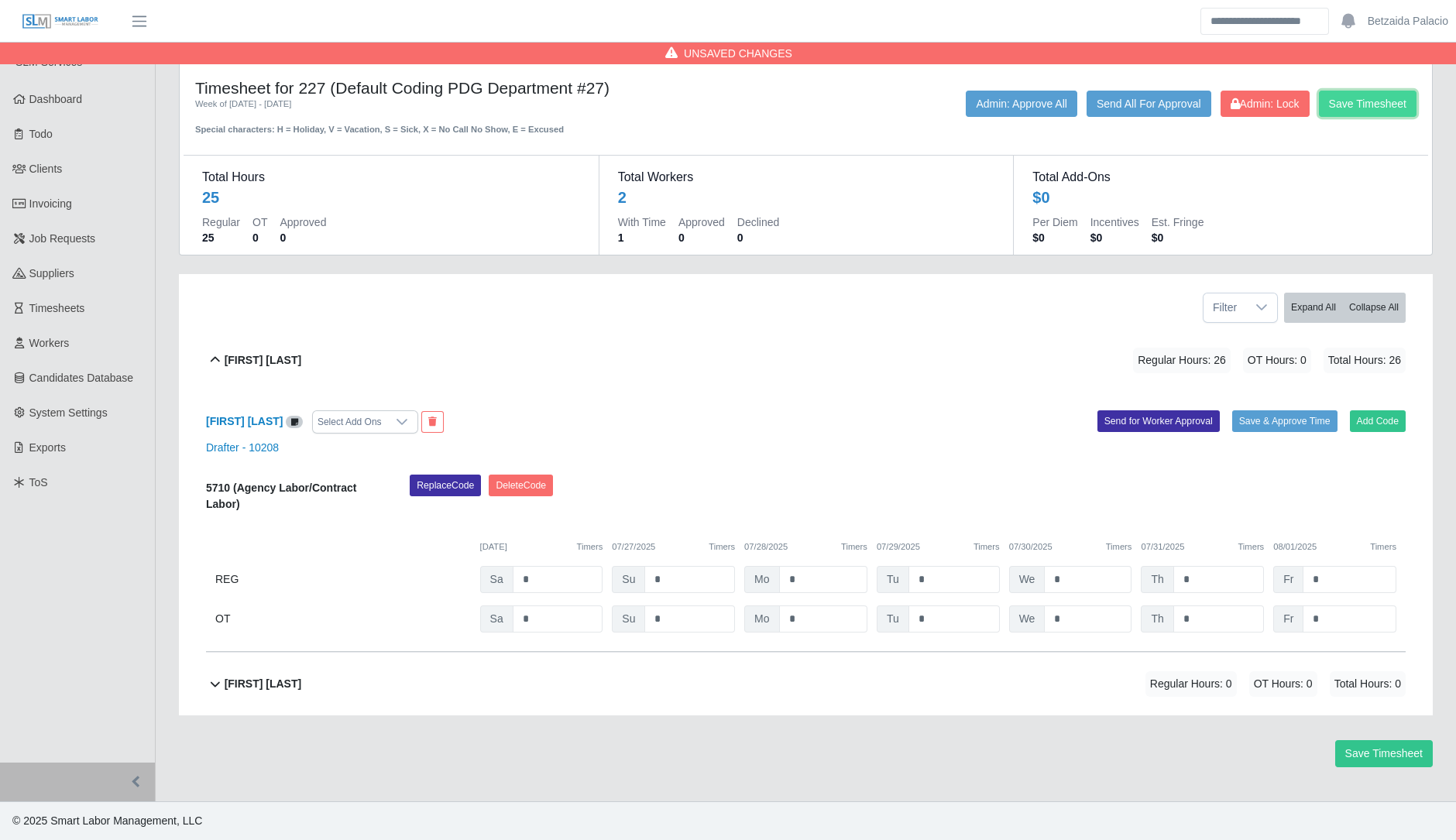 click on "Save Timesheet" at bounding box center (1368, 104) 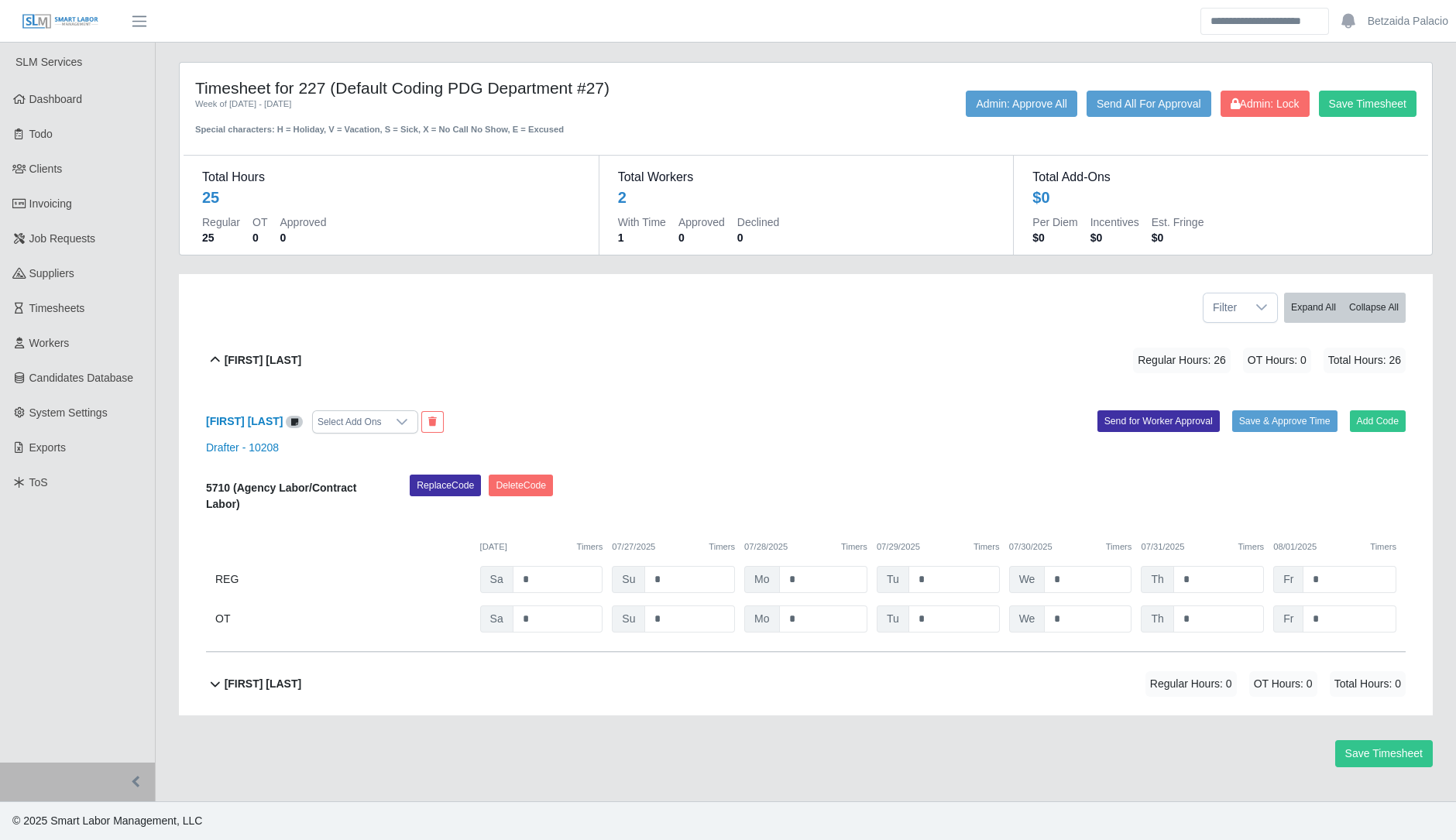 click on "Timesheet for 227
(Default Coding PDG Department #27)
Week of [DATE] -
[DATE]
Special characters: H = Holiday,  V = Vacation, S = Sick, X = No Call No Show,  E = Excused
Save Timesheet
Admin: Lock
Send All For Approval
Admin: Approve All
Total Hours   25   Regular   25 OT   0 Approved   0 Total Workers   2   With Time   1 Approved   0 Declined   0 Total Add-Ons   $0   Per Diem   $0 Incentives   $0 Est. Fringe   $0         Filter
Expand All
Collapse All
[FIRST] [LAST]             Regular Hours: 26   OT Hours: 0   Total Hours: 26       [FIRST] [LAST]     Select Add Ons" at bounding box center [805, 422] 